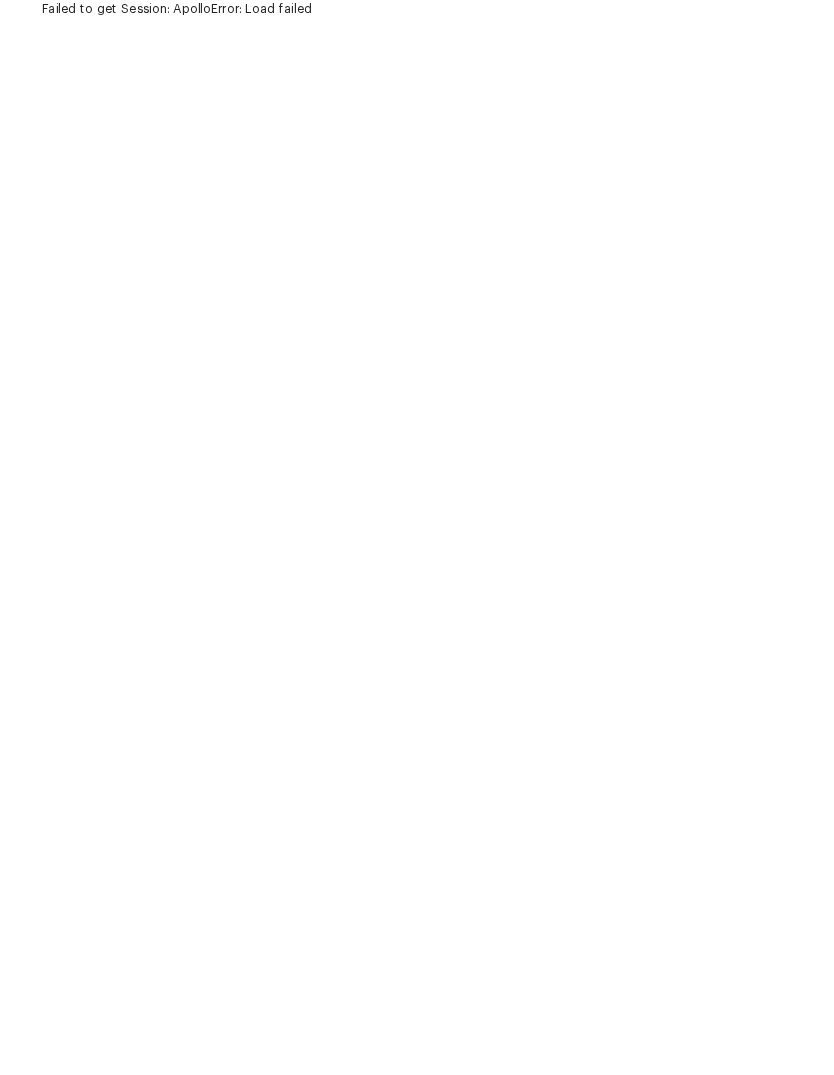 scroll, scrollTop: 0, scrollLeft: 0, axis: both 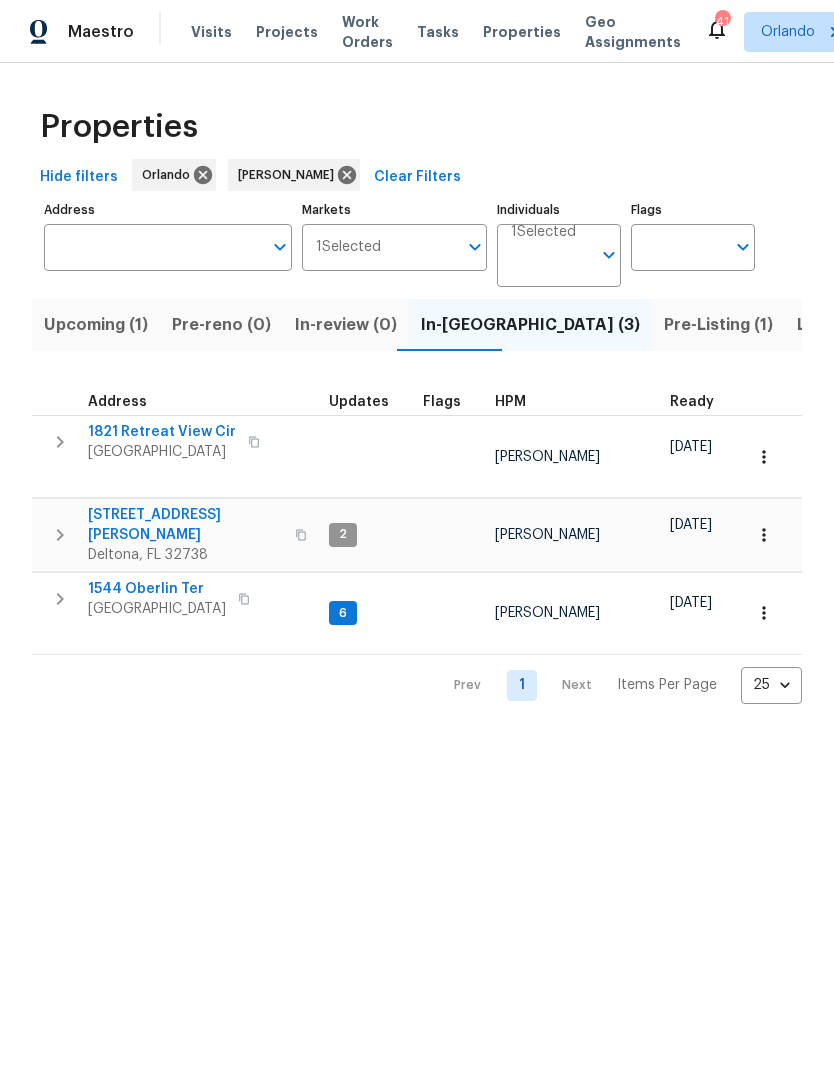 click on "Upcoming (1)" at bounding box center [96, 325] 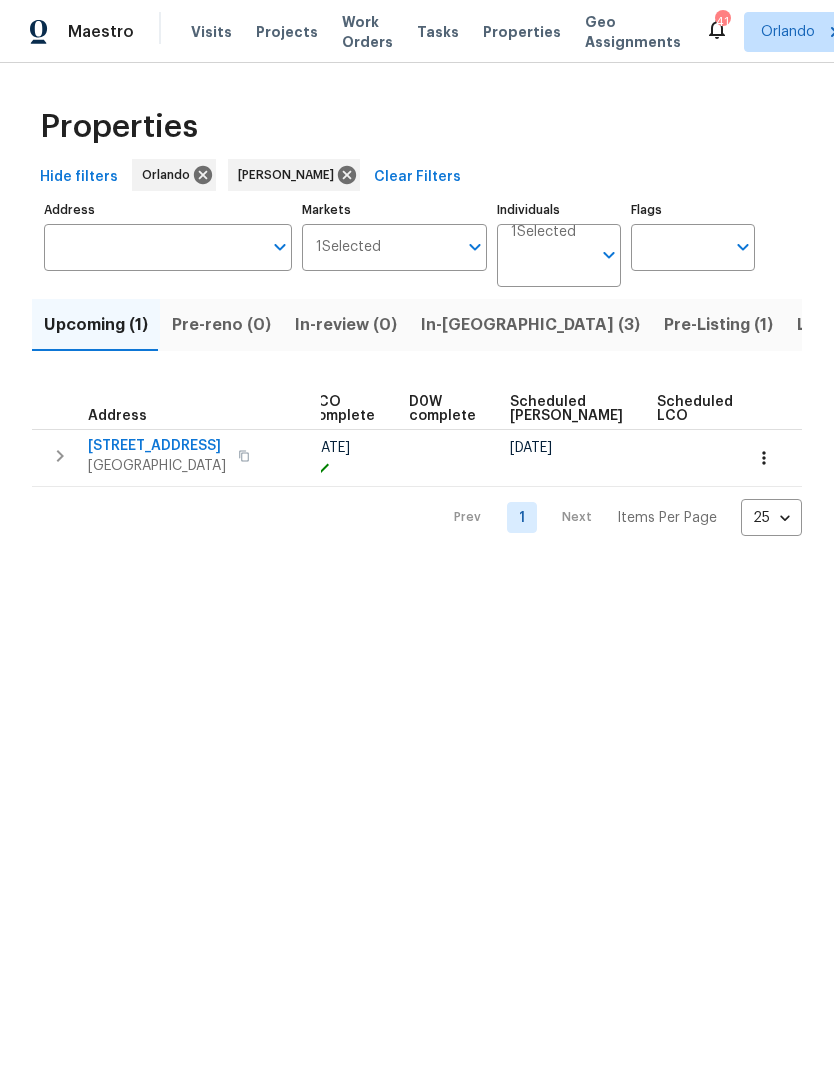 scroll, scrollTop: 0, scrollLeft: 465, axis: horizontal 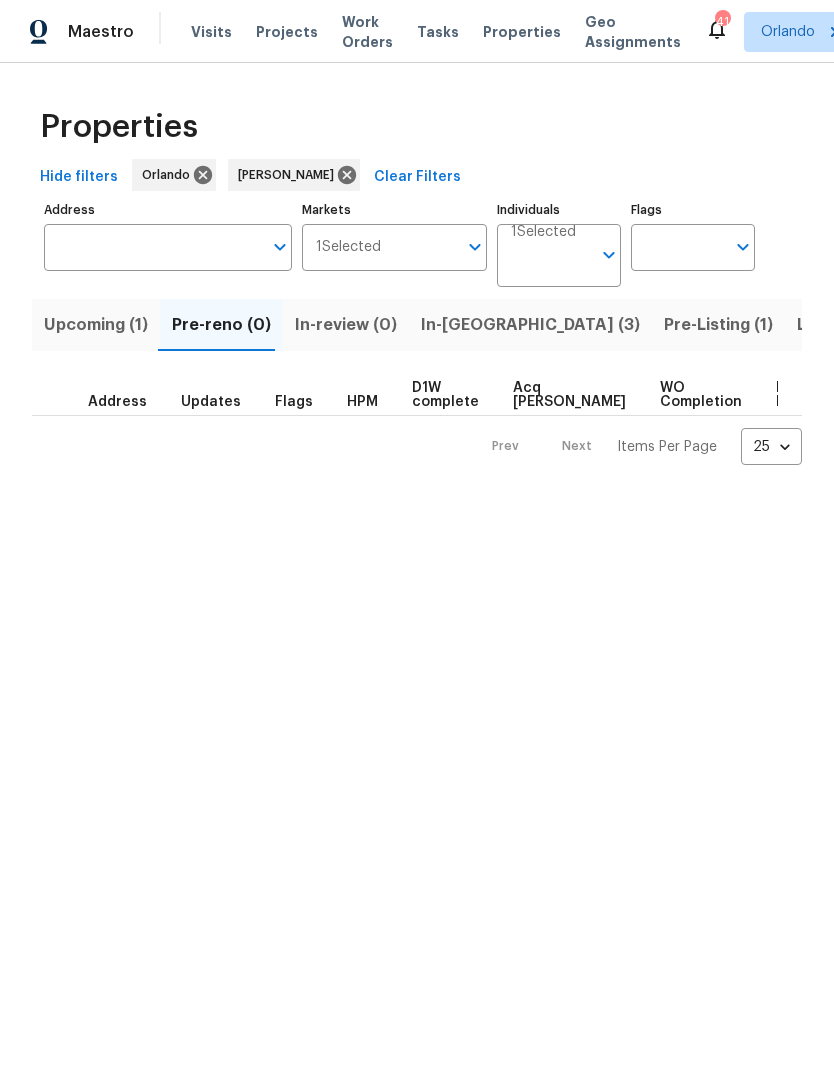 click on "Upcoming (1)" at bounding box center (96, 325) 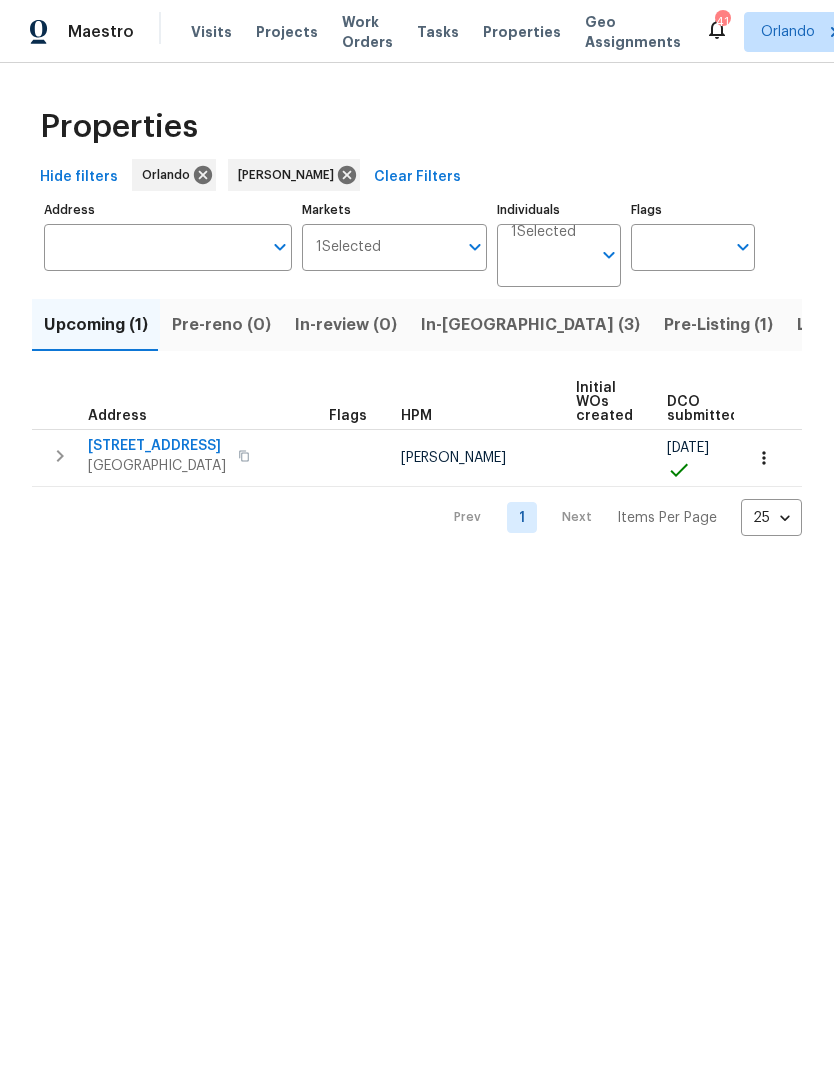 click on "In-reno (3)" at bounding box center (530, 325) 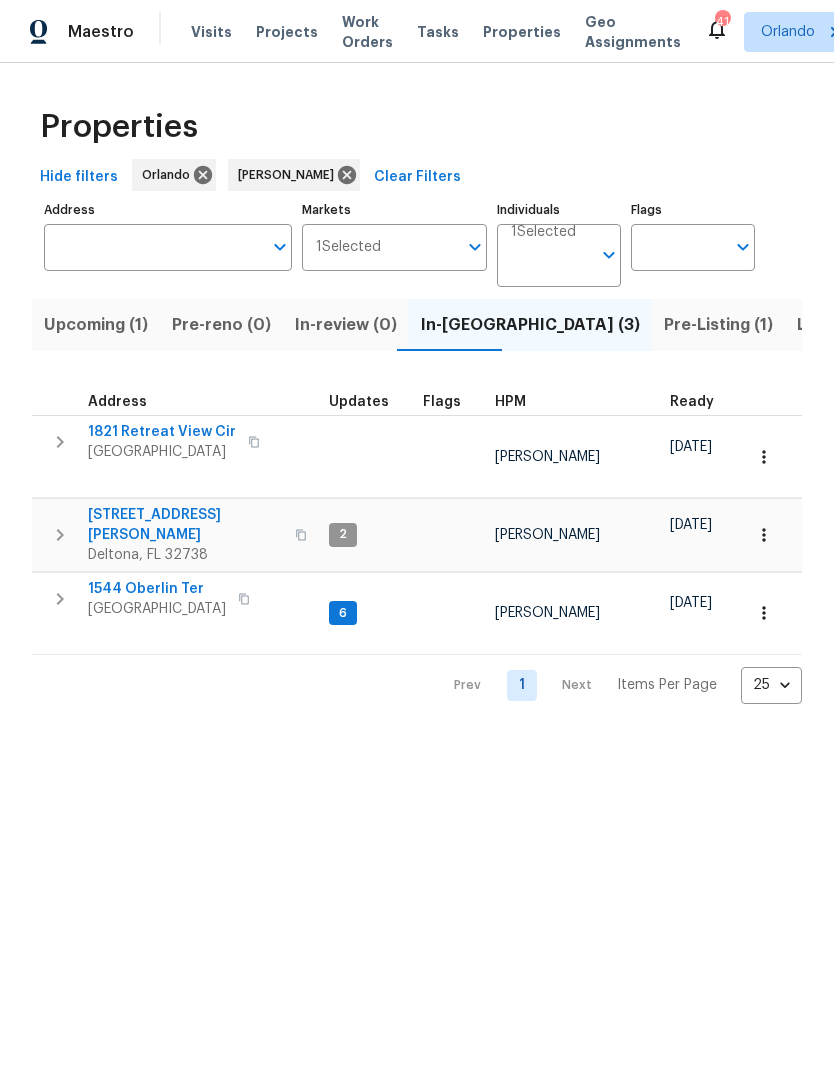 click on "Resale (19)" at bounding box center (949, 325) 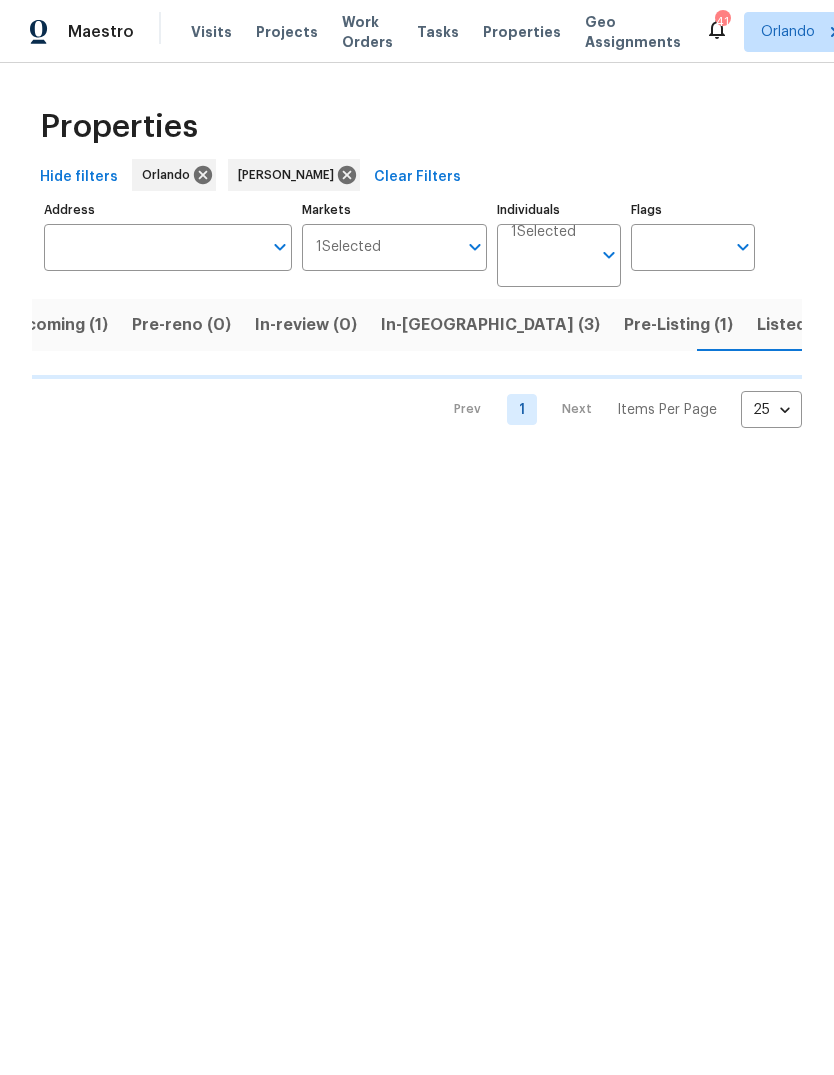 scroll, scrollTop: 0, scrollLeft: 41, axis: horizontal 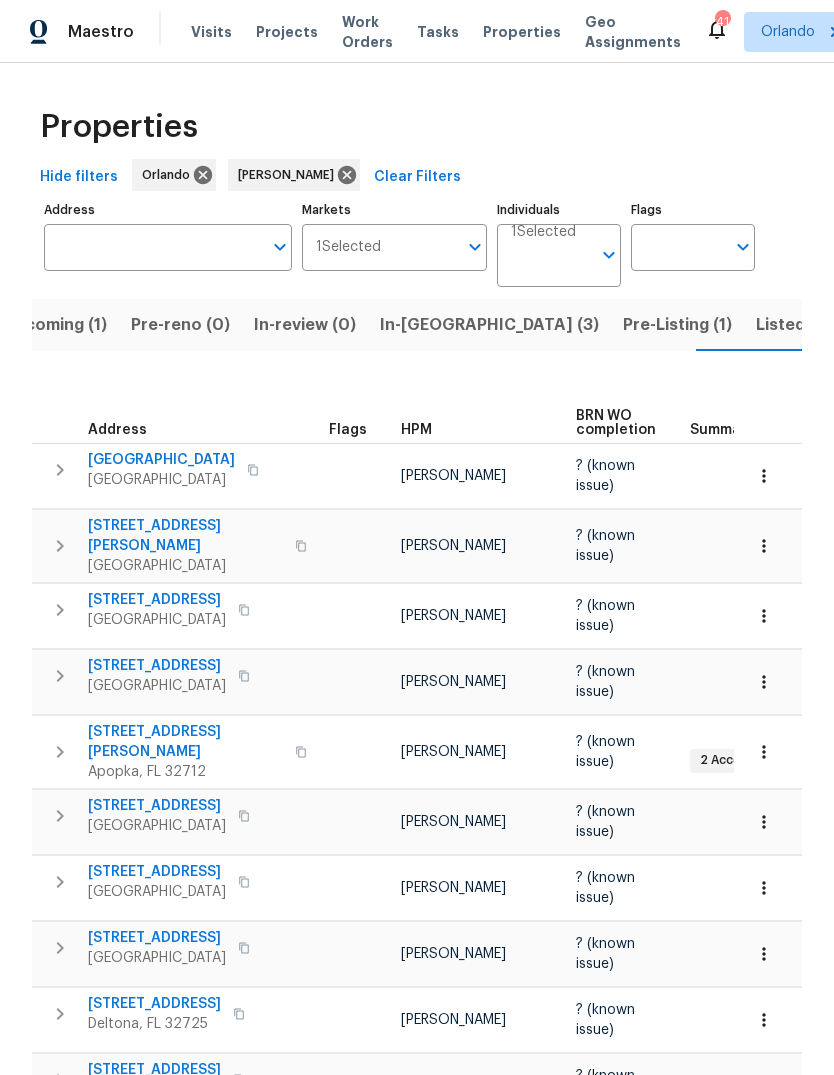 click on "Listed (33)" at bounding box center (798, 325) 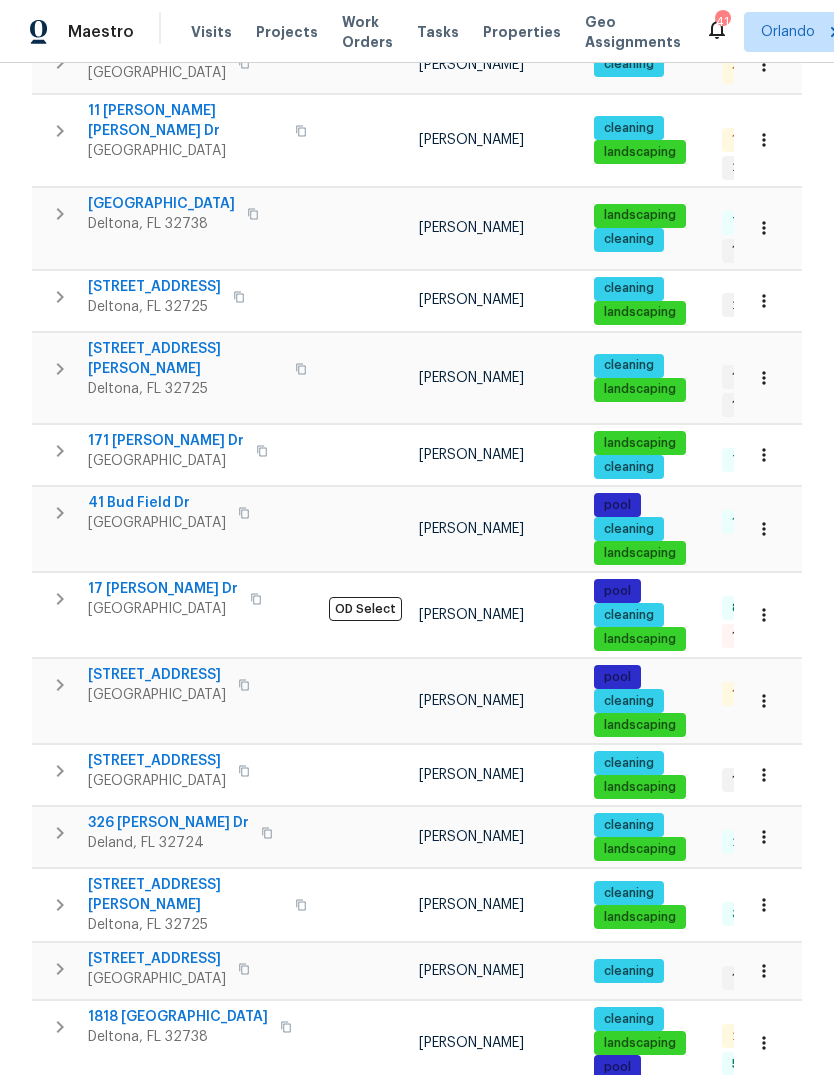 scroll, scrollTop: 1091, scrollLeft: 0, axis: vertical 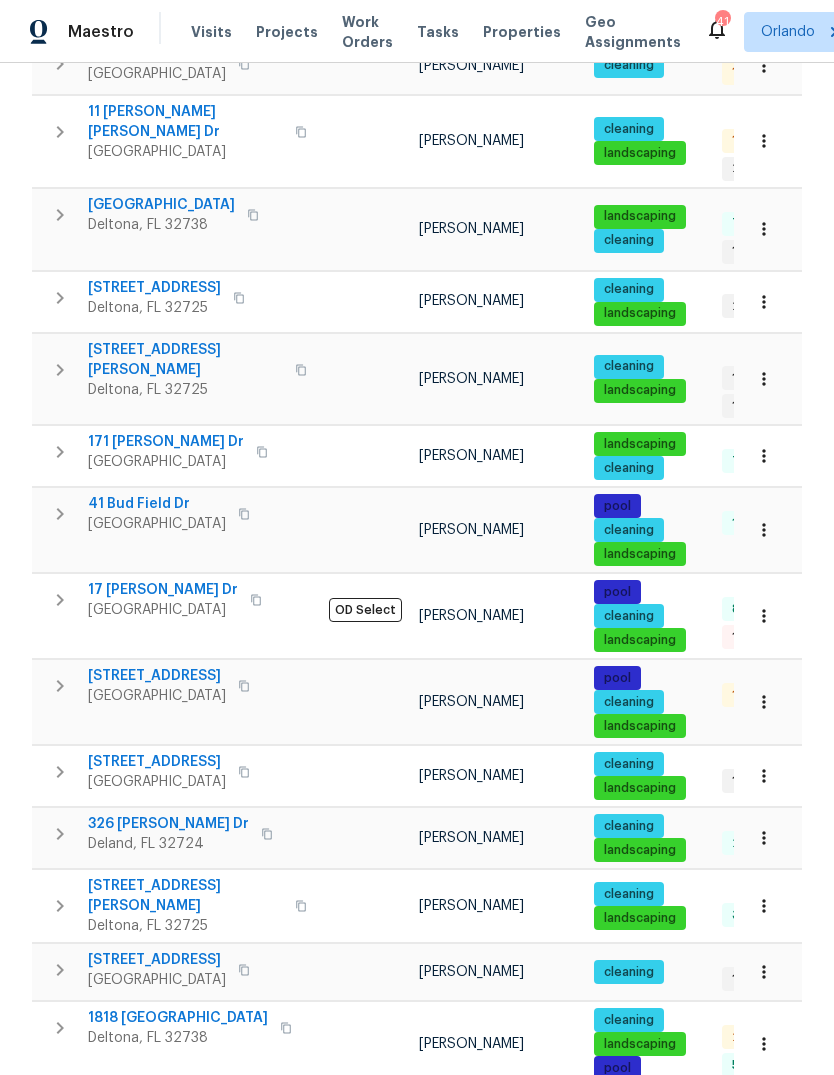 click on "2" at bounding box center [522, 1241] 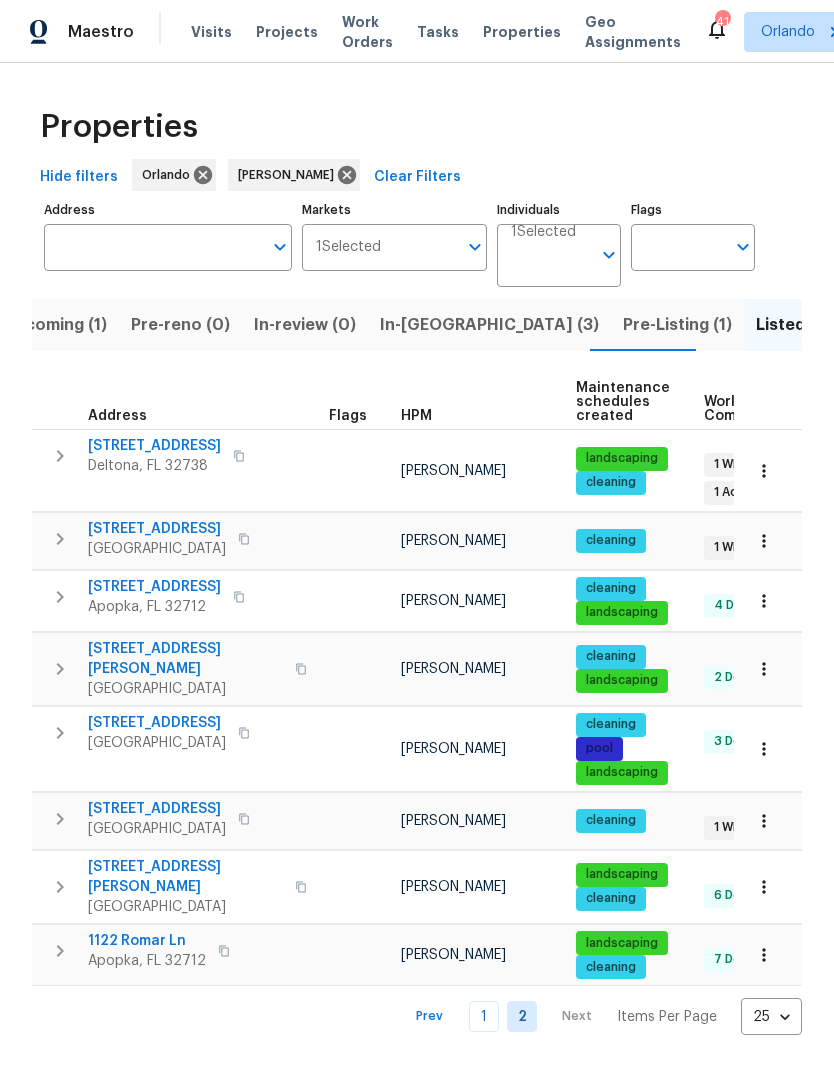 click on "Orange City, FL 32763" at bounding box center (185, 907) 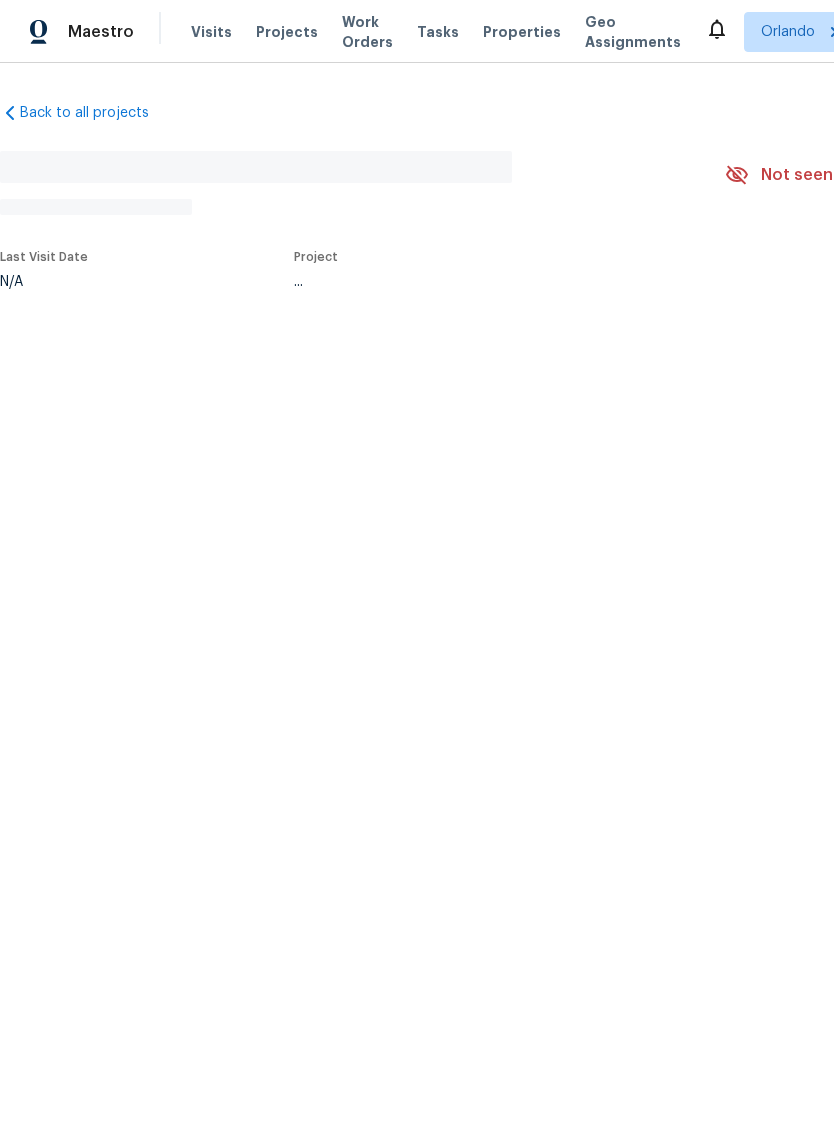 scroll, scrollTop: 0, scrollLeft: 0, axis: both 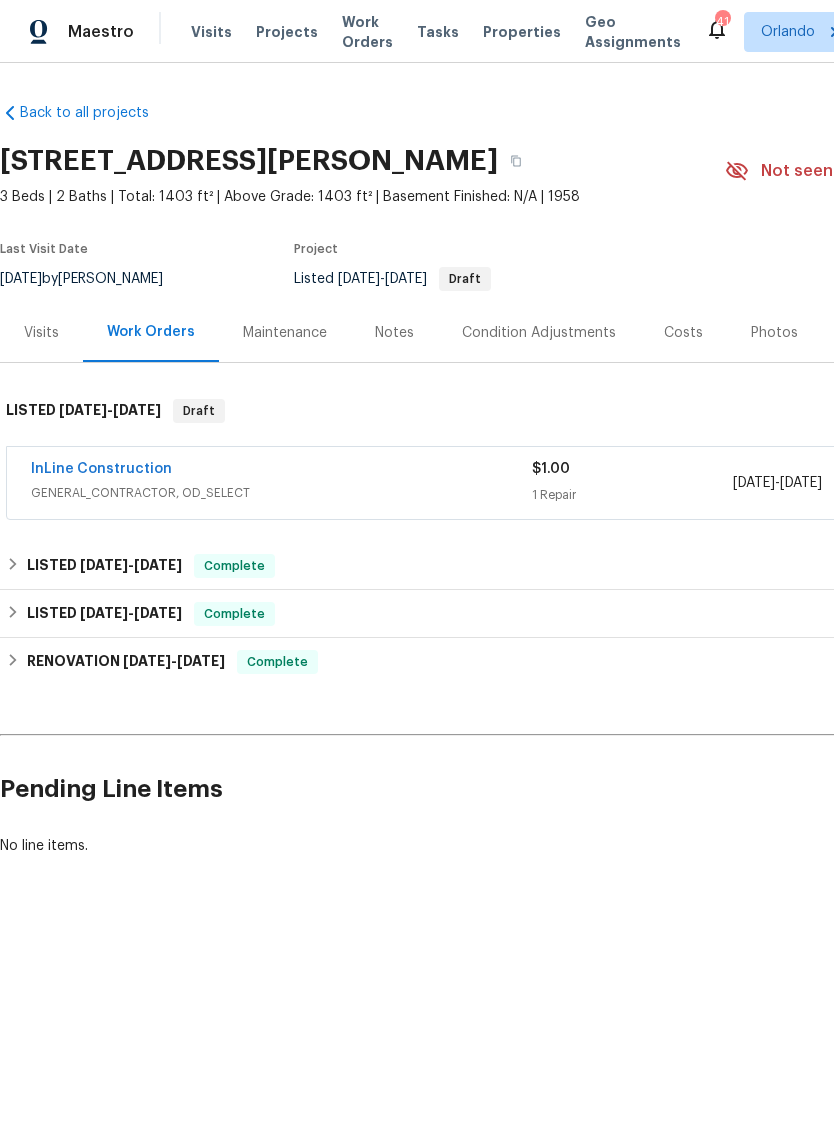 click on "Visits" at bounding box center [41, 333] 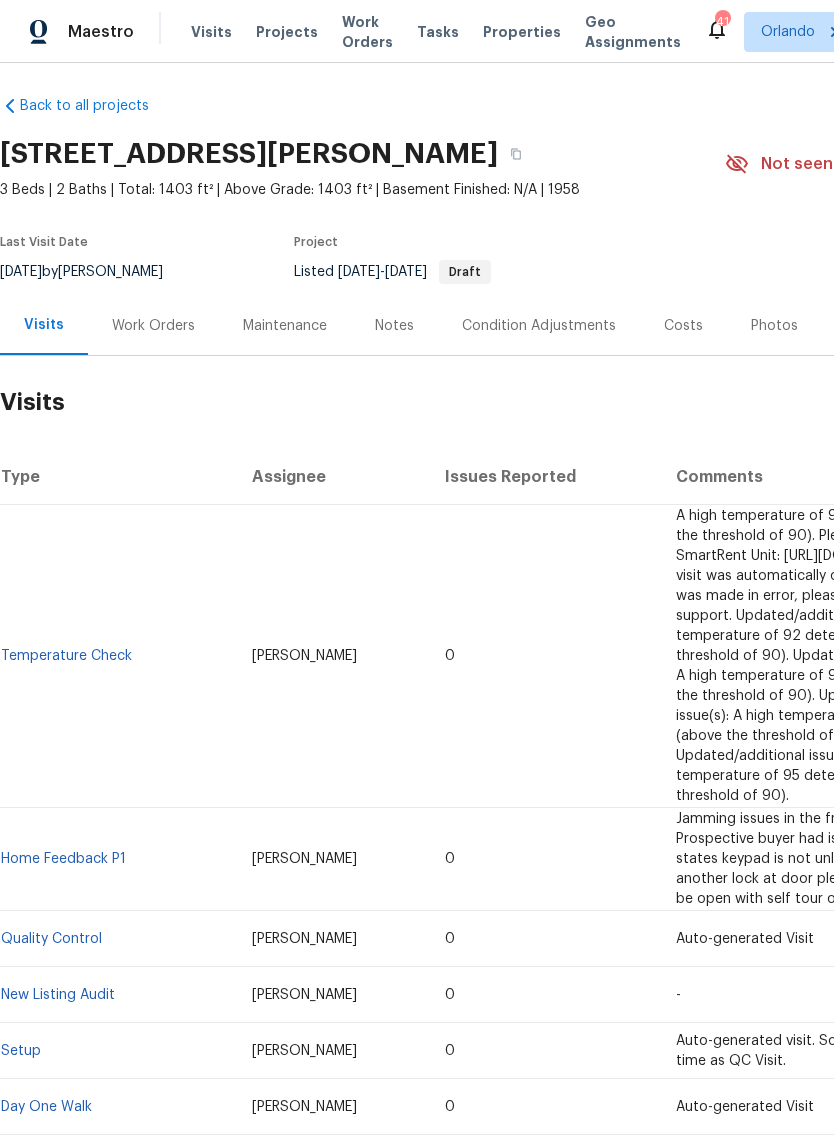 scroll, scrollTop: 8, scrollLeft: 0, axis: vertical 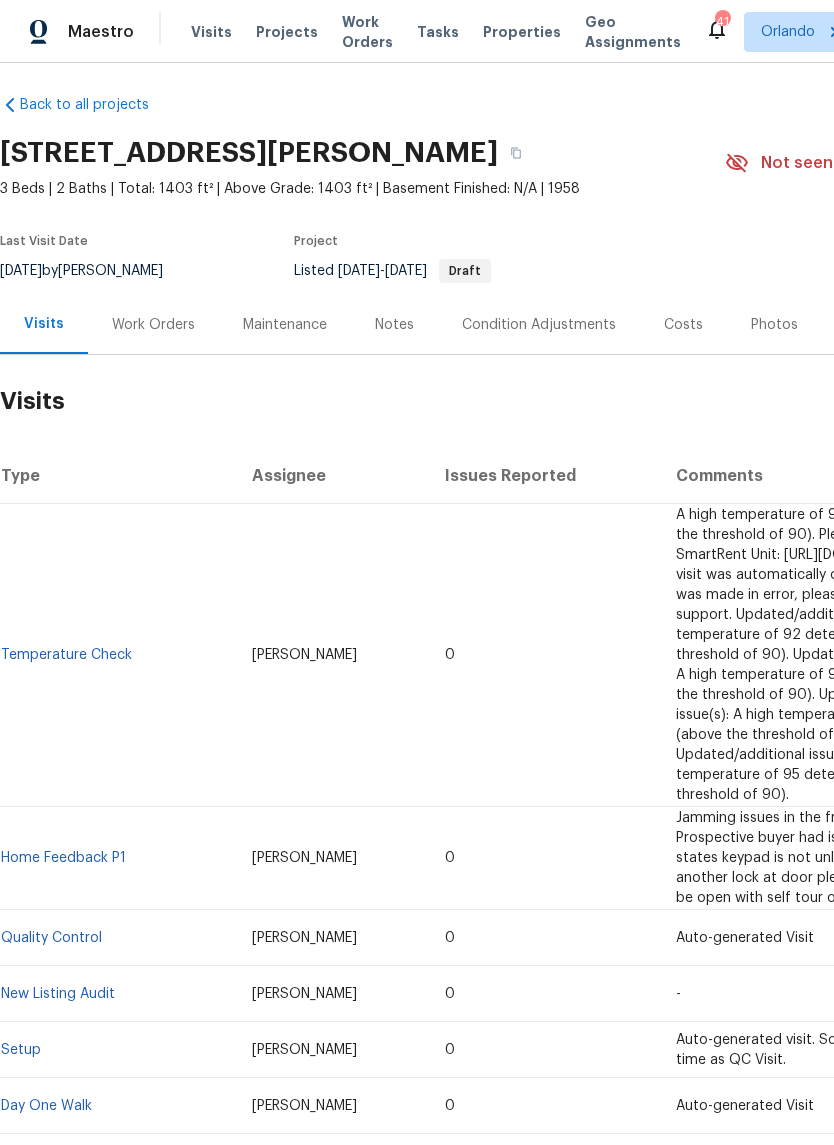 click on "Visits" at bounding box center [211, 32] 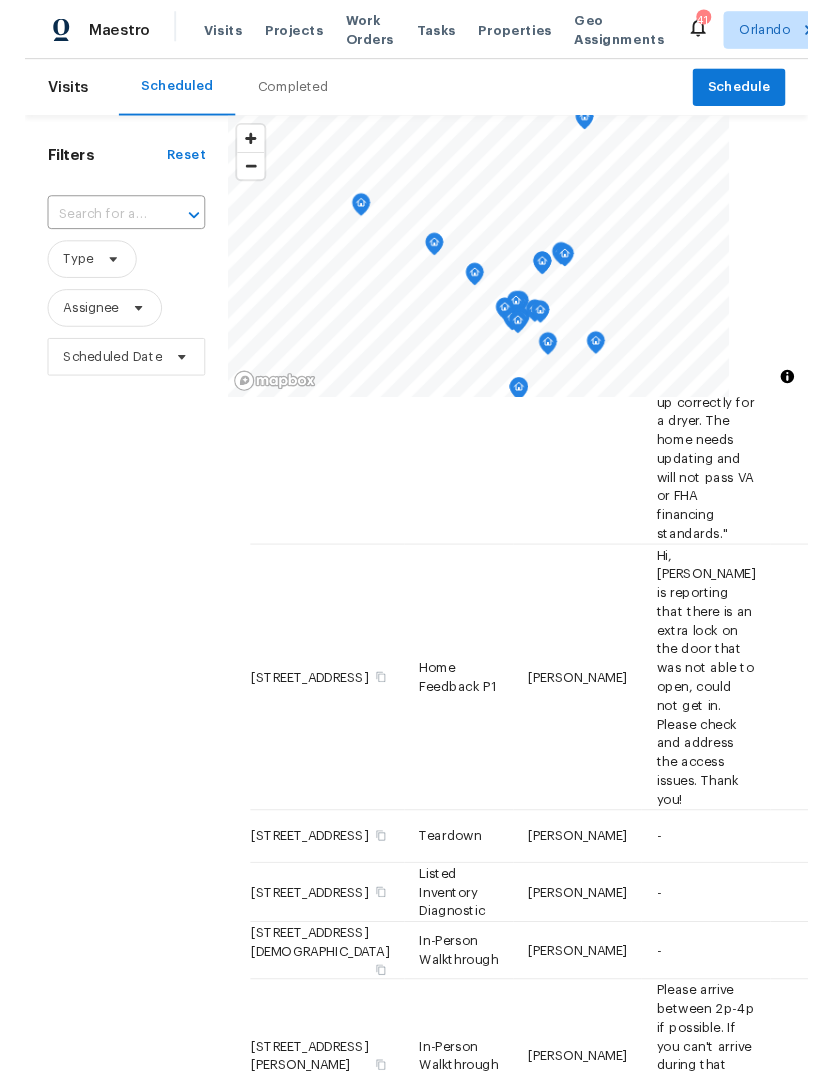 scroll, scrollTop: 626, scrollLeft: 0, axis: vertical 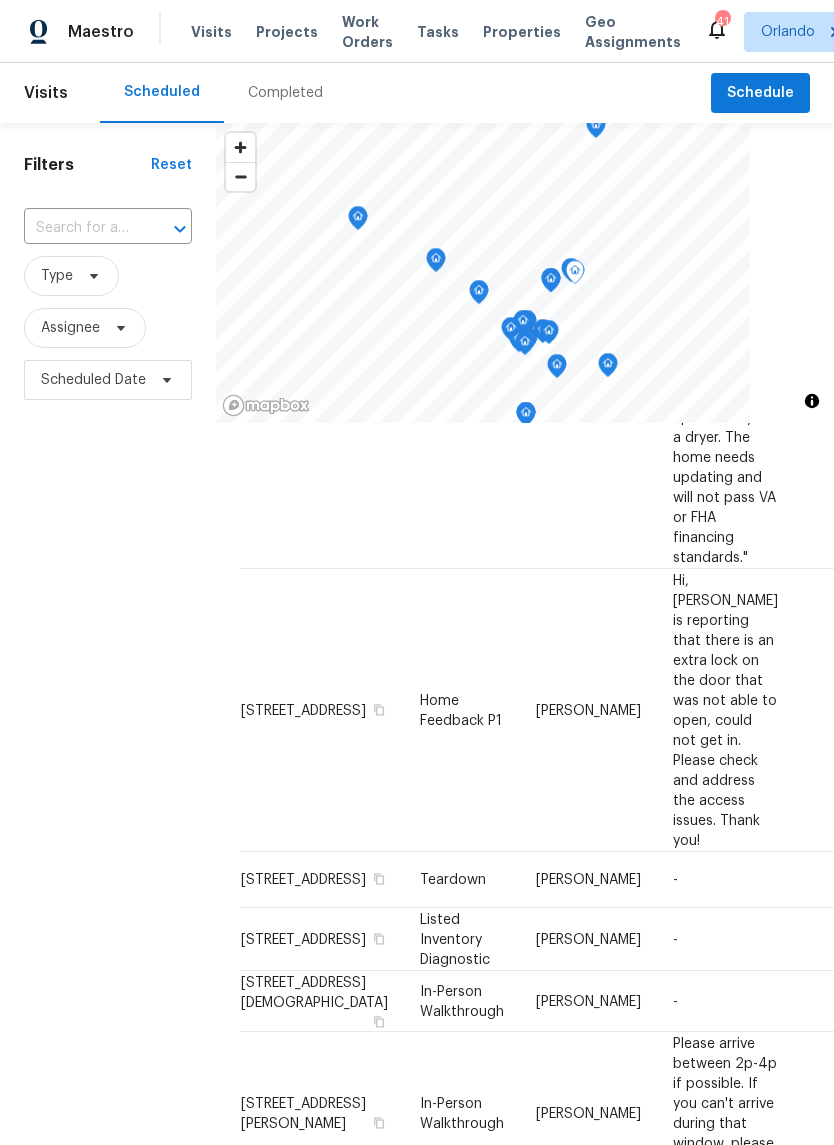 click 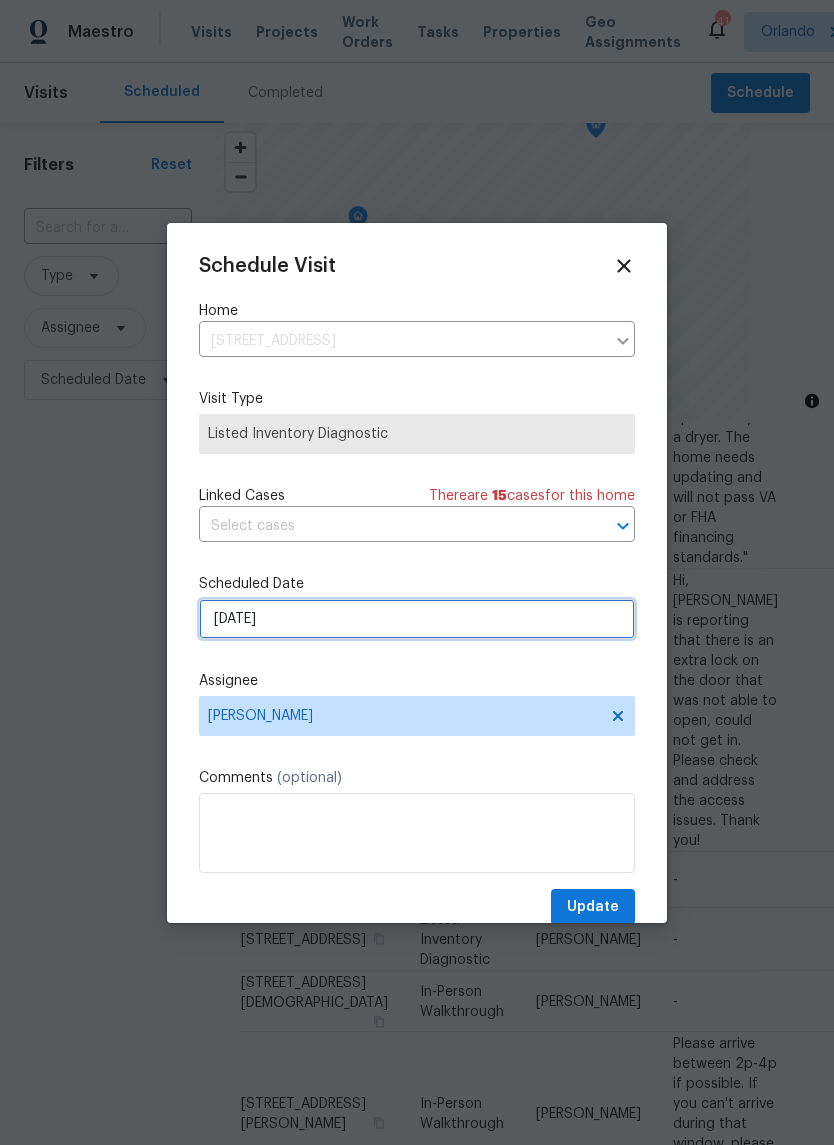 click on "[DATE]" at bounding box center (417, 619) 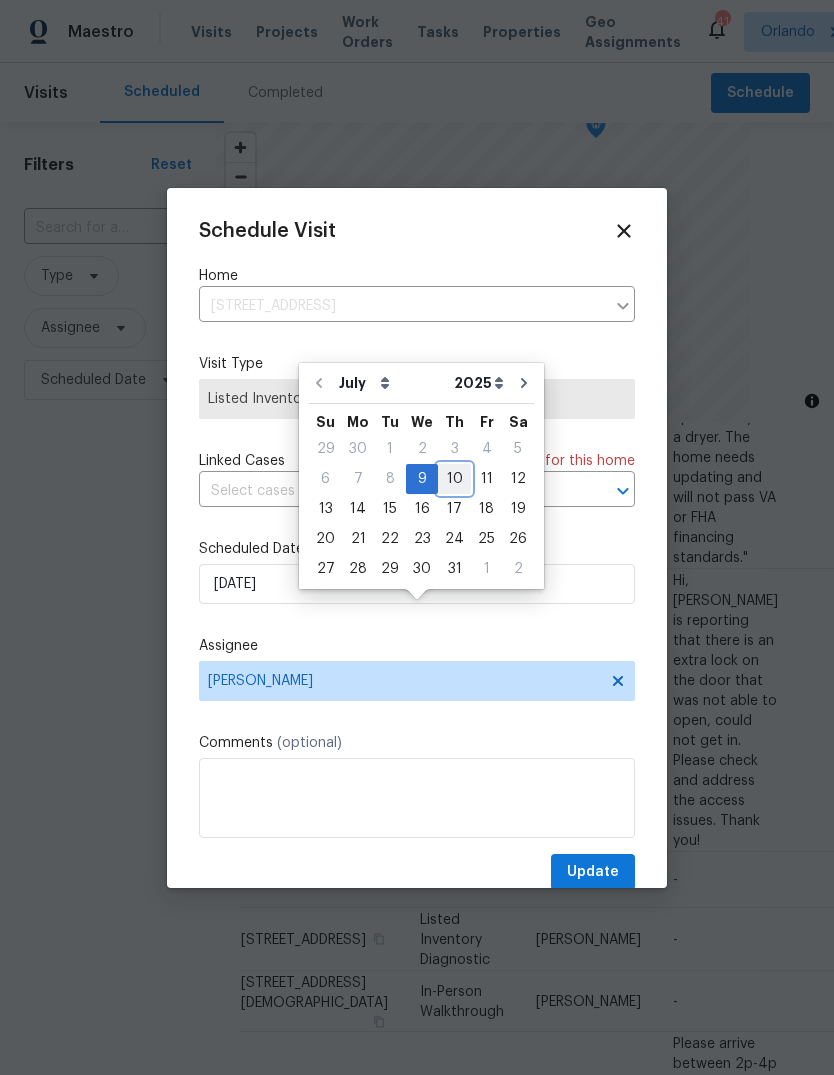 click on "10" at bounding box center [454, 479] 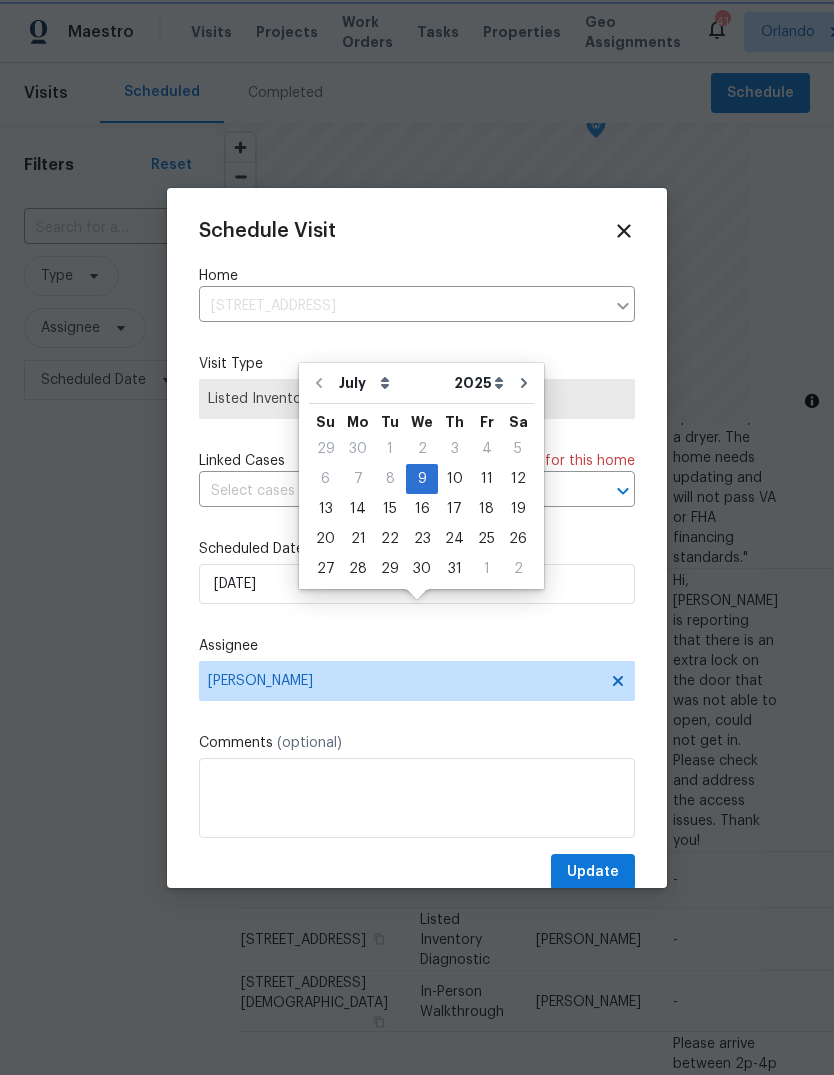 type on "[DATE]" 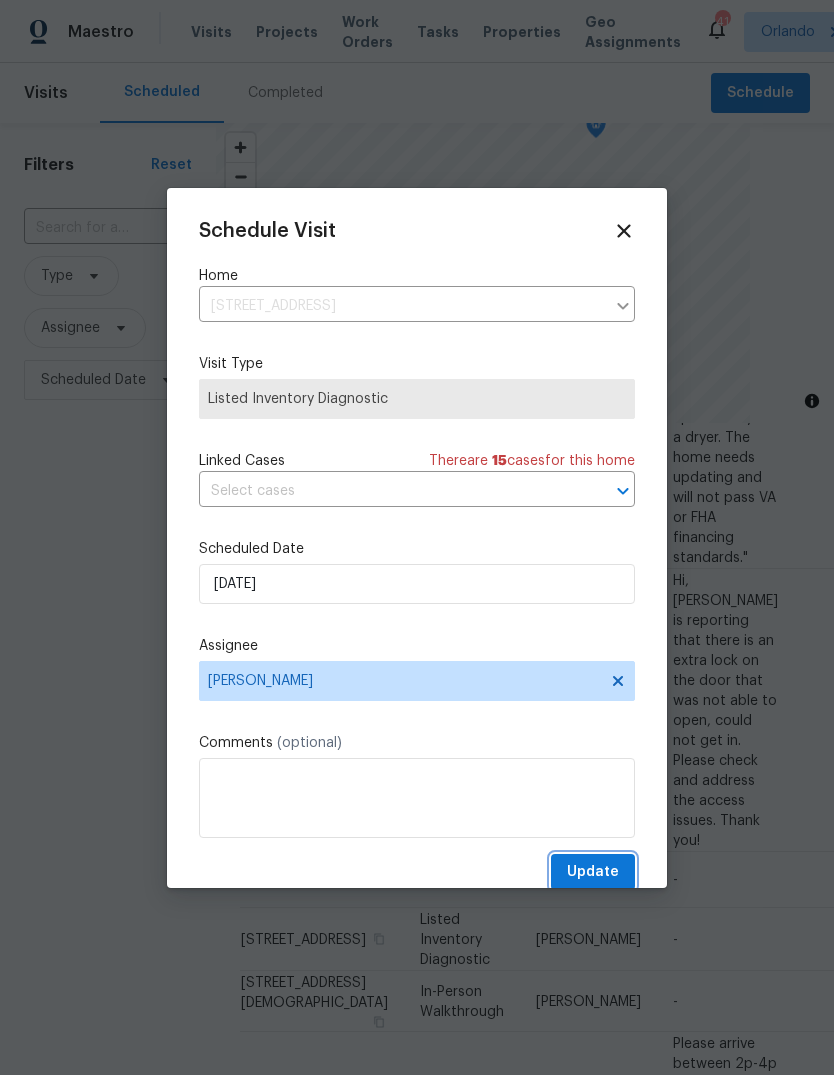 click on "Update" at bounding box center [593, 872] 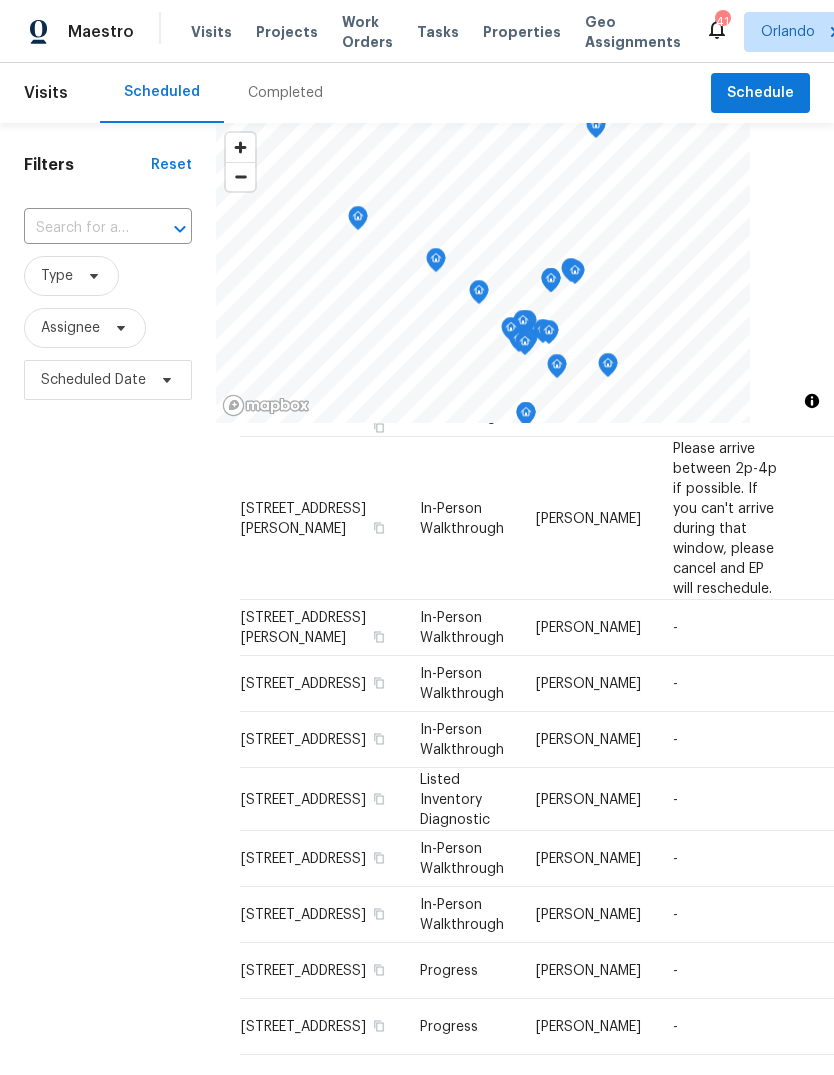 scroll, scrollTop: 1162, scrollLeft: 0, axis: vertical 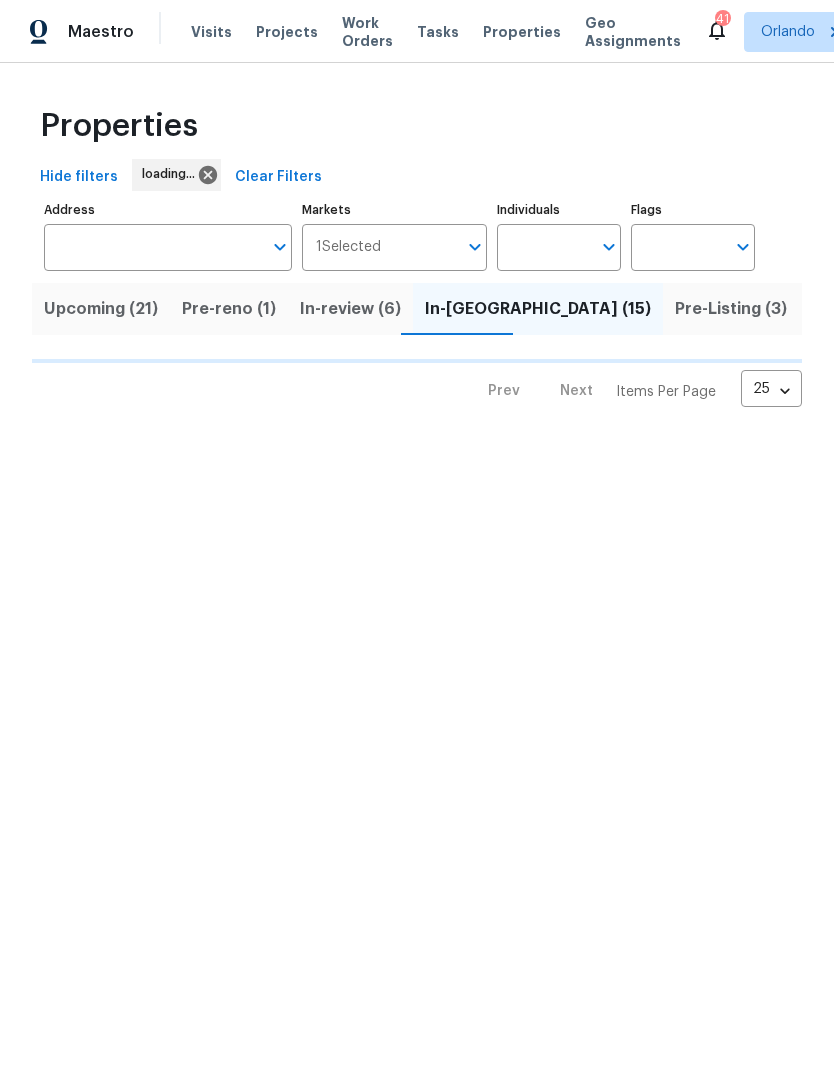 click on "Work Orders" at bounding box center [367, 32] 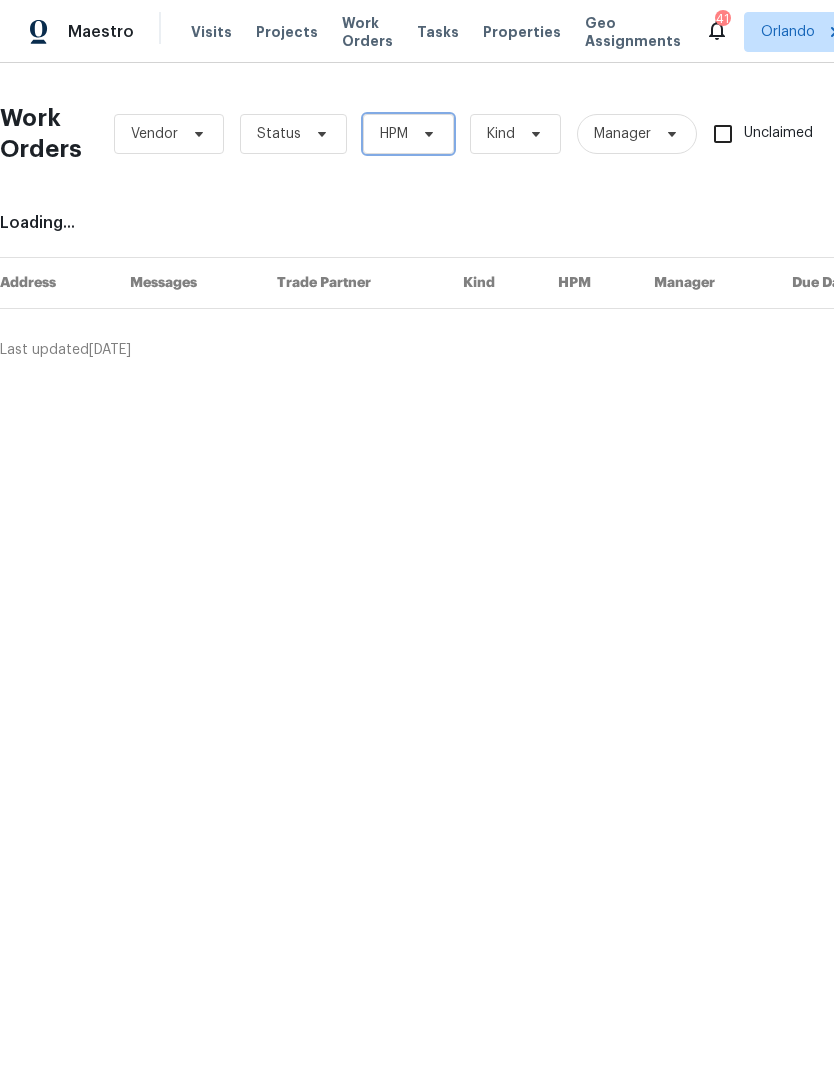 click 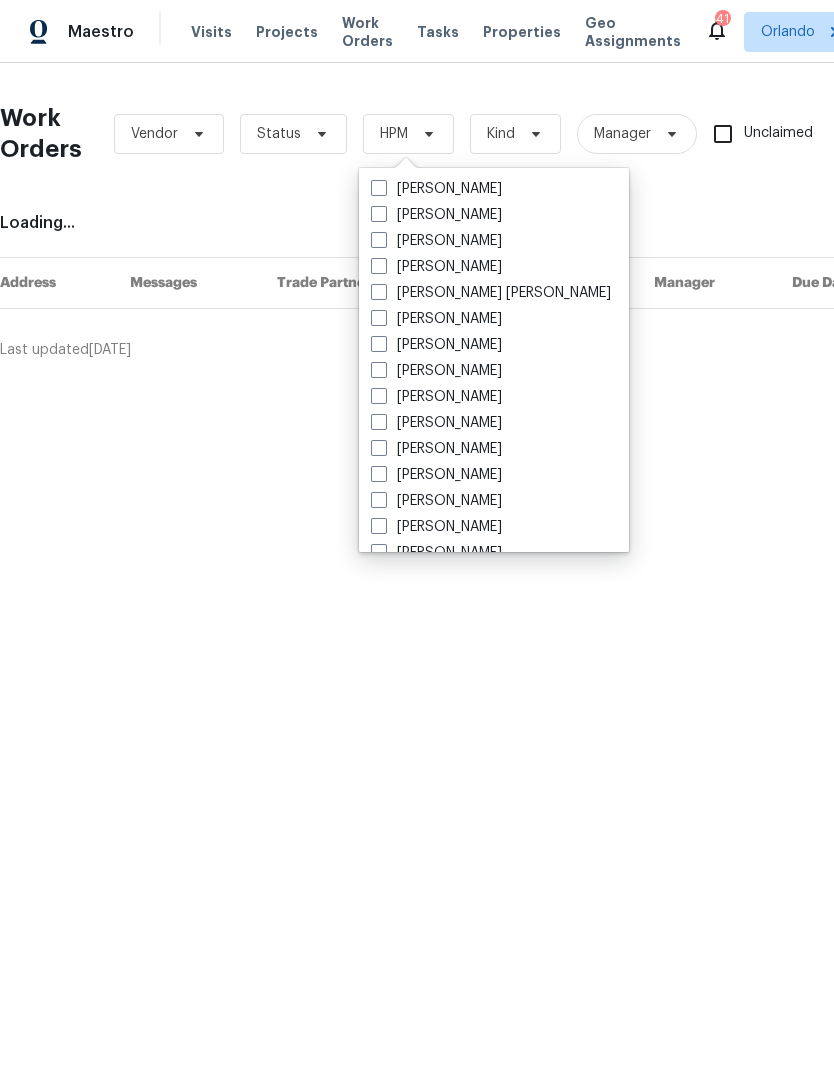 click on "[PERSON_NAME]" at bounding box center [436, 241] 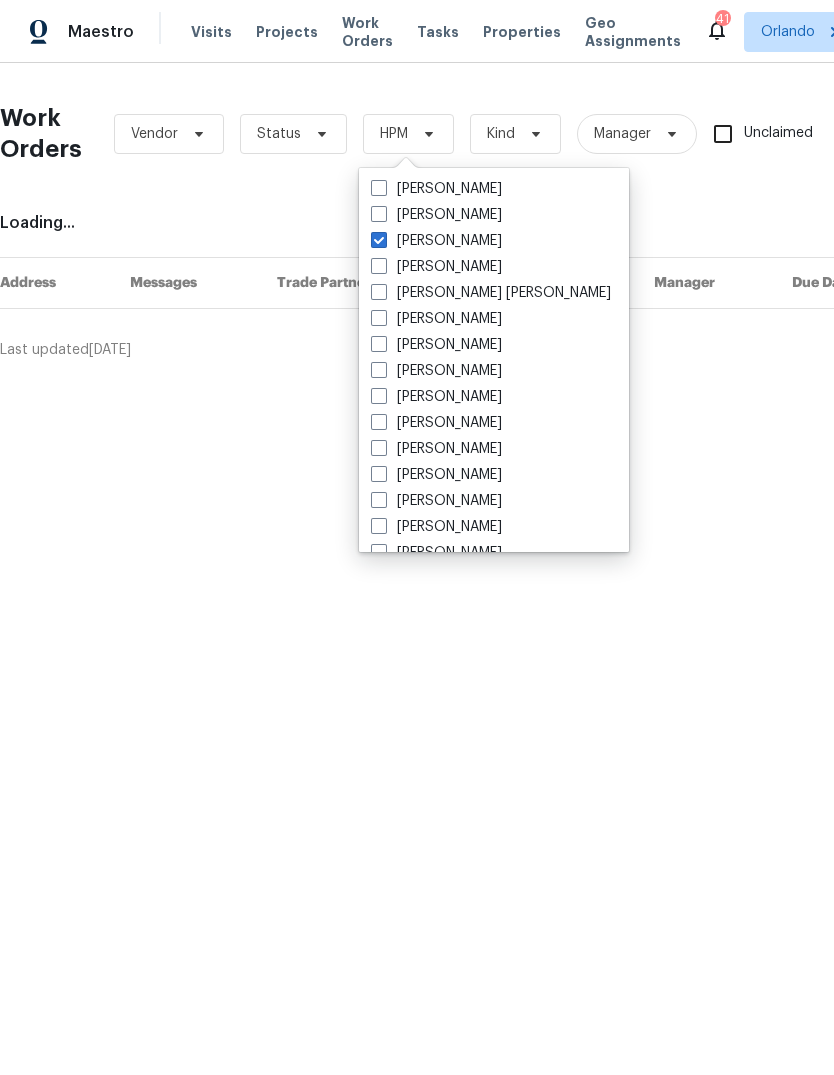 checkbox on "true" 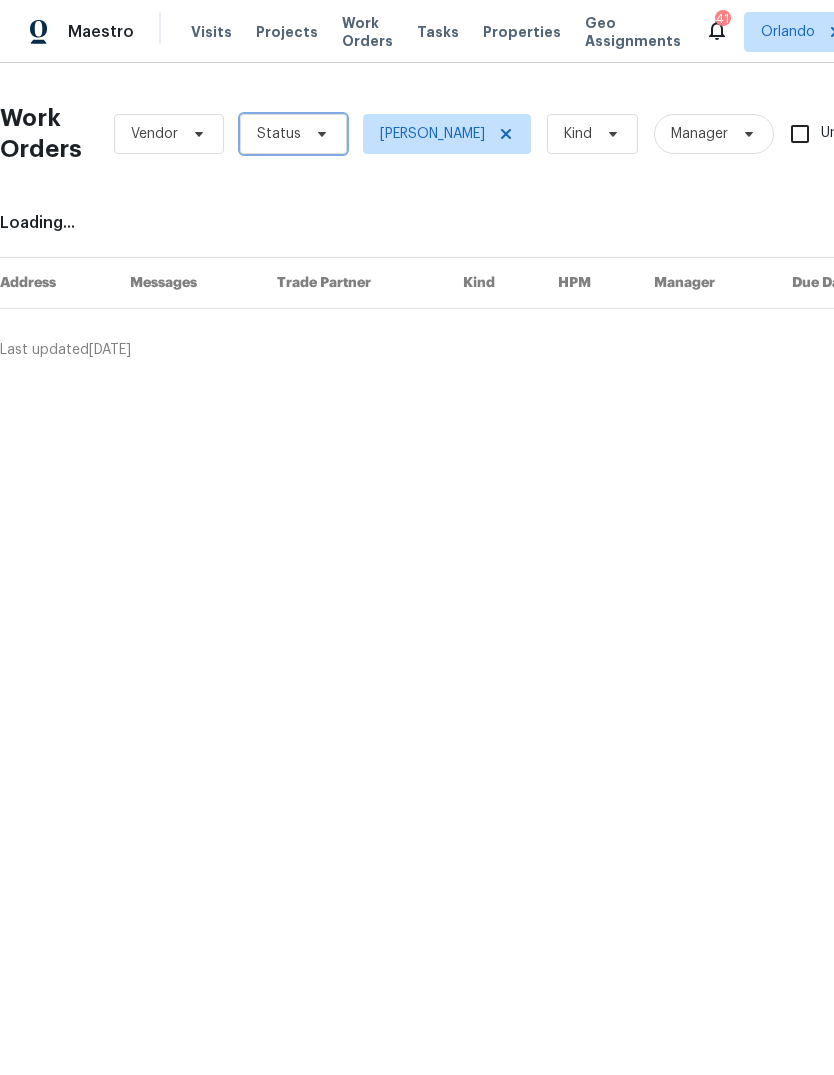 click 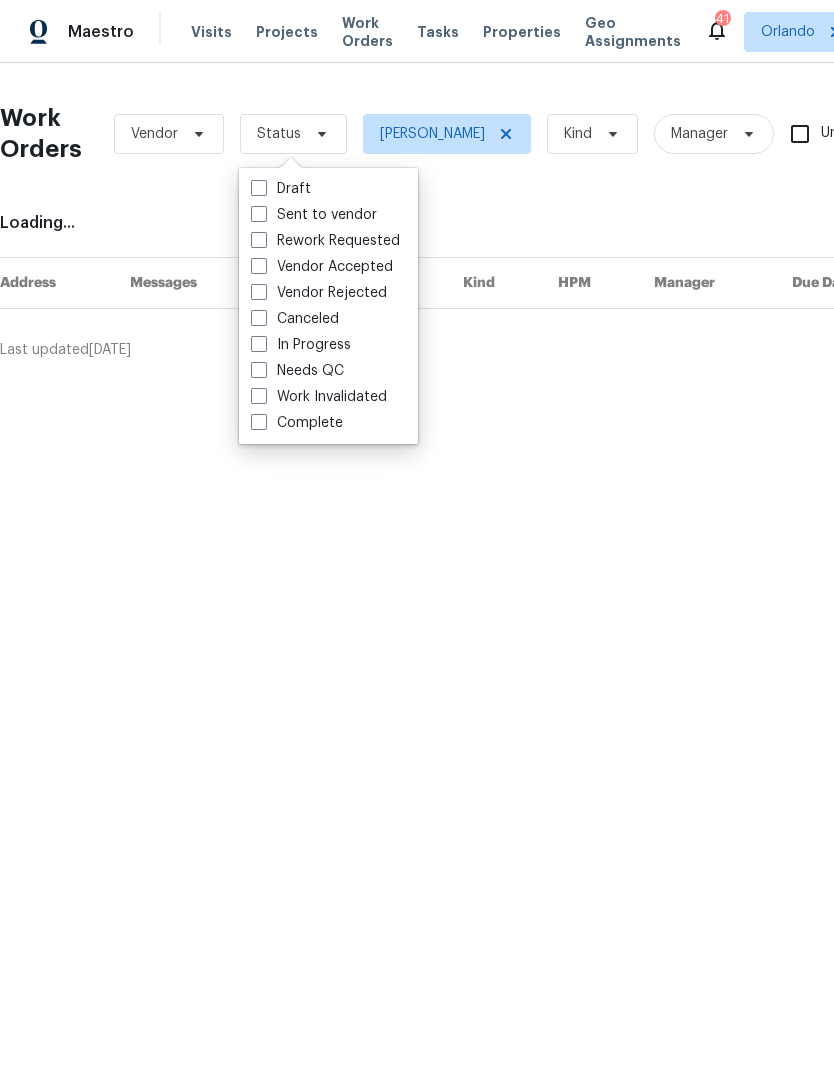 click on "Needs QC" at bounding box center (297, 371) 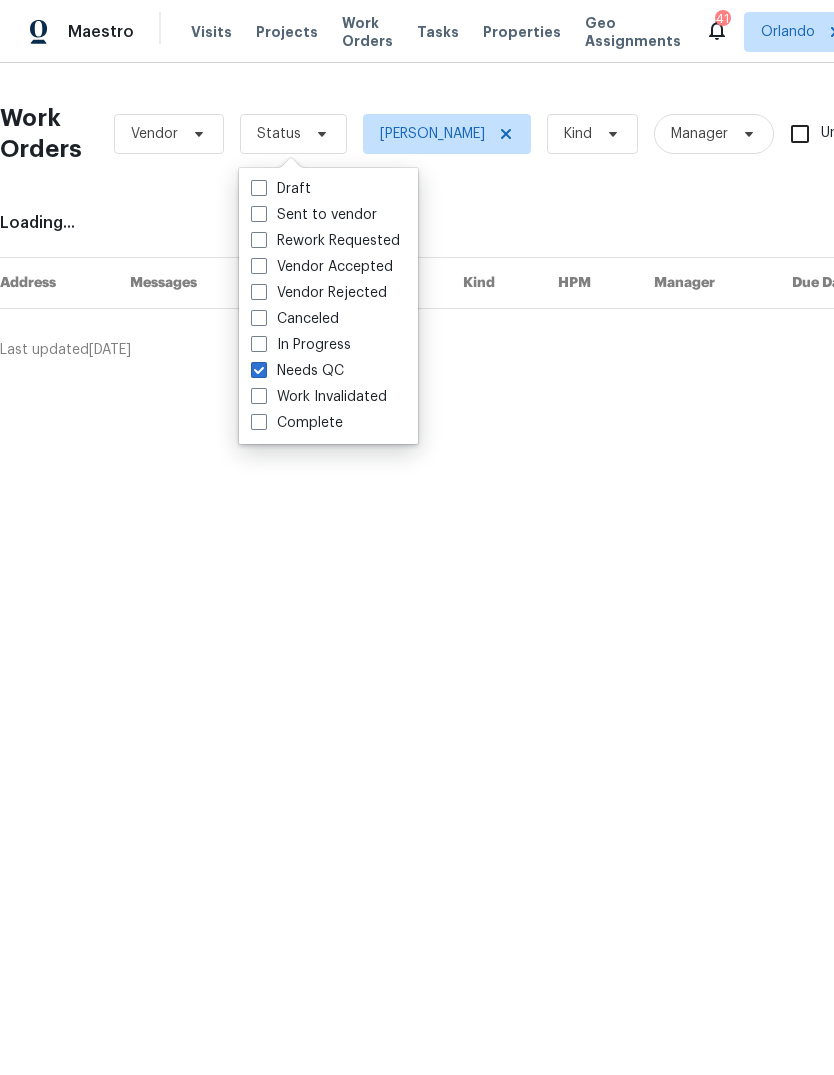 checkbox on "true" 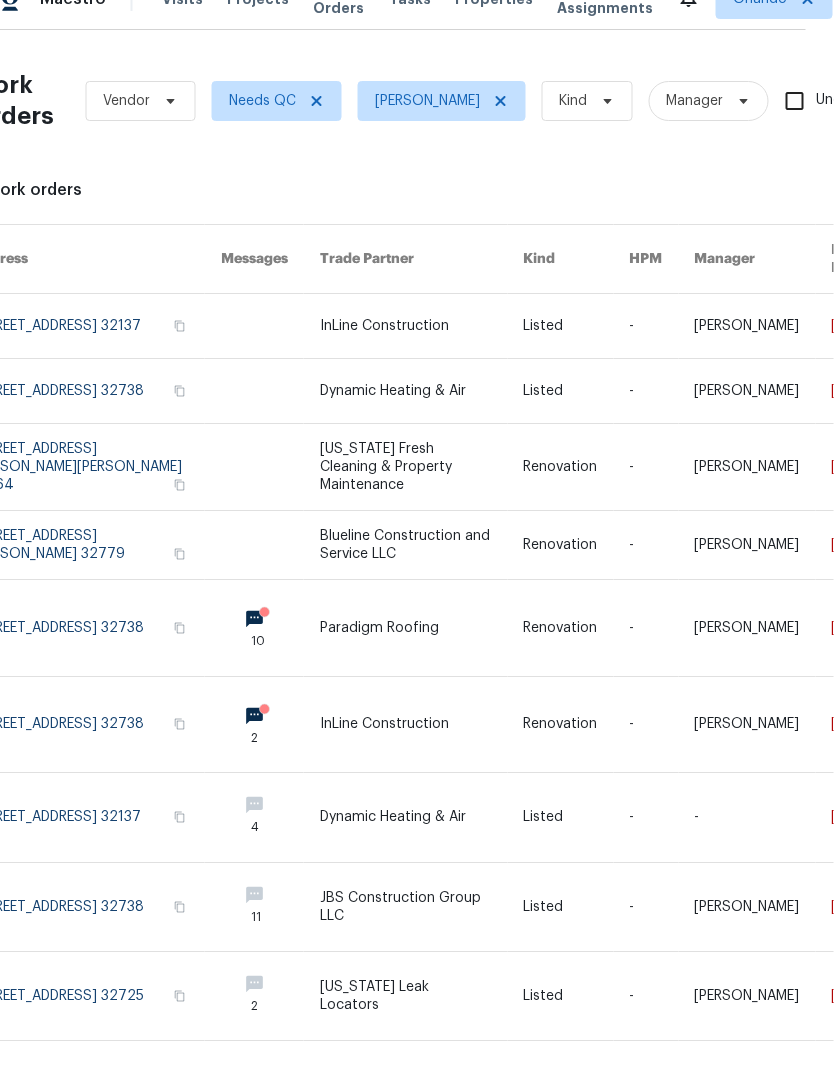 scroll, scrollTop: 33, scrollLeft: 0, axis: vertical 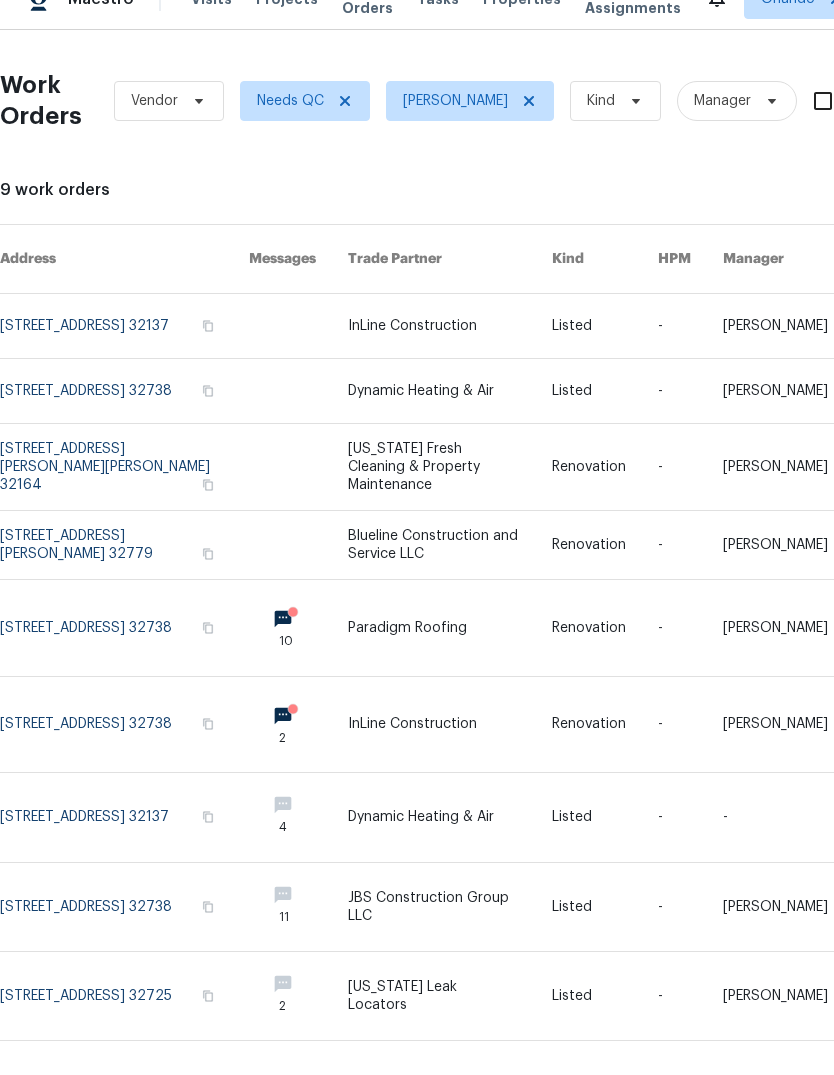 click at bounding box center (449, 545) 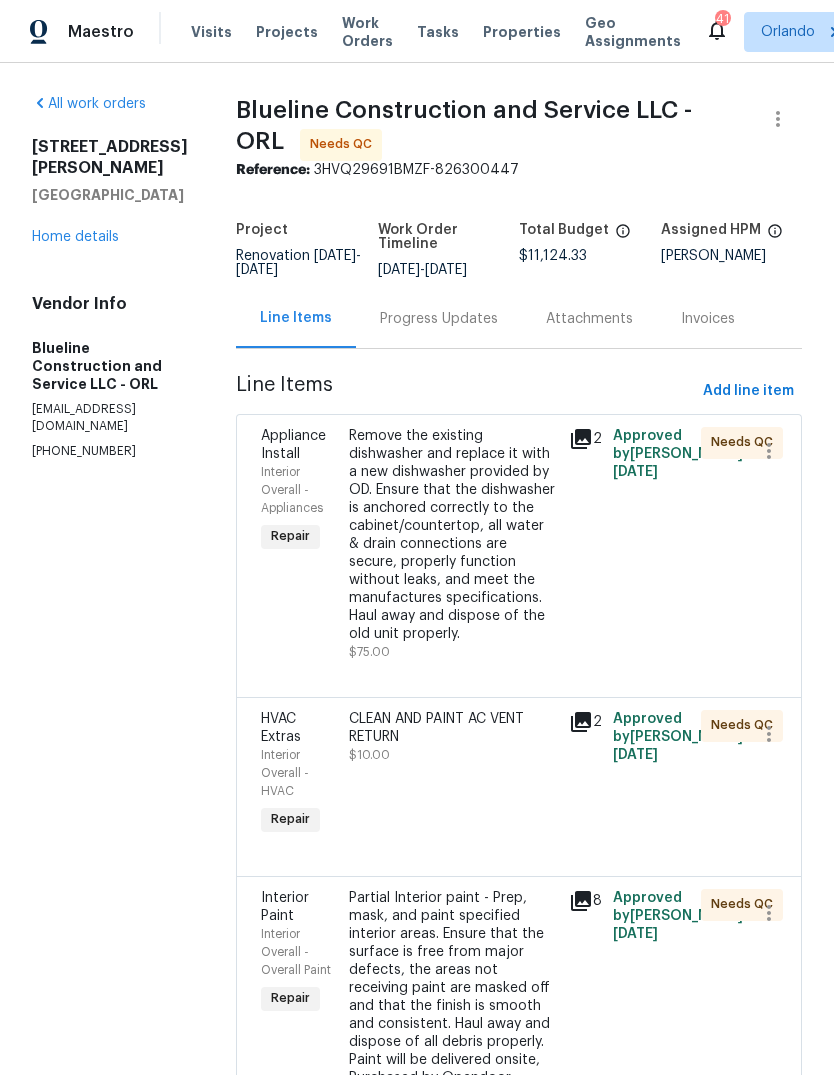 scroll, scrollTop: 1, scrollLeft: 0, axis: vertical 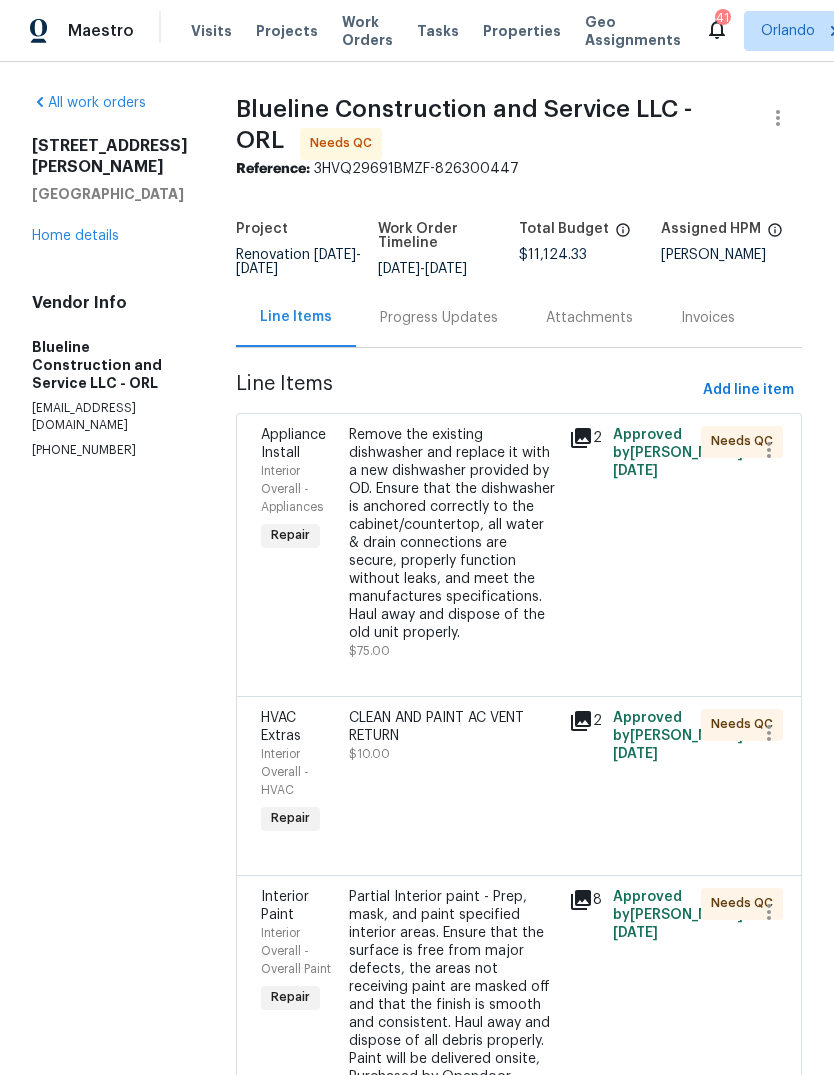 click on "Remove the existing dishwasher and replace it with a new dishwasher provided by OD. Ensure that the dishwasher is anchored correctly to the cabinet/countertop, all water & drain connections are secure, properly function without leaks, and meet the manufactures specifications. Haul away and dispose of the old unit properly." at bounding box center [453, 534] 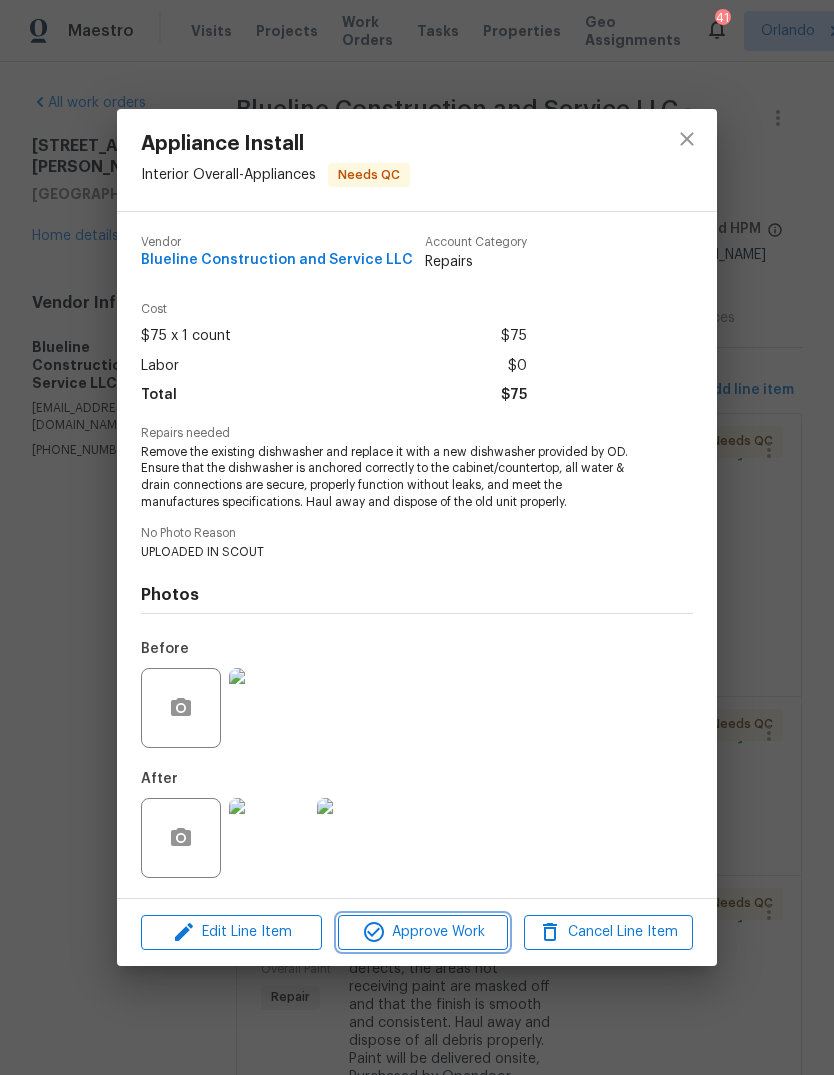 click on "Approve Work" at bounding box center [422, 932] 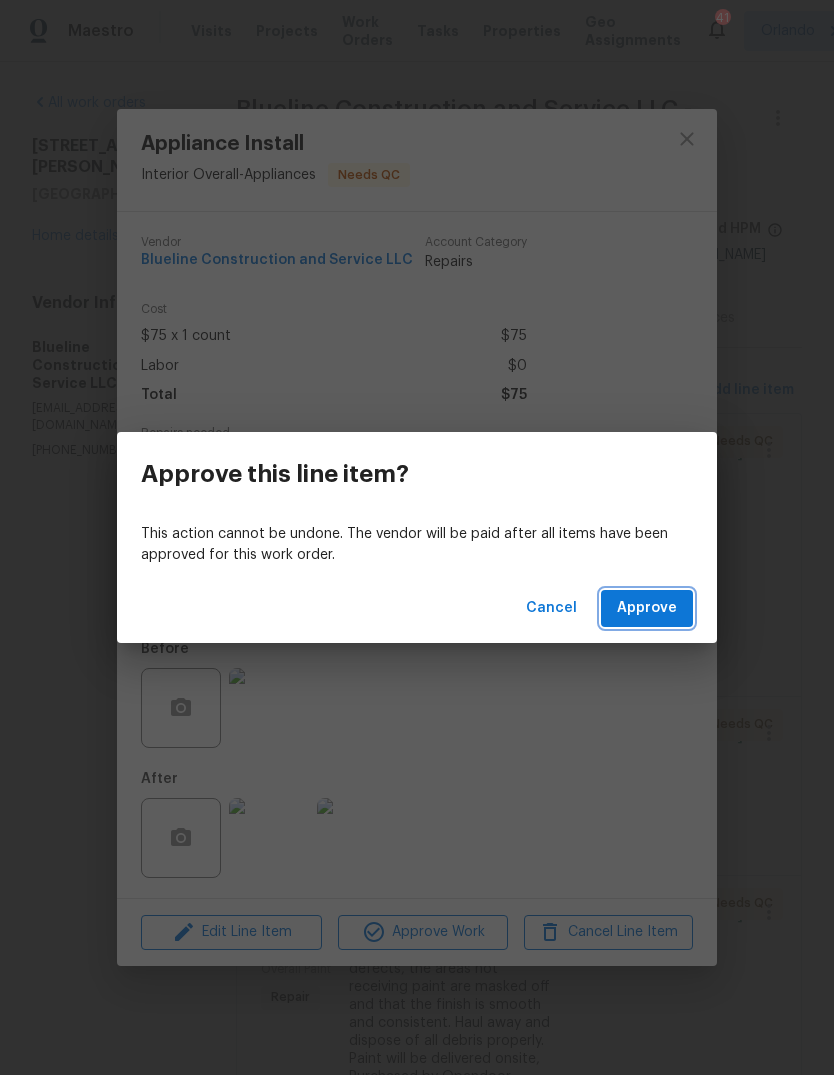 click on "Approve" at bounding box center [647, 608] 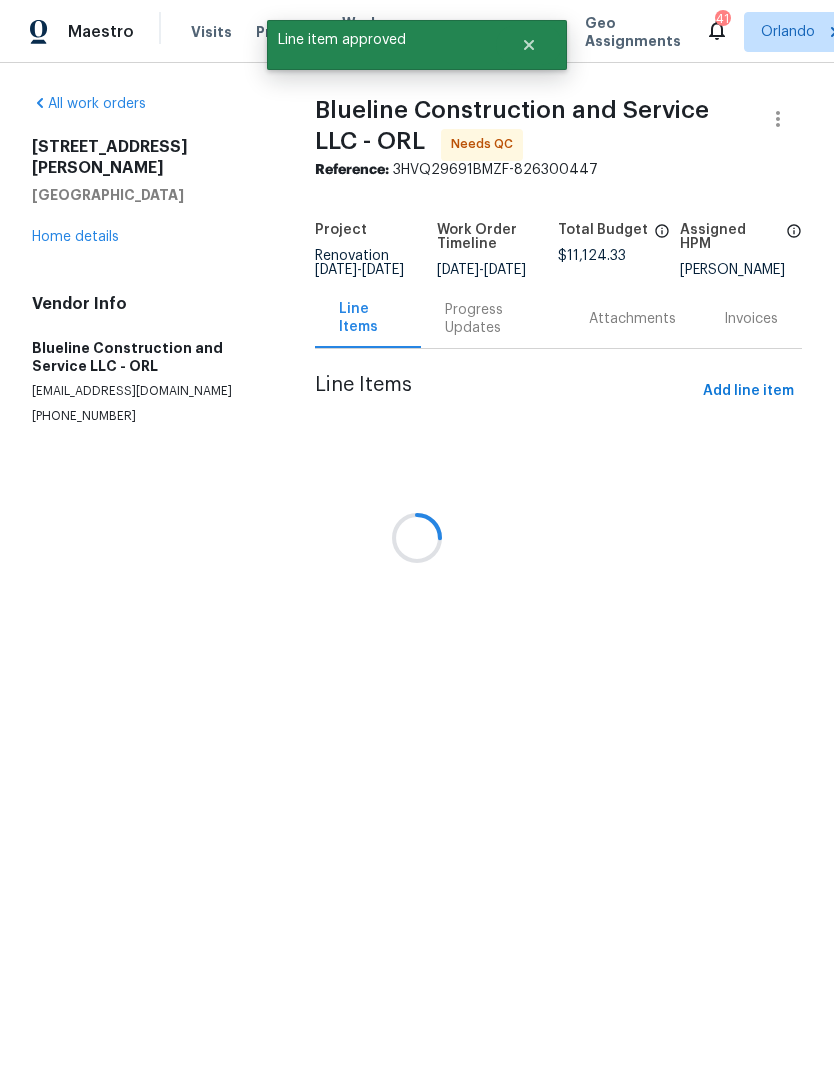 scroll, scrollTop: 0, scrollLeft: 0, axis: both 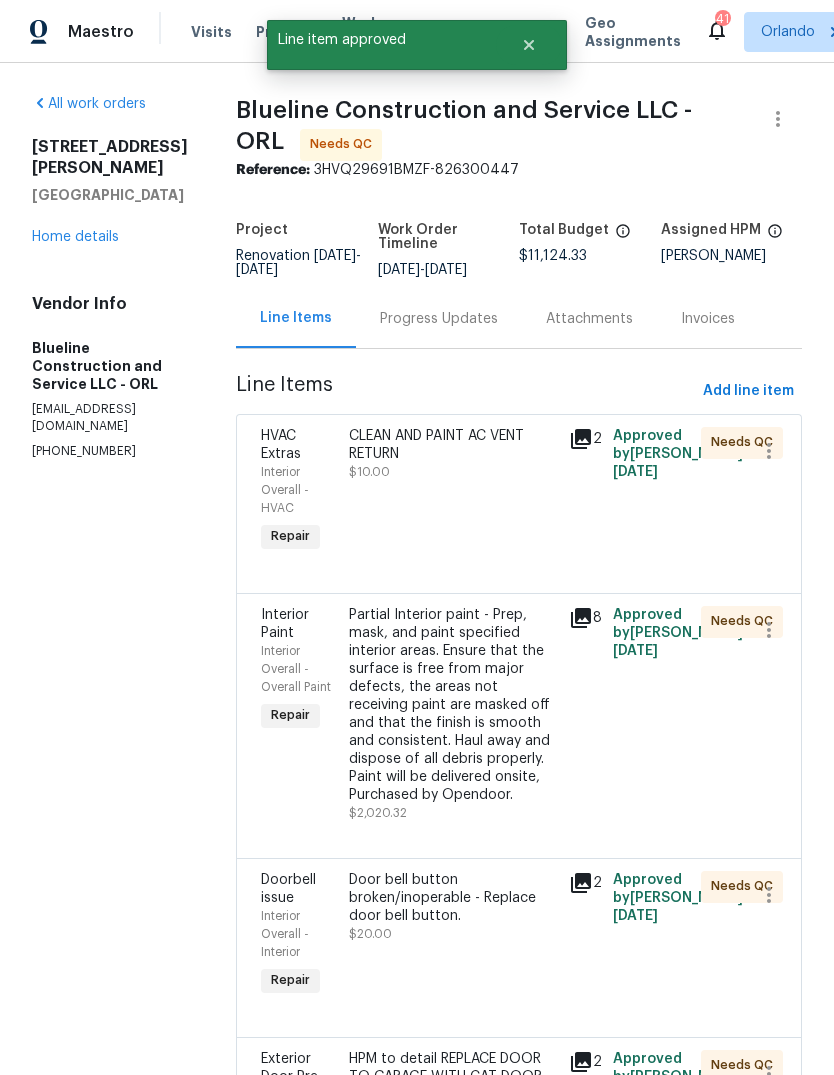 click on "CLEAN AND PAINT AC VENT RETURN $10.00" at bounding box center (453, 492) 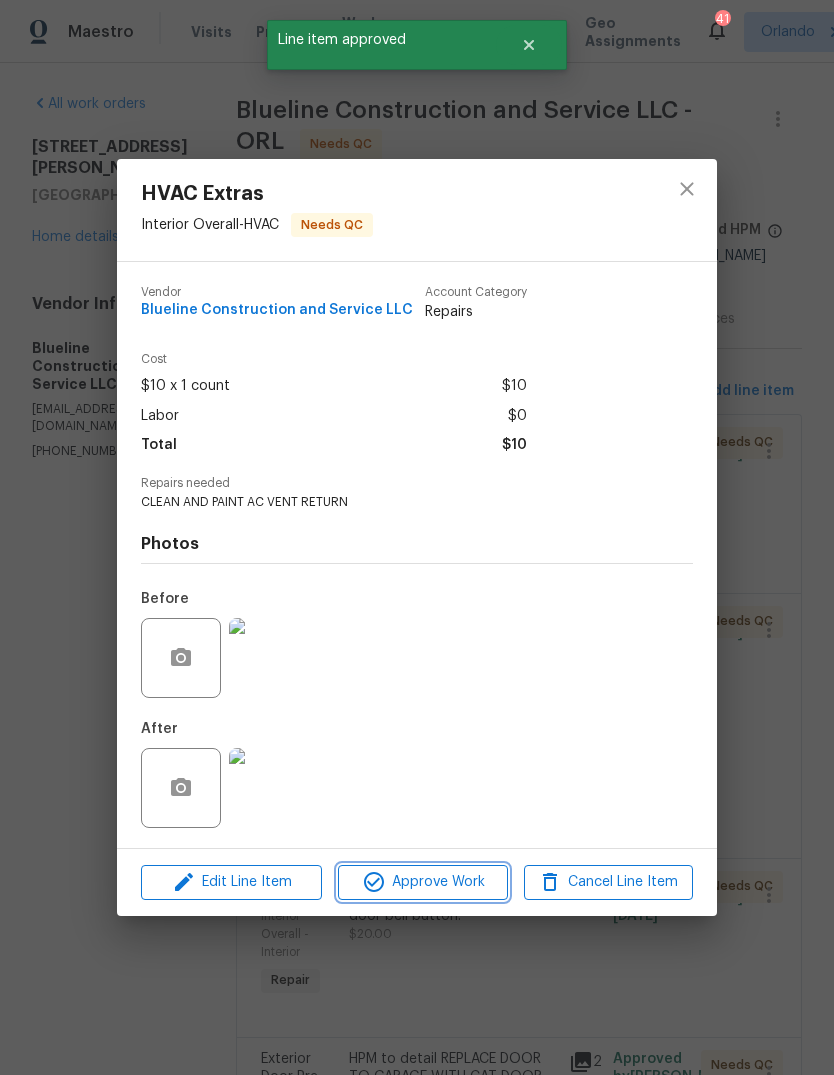 click on "Approve Work" at bounding box center (422, 882) 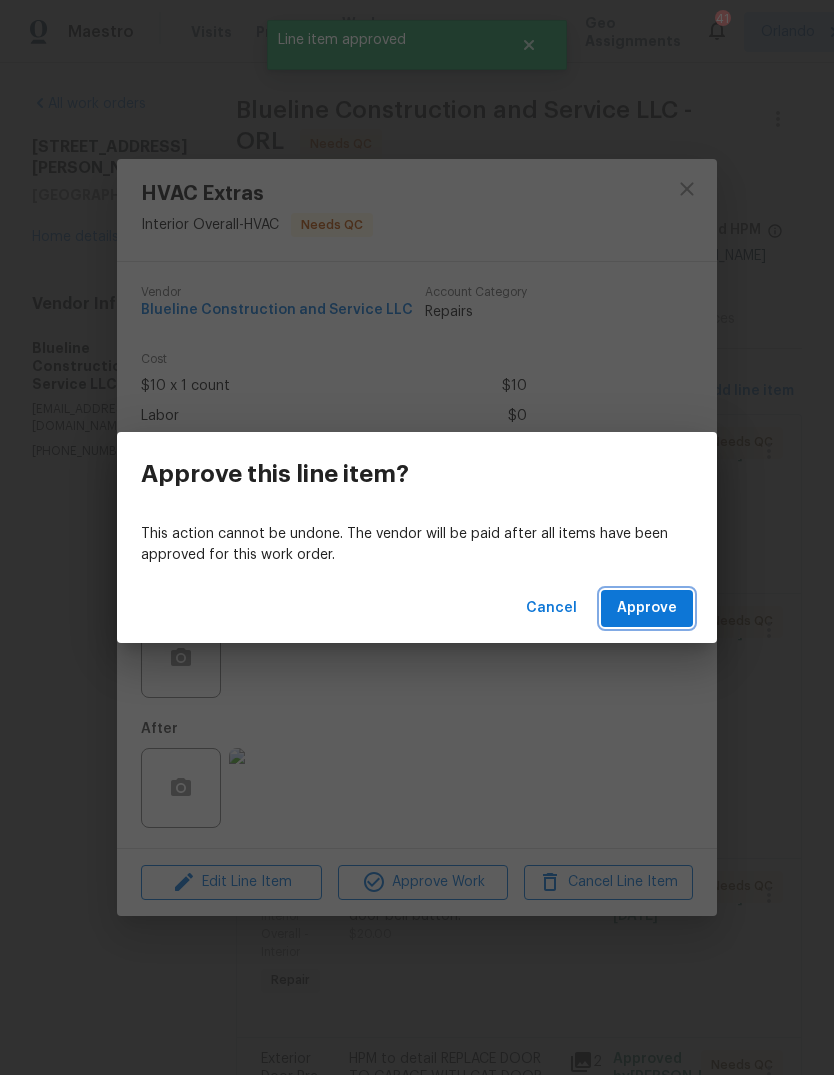 click on "Approve" at bounding box center [647, 608] 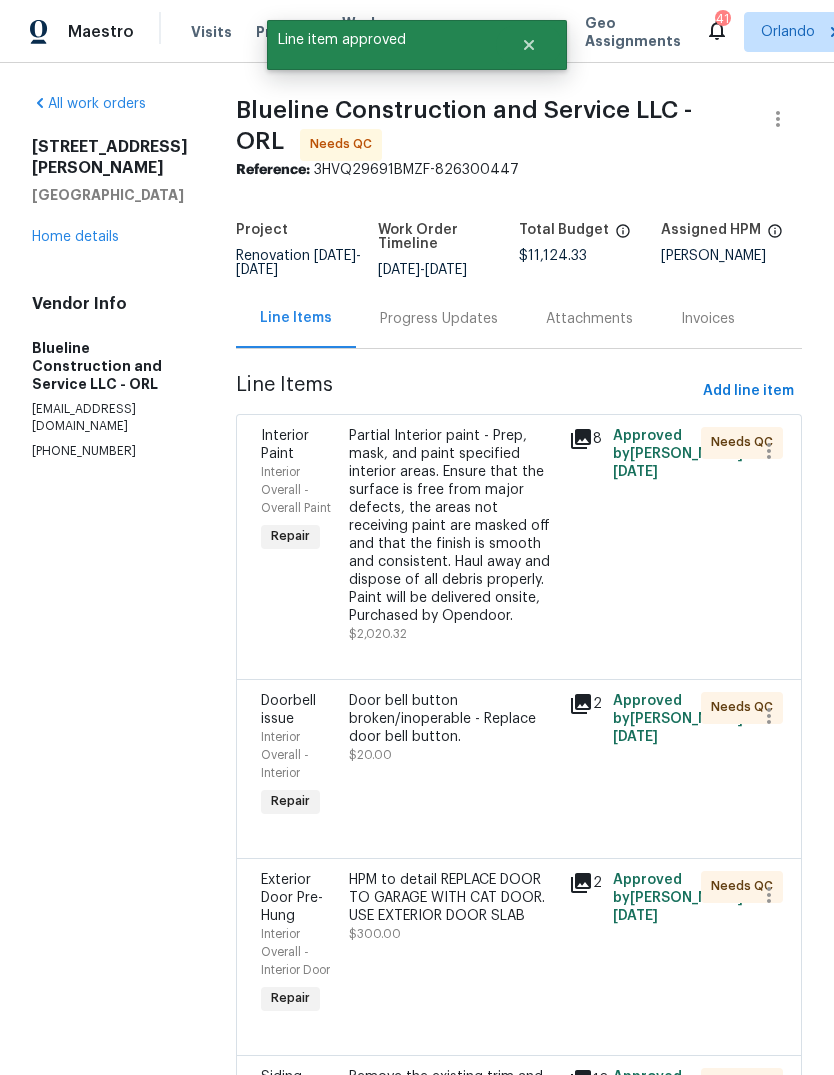 click on "Partial Interior paint - Prep, mask, and paint specified interior areas. Ensure that the surface is free from major defects, the areas not receiving paint are masked off and that the finish is smooth and consistent. Haul away and dispose of all debris properly. Paint will be delivered onsite, Purchased by Opendoor." at bounding box center [453, 526] 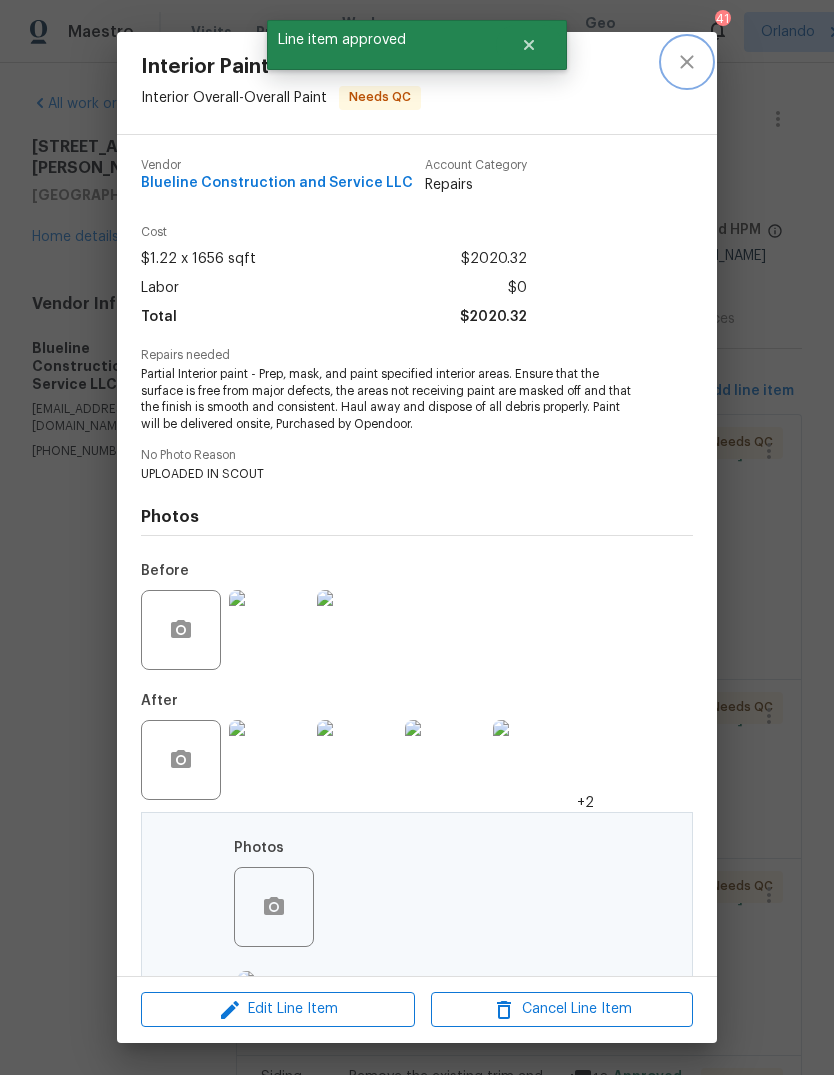 click 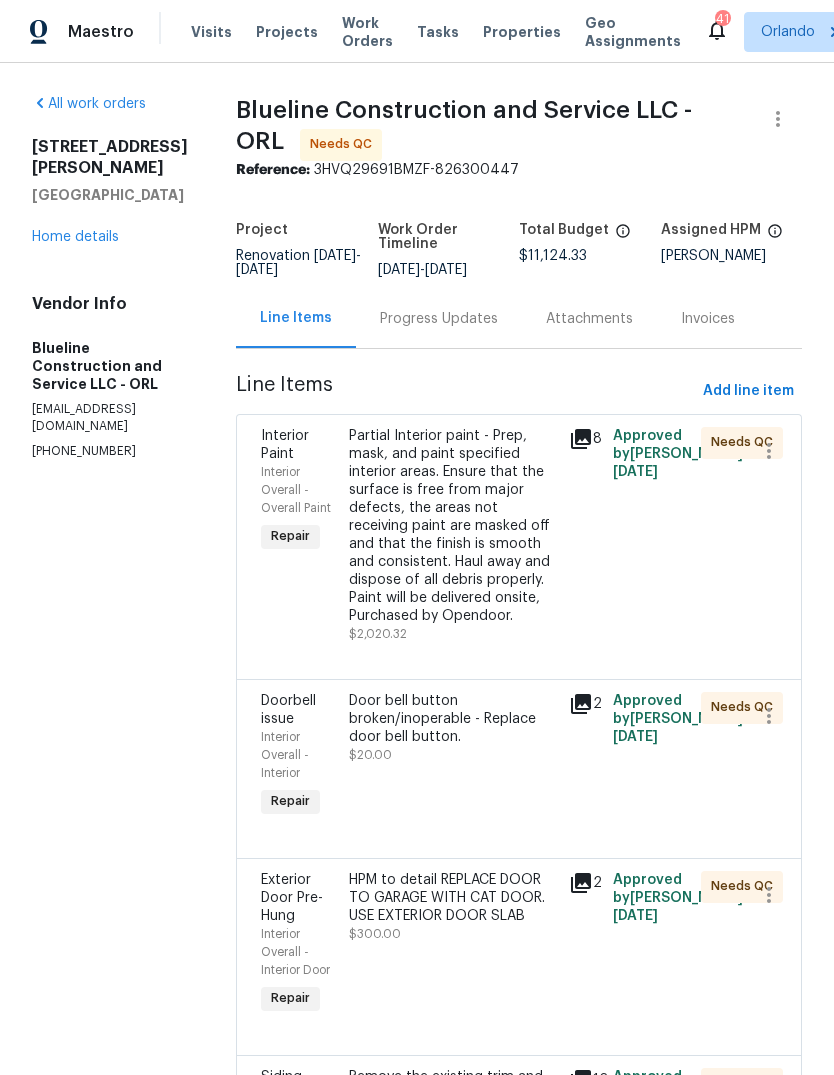 click on "Door bell button broken/inoperable - Replace door bell button. $20.00" at bounding box center [453, 757] 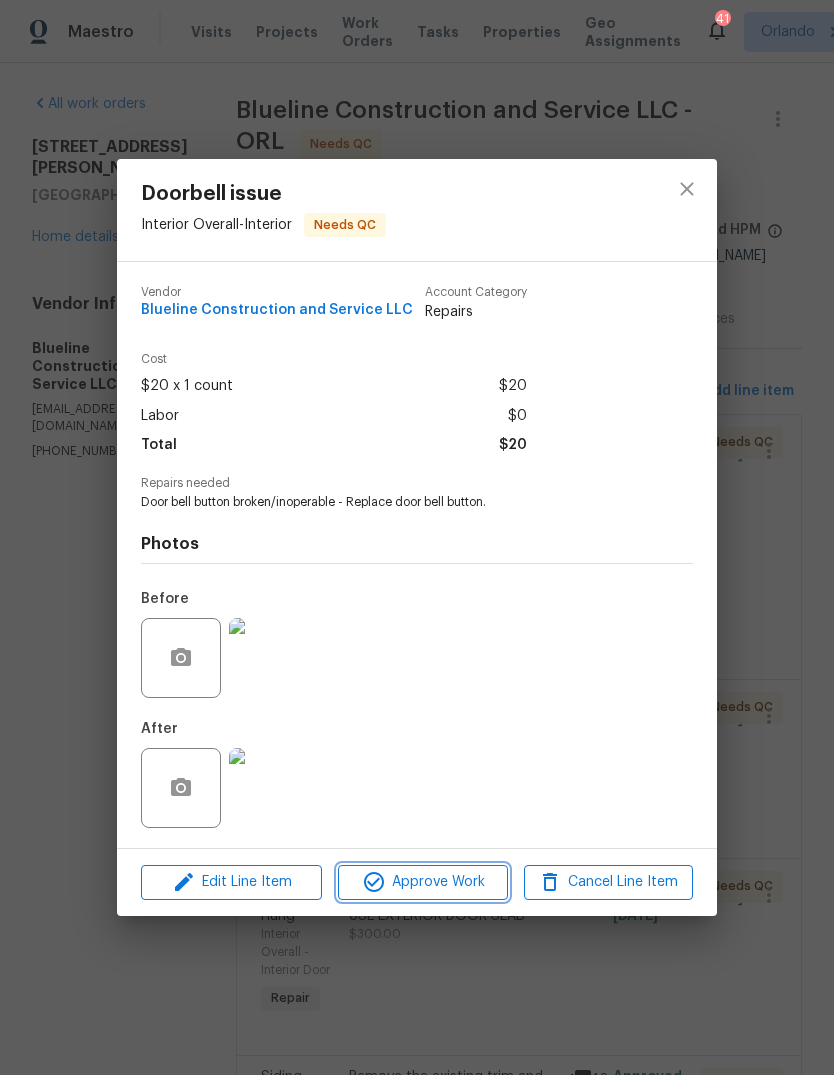 click on "Approve Work" at bounding box center [422, 882] 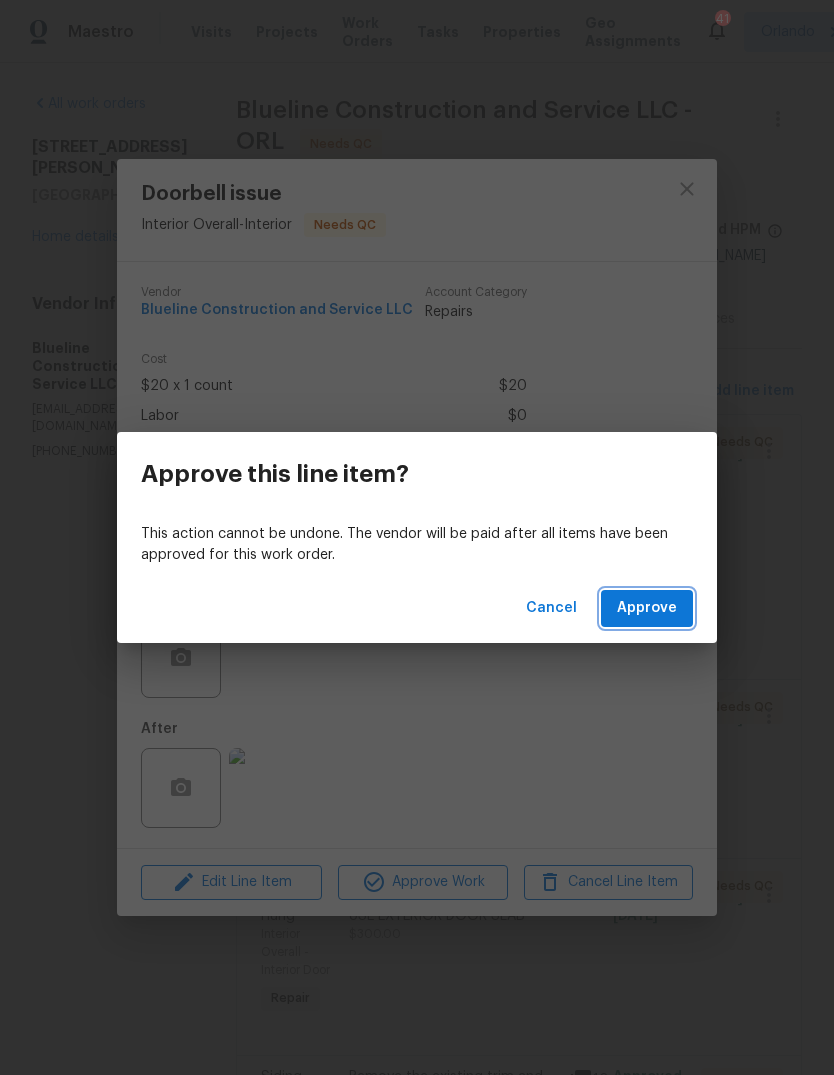 click on "Approve" at bounding box center [647, 608] 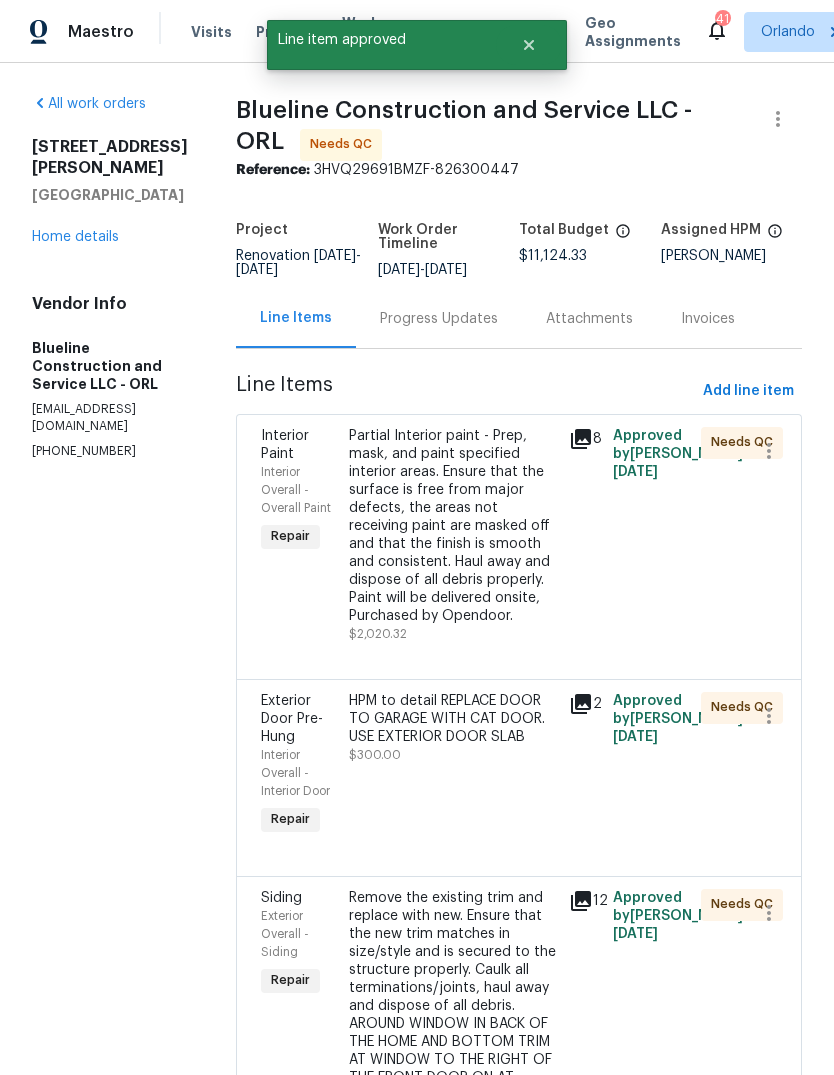 click on "HPM to detail
REPLACE DOOR TO GARAGE WITH CAT DOOR. USE EXTERIOR DOOR SLAB $300.00" at bounding box center [453, 728] 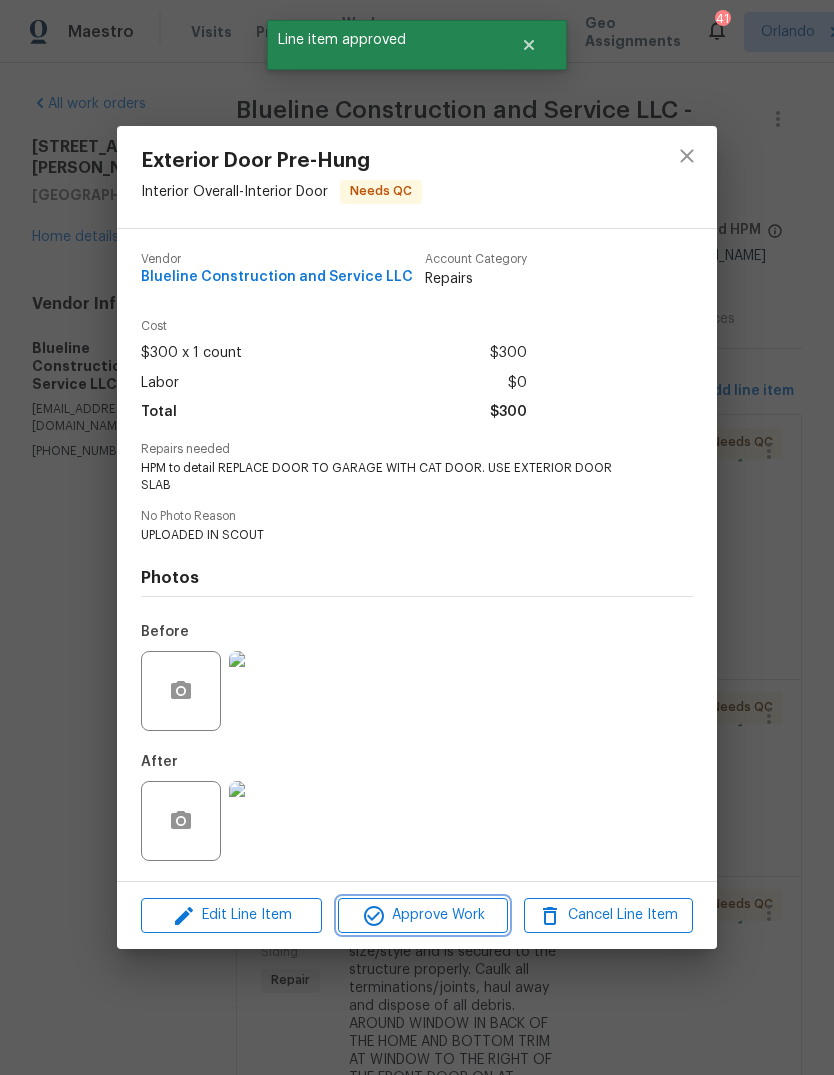 click on "Approve Work" at bounding box center [422, 915] 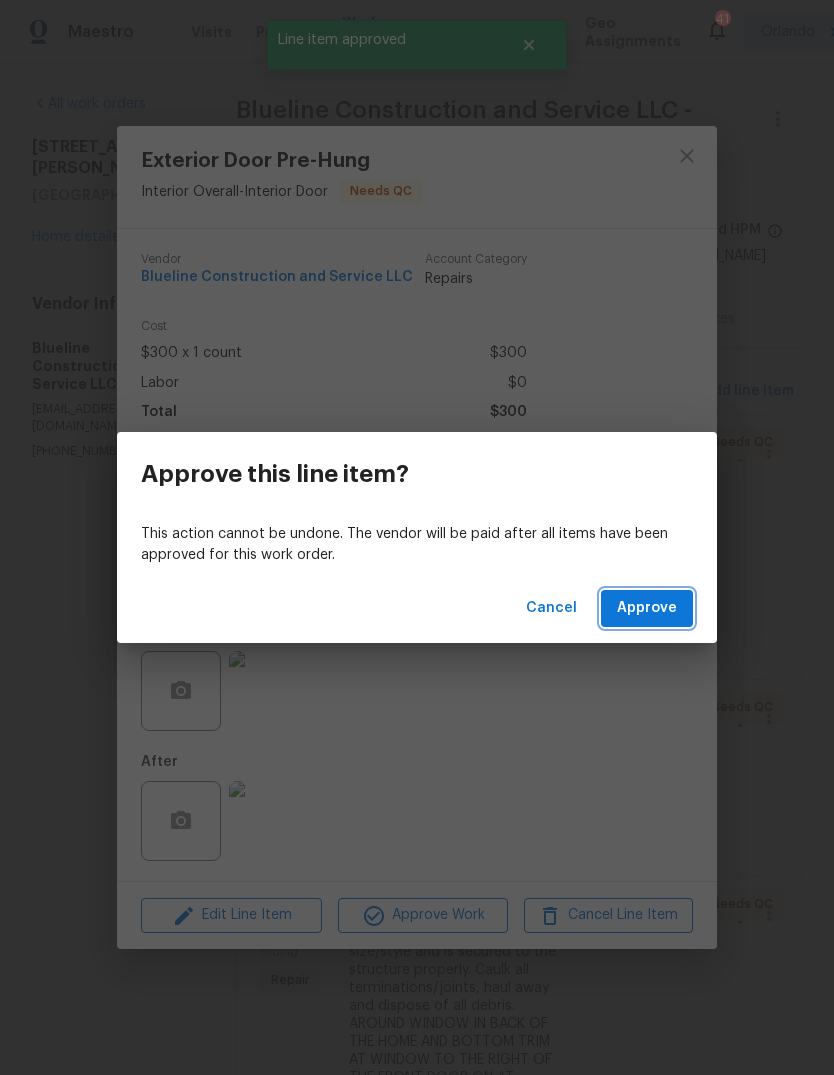 click on "Approve" at bounding box center [647, 608] 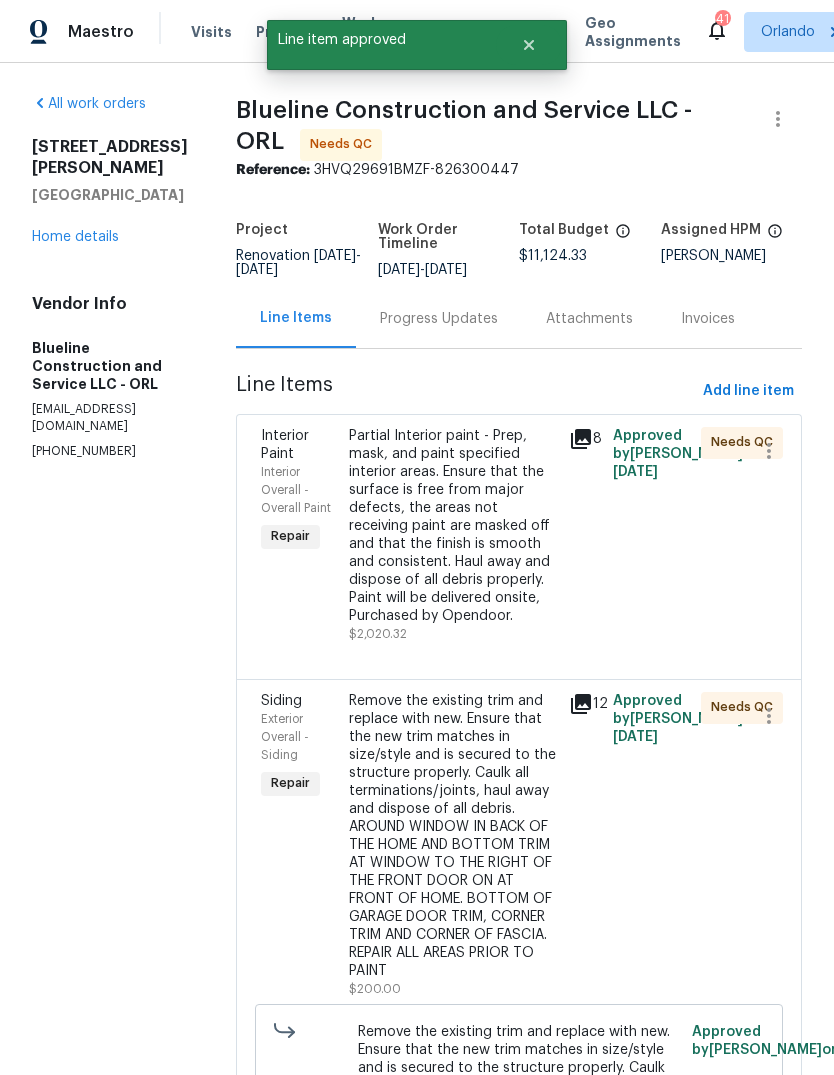 click on "Remove the existing trim and replace with new. Ensure that the new trim matches in size/style and is secured to the structure properly. Caulk all terminations/joints, haul away and dispose of all debris.
AROUND WINDOW IN BACK OF THE HOME AND BOTTOM TRIM AT WINDOW TO THE RIGHT OF THE FRONT DOOR ON AT FRONT OF HOME.
BOTTOM OF GARAGE DOOR TRIM, CORNER TRIM AND CORNER OF FASCIA. REPAIR ALL AREAS PRIOR TO PAINT" at bounding box center [453, 836] 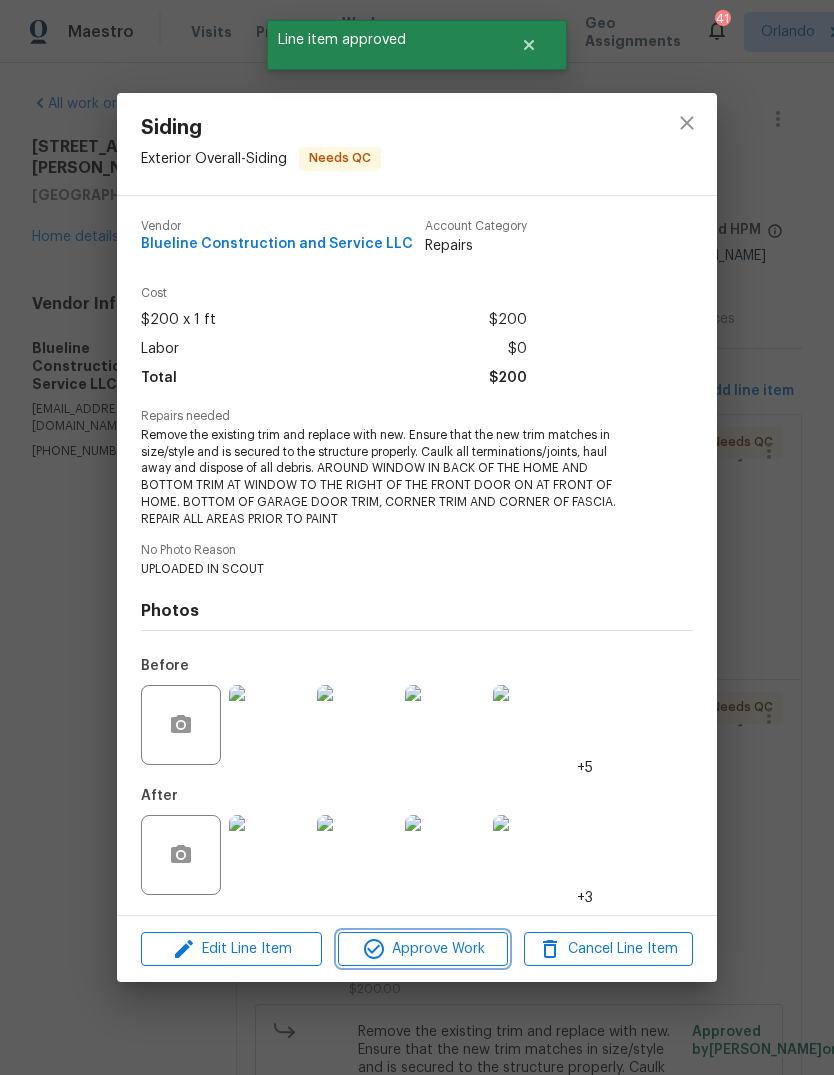 click on "Approve Work" at bounding box center [422, 949] 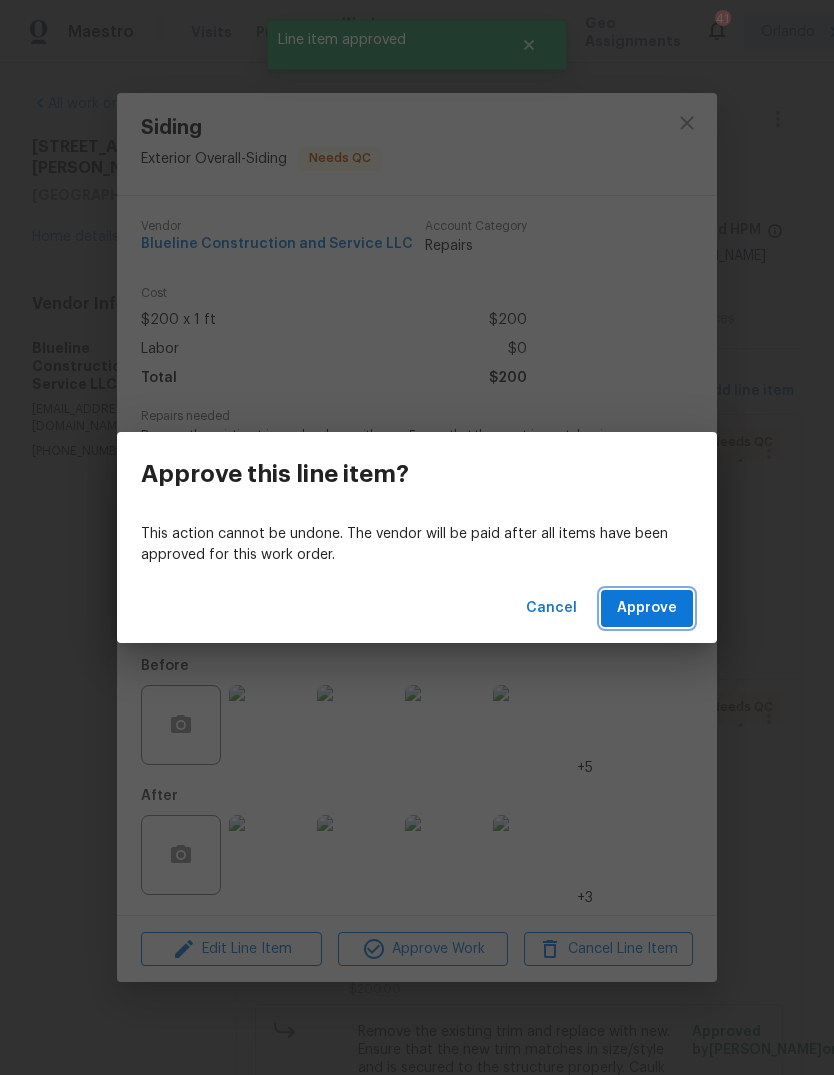 click on "Approve" at bounding box center (647, 608) 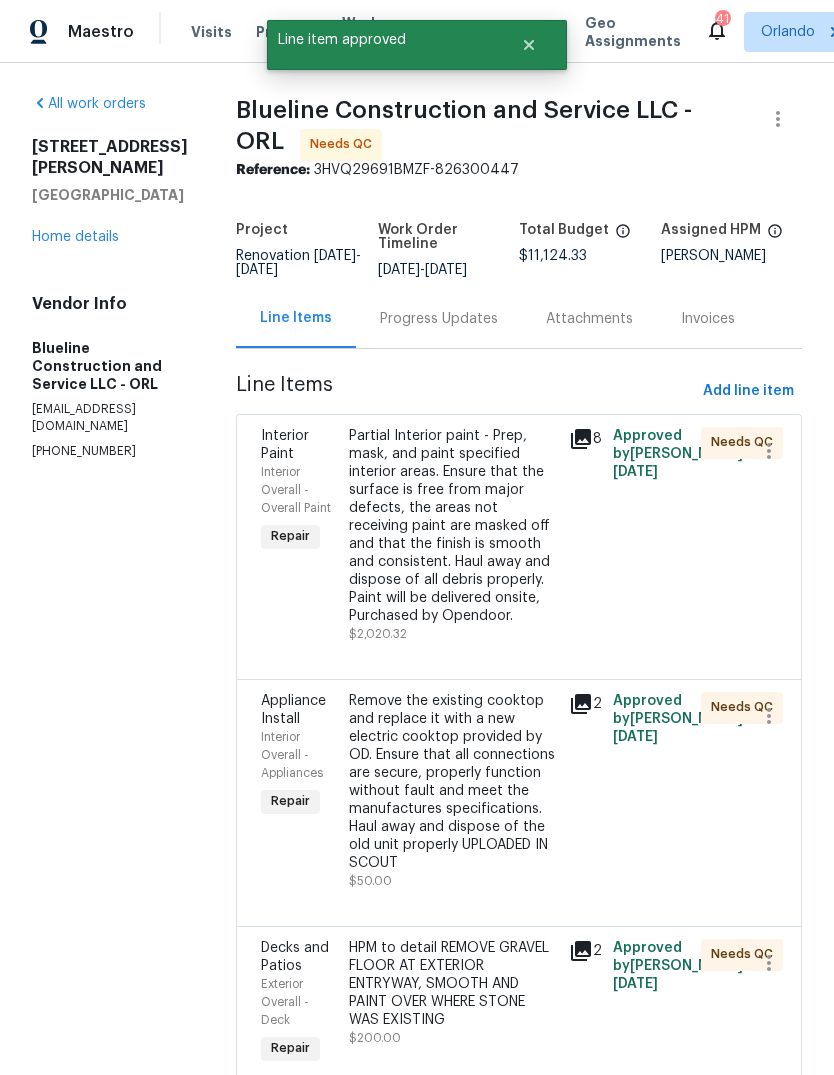 click on "Remove the existing cooktop and replace it with a new electric cooktop provided by OD. Ensure that all  connections are secure, properly function without fault and meet the manufactures specifications. Haul away and dispose of the old unit properly
UPLOADED IN SCOUT" at bounding box center [453, 782] 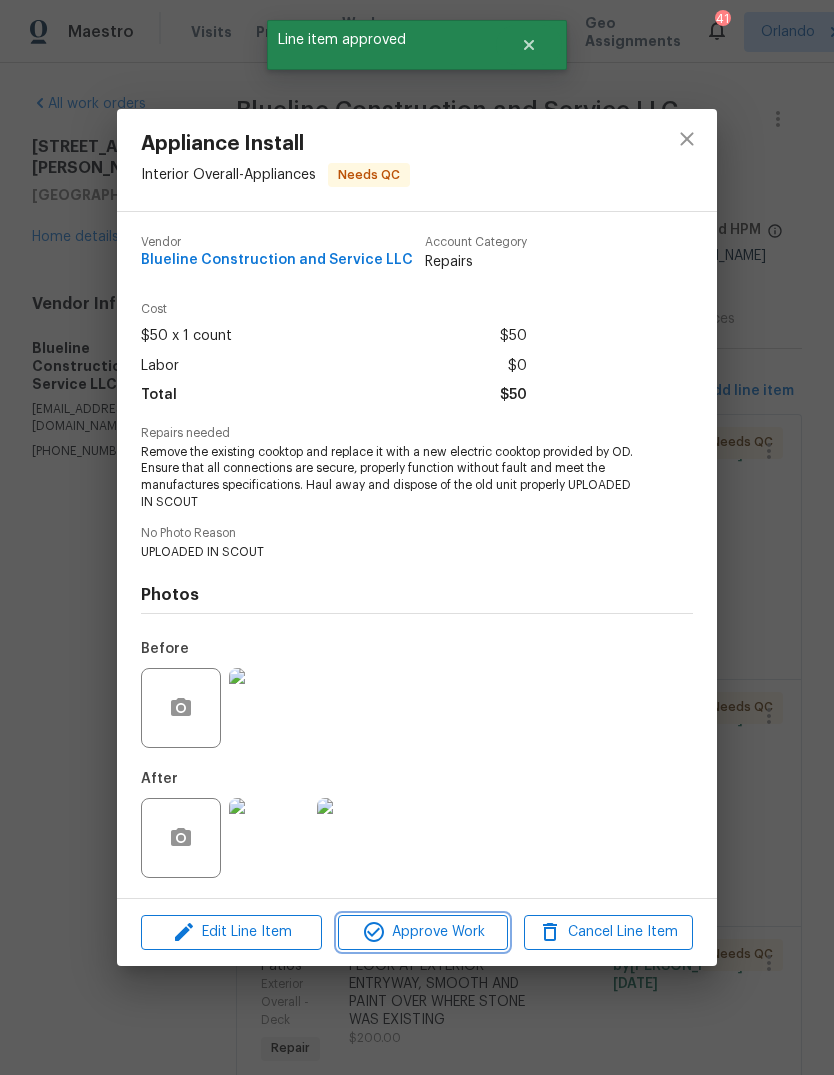 click on "Approve Work" at bounding box center [422, 932] 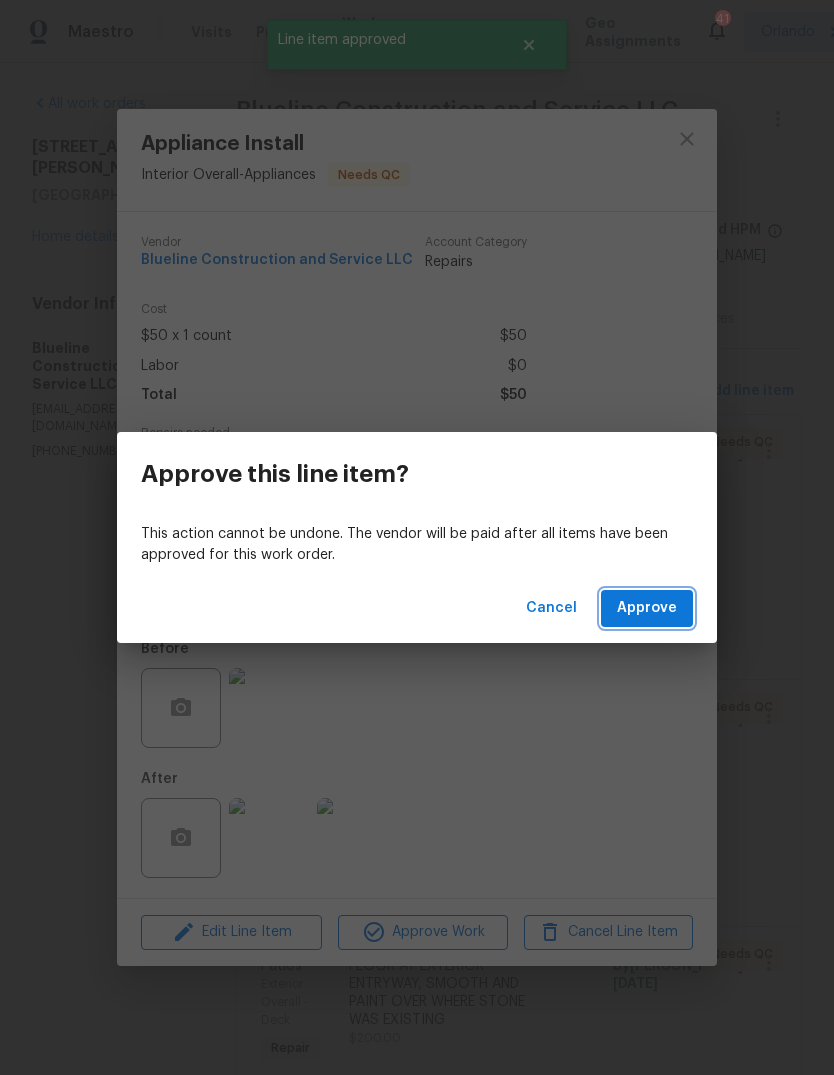 click on "Approve" at bounding box center [647, 608] 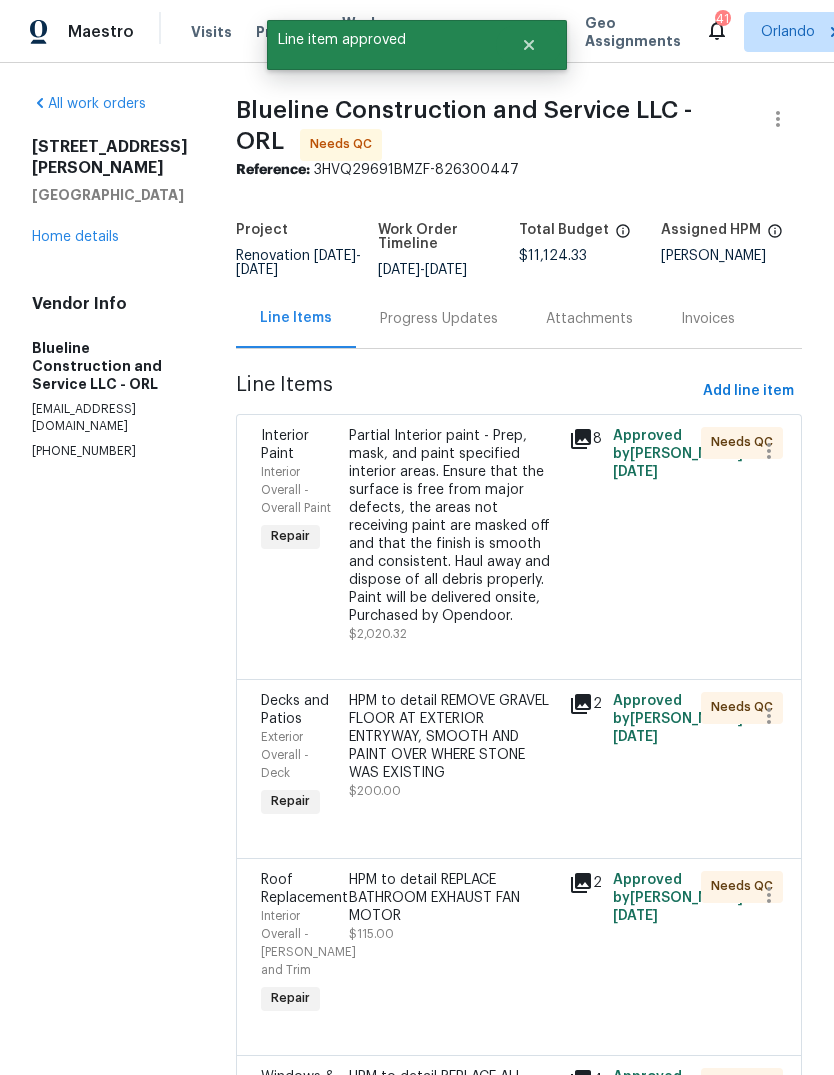 click on "HPM to detail
REMOVE GRAVEL FLOOR AT EXTERIOR ENTRYWAY, SMOOTH AND PAINT OVER WHERE STONE WAS EXISTING" at bounding box center [453, 737] 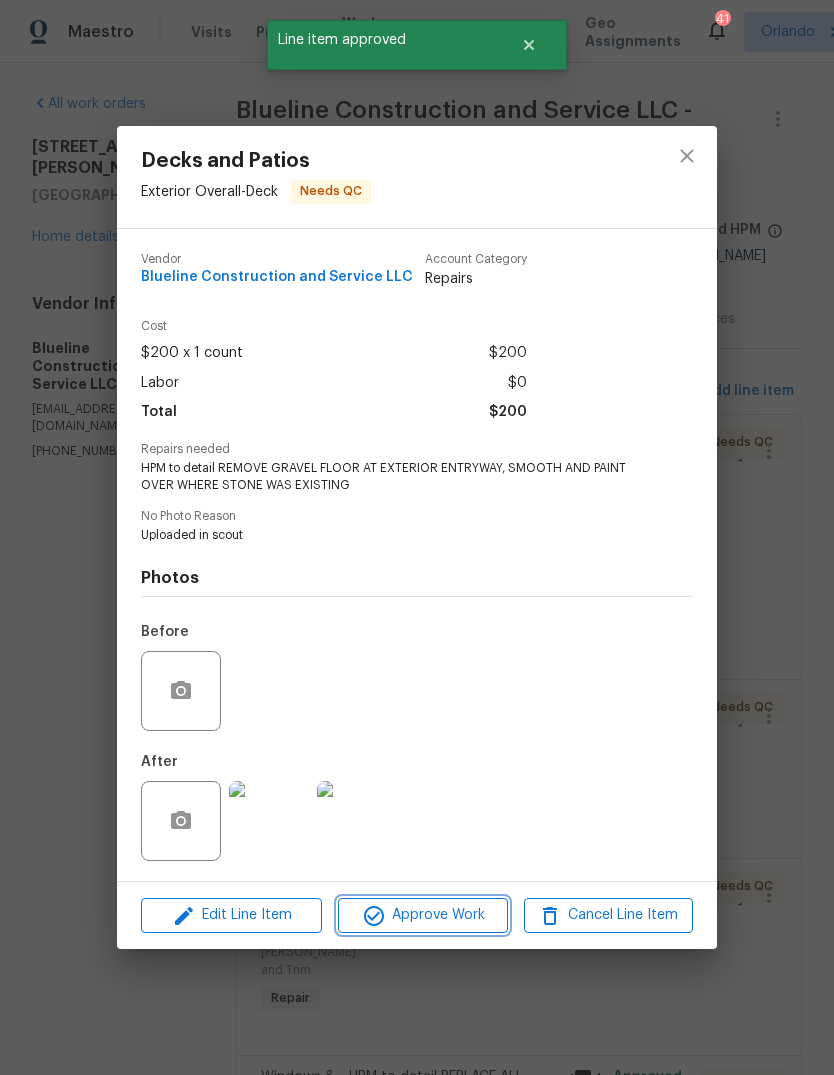 click on "Approve Work" at bounding box center [422, 915] 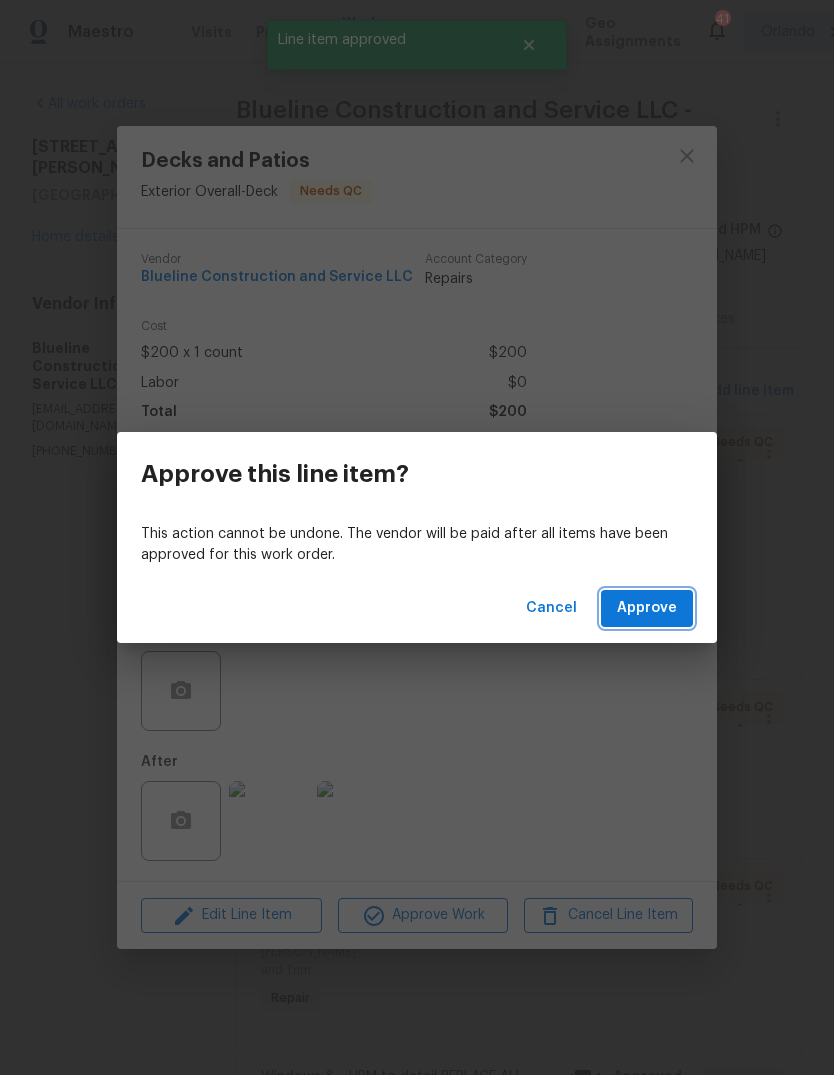 click on "Approve" at bounding box center [647, 608] 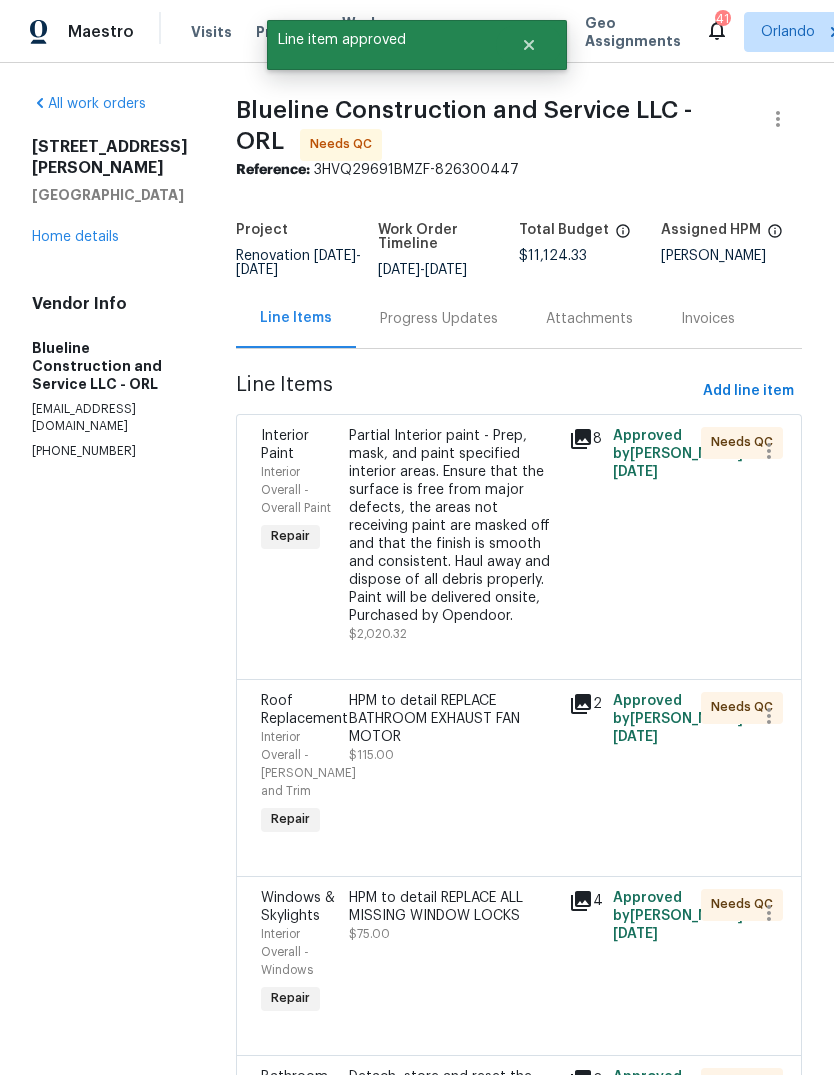 click on "HPM to detail
REPLACE BATHROOM EXHAUST FAN MOTOR $115.00" at bounding box center (453, 728) 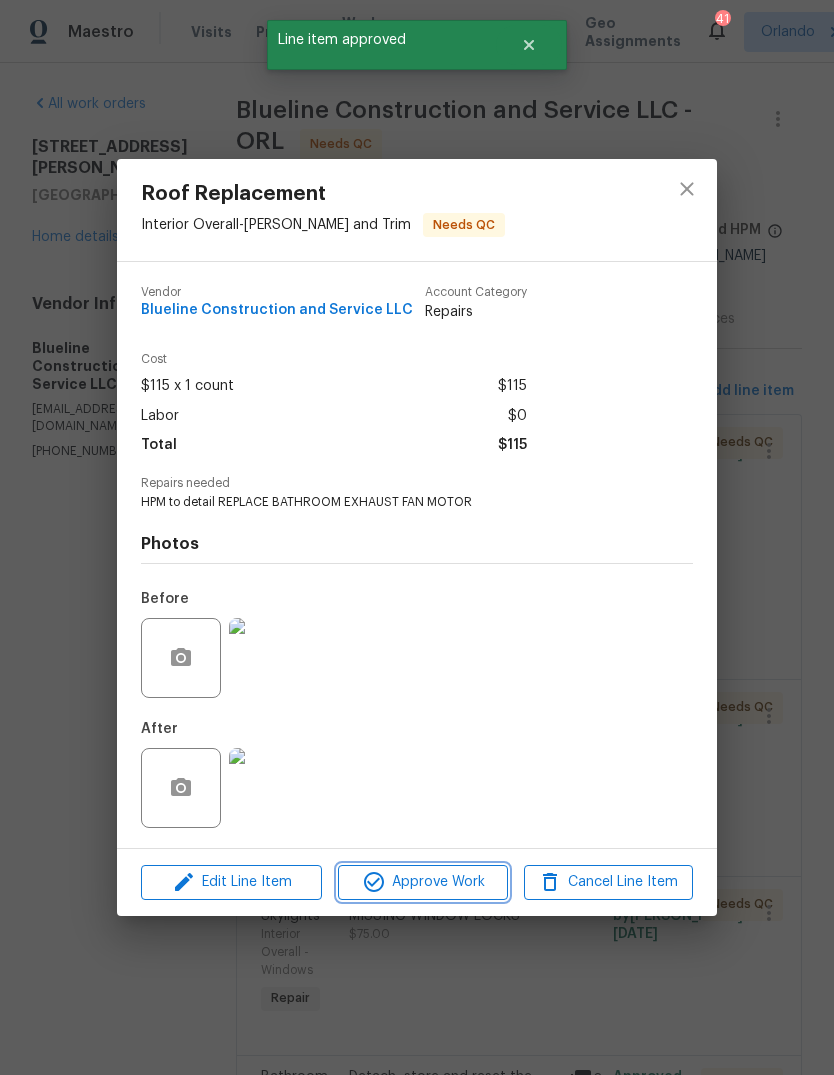click on "Approve Work" at bounding box center (422, 882) 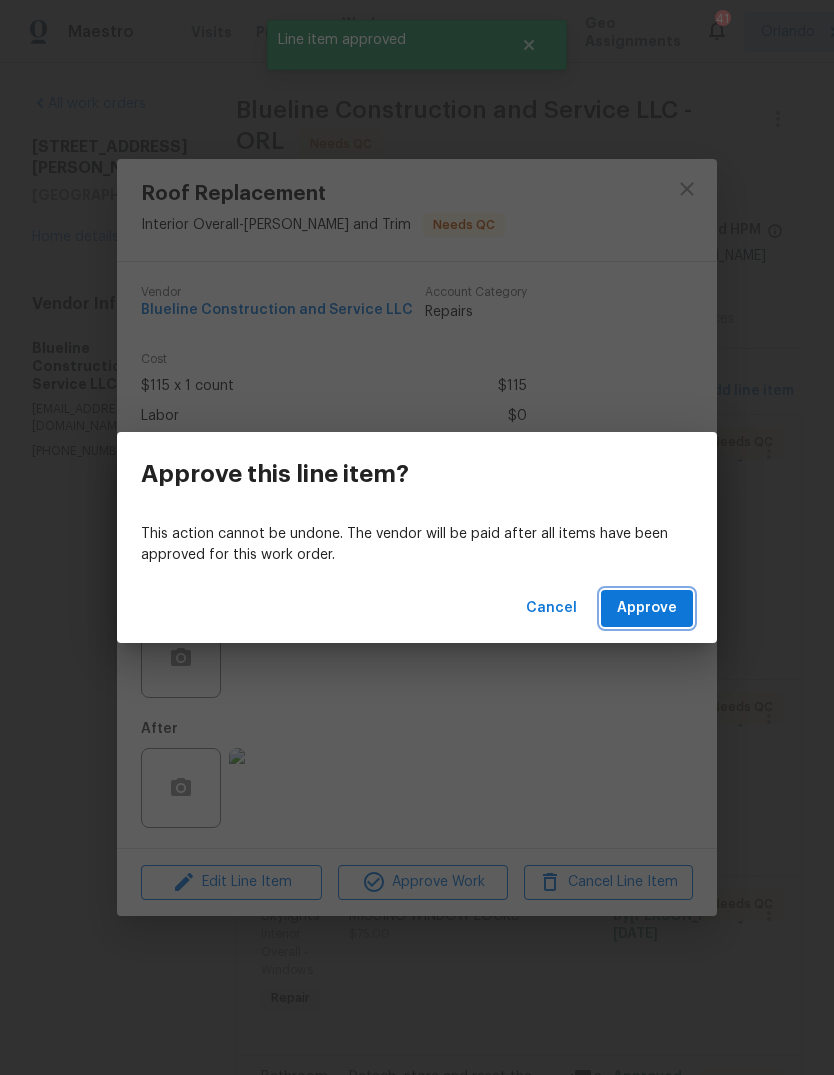 click on "Approve" at bounding box center [647, 608] 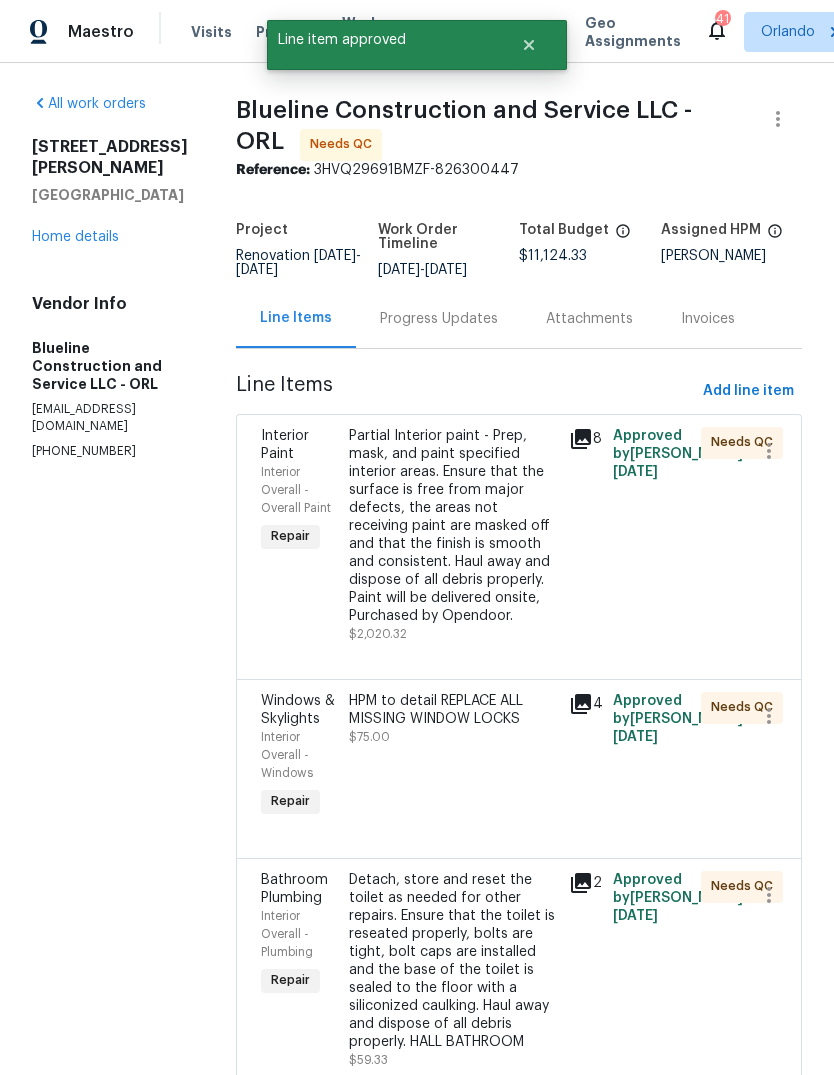click on "HPM to detail
REPLACE ALL MISSING WINDOW LOCKS $75.00" at bounding box center [453, 757] 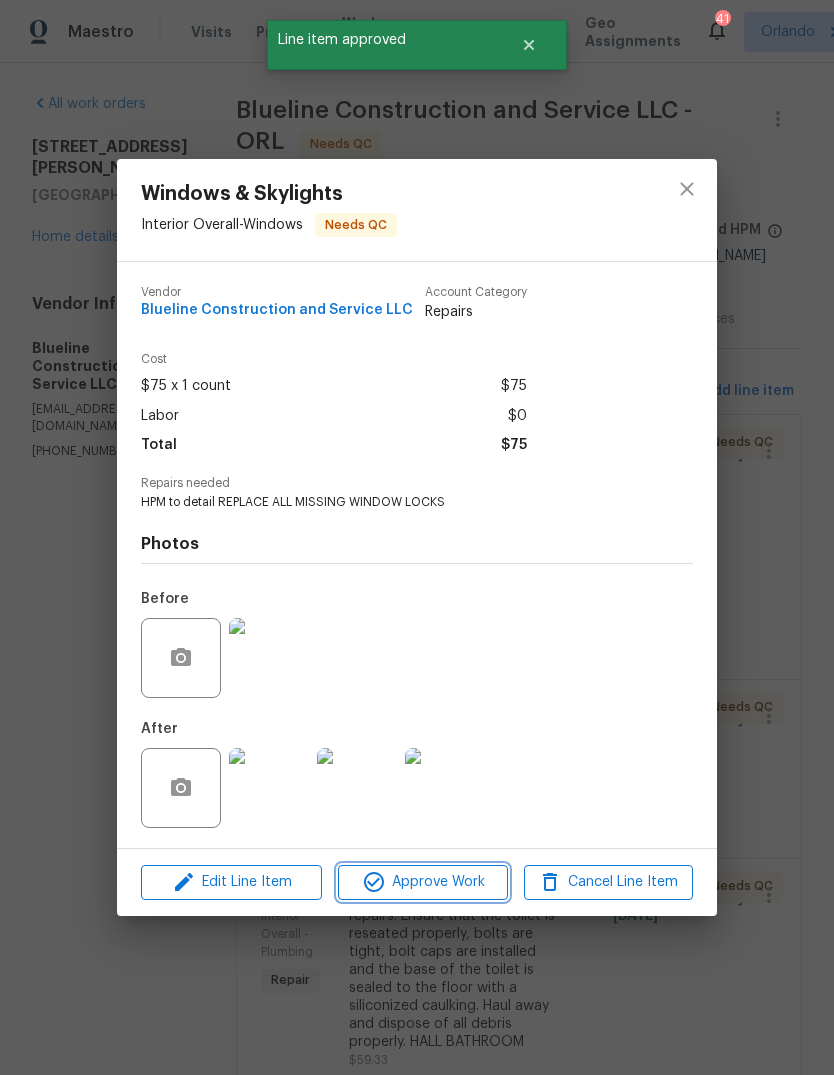 click on "Approve Work" at bounding box center (422, 882) 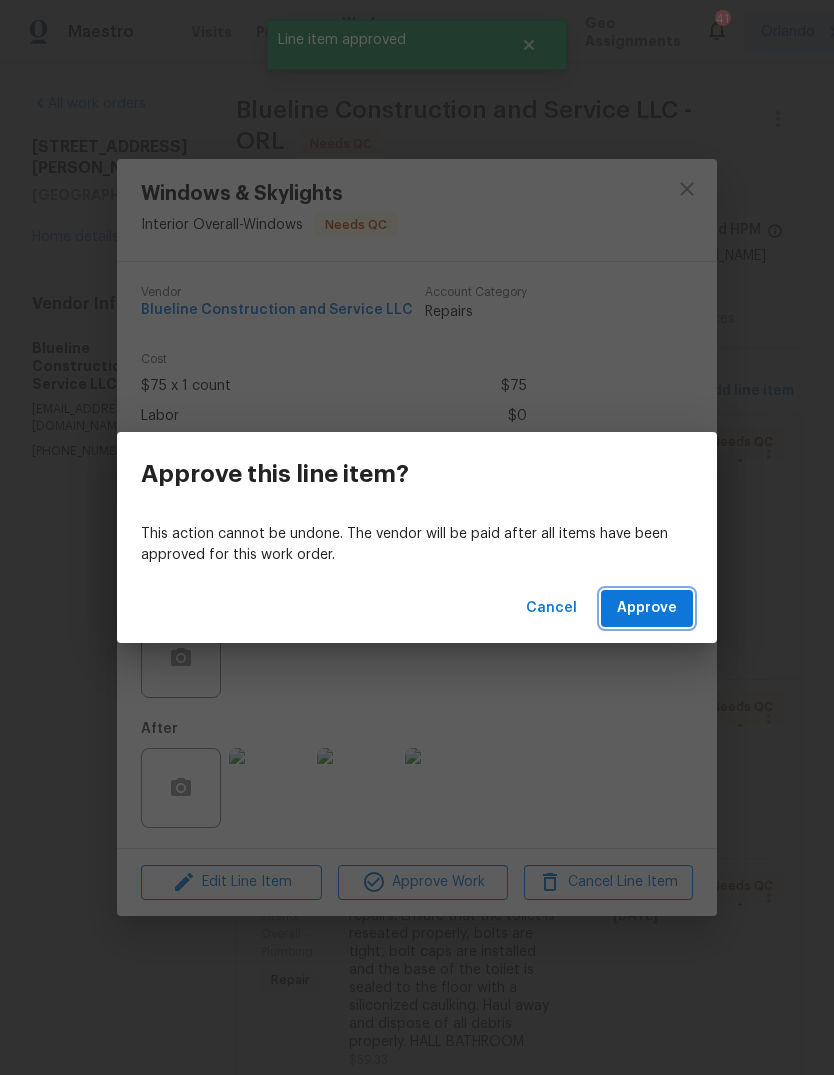 click on "Approve" at bounding box center (647, 608) 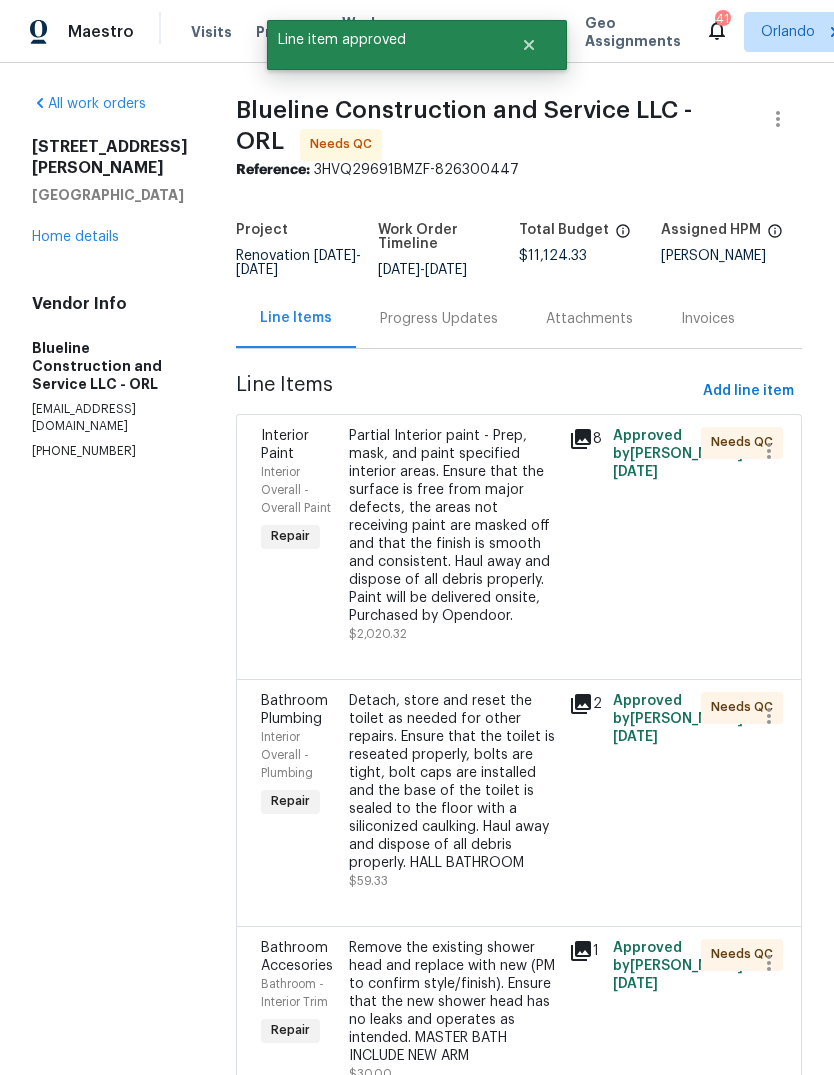 click on "Detach, store and reset the toilet as needed for other repairs. Ensure that the toilet is reseated properly, bolts are tight, bolt caps are installed and the base of the toilet is sealed to the floor with a siliconized caulking. Haul away and dispose of all debris properly.
HALL BATHROOM" at bounding box center [453, 782] 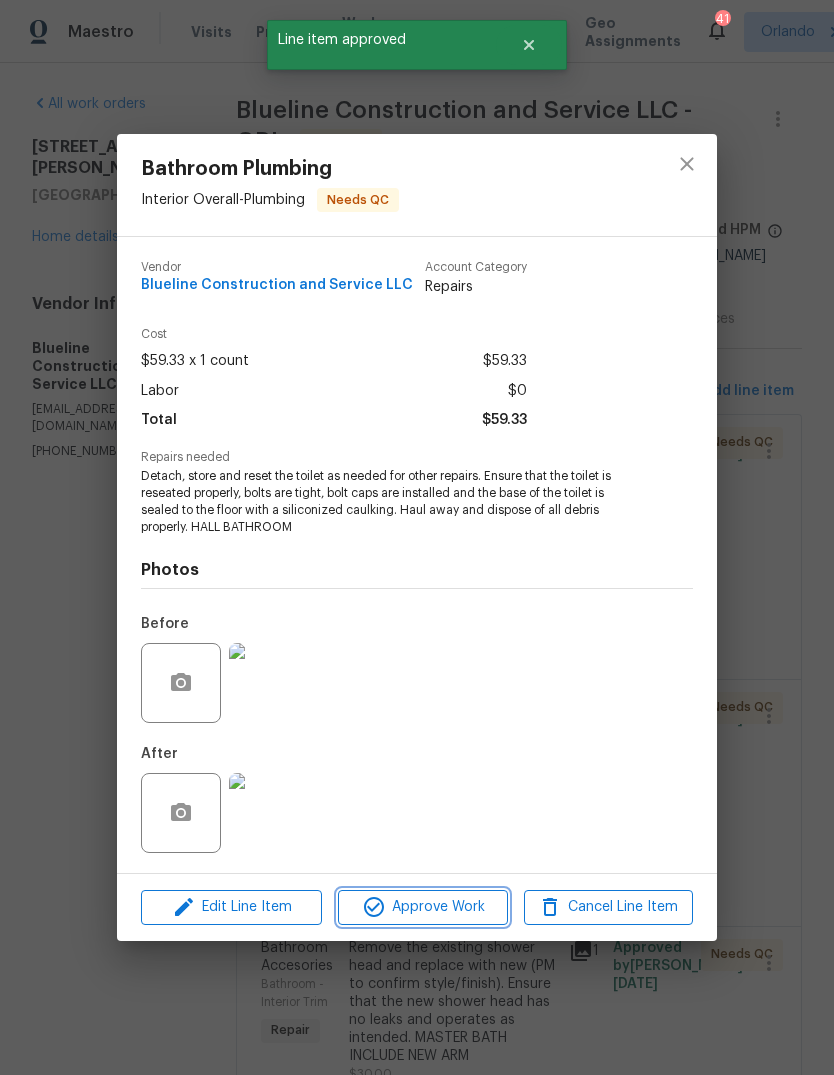 click on "Approve Work" at bounding box center (422, 907) 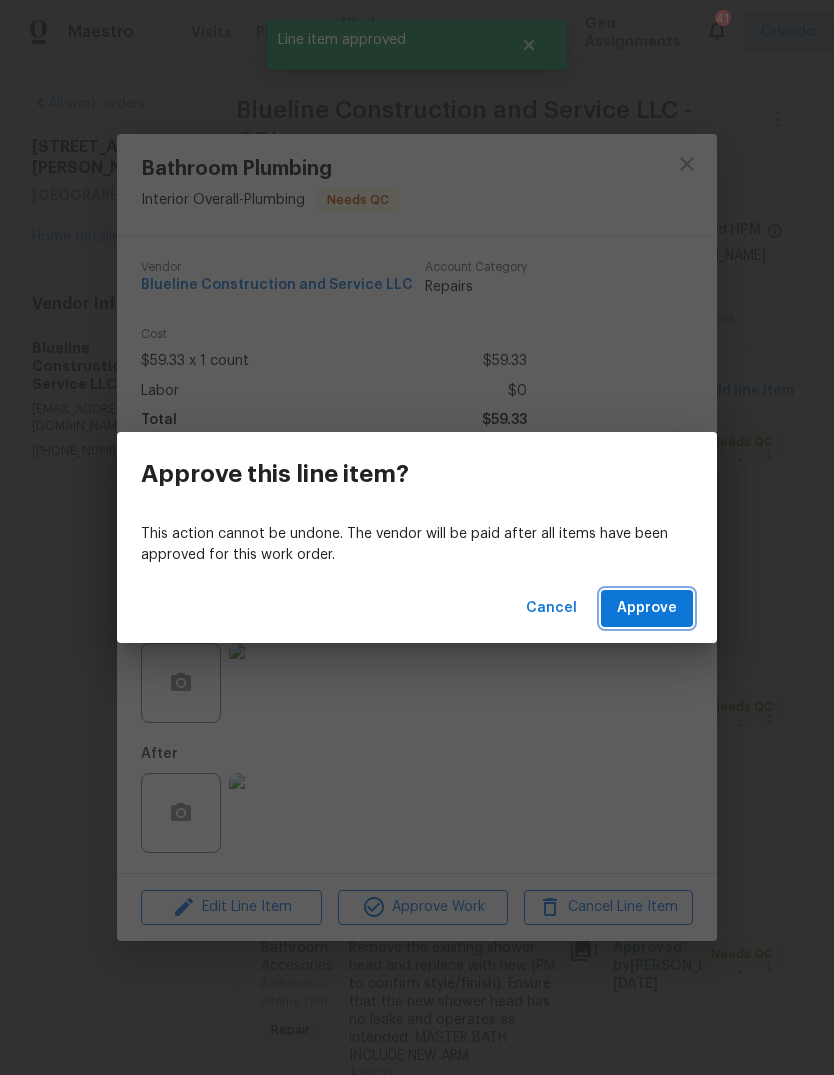 click on "Approve" at bounding box center (647, 608) 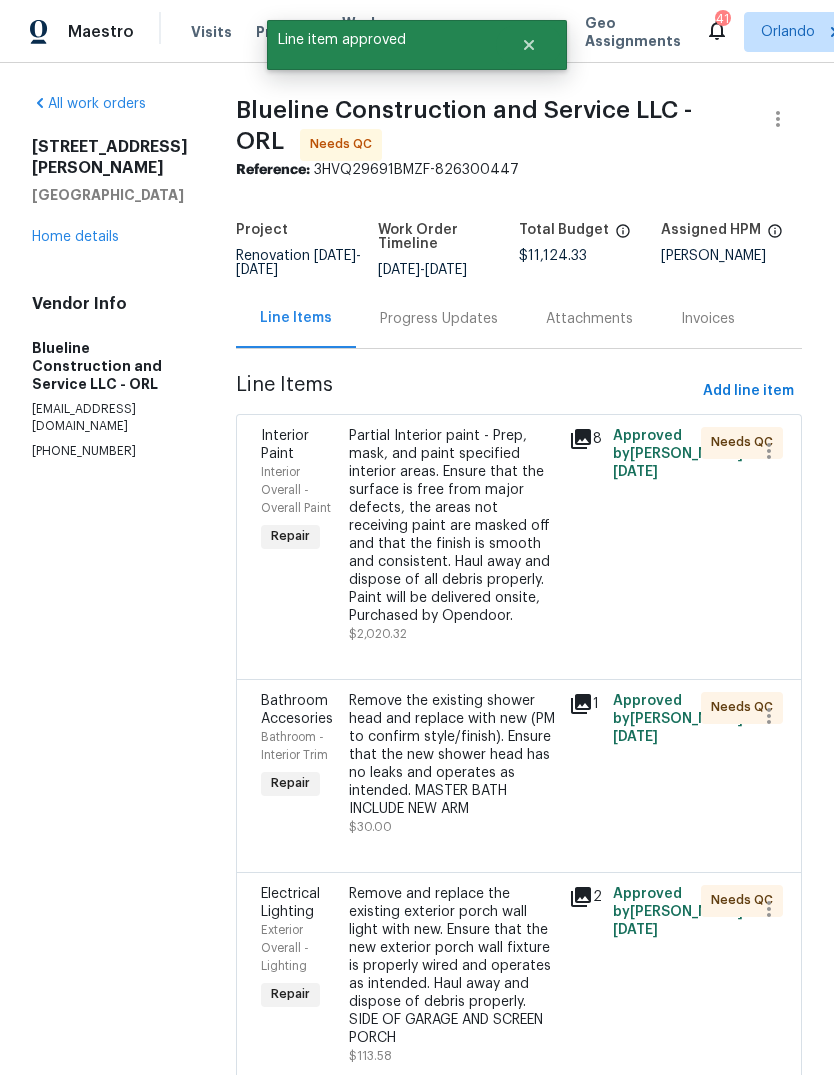 click on "Remove the existing shower head and replace with new (PM to confirm style/finish). Ensure that the new shower head has no leaks and operates as intended.
MASTER BATH
INCLUDE NEW ARM" at bounding box center (453, 755) 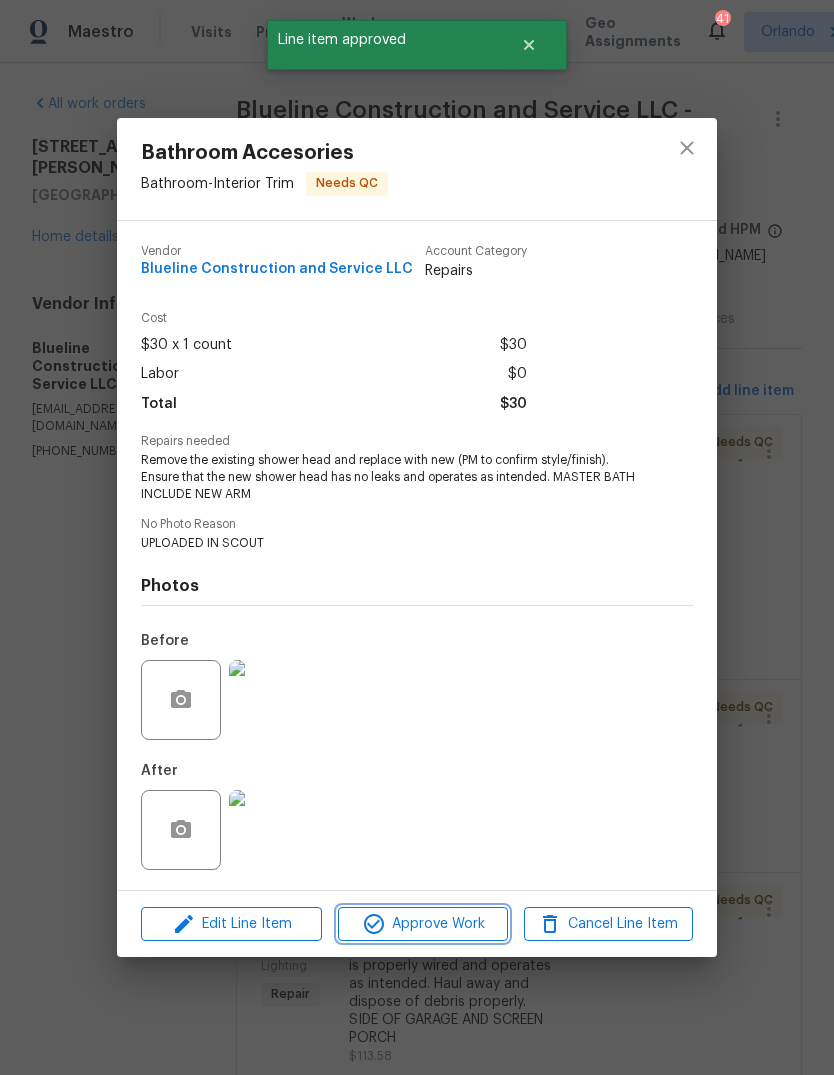 click on "Approve Work" at bounding box center (422, 924) 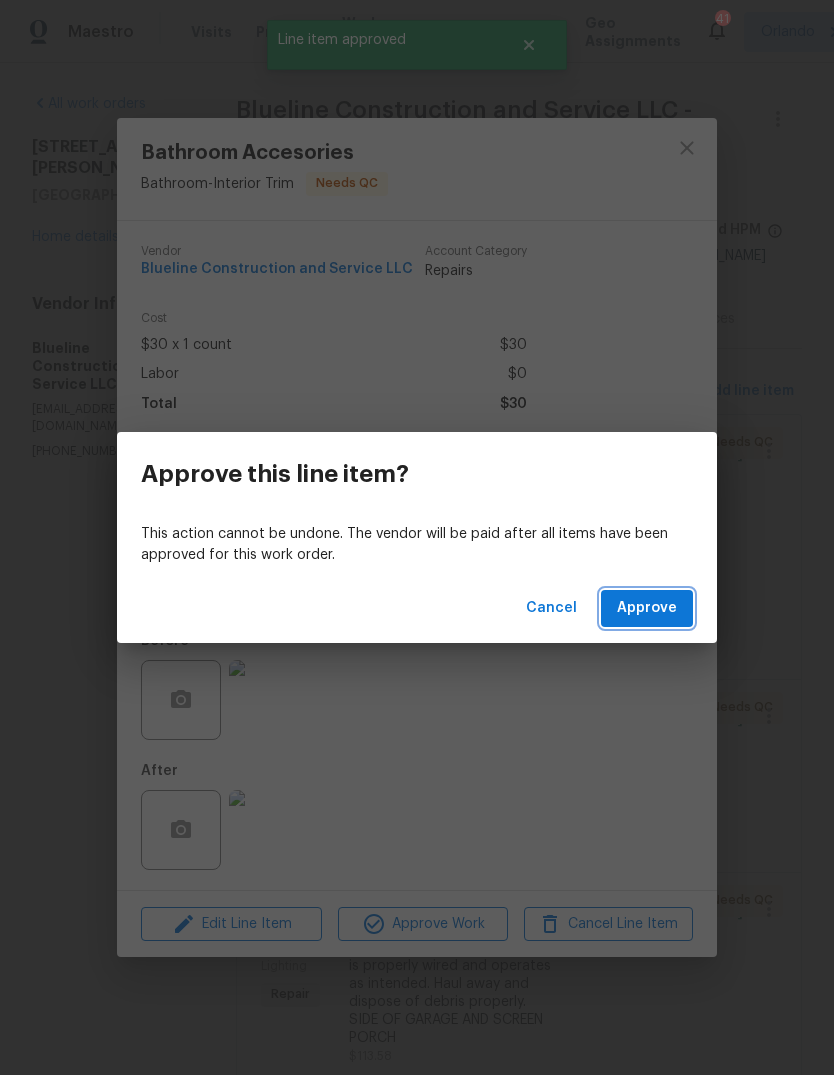 click on "Approve" at bounding box center [647, 608] 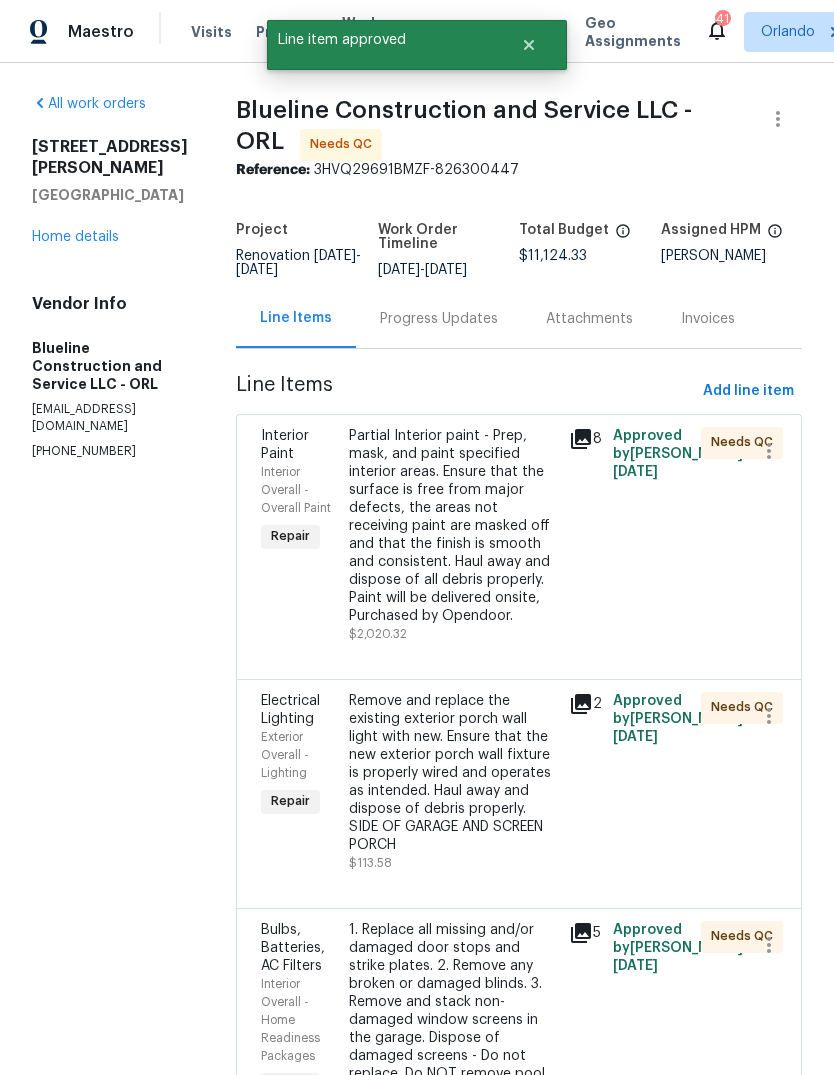 click on "Remove and replace the existing exterior porch wall light with new. Ensure that the new exterior porch wall fixture is properly wired and operates as intended. Haul away and dispose of debris properly.
SIDE OF GARAGE AND SCREEN PORCH" at bounding box center [453, 773] 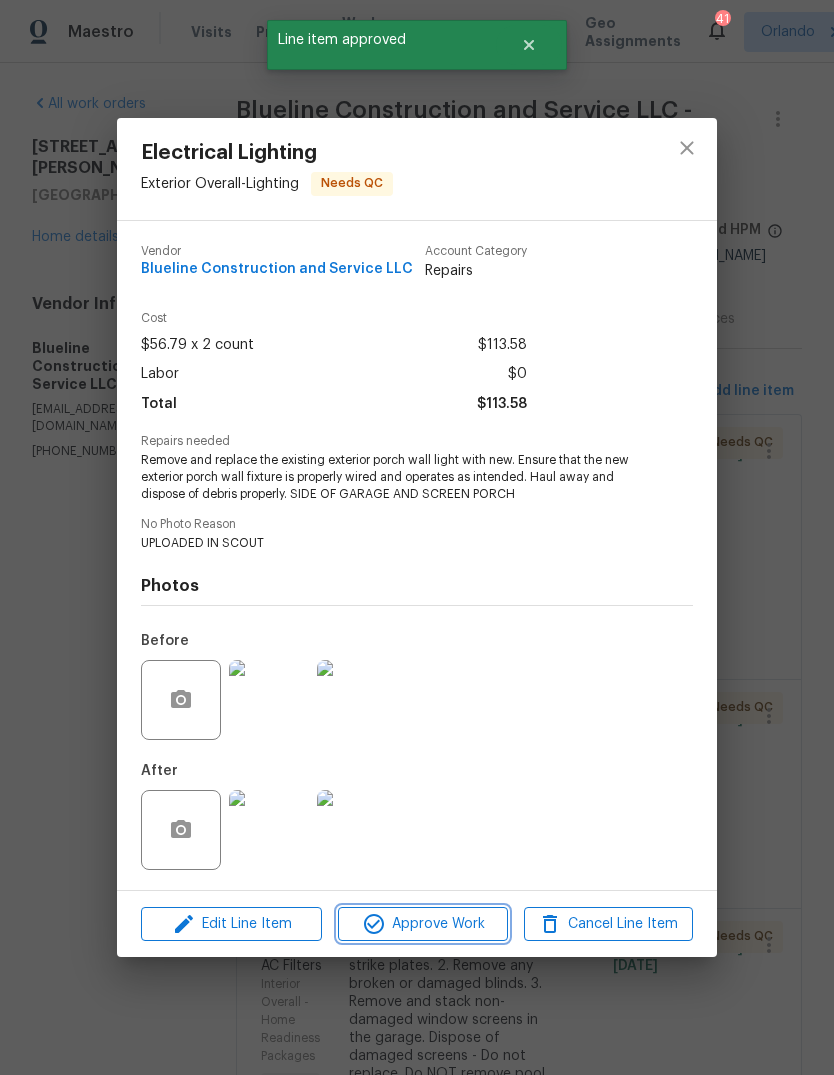 click on "Approve Work" at bounding box center [422, 924] 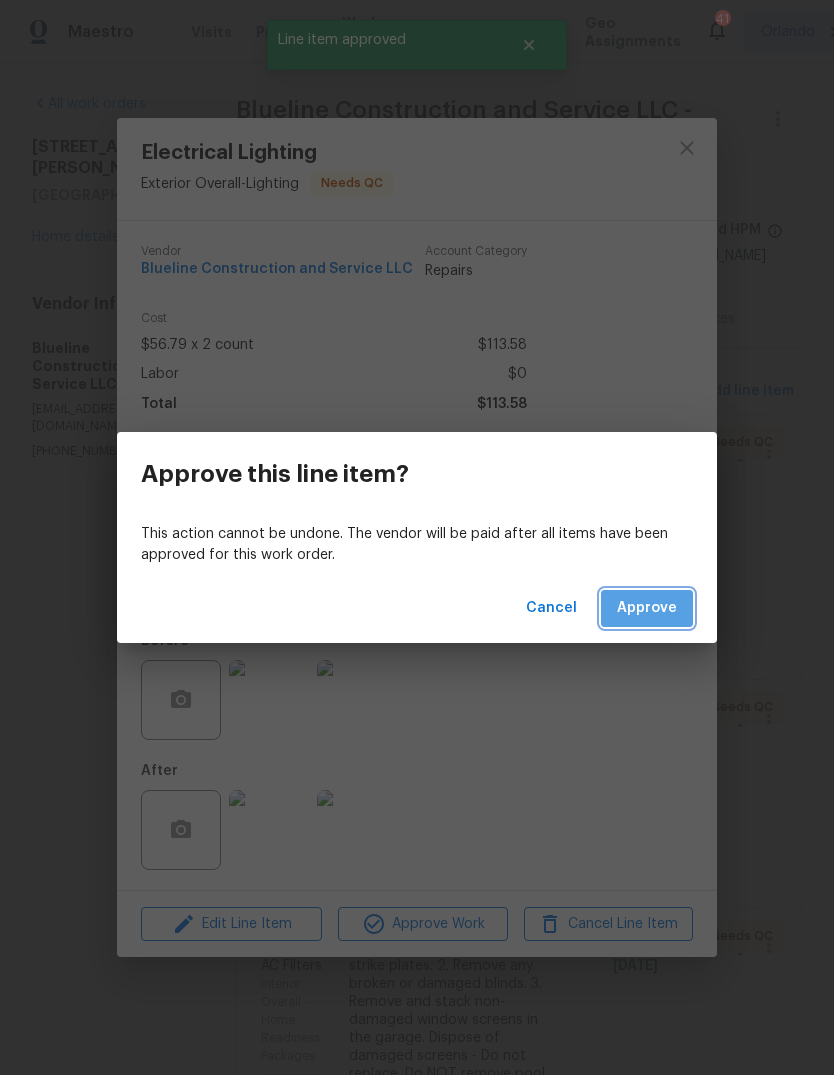click on "Approve" at bounding box center [647, 608] 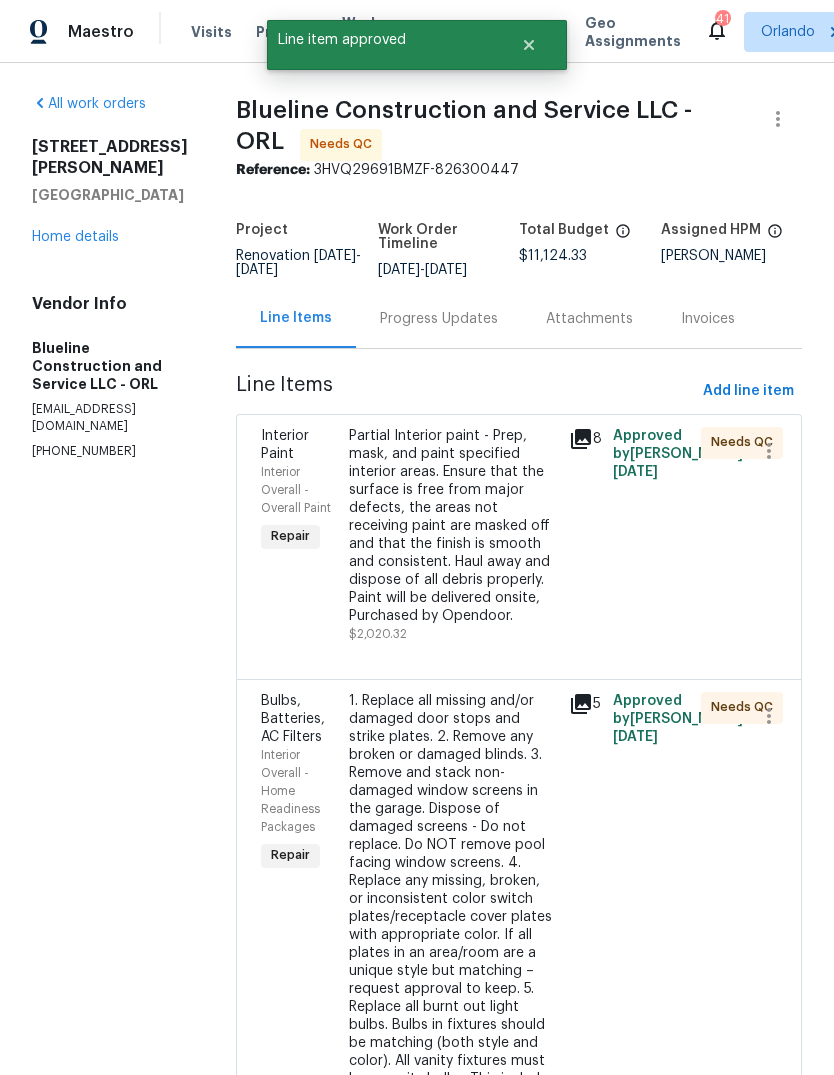 click on "1. Replace all missing and/or damaged door stops and strike plates.  2. Remove any broken or damaged blinds.  3. Remove and stack non-damaged window screens in the garage. Dispose of damaged screens - Do not replace. Do NOT remove pool facing window screens.  4. Replace any missing, broken, or inconsistent color switch plates/receptacle cover plates with appropriate color. If all plates in an area/room are a unique style but matching – request approval to keep.  5. Replace all burnt out light bulbs. Bulbs in fixtures should be matching (both style and color). All vanity fixtures must have vanity bulbs. This includes microwave and oven bulbs.  6. Replace all batteries and test all smoke detectors for functionality. Pictures with date printed on batteries needed for approval.  7. Cap all unused water and gas lines (i.e. refrigerator, water heater, washer supply hot/cold, gas line for dryer, etc).  8. Install new pleated HVAC air filters" at bounding box center [453, 989] 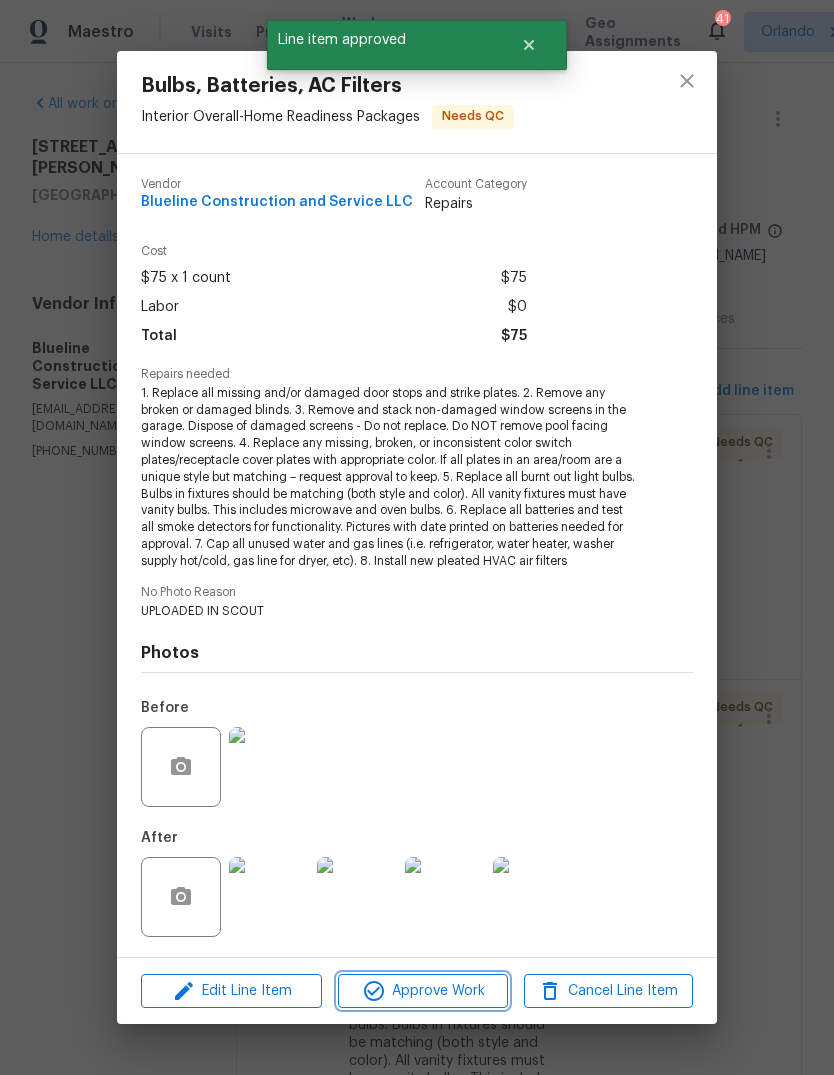 click on "Approve Work" at bounding box center (422, 991) 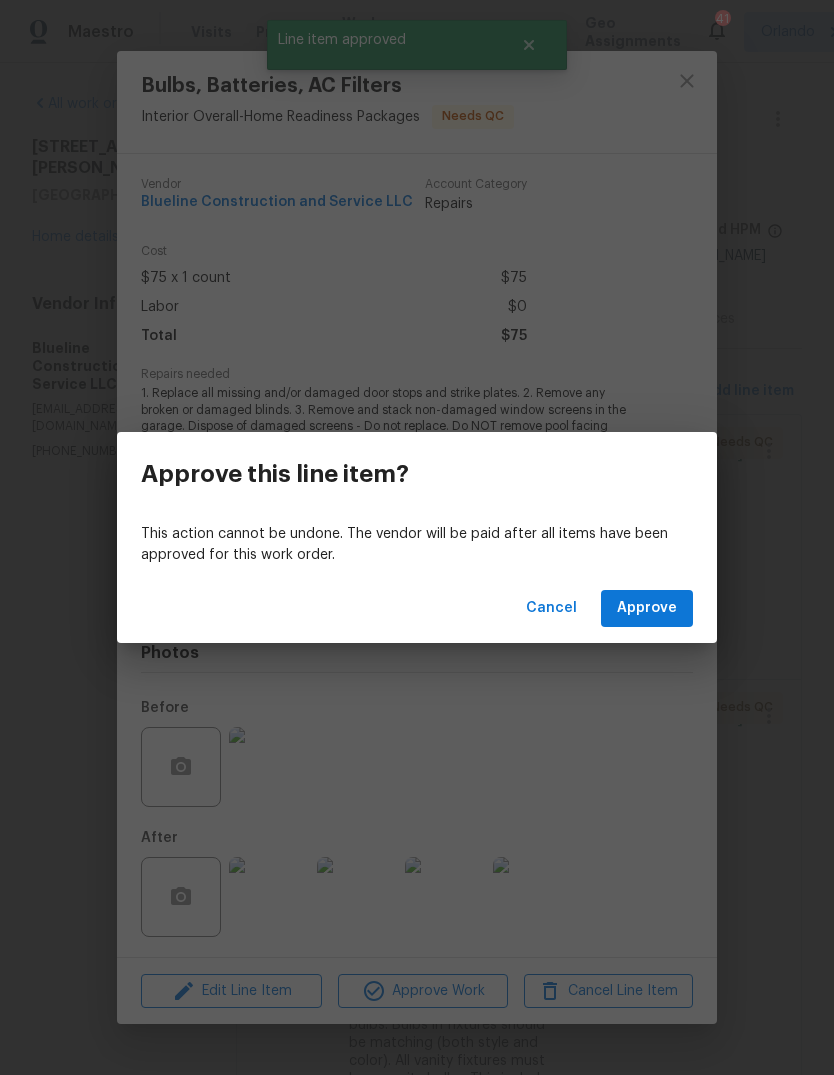 click on "Approve" at bounding box center [647, 608] 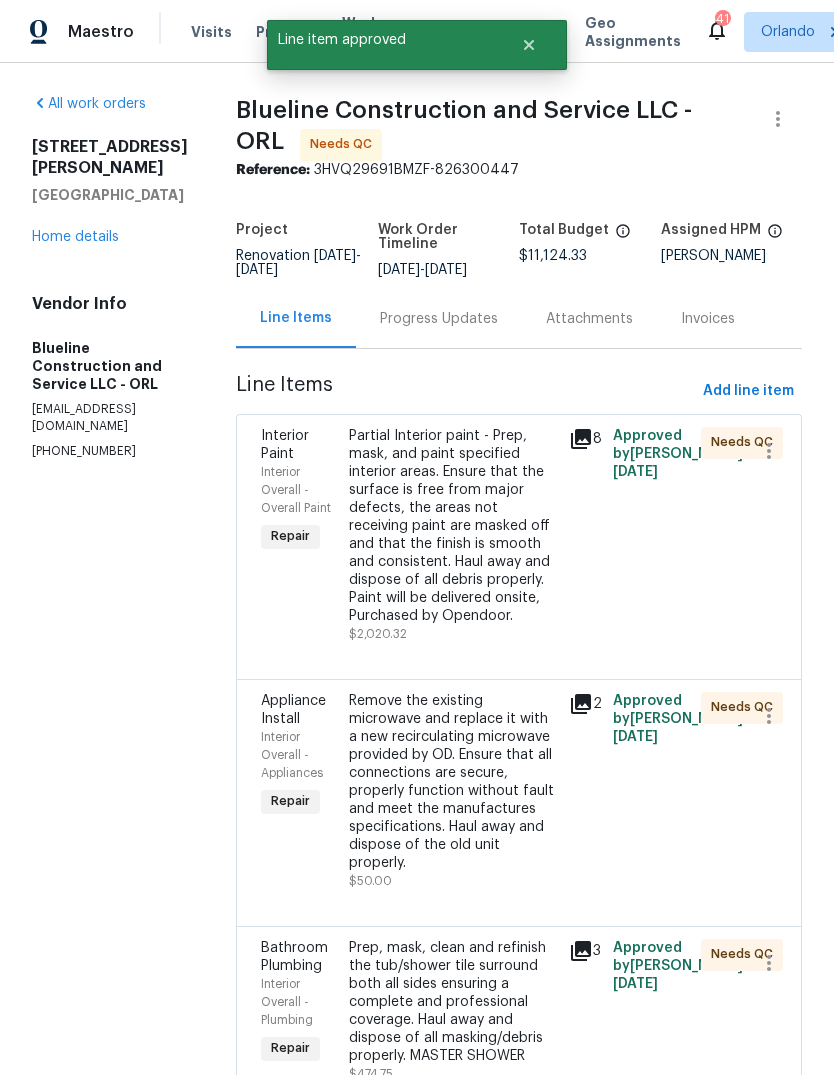 click on "Remove the existing microwave and replace it with a new recirculating microwave provided by OD. Ensure that all  connections are secure, properly function without fault and meet the manufactures specifications. Haul away and dispose of the old unit properly." at bounding box center [453, 782] 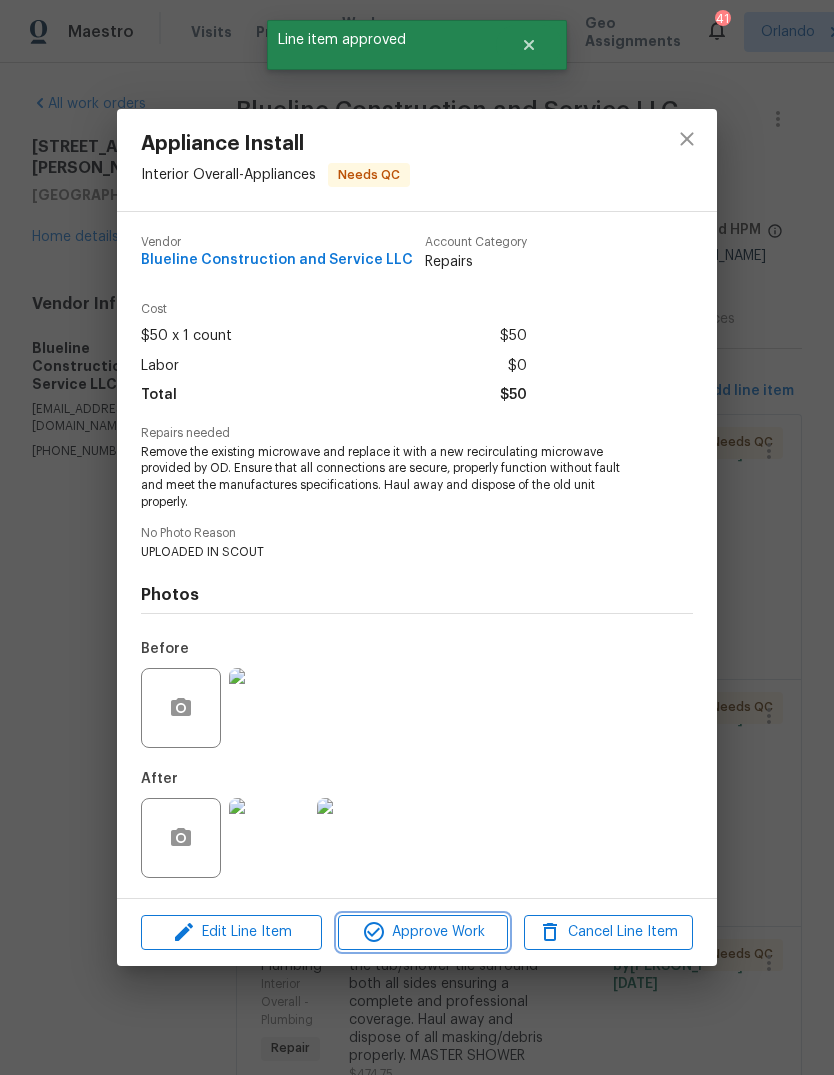 click on "Approve Work" at bounding box center (422, 932) 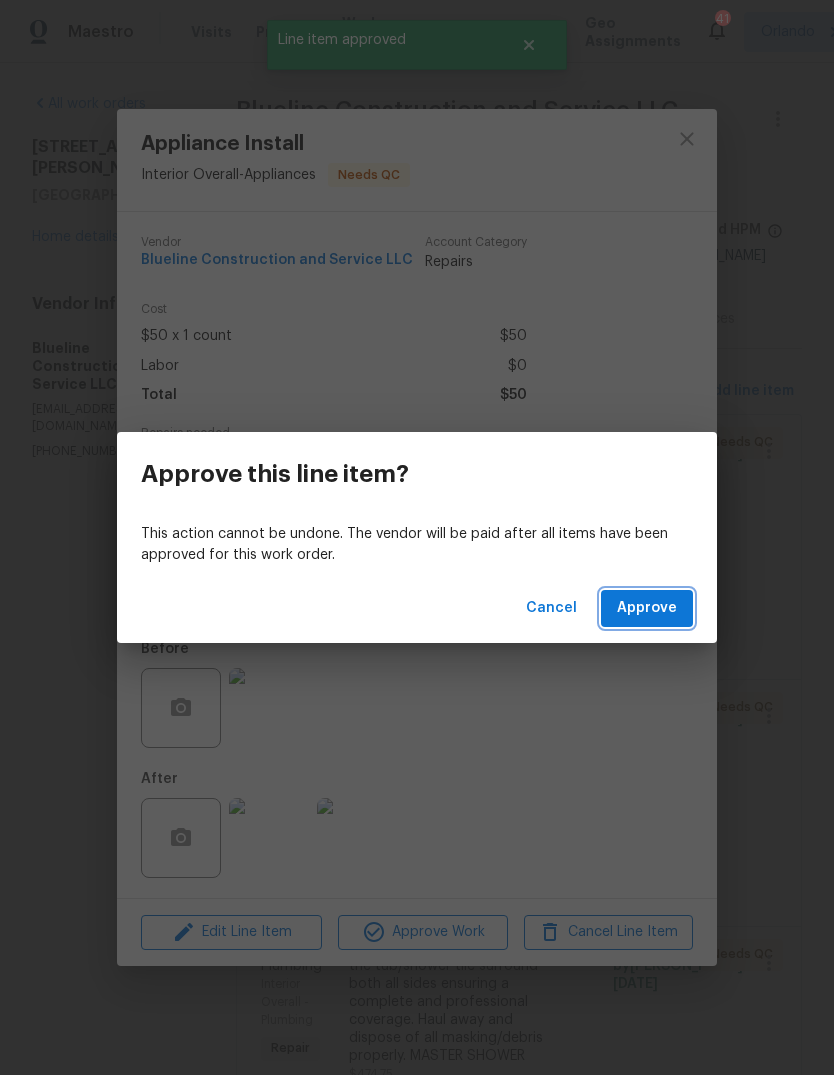click on "Approve" at bounding box center [647, 608] 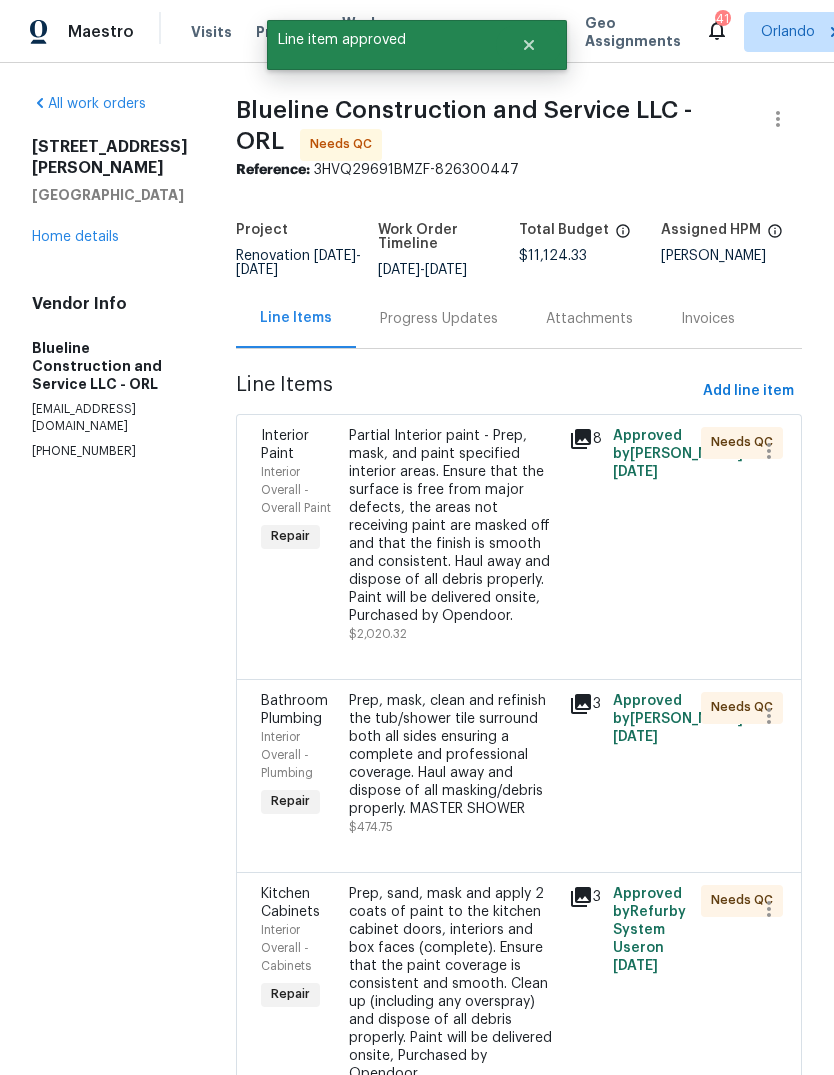 click on "Prep, mask, clean and refinish the tub/shower tile surround both all sides ensuring a complete and professional coverage. Haul away and dispose of all masking/debris properly.
MASTER SHOWER" at bounding box center [453, 755] 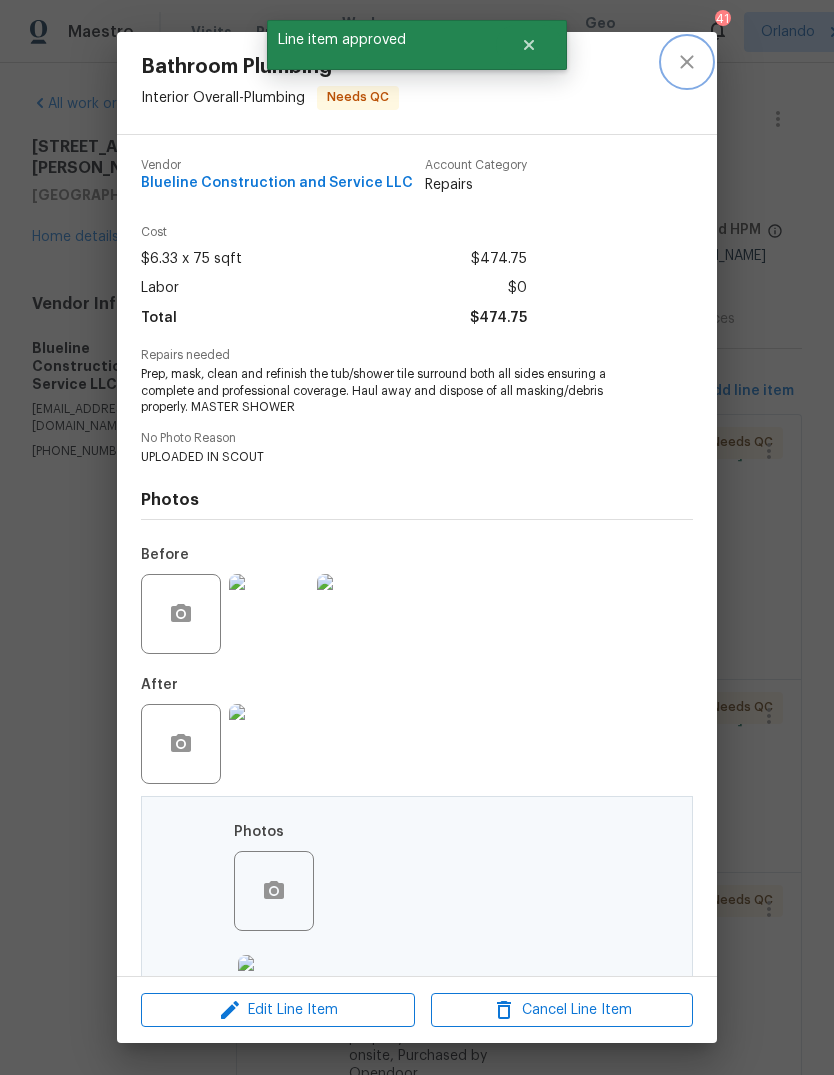 click 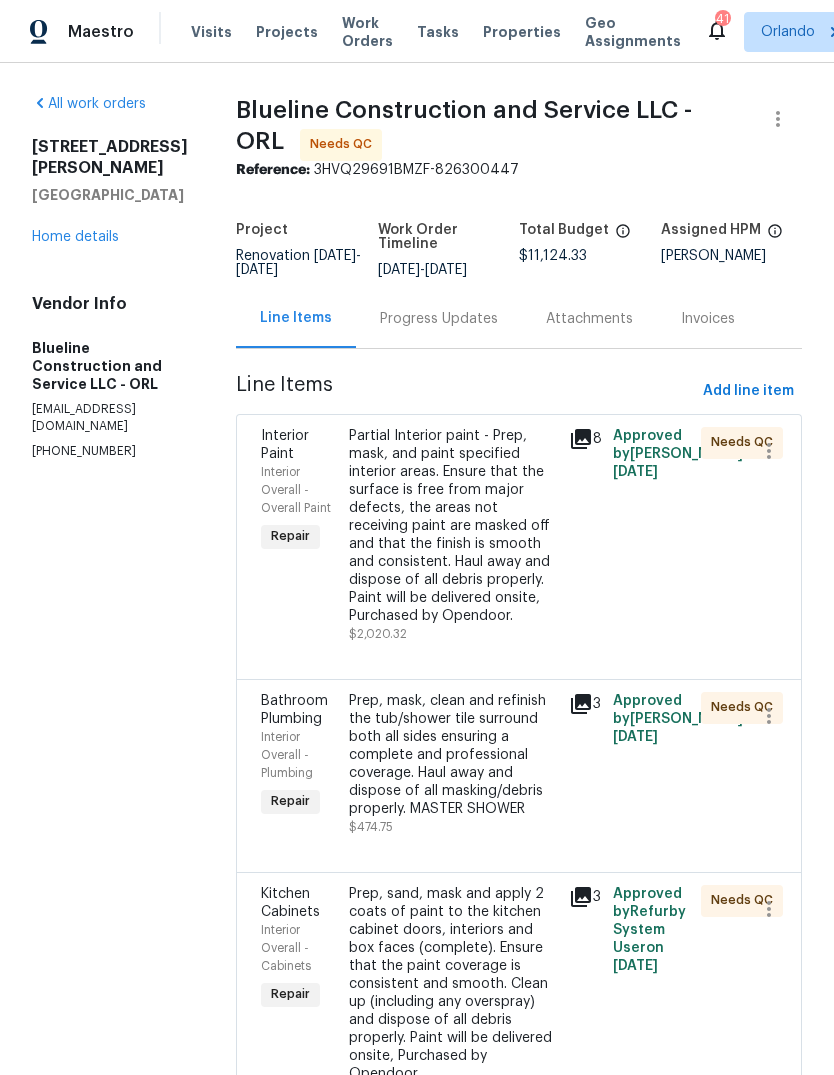 click on "Prep, sand, mask and apply 2 coats of paint to the kitchen cabinet doors, interiors and box faces (complete). Ensure that the paint coverage is consistent and smooth. Clean up (including any overspray) and dispose of all debris properly. Paint will be delivered onsite, Purchased by Opendoor." at bounding box center (453, 984) 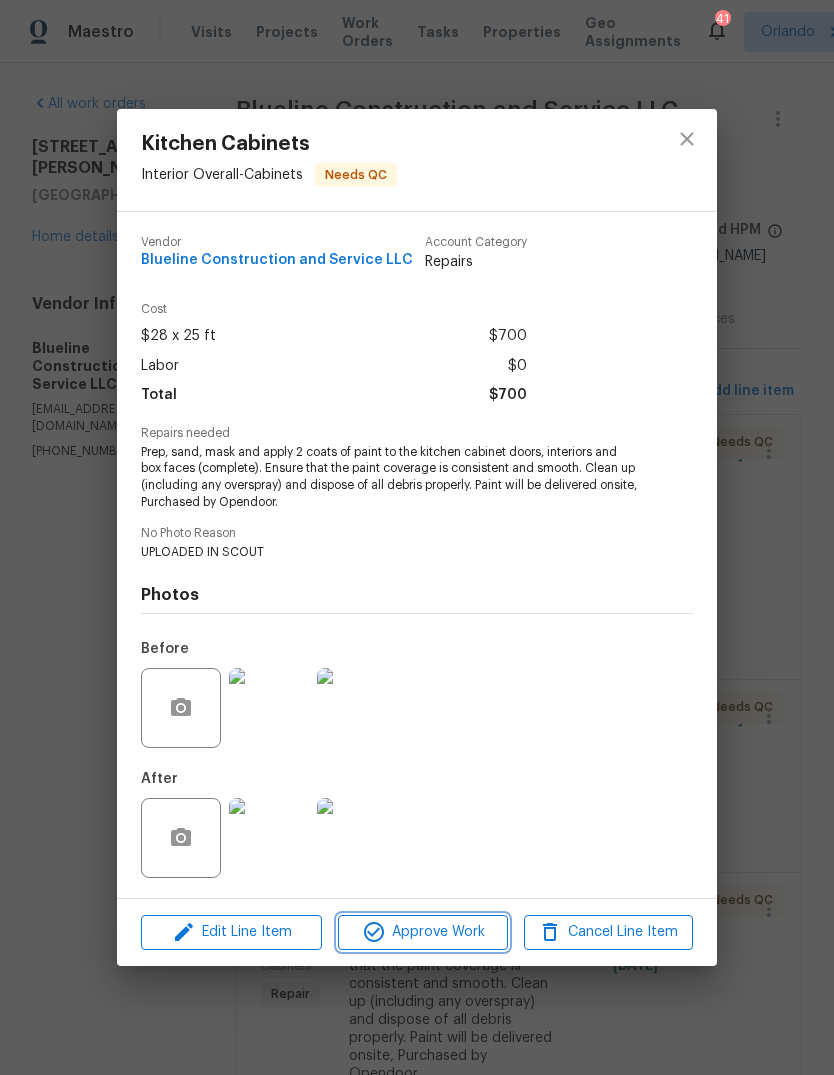 click on "Approve Work" at bounding box center [422, 932] 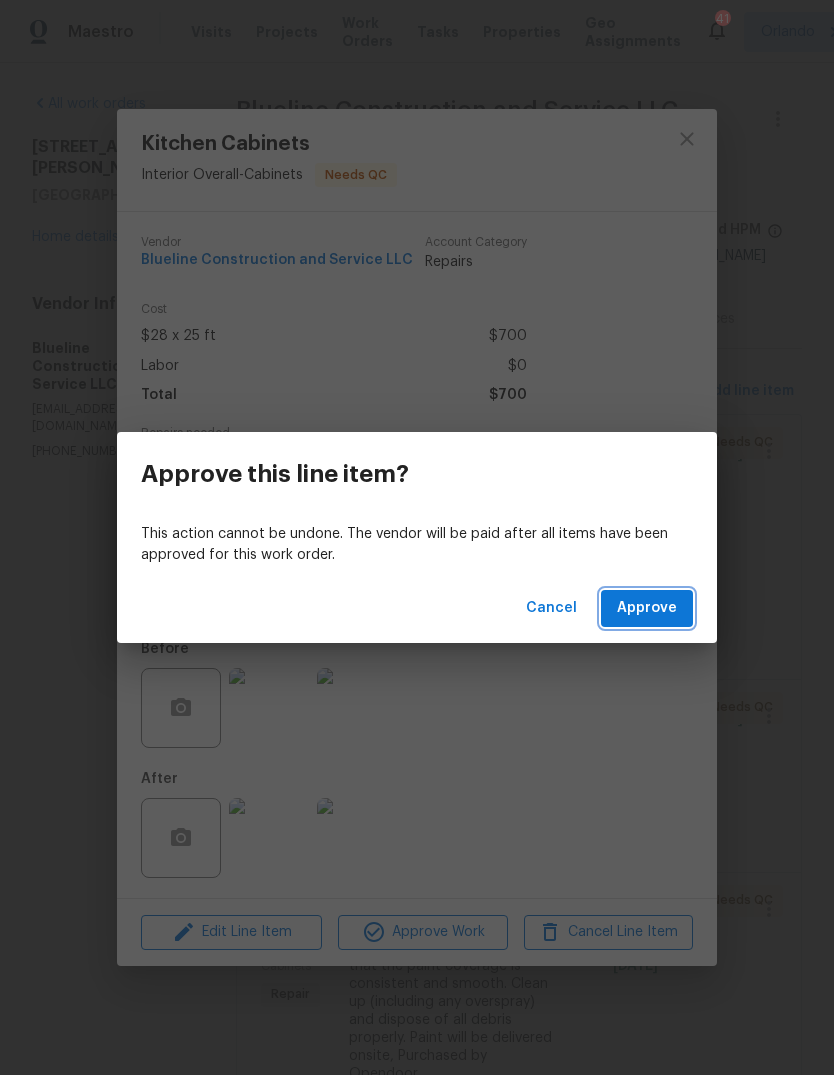 click on "Approve" at bounding box center [647, 608] 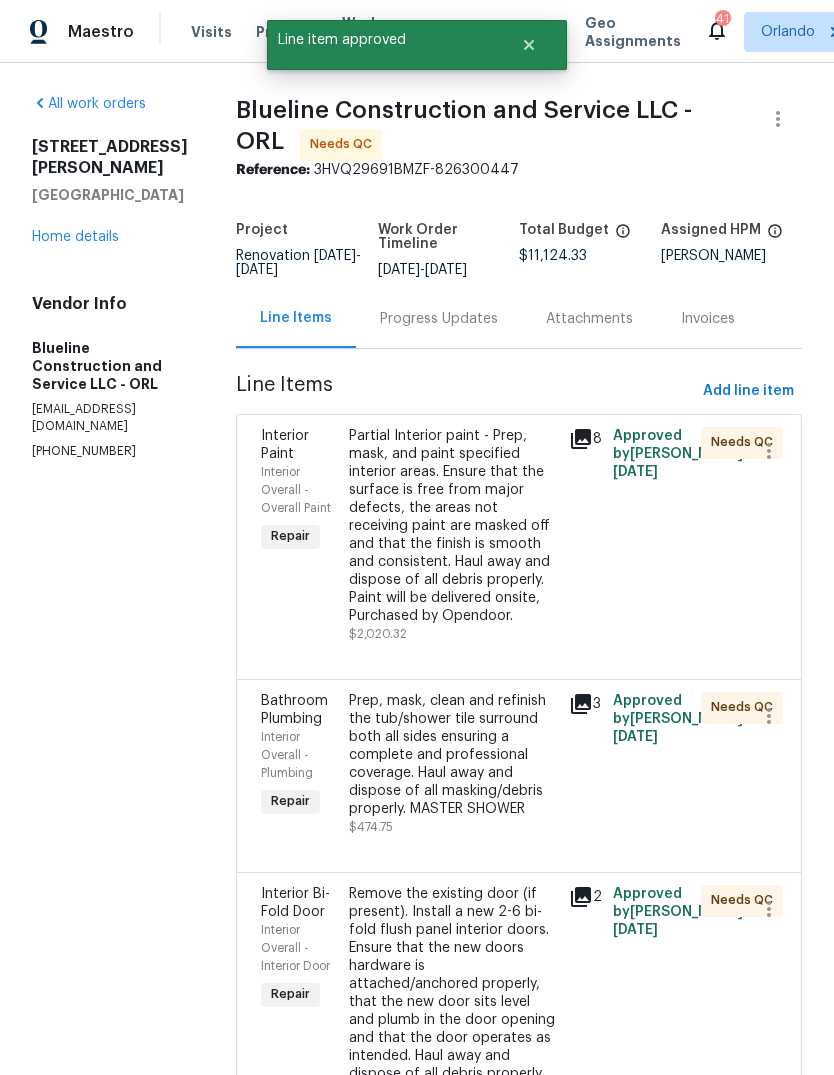click on "Remove the existing door (if present). Install a new 2-6 bi-fold flush panel interior doors. Ensure that the new doors hardware is attached/anchored properly, that the new door sits level and plumb in the door opening and that the door operates as intended. Haul away and dispose of all debris properly.
HALL BEDROOM" at bounding box center [453, 993] 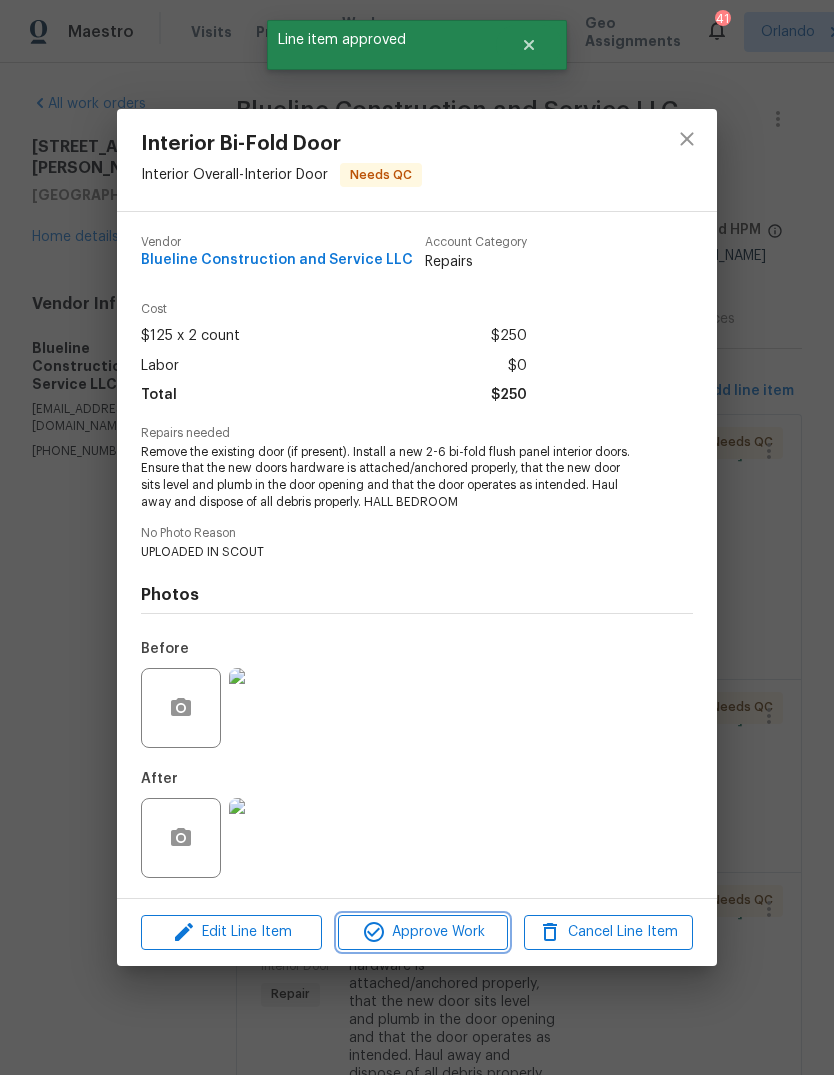 click on "Approve Work" at bounding box center [422, 932] 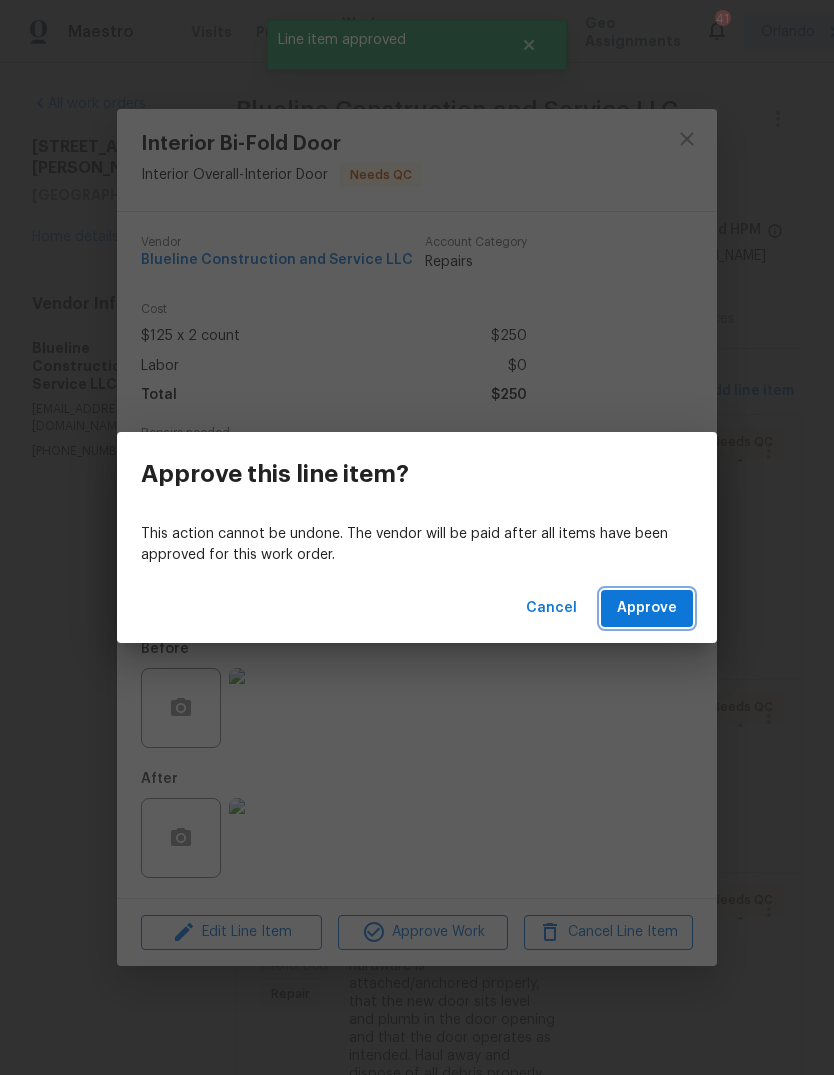 click on "Approve" at bounding box center (647, 608) 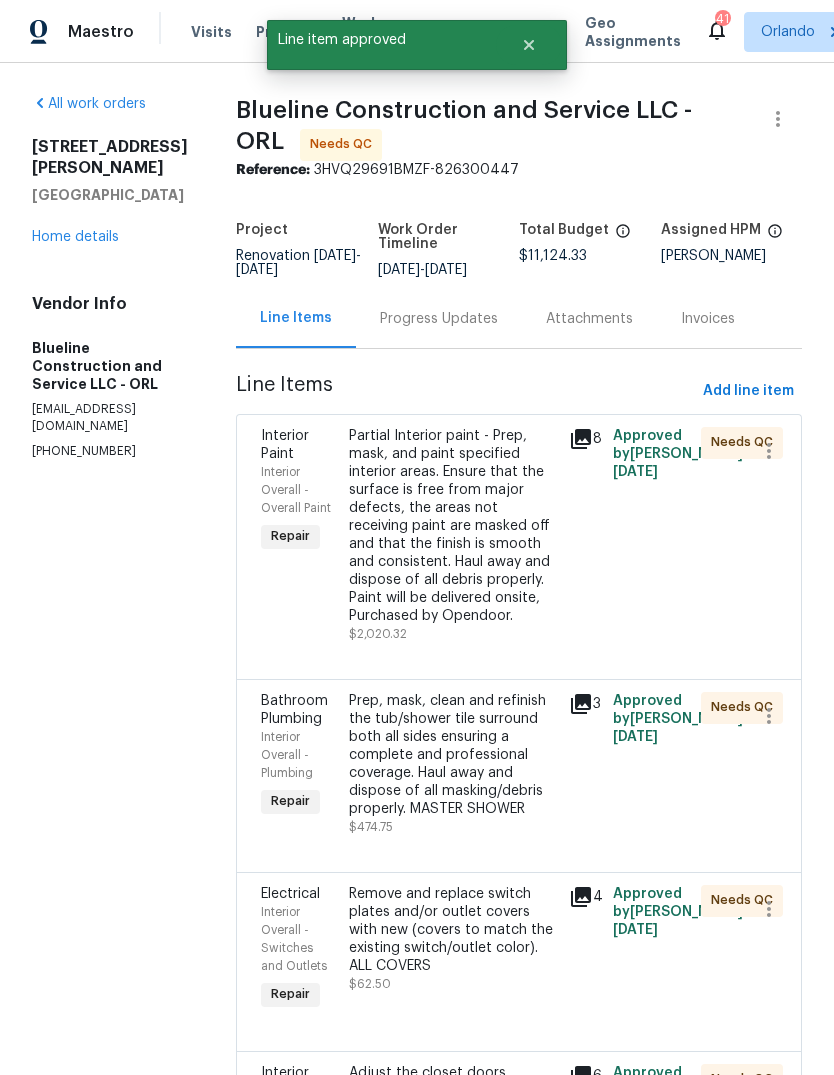 click on "Remove and replace switch plates and/or outlet covers with new (covers to match the existing switch/outlet color).
ALL COVERS" at bounding box center (453, 930) 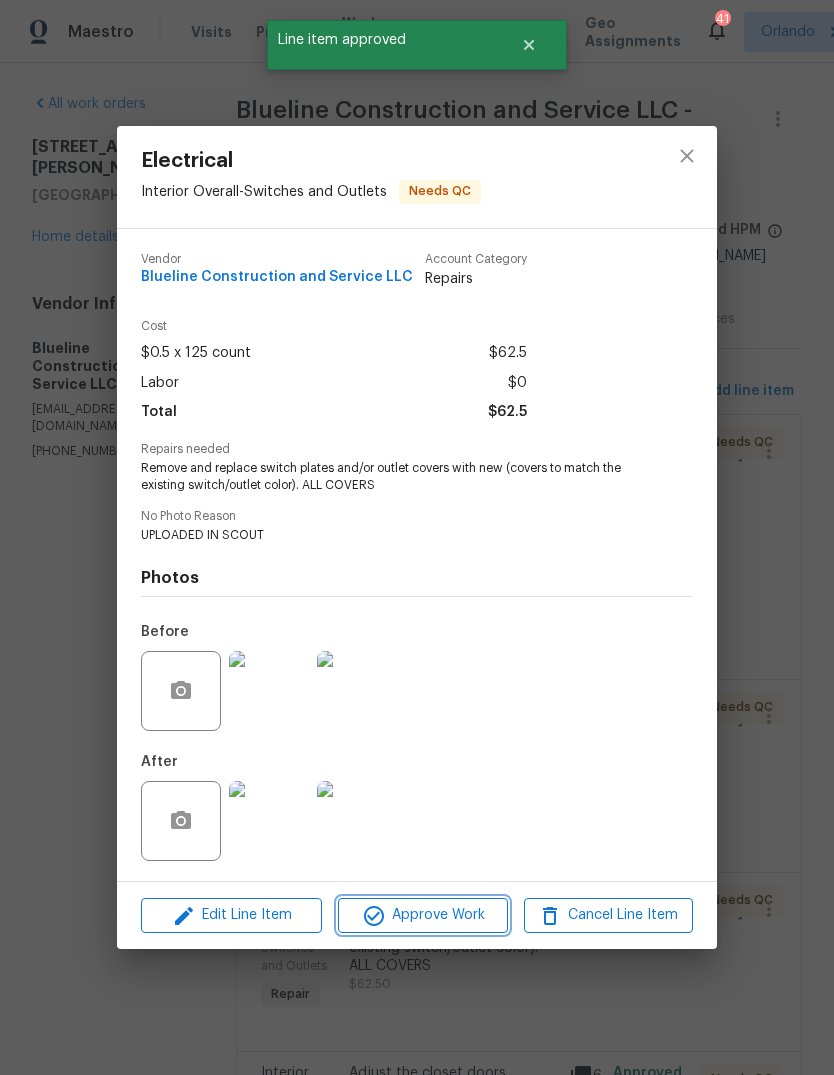 click on "Approve Work" at bounding box center [422, 915] 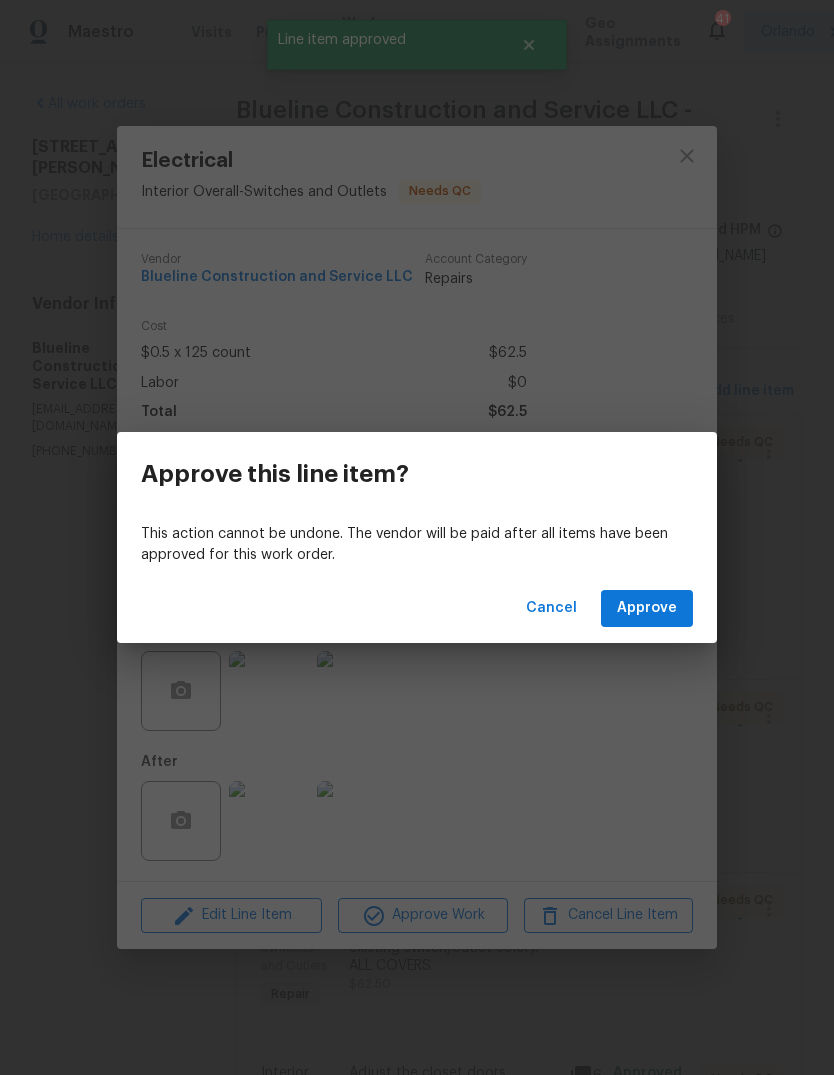 click on "Cancel Approve" at bounding box center (417, 608) 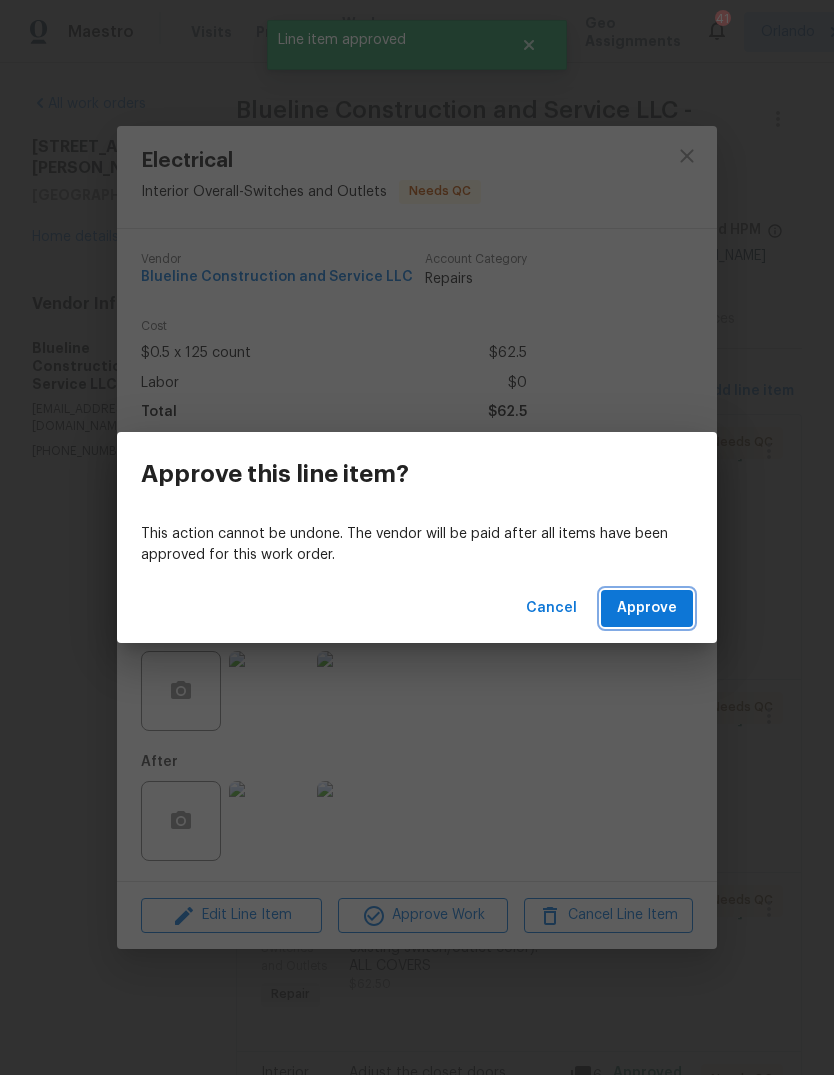click on "Approve" at bounding box center (647, 608) 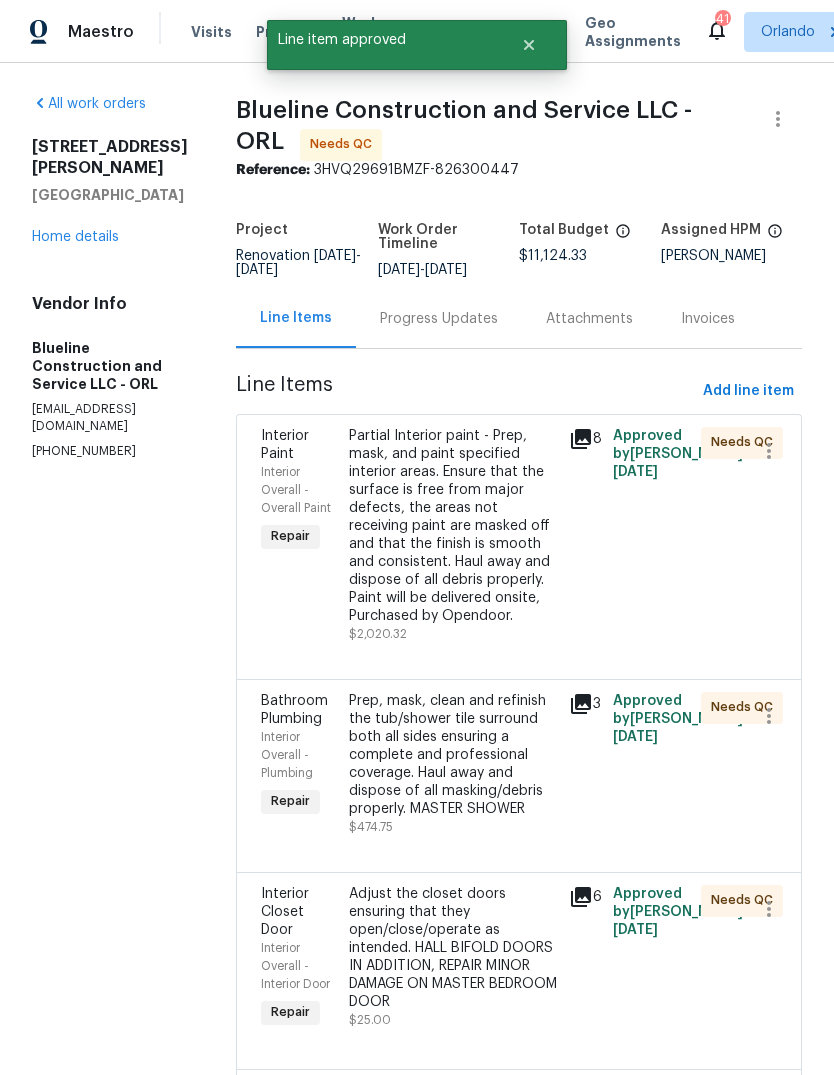 click on "Adjust the closet doors ensuring that they open/close/operate as intended.
HALL BIFOLD DOORS
IN ADDITION, REPAIR MINOR DAMAGE ON MASTER BEDROOM DOOR" at bounding box center (453, 948) 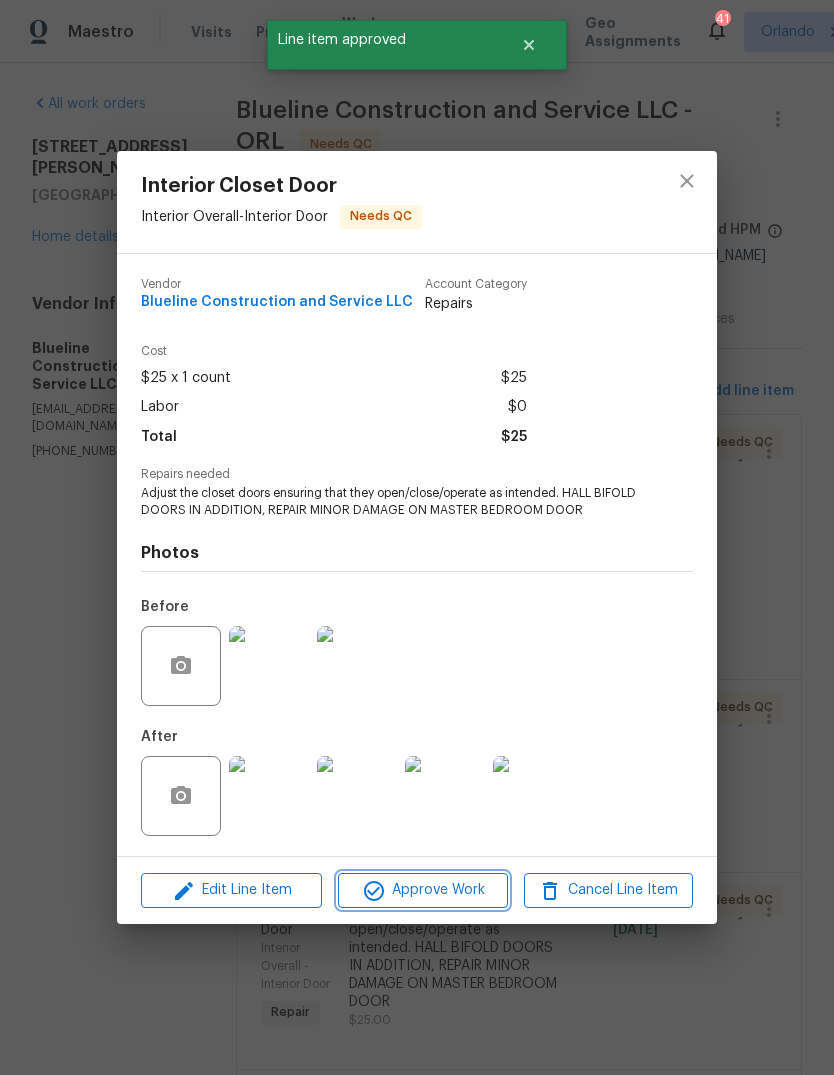click on "Approve Work" at bounding box center [422, 890] 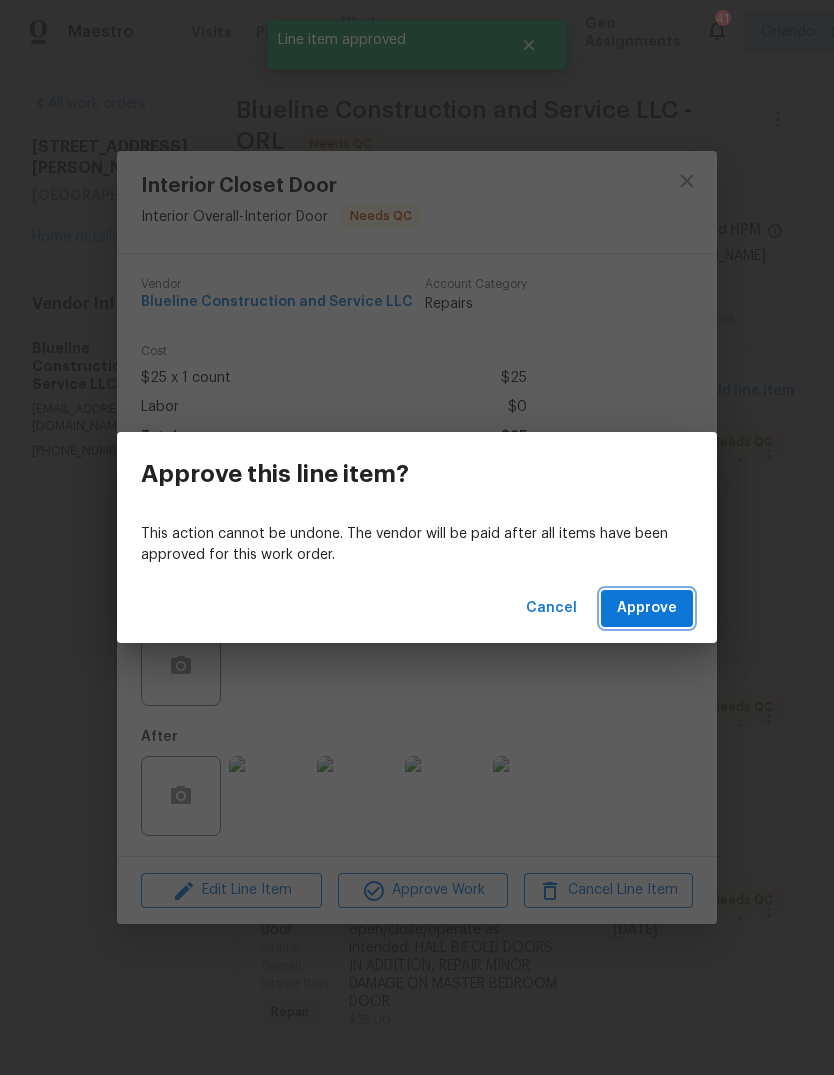 click on "Approve" at bounding box center [647, 608] 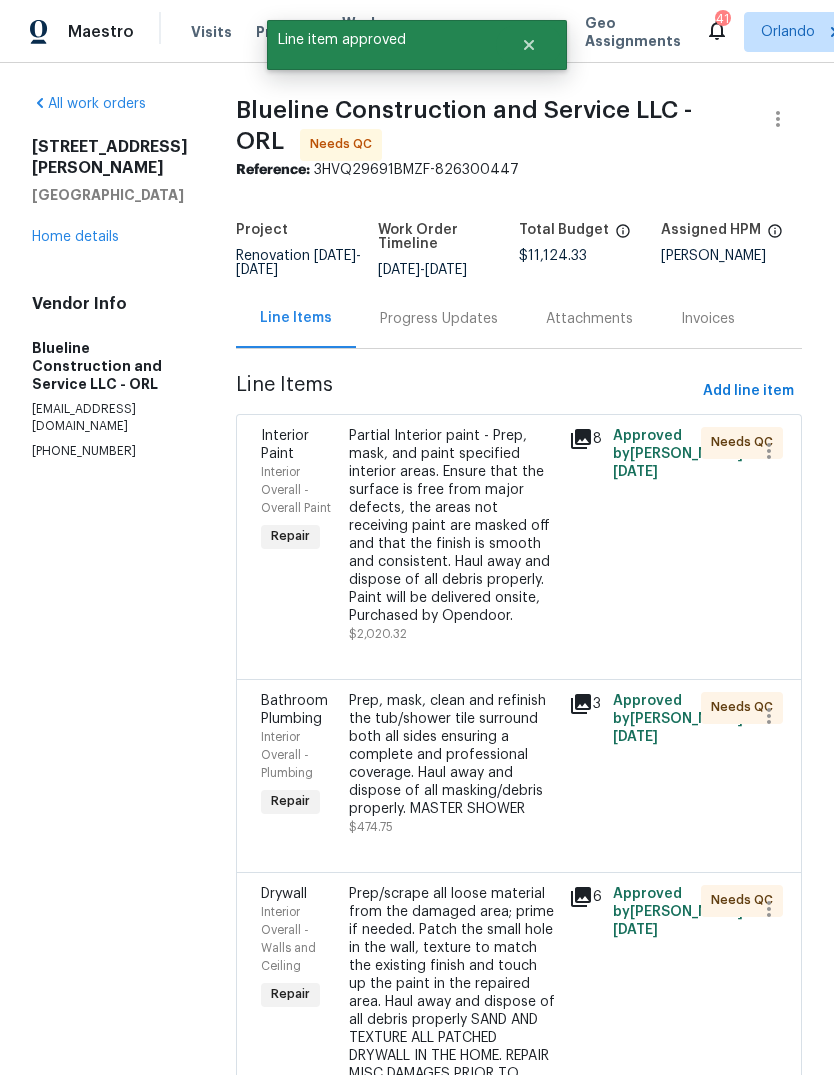 click on "Prep/scrape all loose material from the damaged area; prime if needed. Patch the small hole in the wall, texture to match the existing finish and touch up the paint in the repaired area. Haul away and dispose of all debris properly
SAND AND TEXTURE ALL PATCHED DRYWALL IN THE HOME. REPAIR MISC DAMAGES PRIOR TO PAINT.
INCLUDE DAMAGE IN GARAGE" at bounding box center (453, 1002) 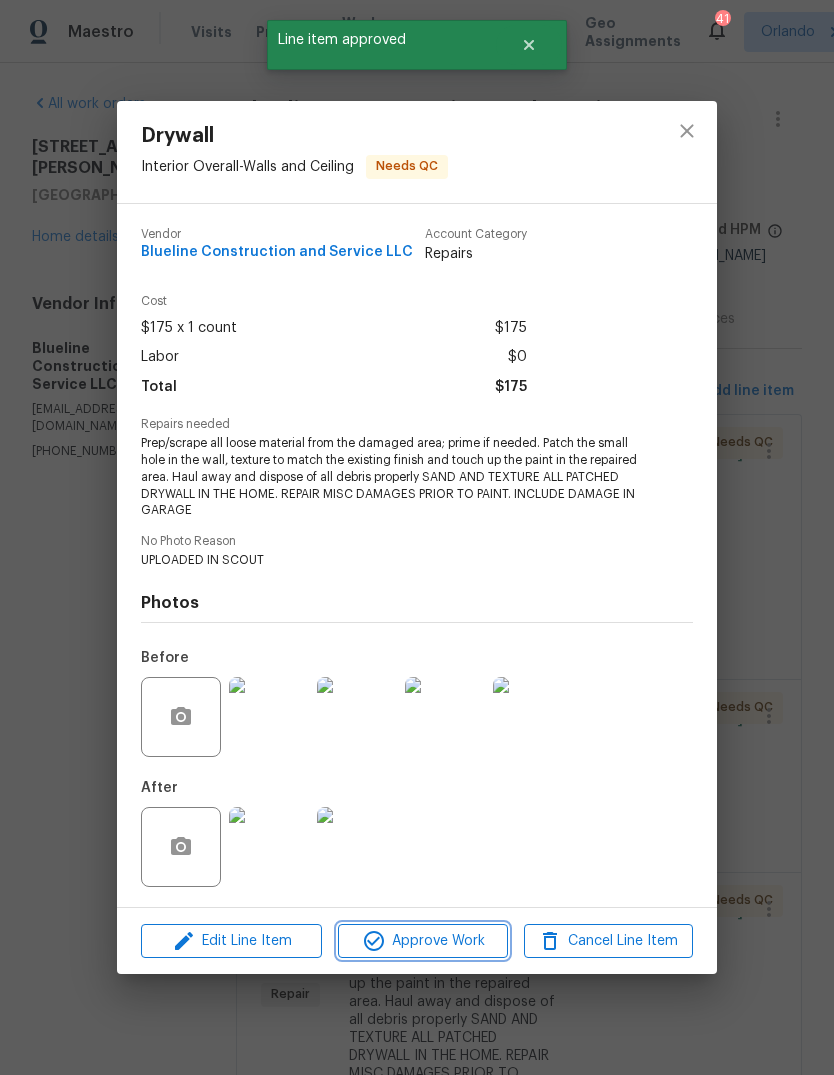 click on "Approve Work" at bounding box center (422, 941) 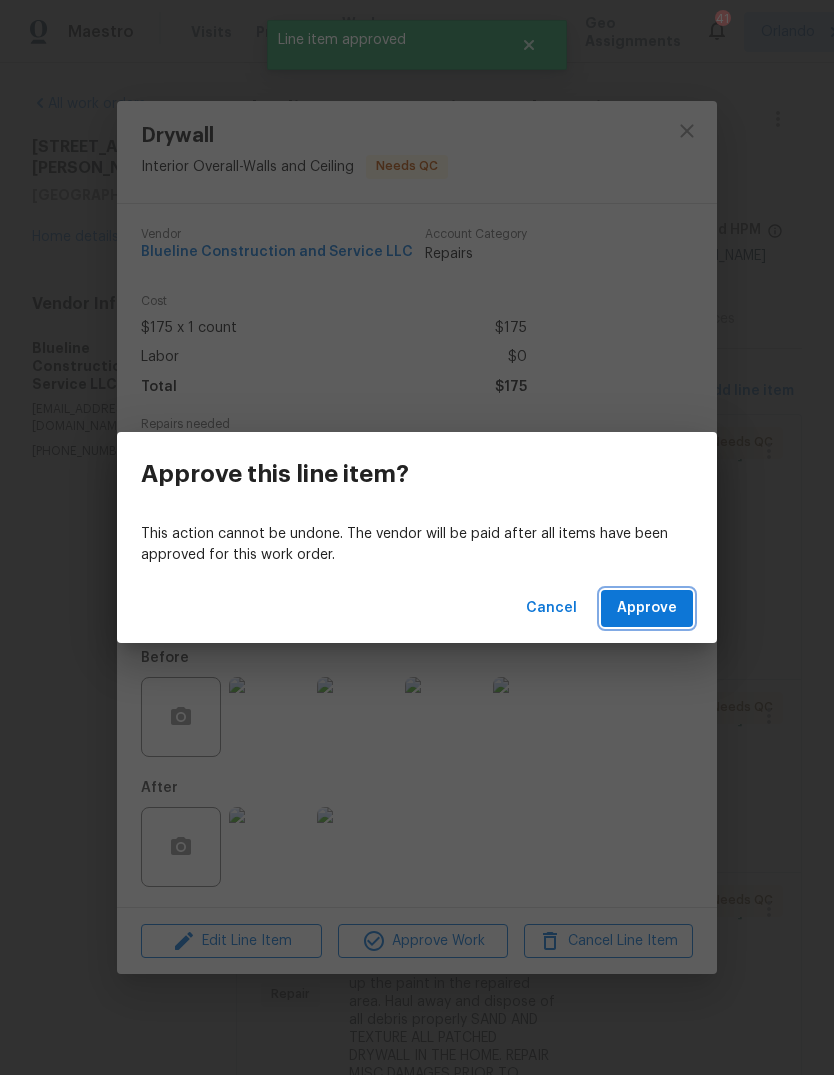 click on "Approve" at bounding box center (647, 608) 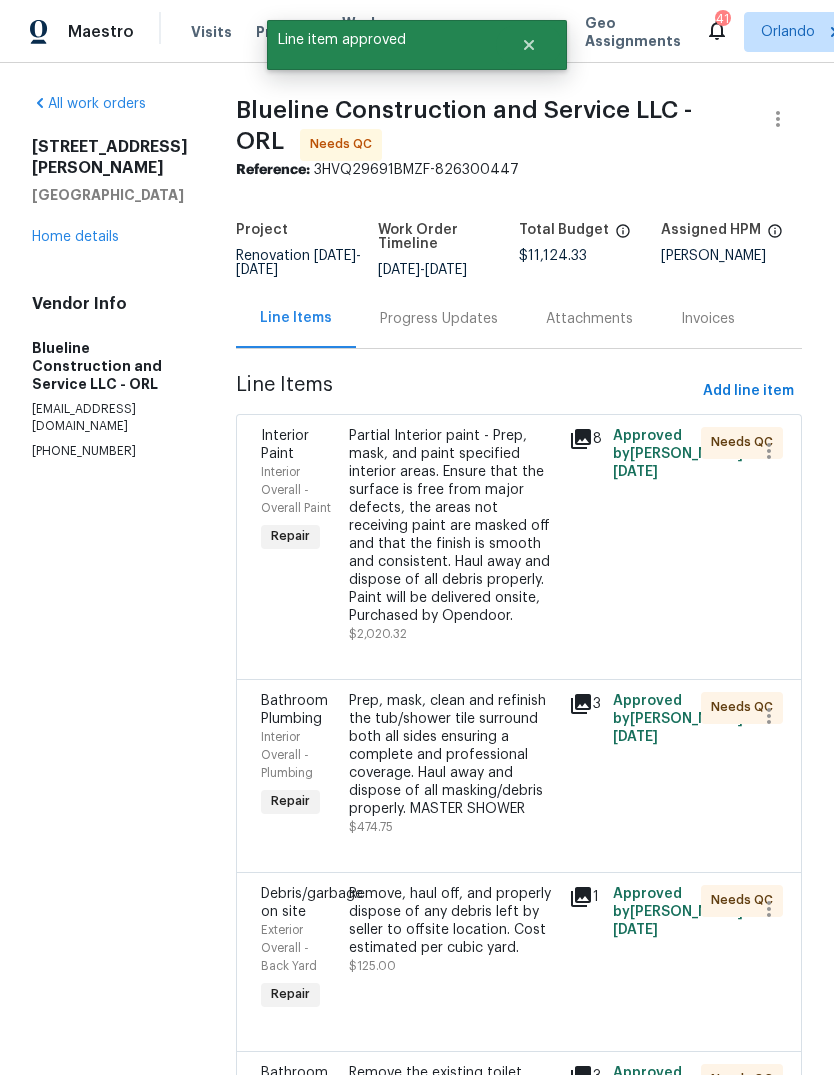 click on "Remove, haul off, and properly dispose of any debris left by seller to offsite location. Cost estimated per cubic yard." at bounding box center (453, 921) 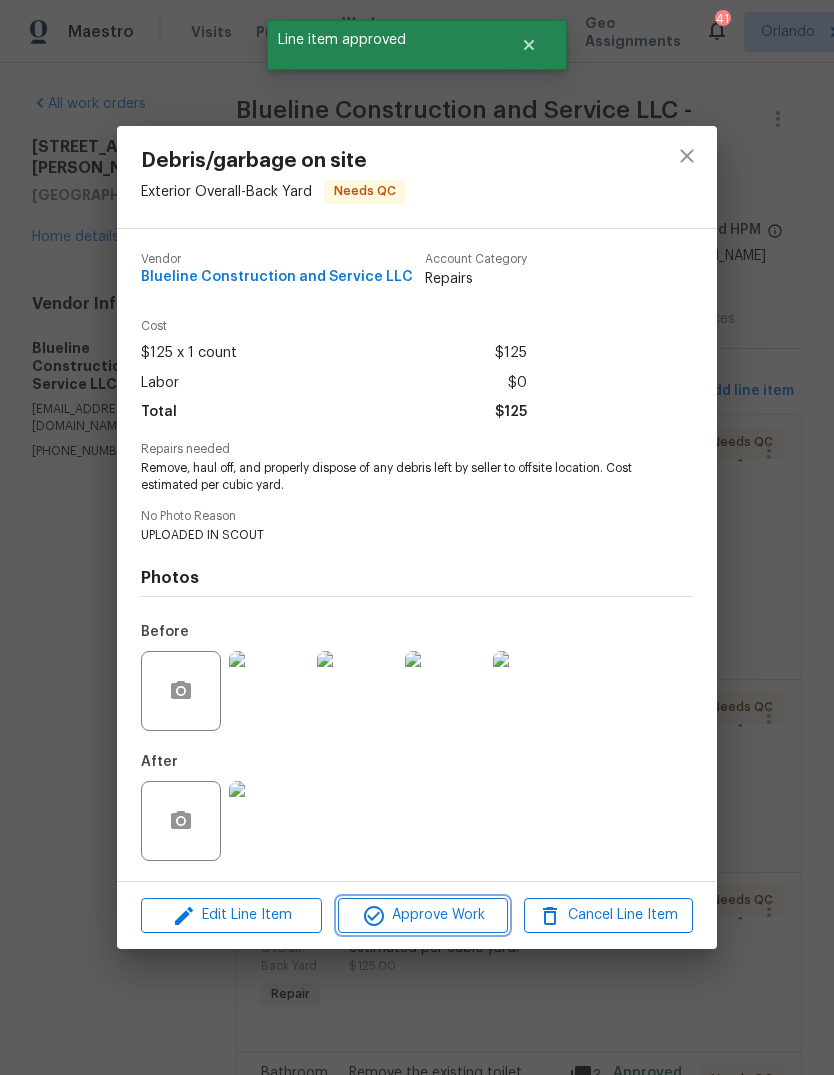 click on "Approve Work" at bounding box center [422, 915] 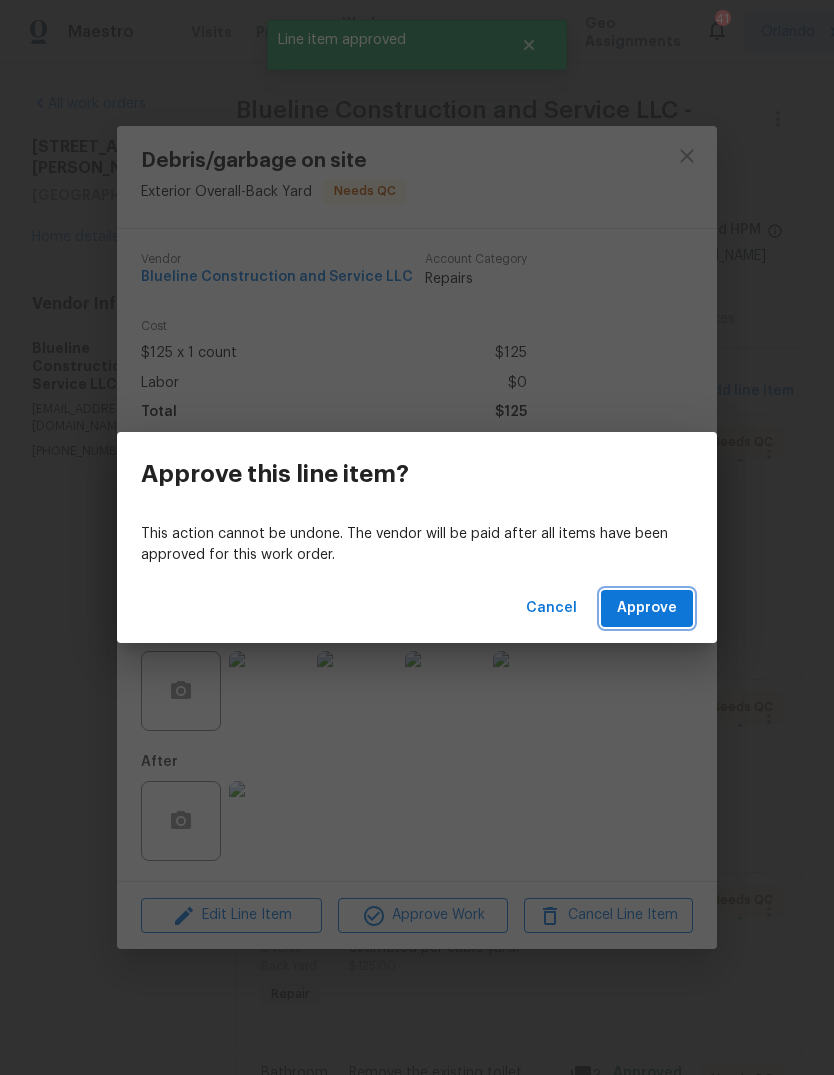 click on "Approve" at bounding box center [647, 608] 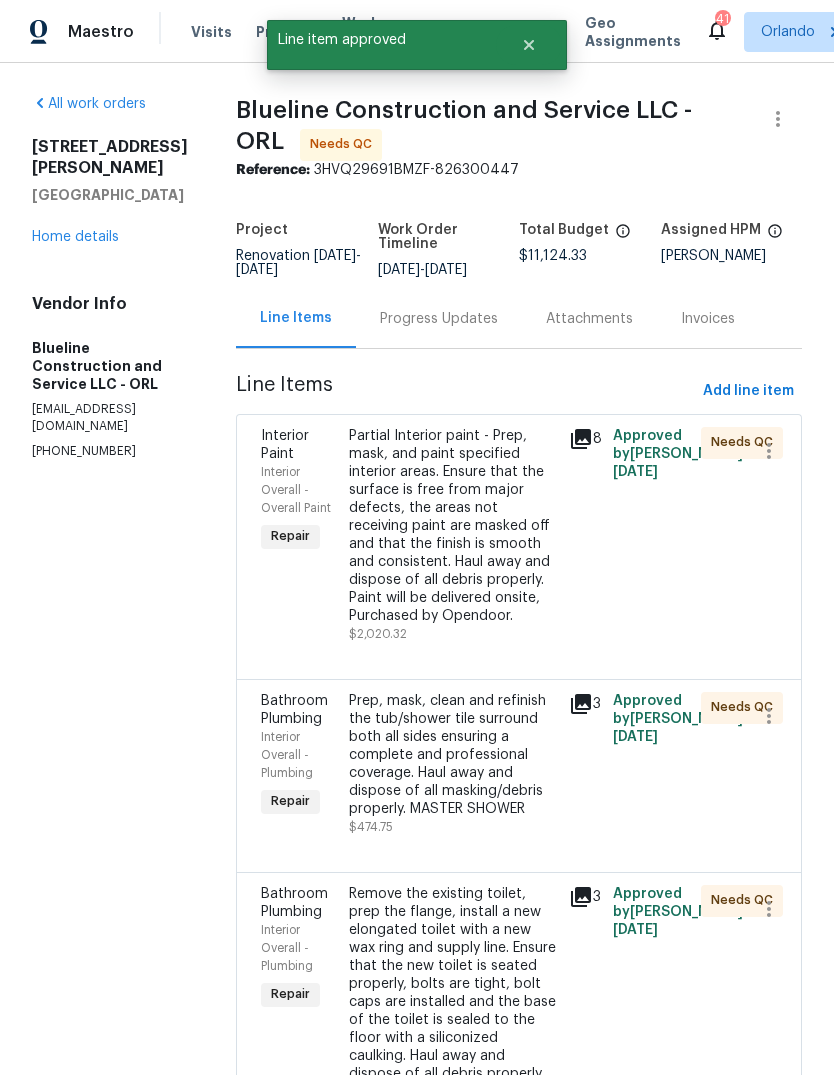 click on "Remove the existing toilet, prep the flange, install a new elongated toilet with a new wax ring and supply line. Ensure that the new toilet is seated properly, bolts are tight, bolt caps are installed and the base of the toilet is sealed to the floor with a siliconized caulking. Haul away and dispose of all debris properly.
MASTER TOILET, MULTIPLE DAMAGED PARTS." at bounding box center (453, 1002) 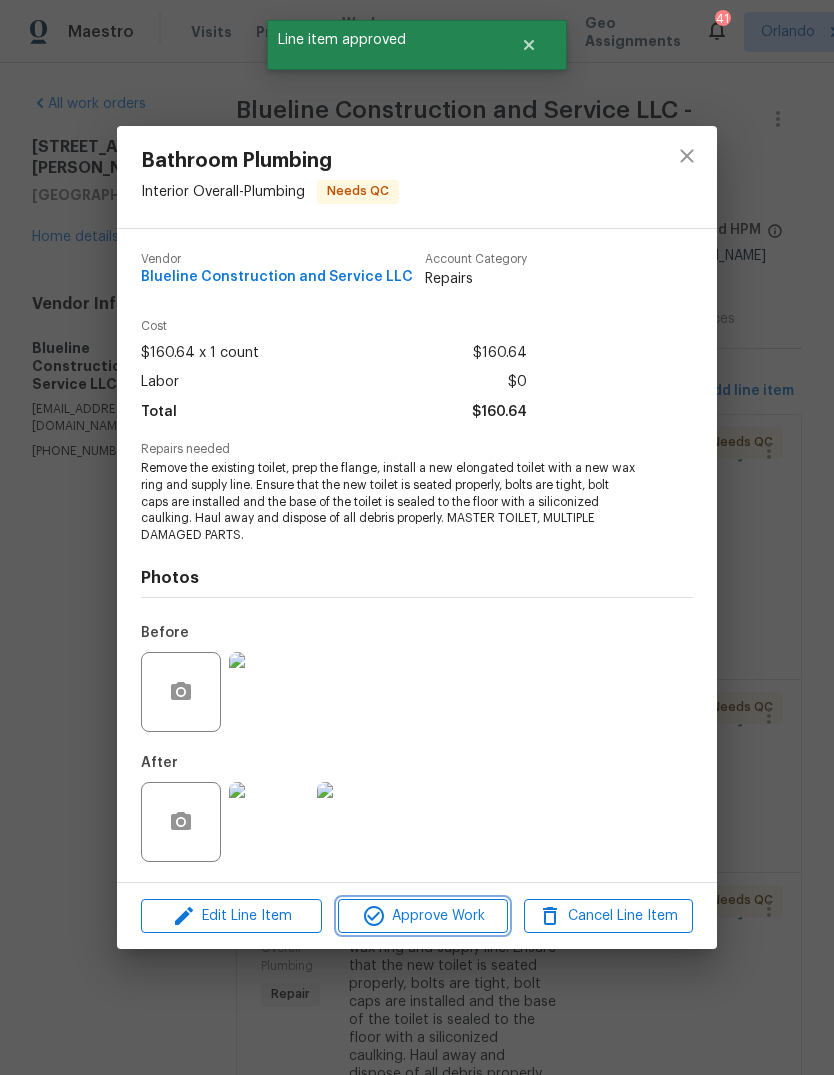 click on "Approve Work" at bounding box center [422, 916] 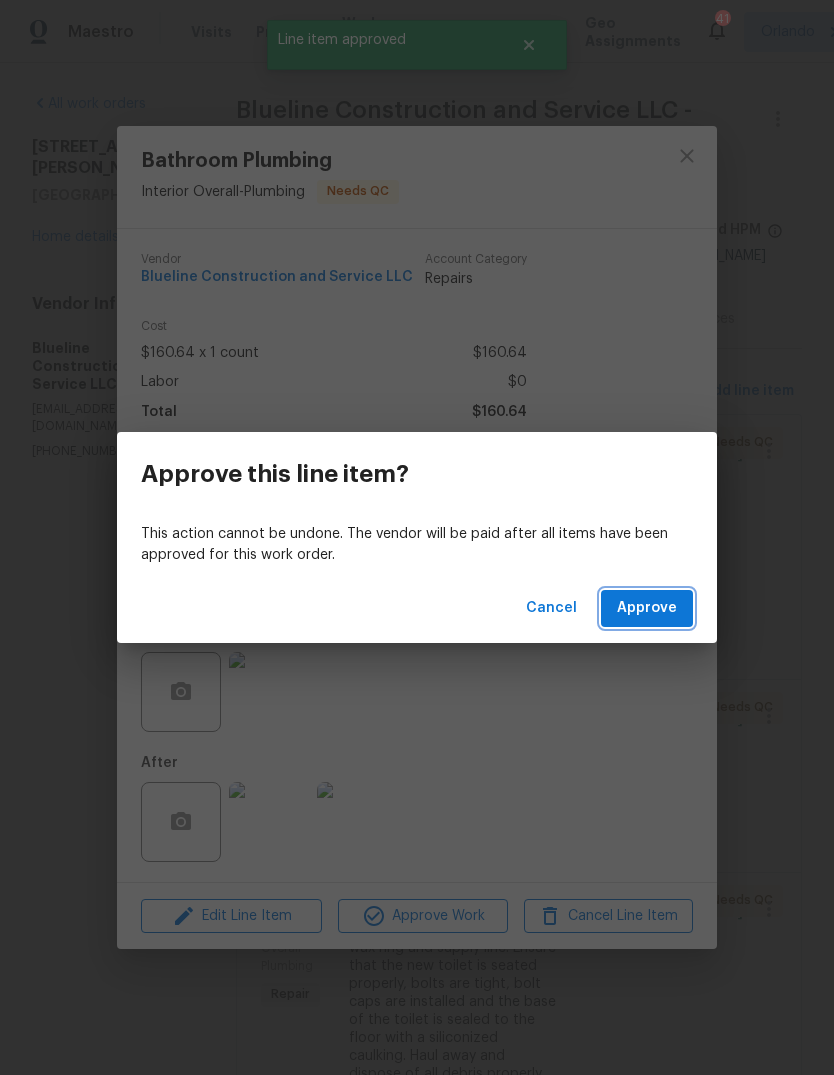 click on "Approve" at bounding box center (647, 608) 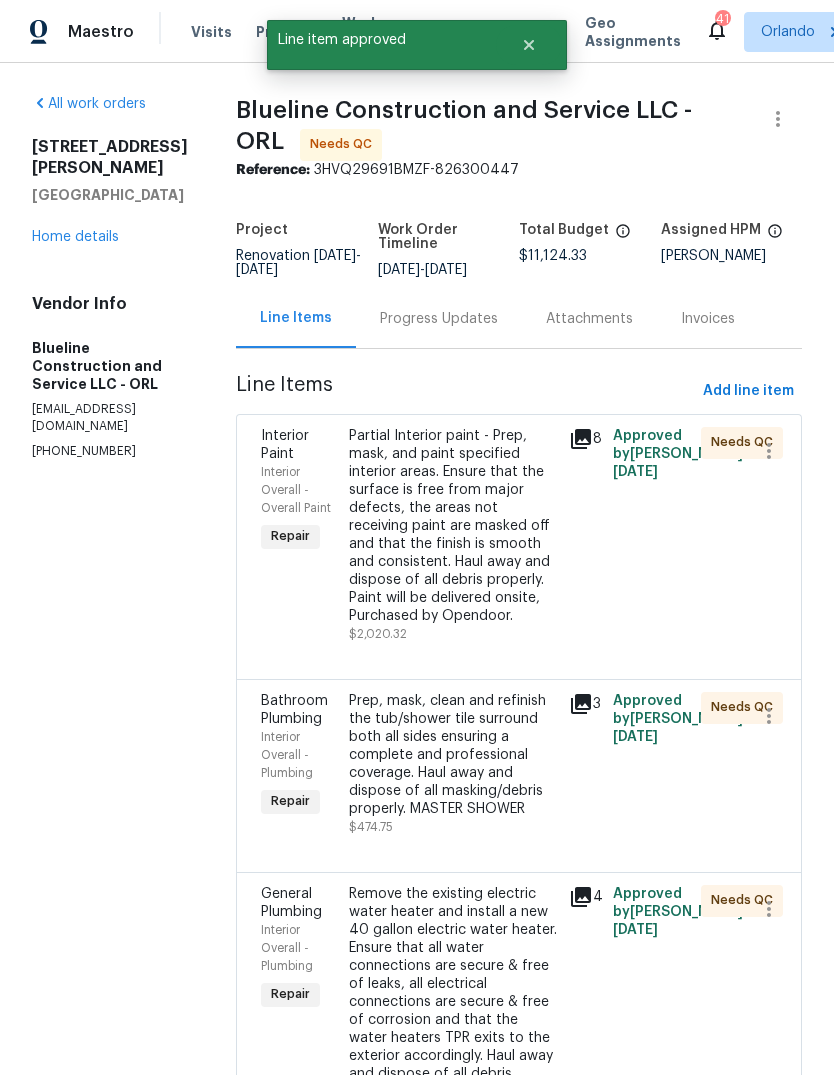 click on "Remove the existing electric water heater and install a new 40 gallon electric water heater. Ensure that all water connections are secure & free of leaks, all electrical connections are secure & free of corrosion and that the water heaters TPR exits to the exterior accordingly. Haul away and dispose of all debris properly." at bounding box center (453, 993) 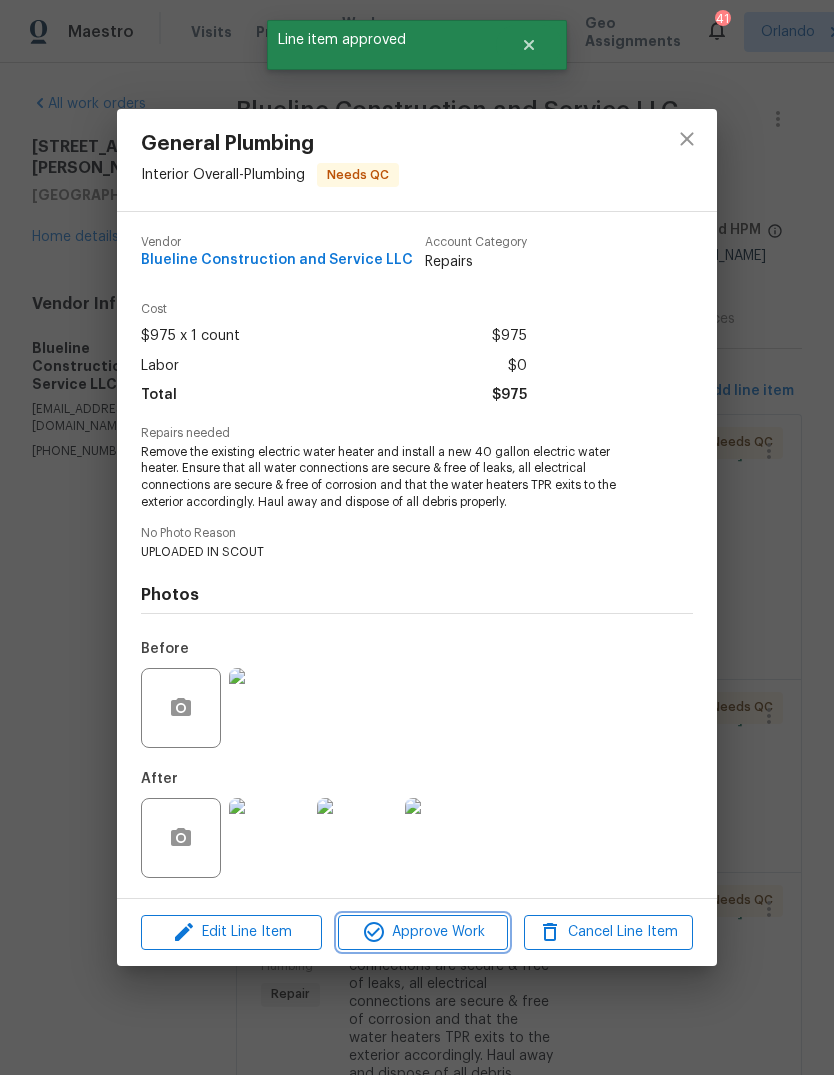 click on "Approve Work" at bounding box center [422, 932] 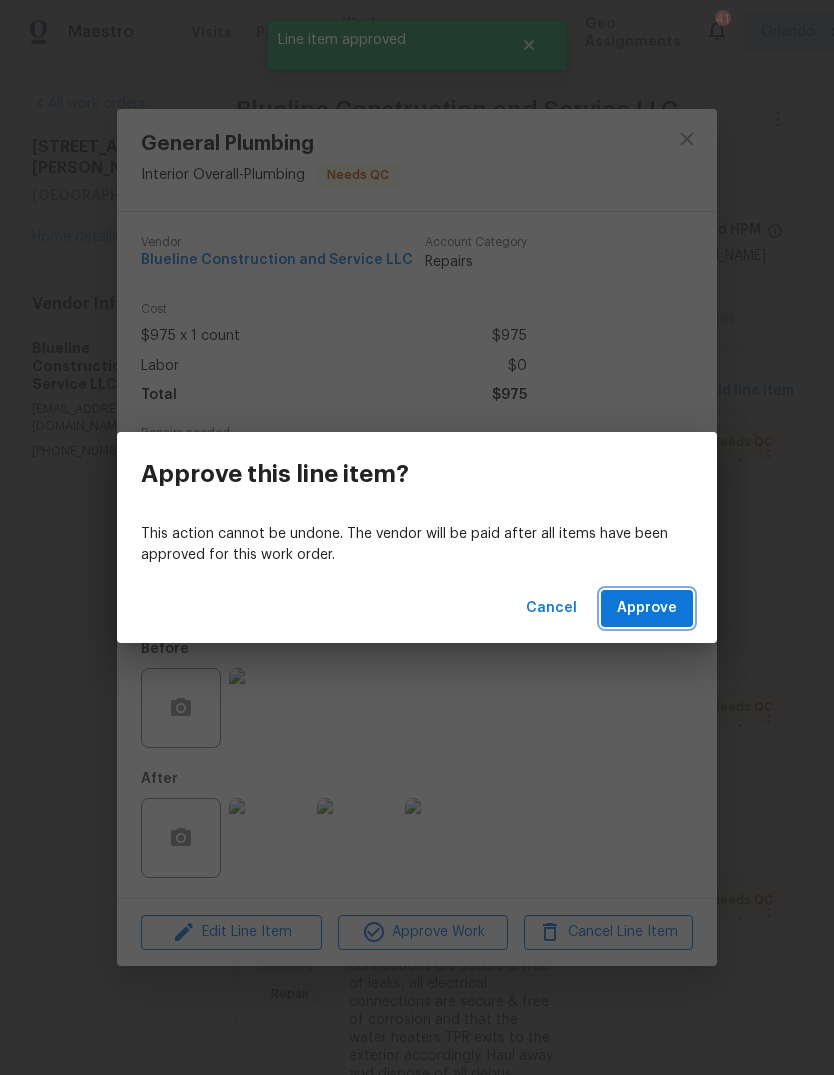 click on "Approve" at bounding box center (647, 608) 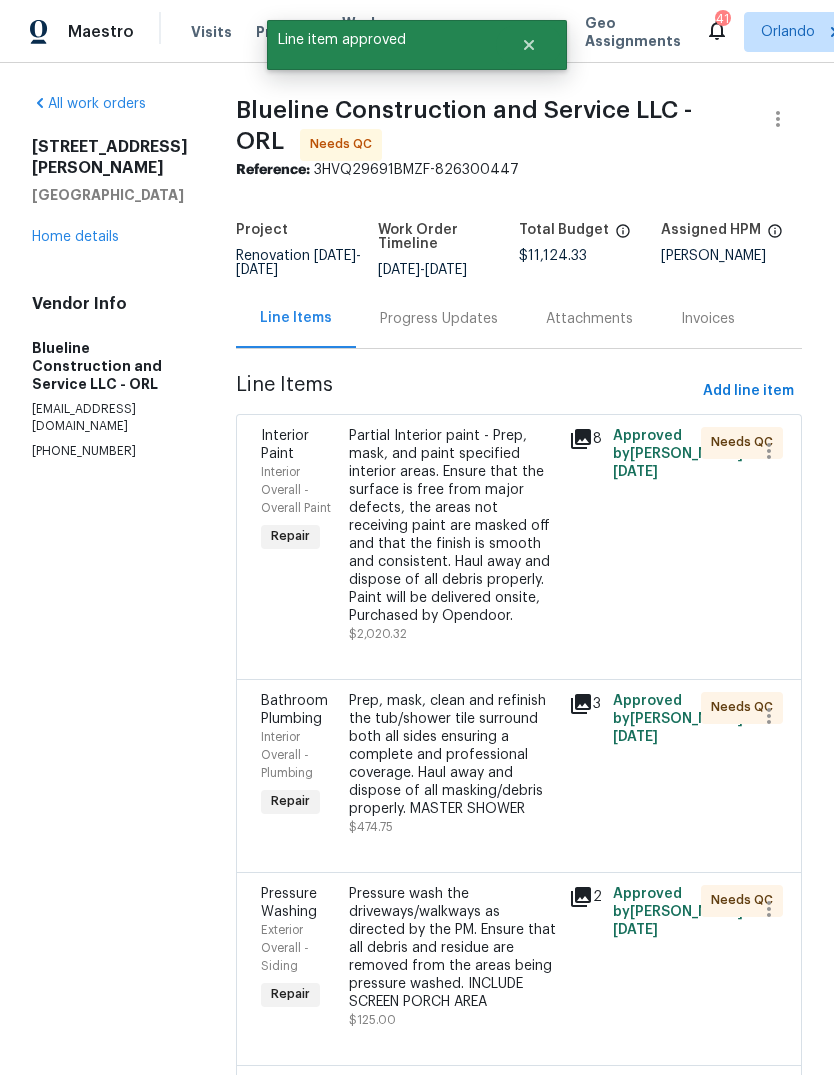 click on "Pressure wash the driveways/walkways as directed by the PM. Ensure that all debris and residue are removed from the areas being pressure washed.
INCLUDE SCREEN PORCH AREA" at bounding box center (453, 948) 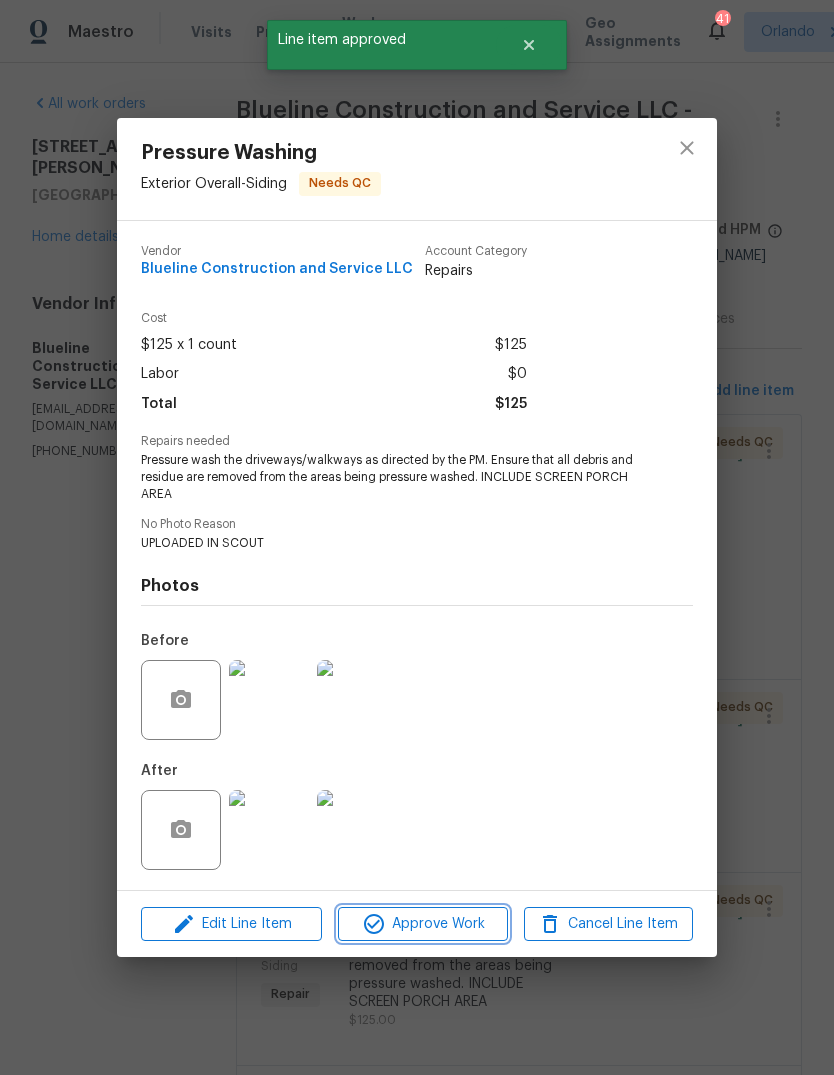 click on "Approve Work" at bounding box center [422, 924] 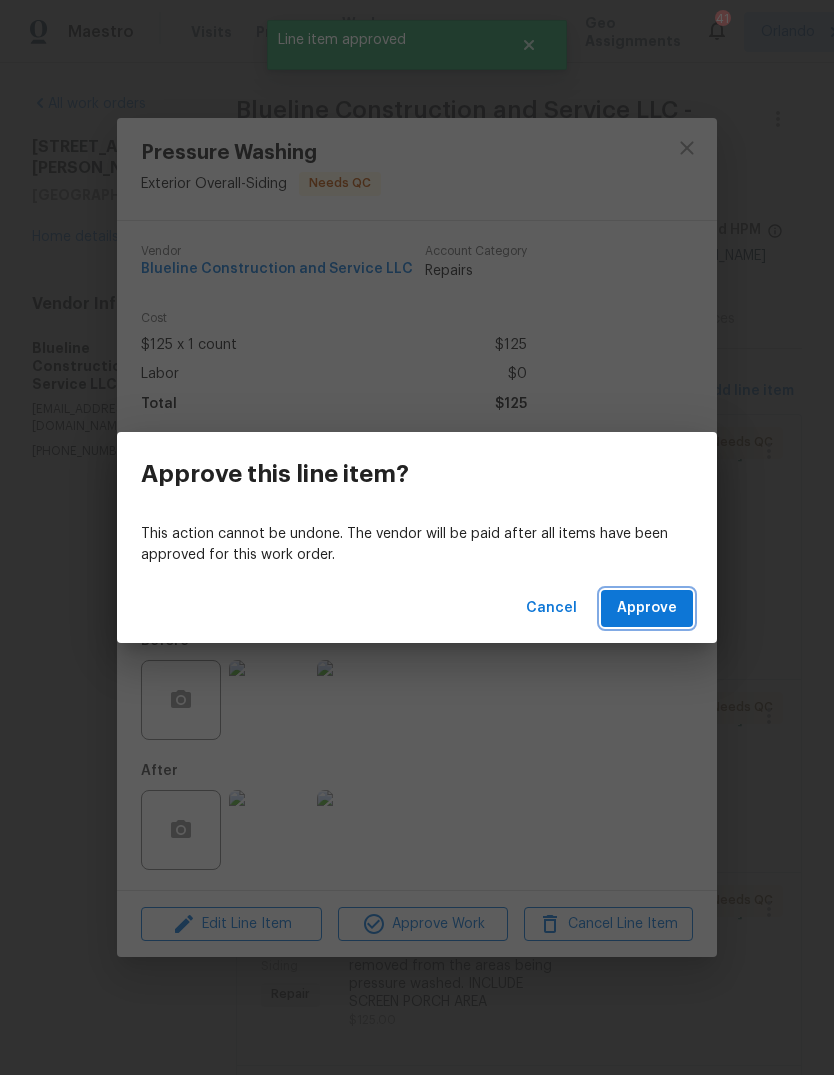 click on "Approve" at bounding box center (647, 608) 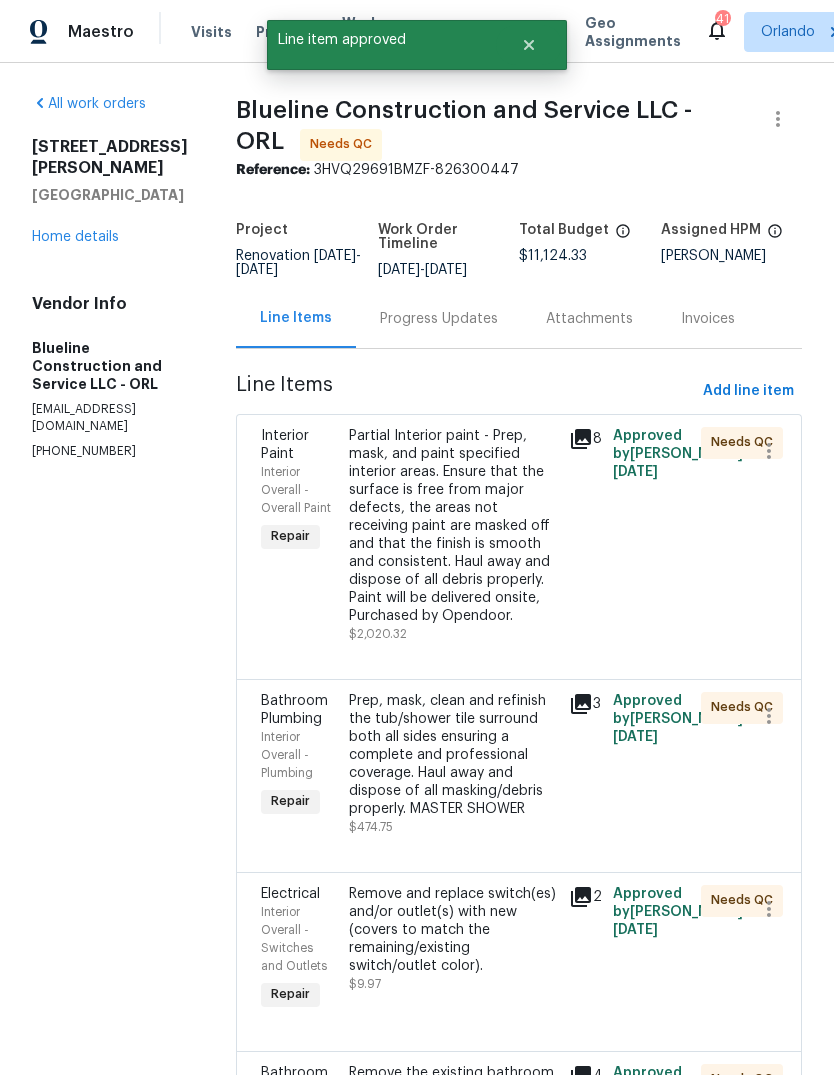 click on "Remove and replace switch(es) and/or outlet(s) with new (covers to match the remaining/existing switch/outlet color)." at bounding box center [453, 930] 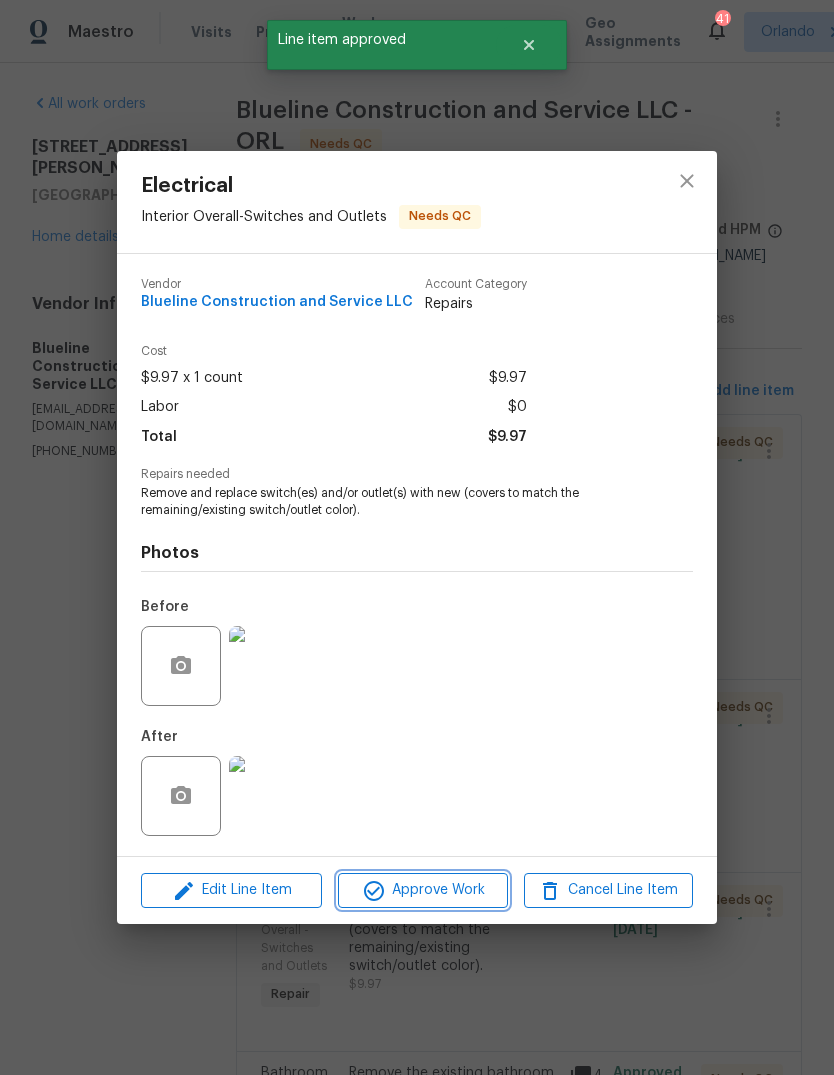 click on "Approve Work" at bounding box center [422, 890] 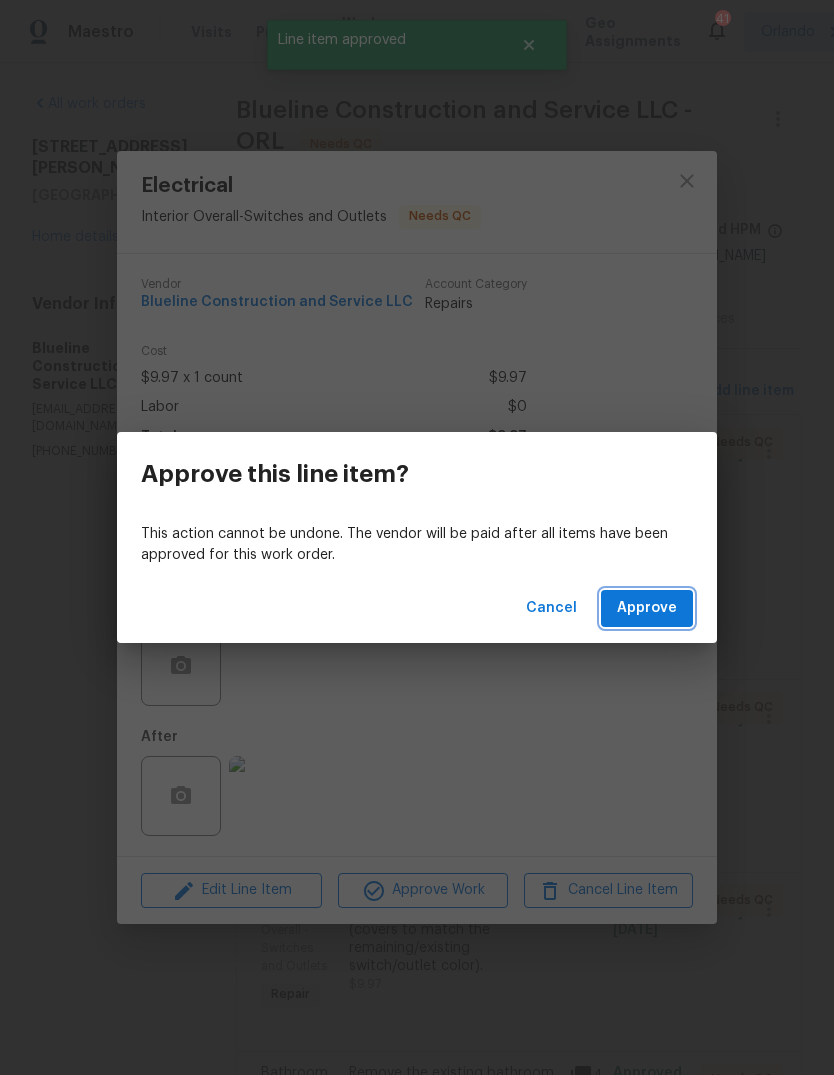 click on "Approve" at bounding box center [647, 608] 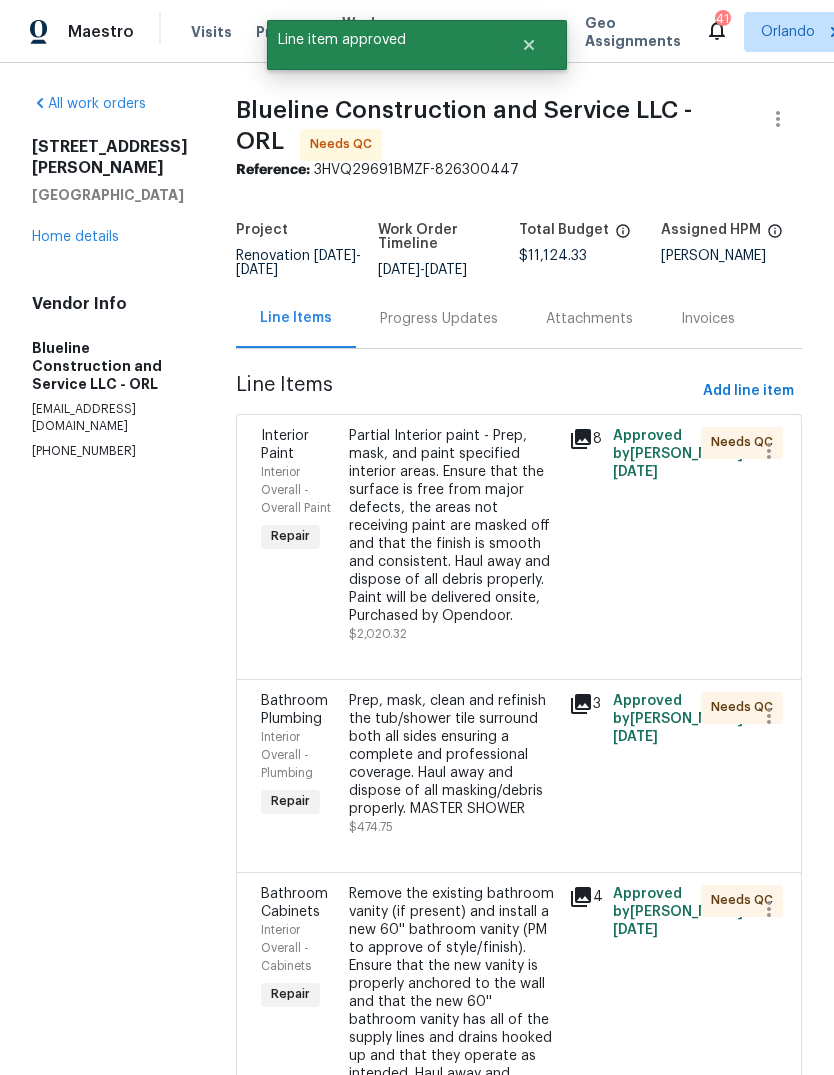 click on "Remove the existing bathroom vanity (if present) and install a new 60'' bathroom vanity (PM to approve of style/finish). Ensure that the new vanity is properly anchored to the wall and that the new 60'' bathroom vanity has all of the supply lines and drains hooked up and that they operate as intended. Haul away and dispose of all debris.
REMOVE EXISINT MASTER VANITY AND INTALL NEW VANITY WITH GRANITE TOP, INCLUDE NEW SINKS AND FAUCETS.
INCLUDE NEW MIRRORS TO FIT WITH NEW VANITY" at bounding box center (453, 1047) 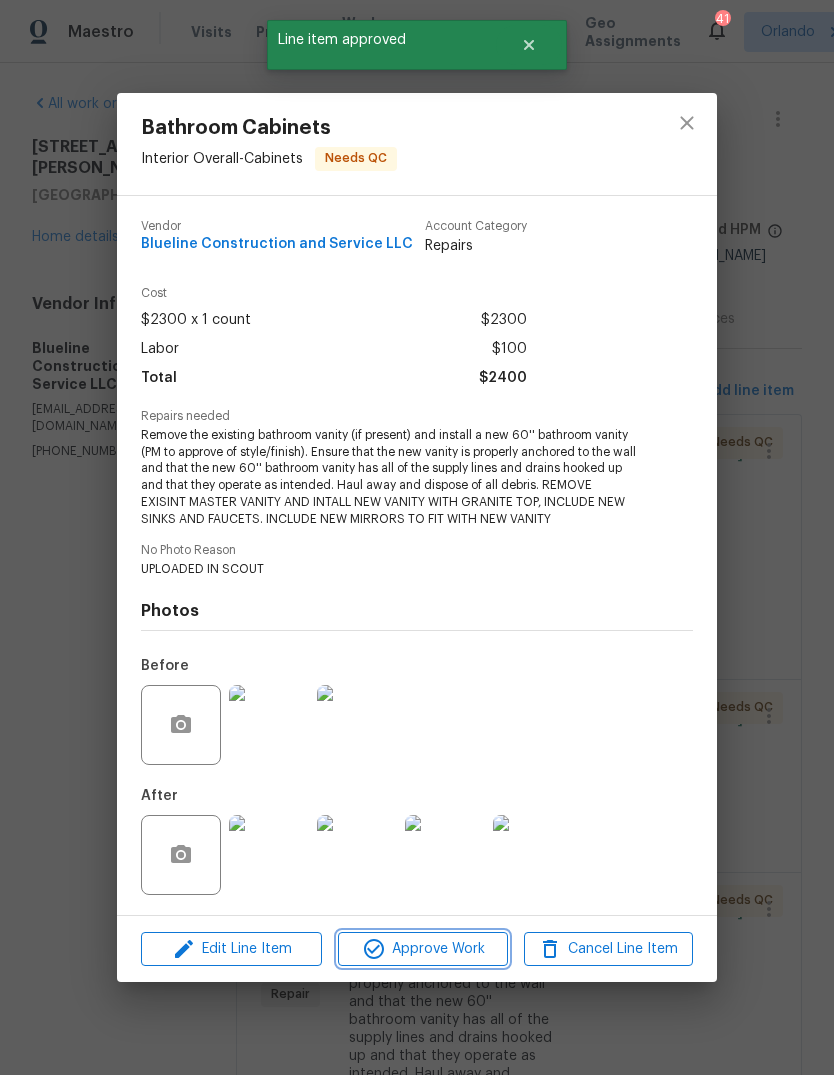 click on "Approve Work" at bounding box center (422, 949) 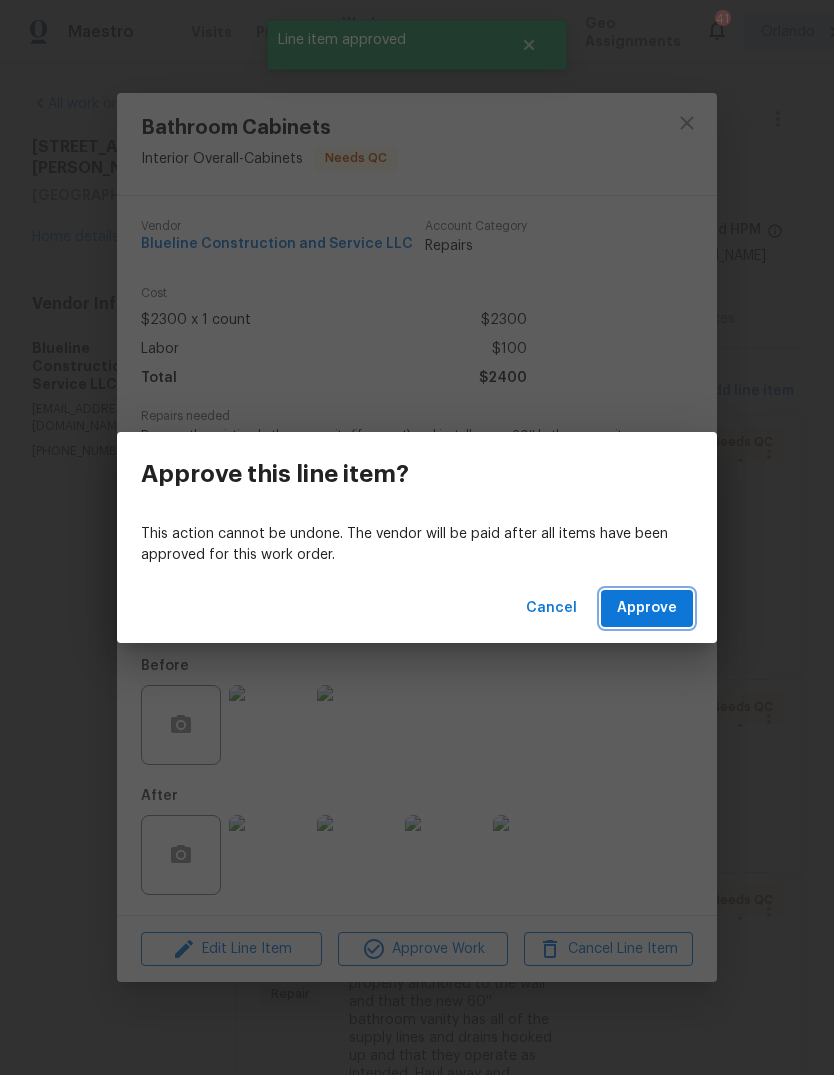 click on "Approve" at bounding box center (647, 608) 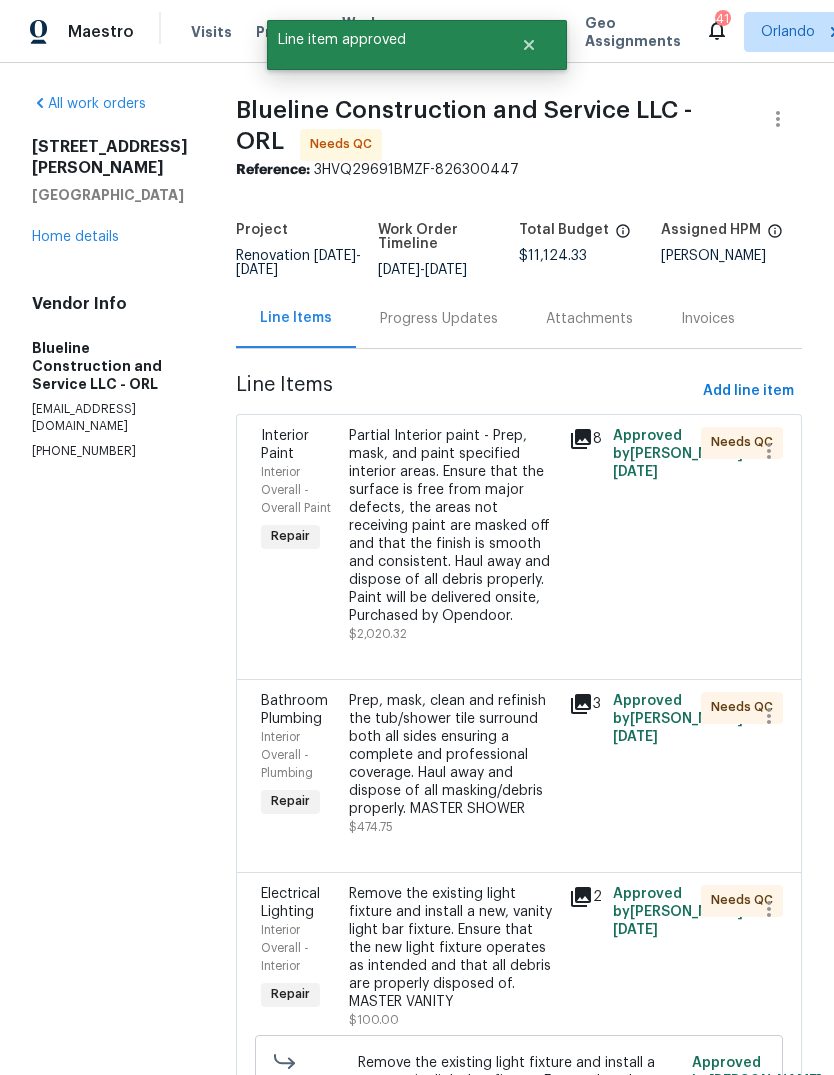 click on "Remove the existing light fixture and install a new, vanity light bar fixture. Ensure that the new light fixture operates as intended and that all debris are properly disposed of.
MASTER VANITY" at bounding box center (453, 948) 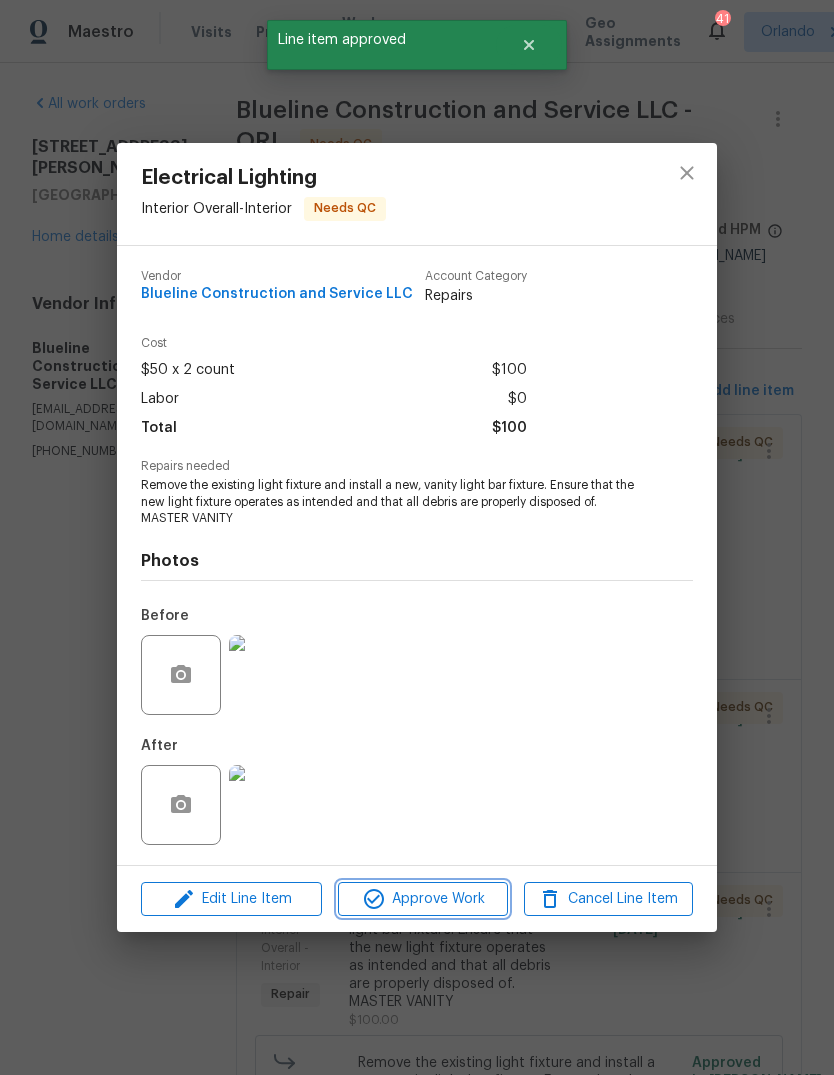 click on "Approve Work" at bounding box center [422, 899] 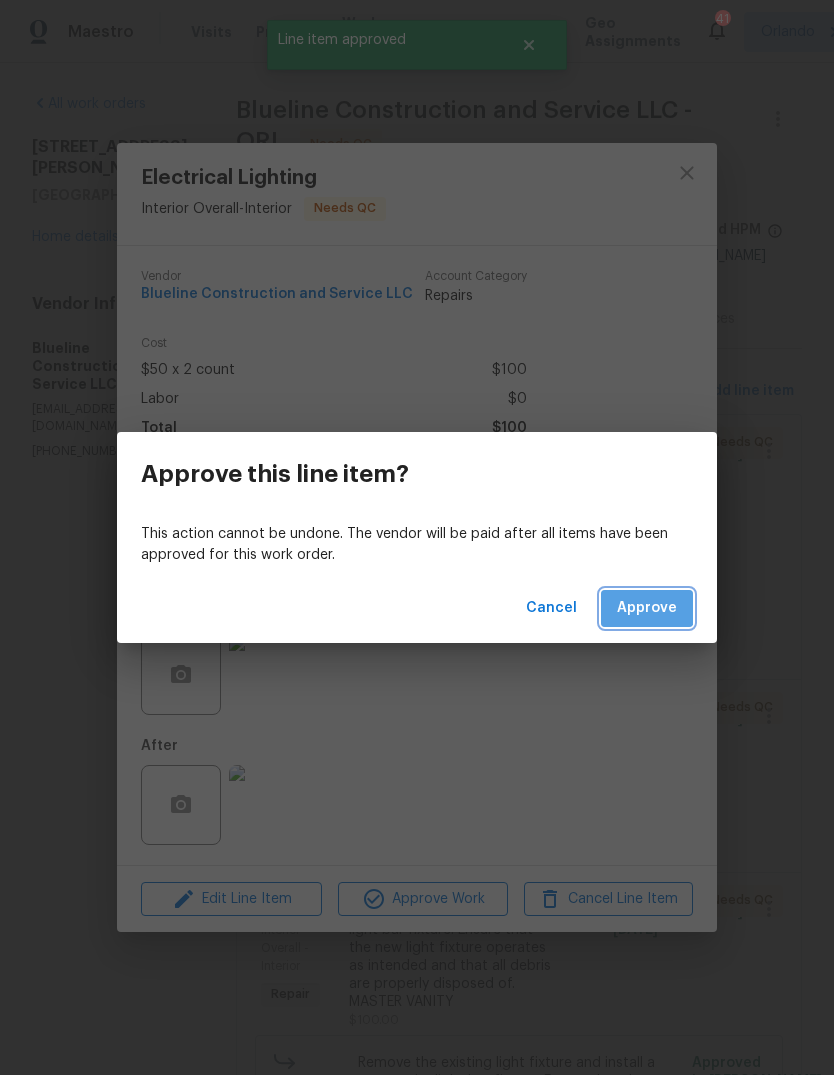 click on "Approve" at bounding box center (647, 608) 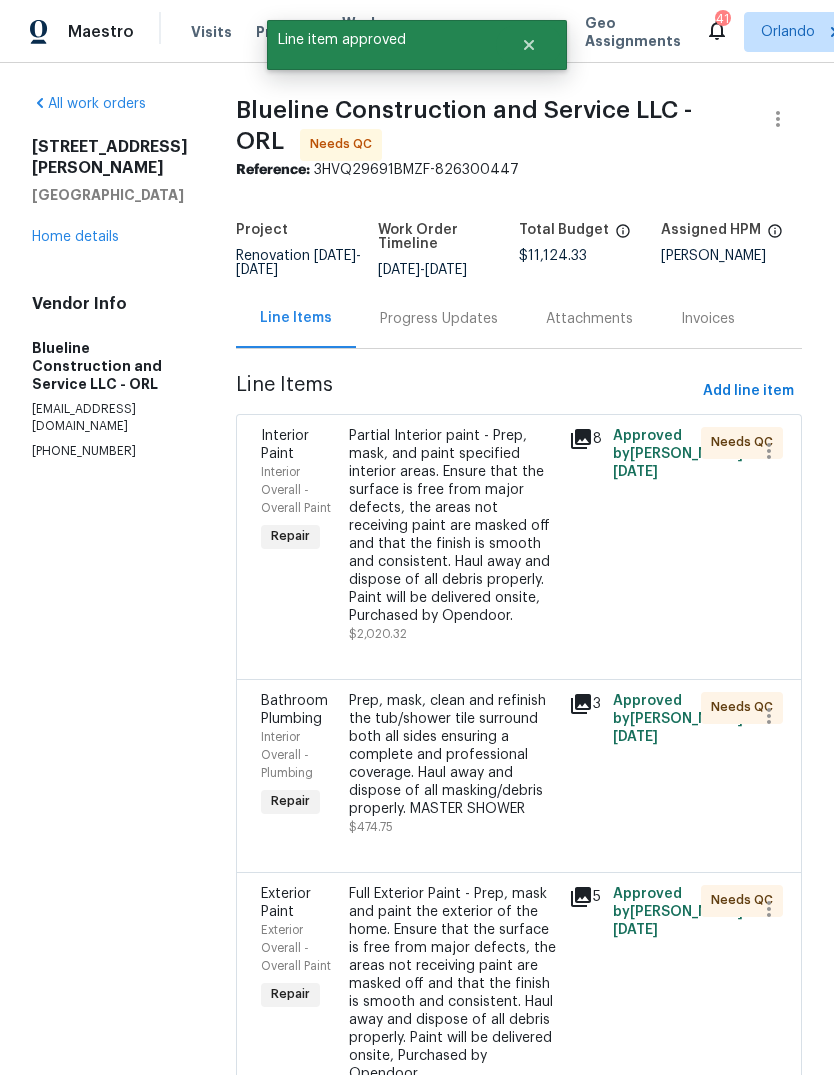 click on "Full Exterior Paint - Prep, mask and paint the exterior of the home. Ensure that the surface is free from major defects, the areas not receiving paint are masked off and that the finish is smooth and consistent. Haul away and dispose of all debris properly. Paint will be delivered onsite, Purchased by Opendoor." at bounding box center [453, 984] 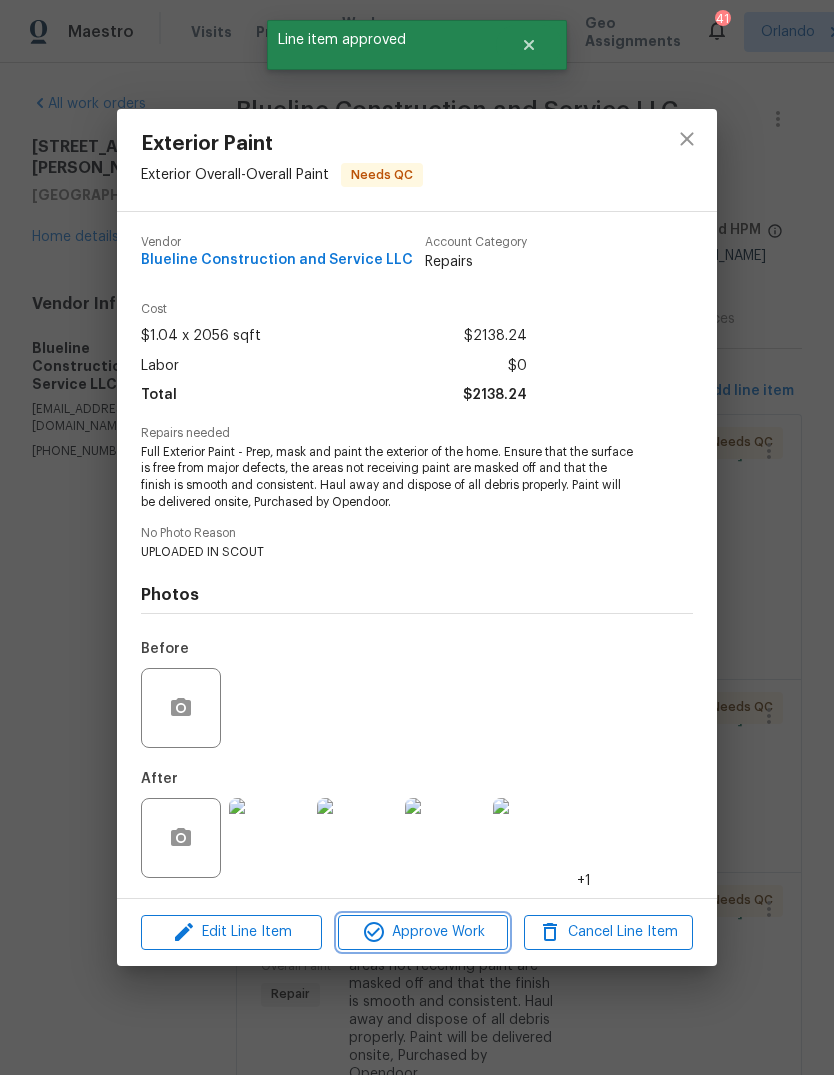 click on "Approve Work" at bounding box center [422, 932] 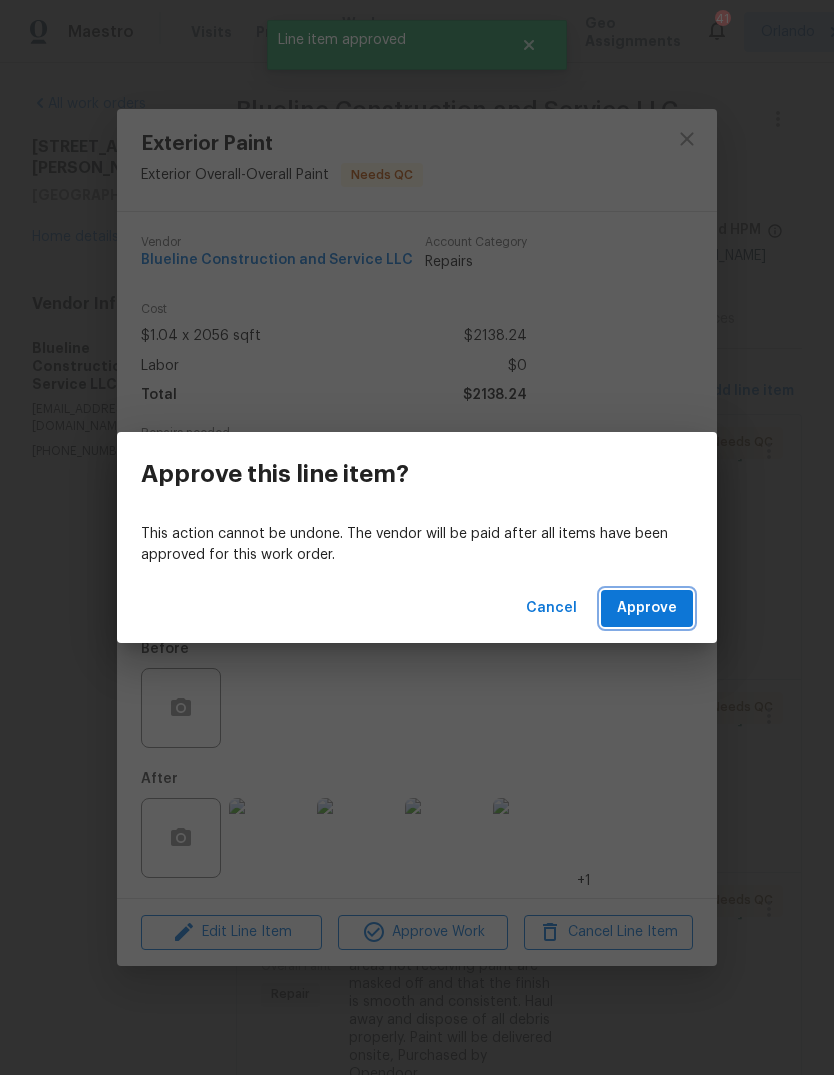 click on "Approve" at bounding box center (647, 608) 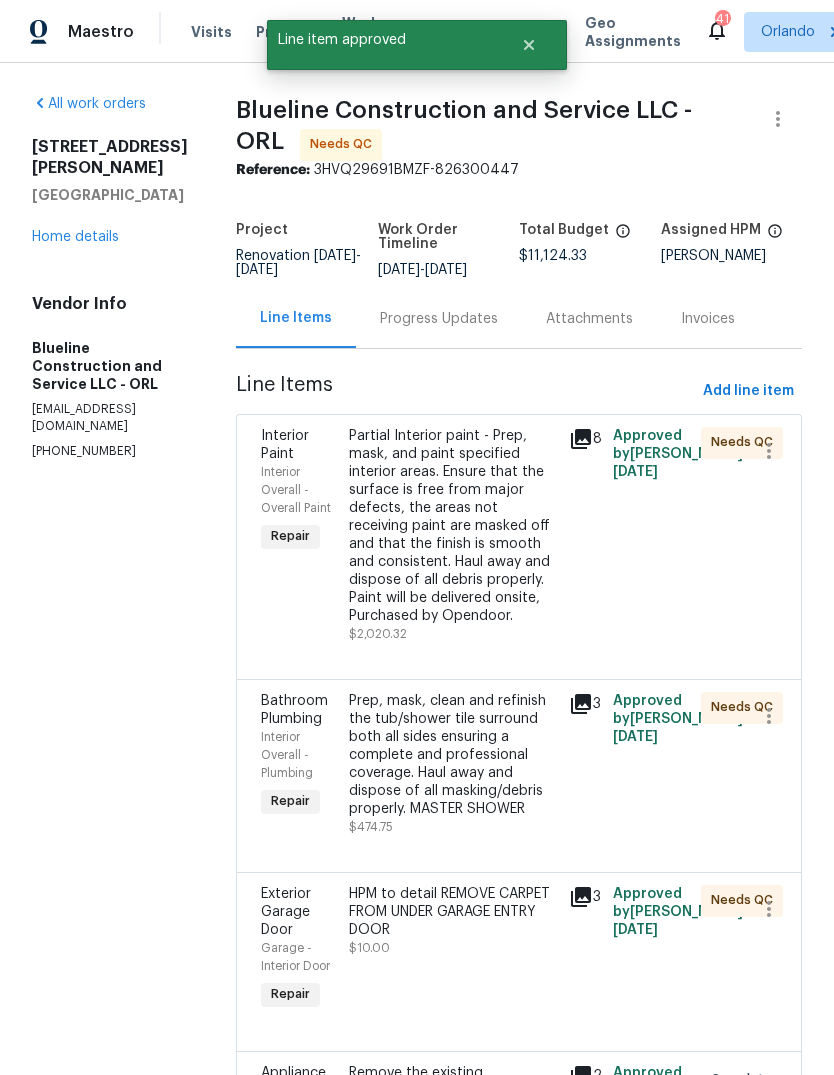 click on "HPM to detail
REMOVE CARPET FROM UNDER GARAGE ENTRY DOOR" at bounding box center [453, 912] 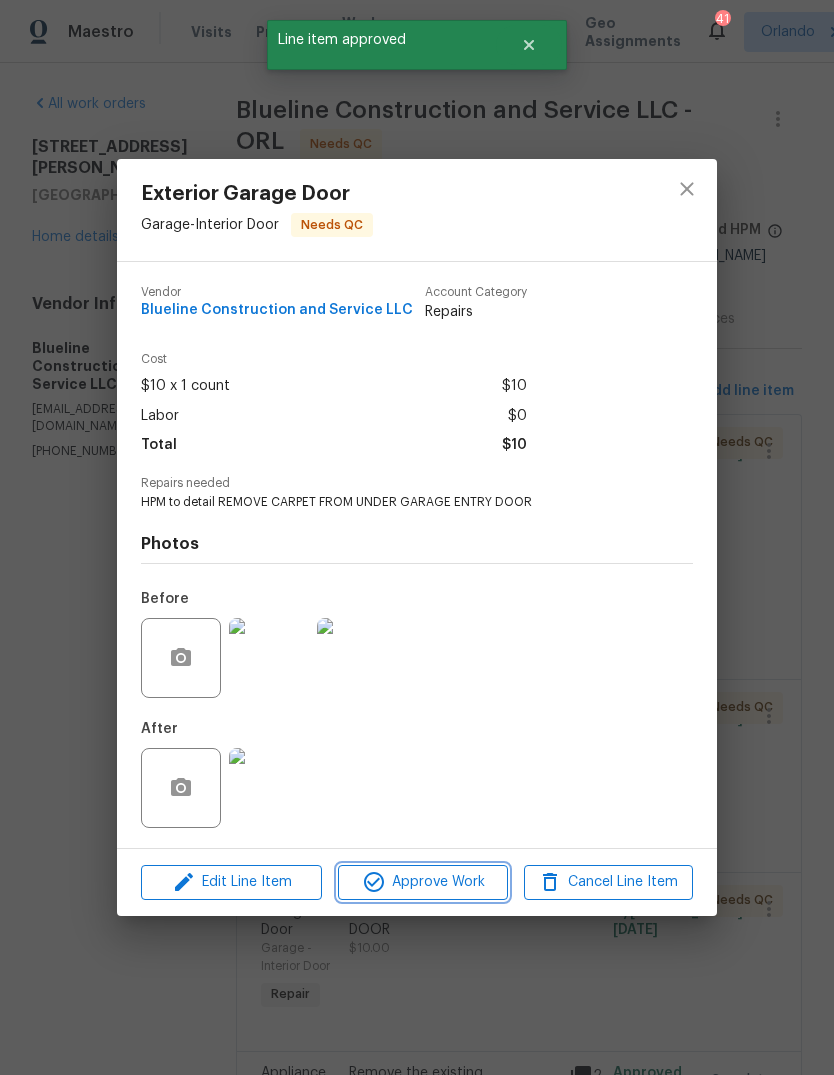click on "Approve Work" at bounding box center (422, 882) 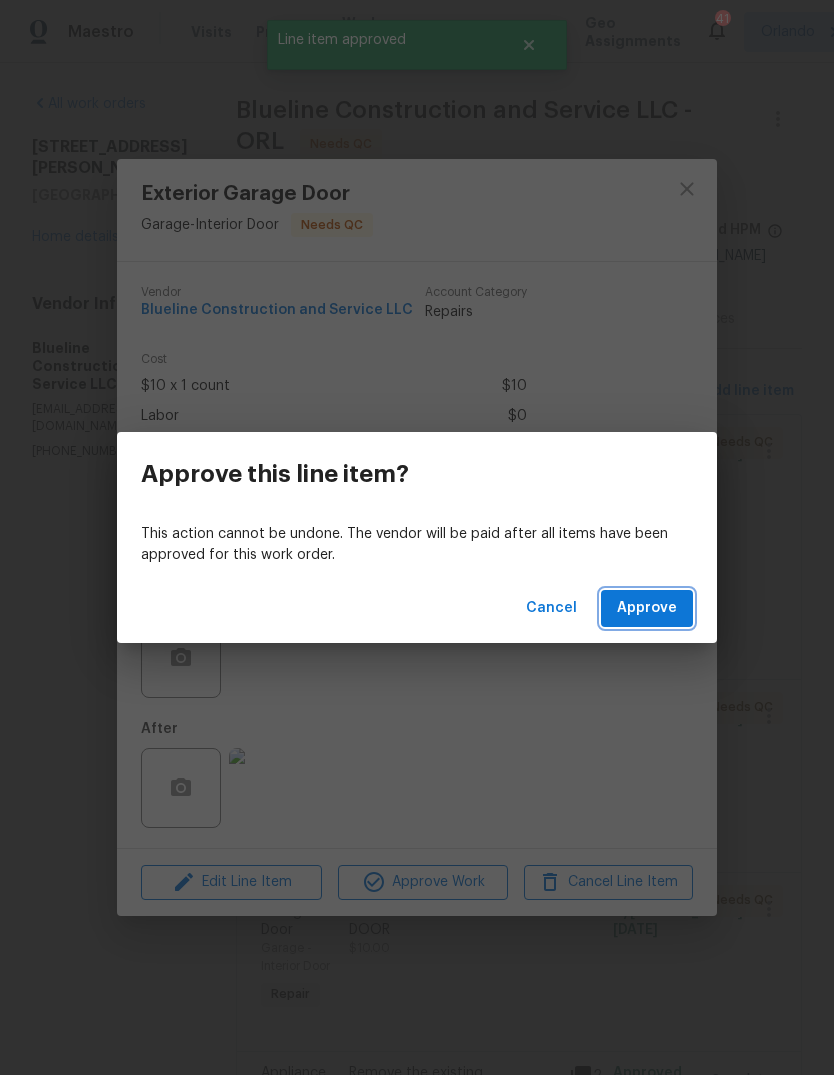 click on "Approve" at bounding box center (647, 608) 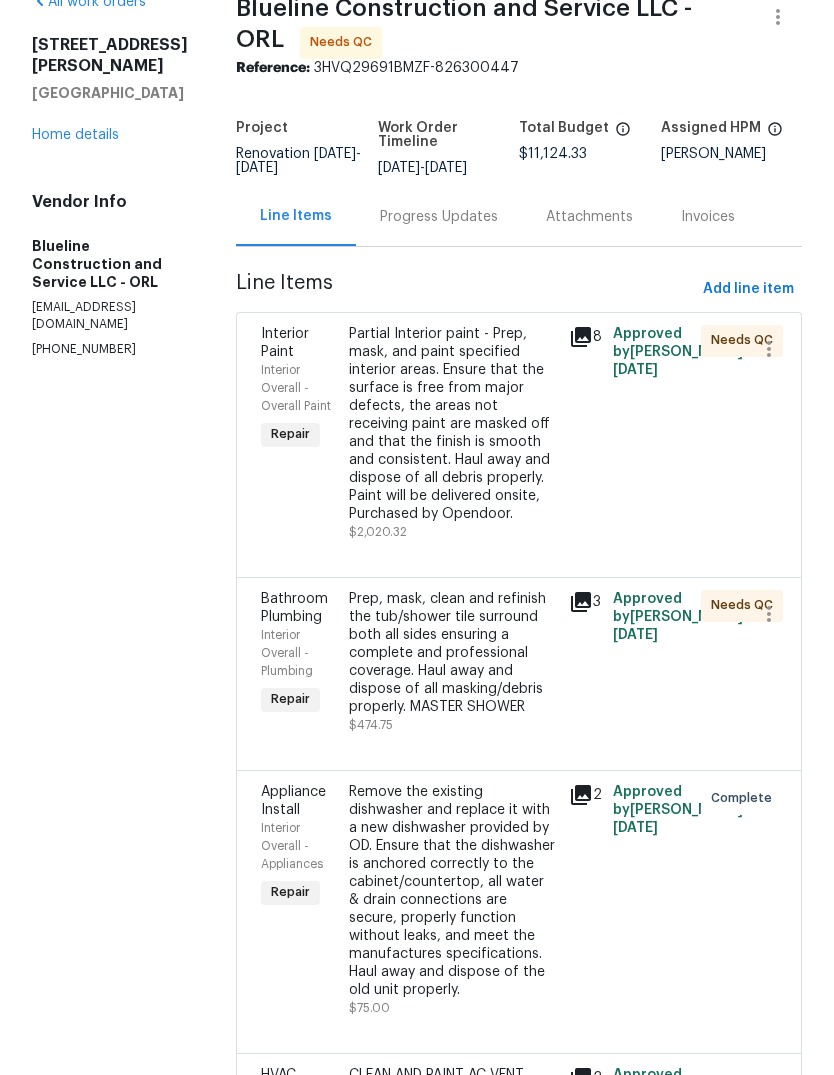 scroll, scrollTop: 0, scrollLeft: 0, axis: both 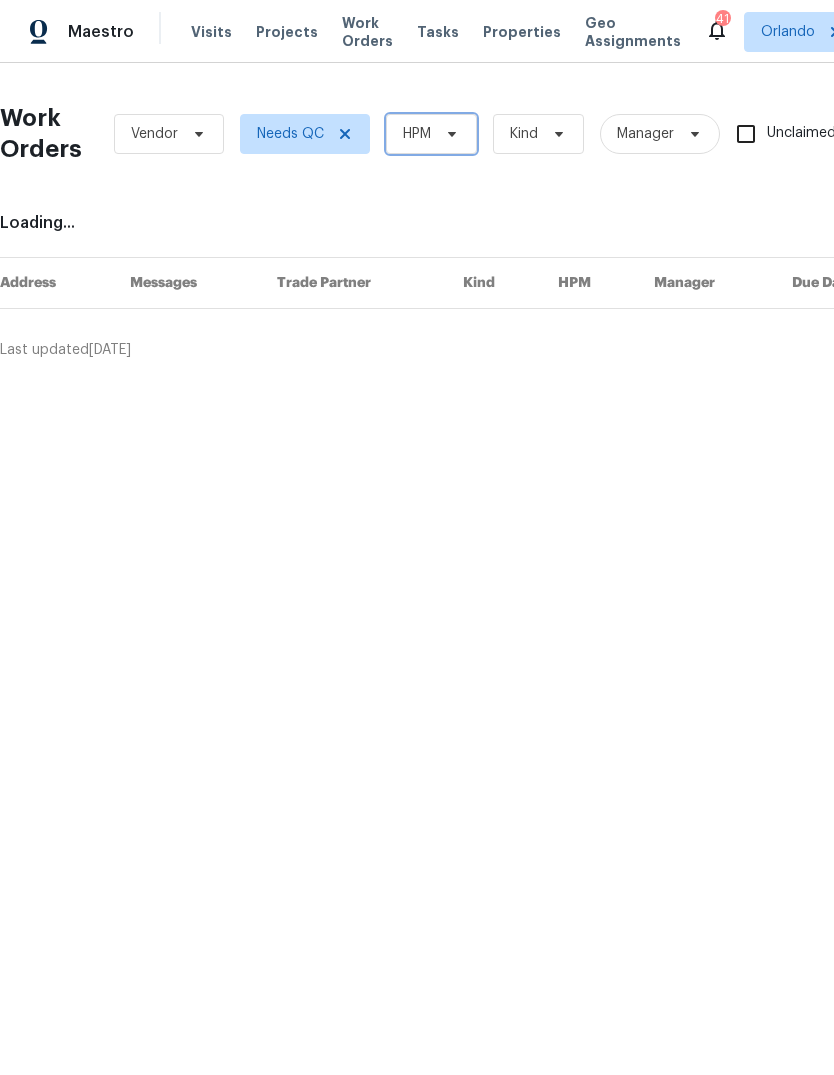 click 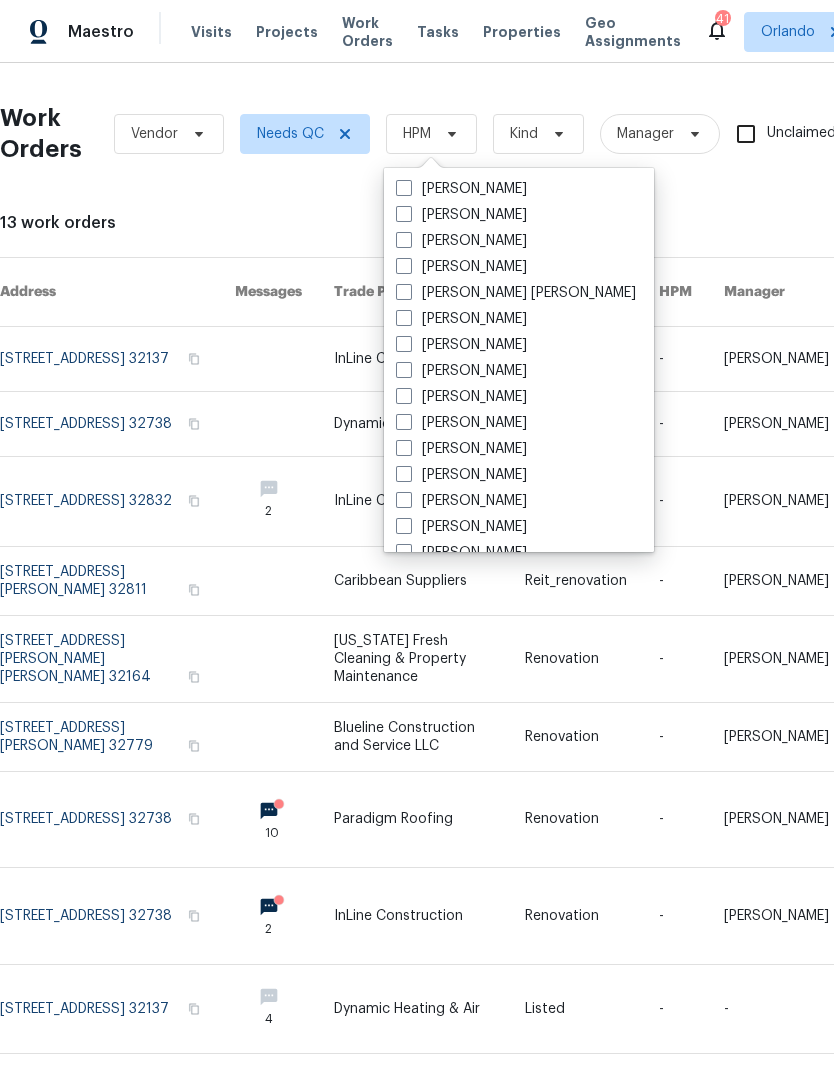 click at bounding box center (404, 240) 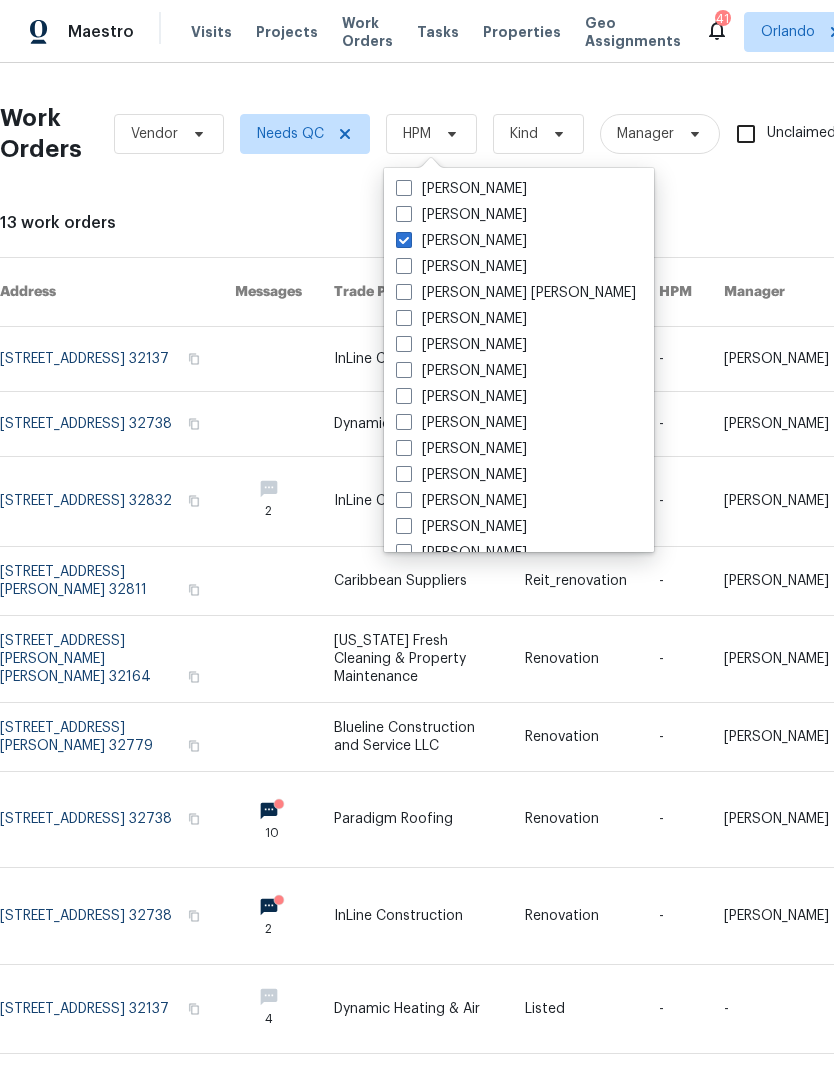 checkbox on "true" 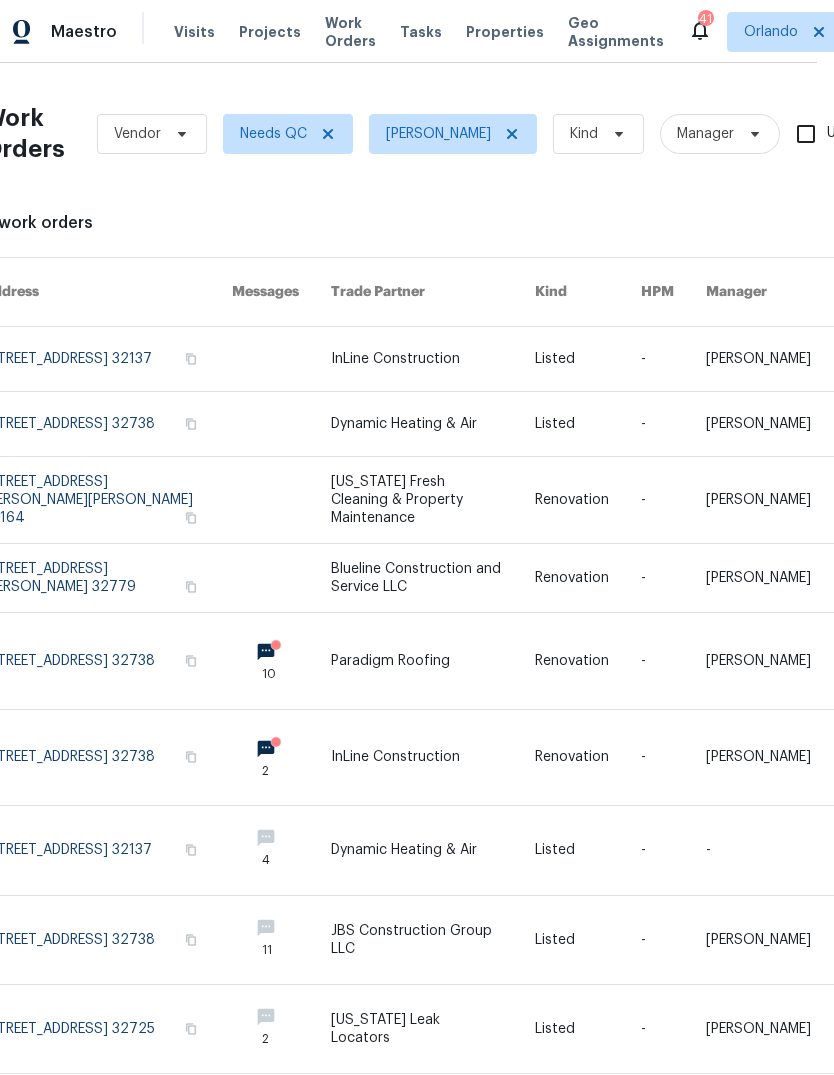 scroll, scrollTop: 0, scrollLeft: 0, axis: both 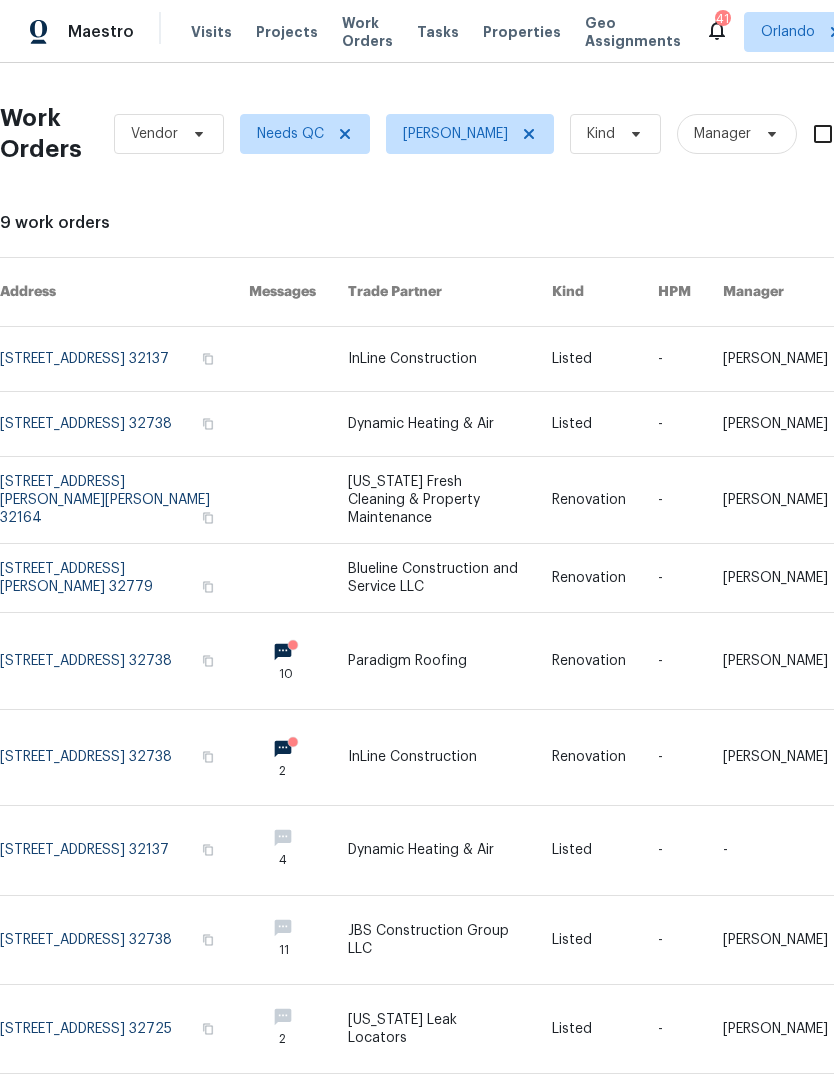 click at bounding box center (298, 660) 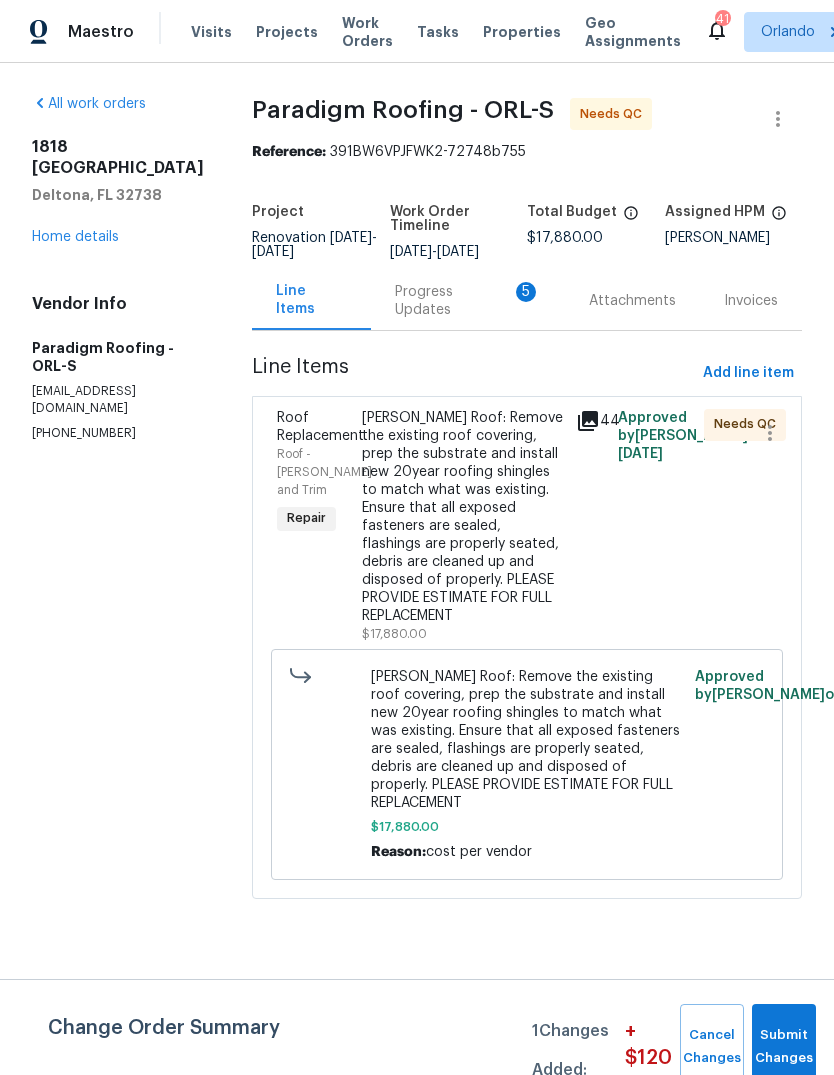 click on "Progress Updates 5" at bounding box center [468, 300] 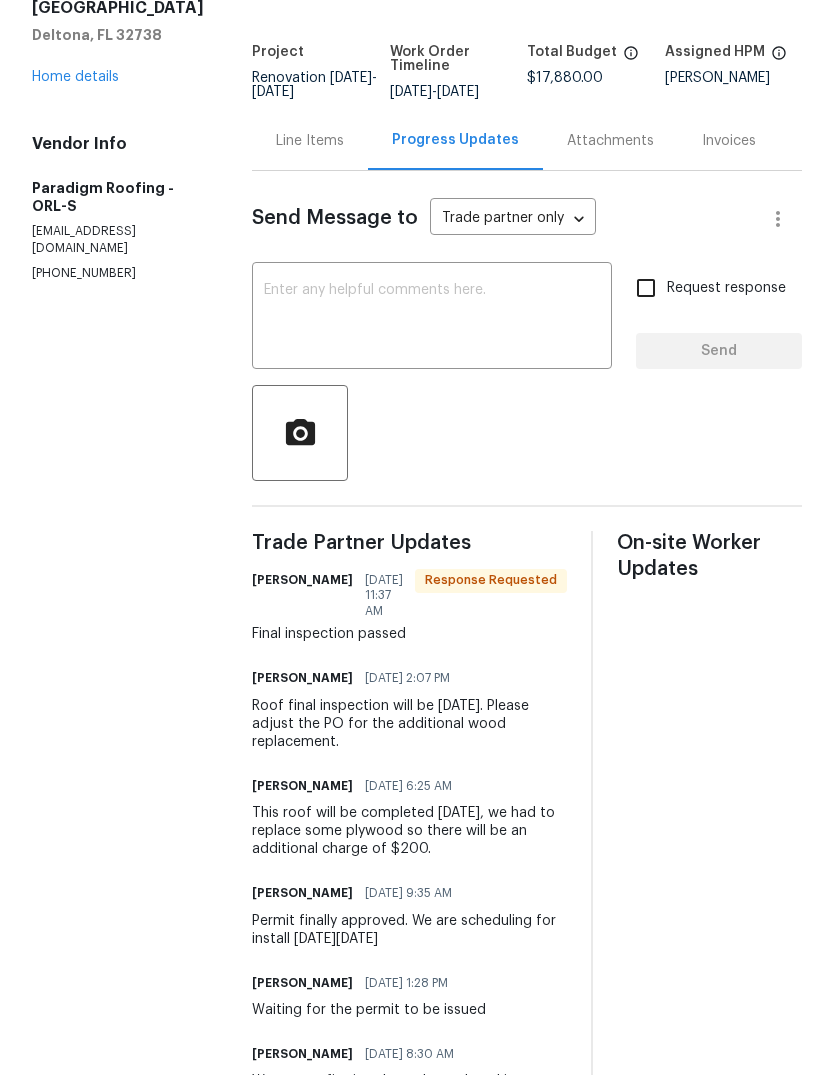 scroll, scrollTop: 0, scrollLeft: 0, axis: both 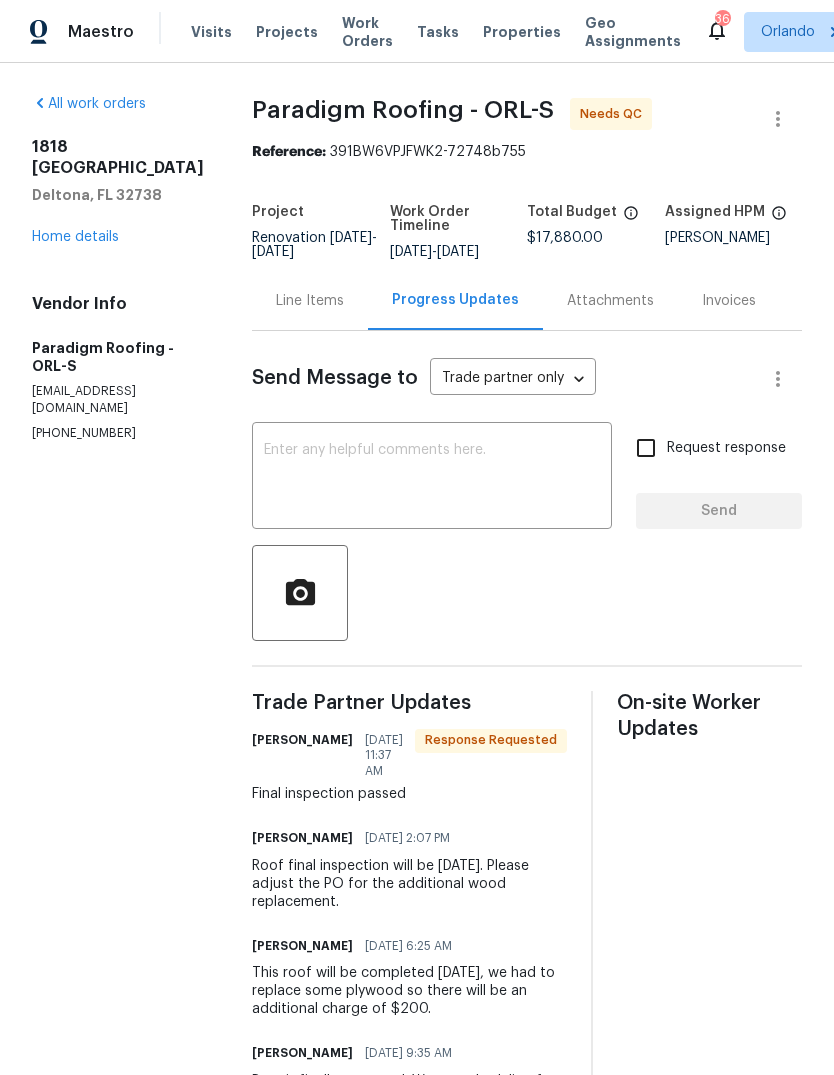 click on "Line Items" at bounding box center [310, 301] 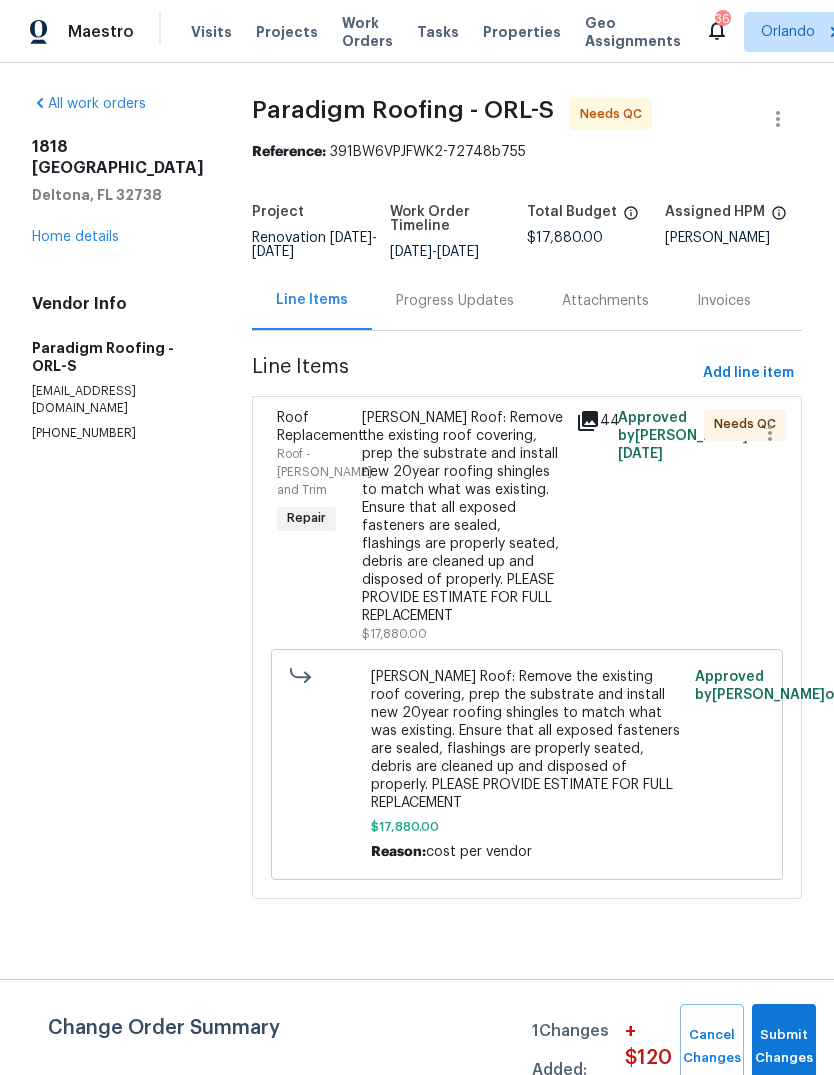 click on "Gable Roof: Remove the existing roof covering, prep the substrate and install new 20year  roofing shingles to match what was existing. Ensure that all exposed fasteners are sealed, flashings are properly seated, debris are cleaned up and disposed of properly.
PLEASE PROVIDE ESTIMATE FOR FULL REPLACEMENT" at bounding box center [462, 517] 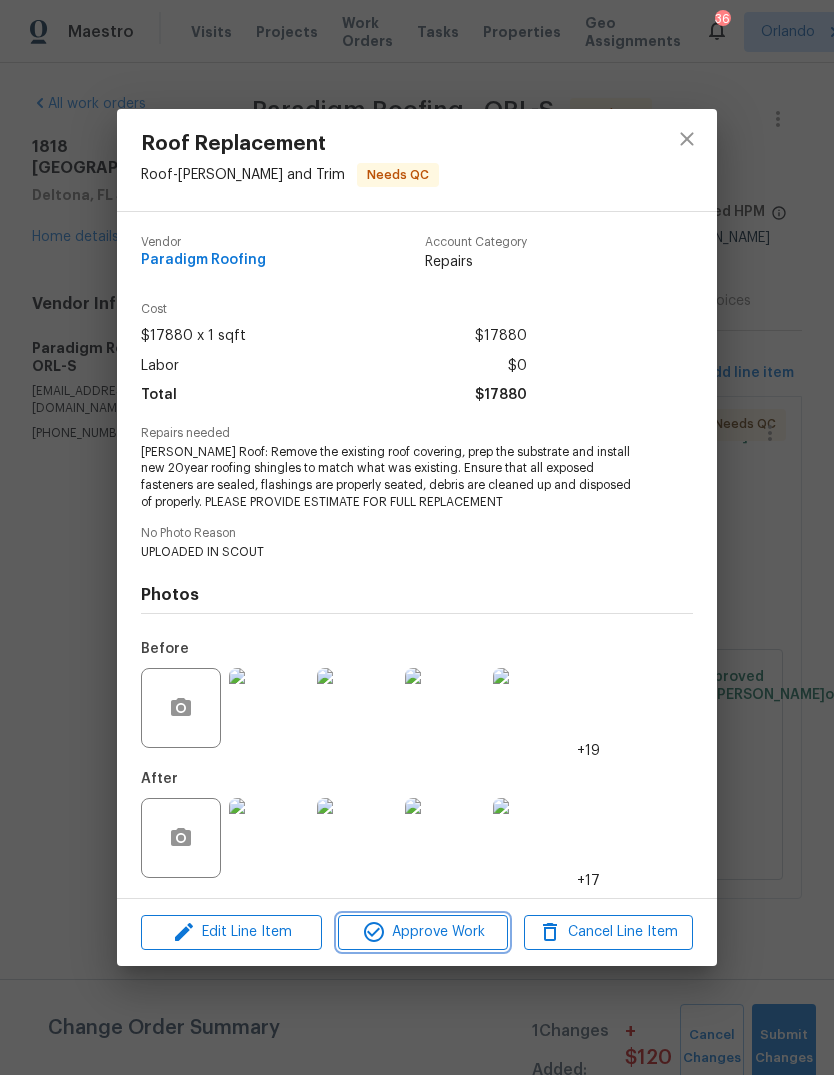 click on "Approve Work" at bounding box center (422, 932) 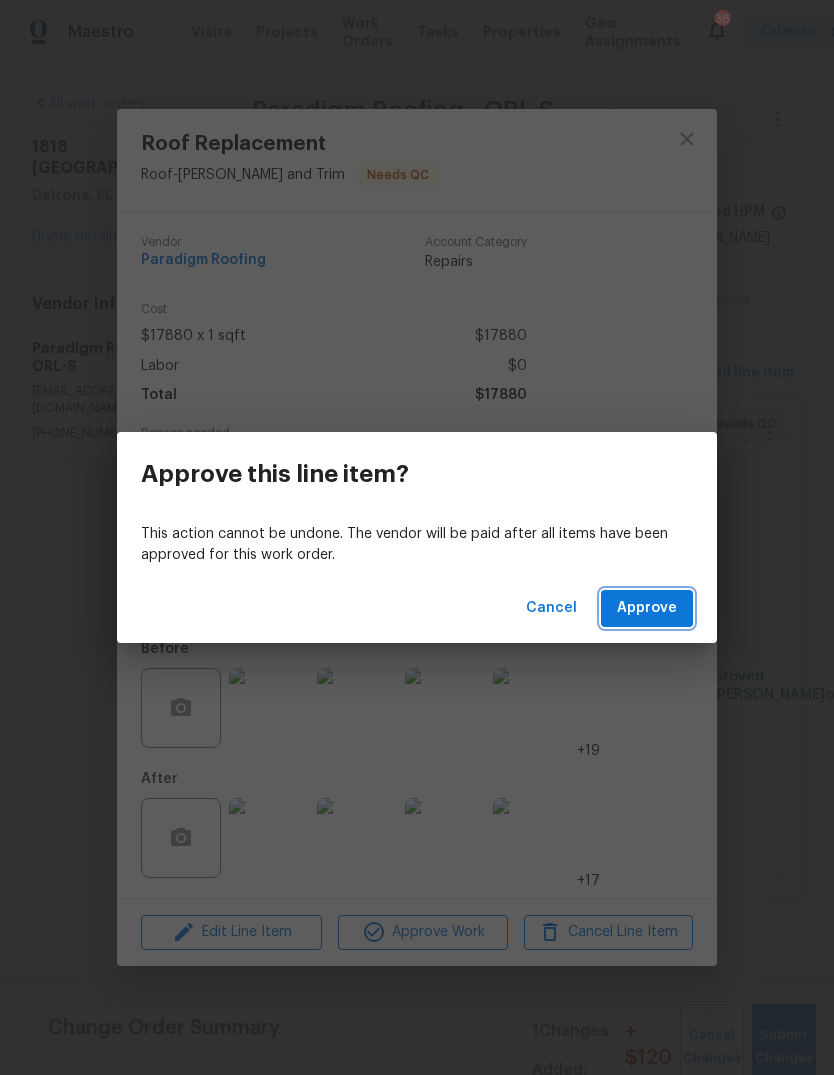 click on "Approve" at bounding box center (647, 608) 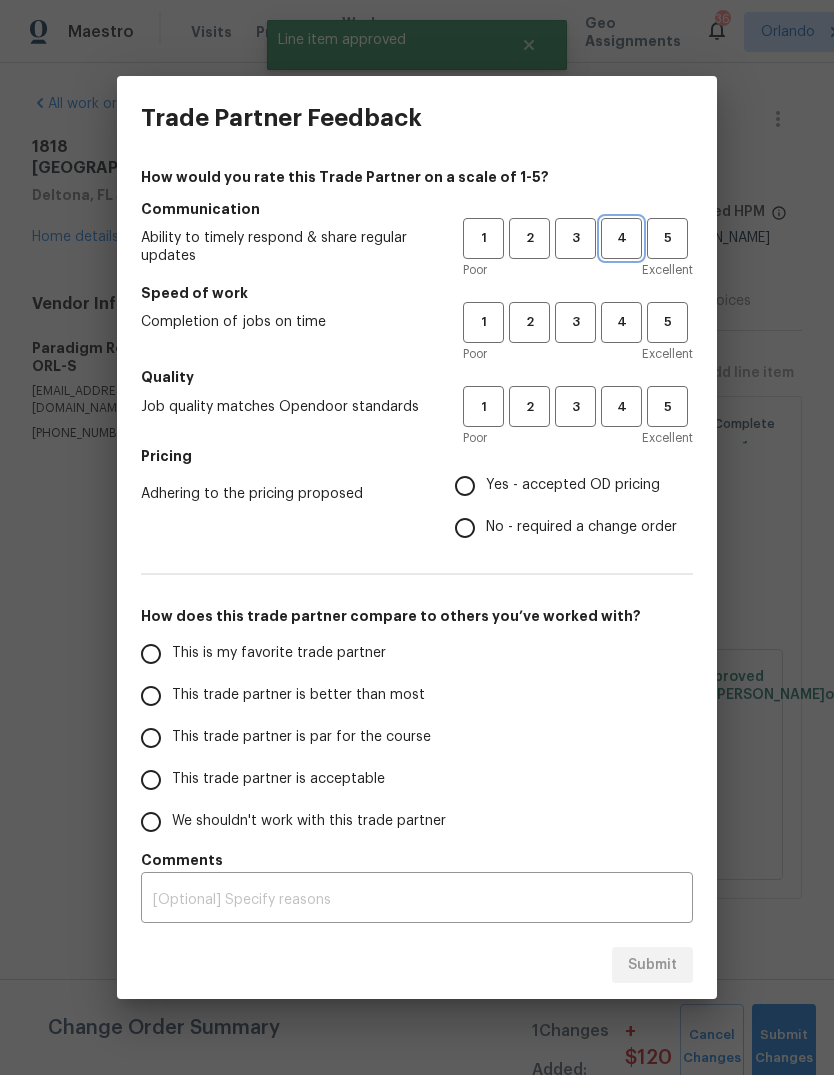 click on "4" at bounding box center [621, 238] 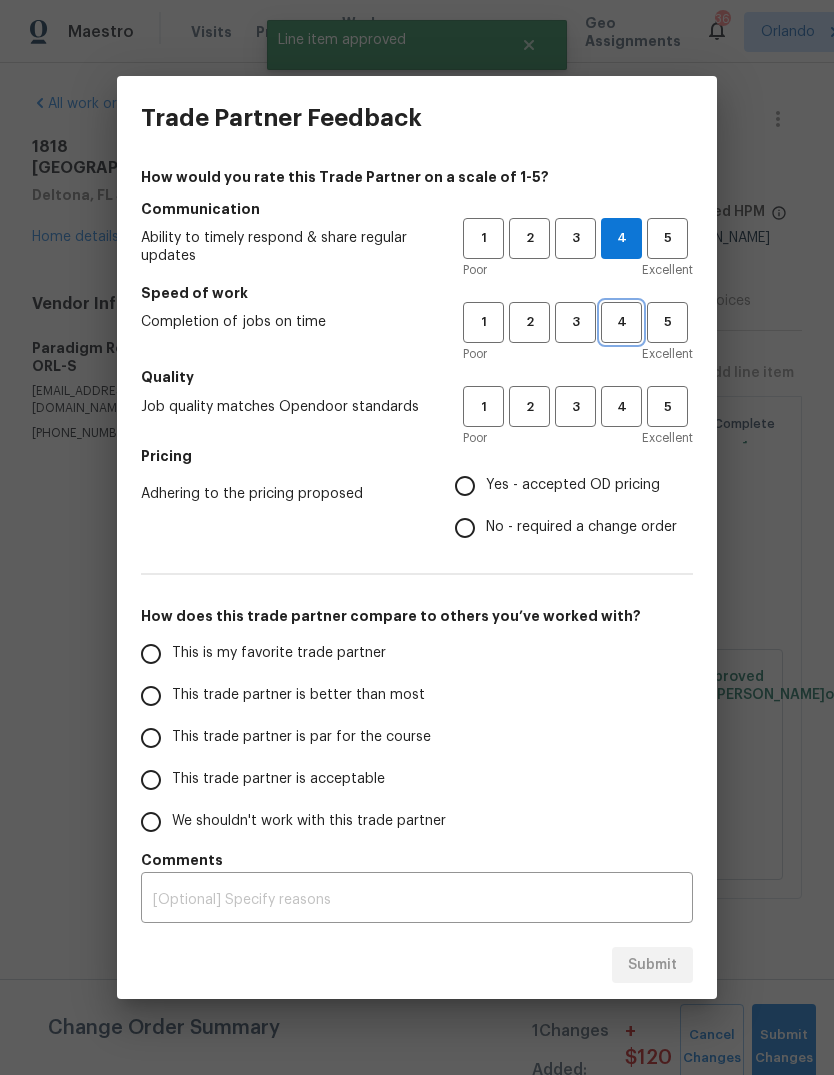 click on "4" at bounding box center (621, 322) 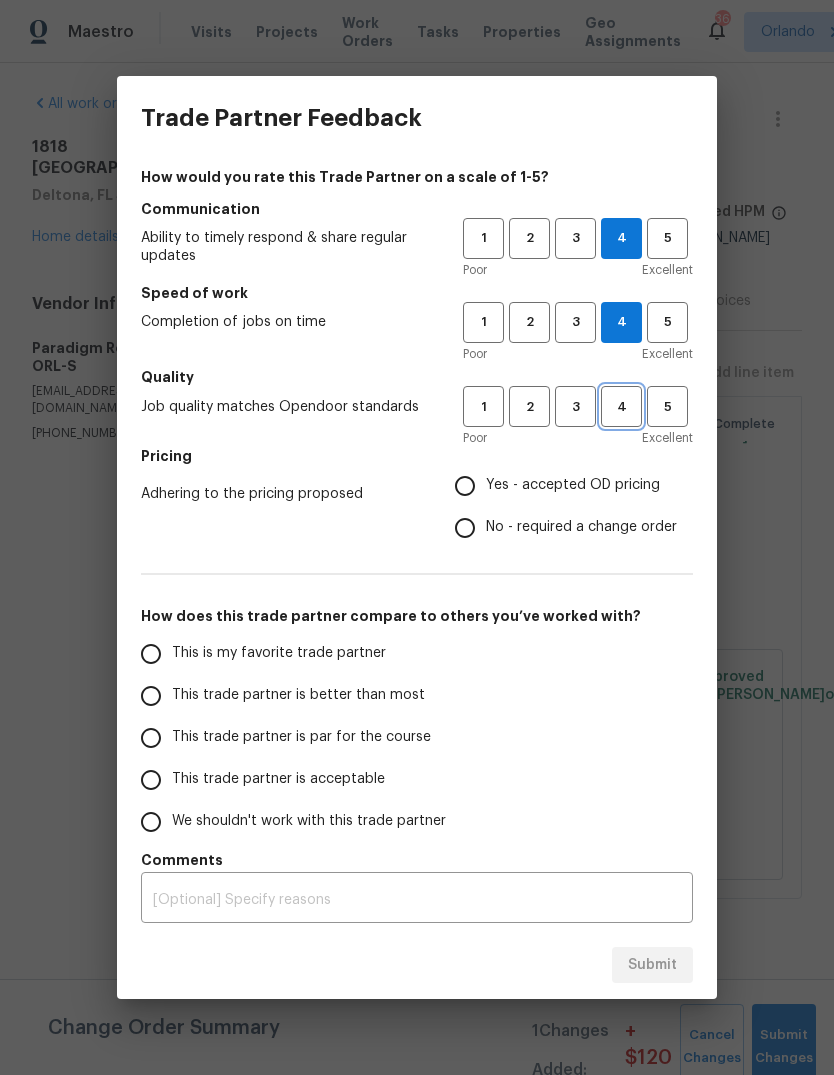 click on "4" at bounding box center [621, 407] 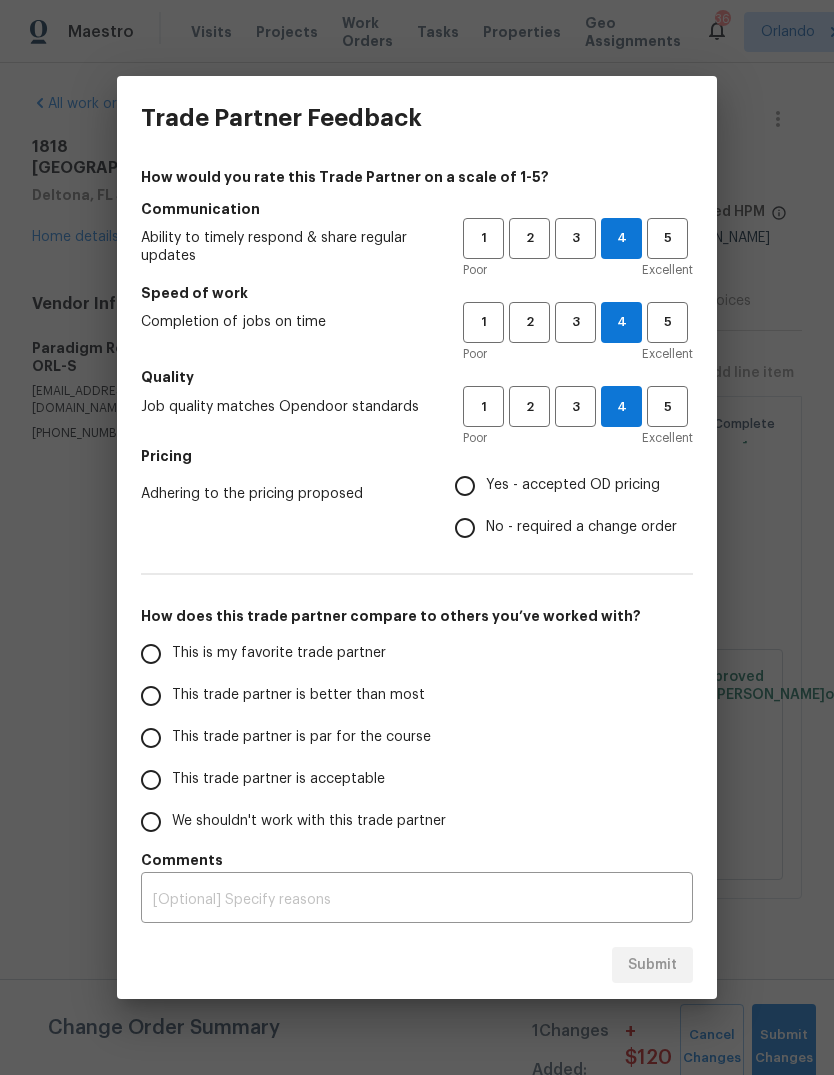 click on "Yes - accepted OD pricing" at bounding box center (573, 485) 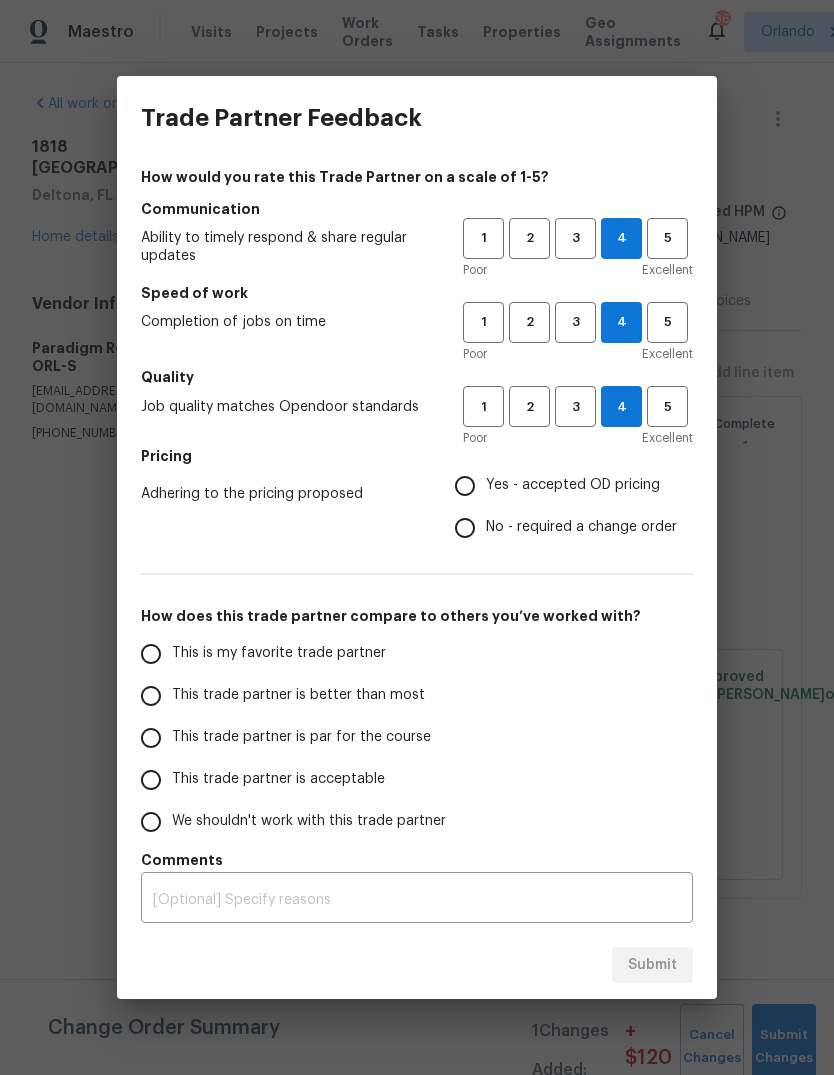 click on "Yes - accepted OD pricing" at bounding box center (465, 486) 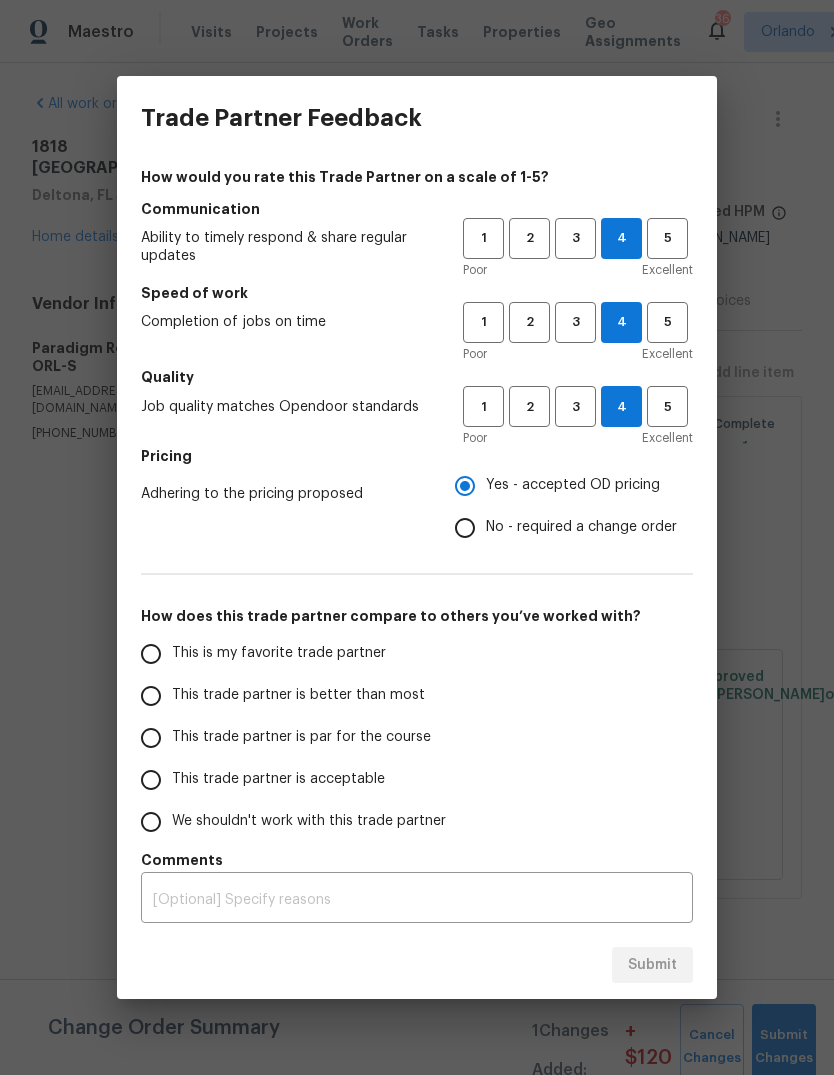 click on "This trade partner is better than most" at bounding box center [298, 695] 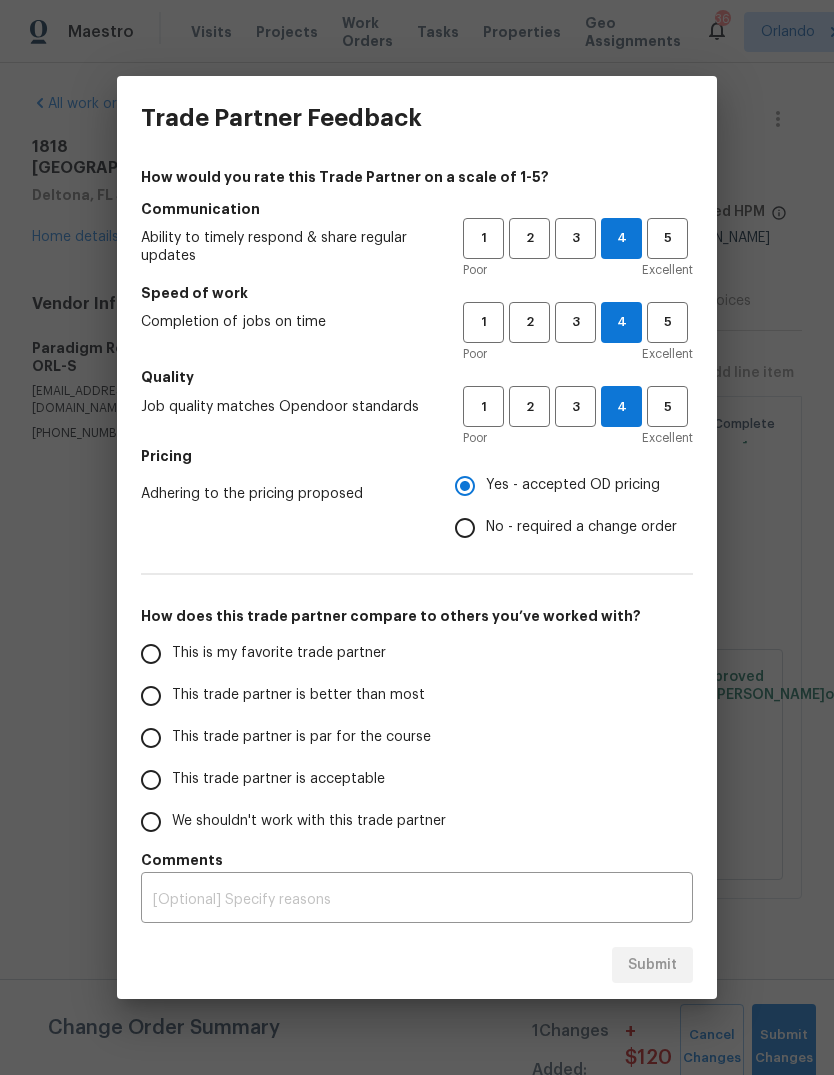 click on "This trade partner is better than most" at bounding box center (151, 696) 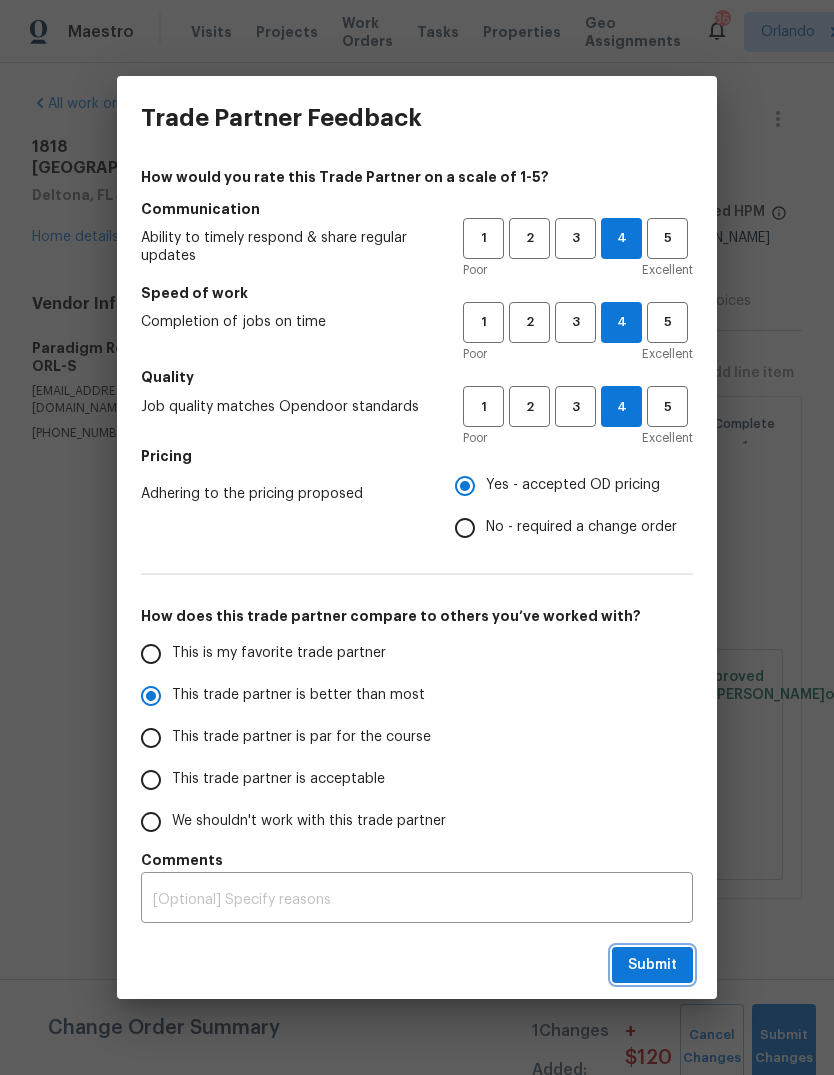 click on "Submit" at bounding box center [652, 965] 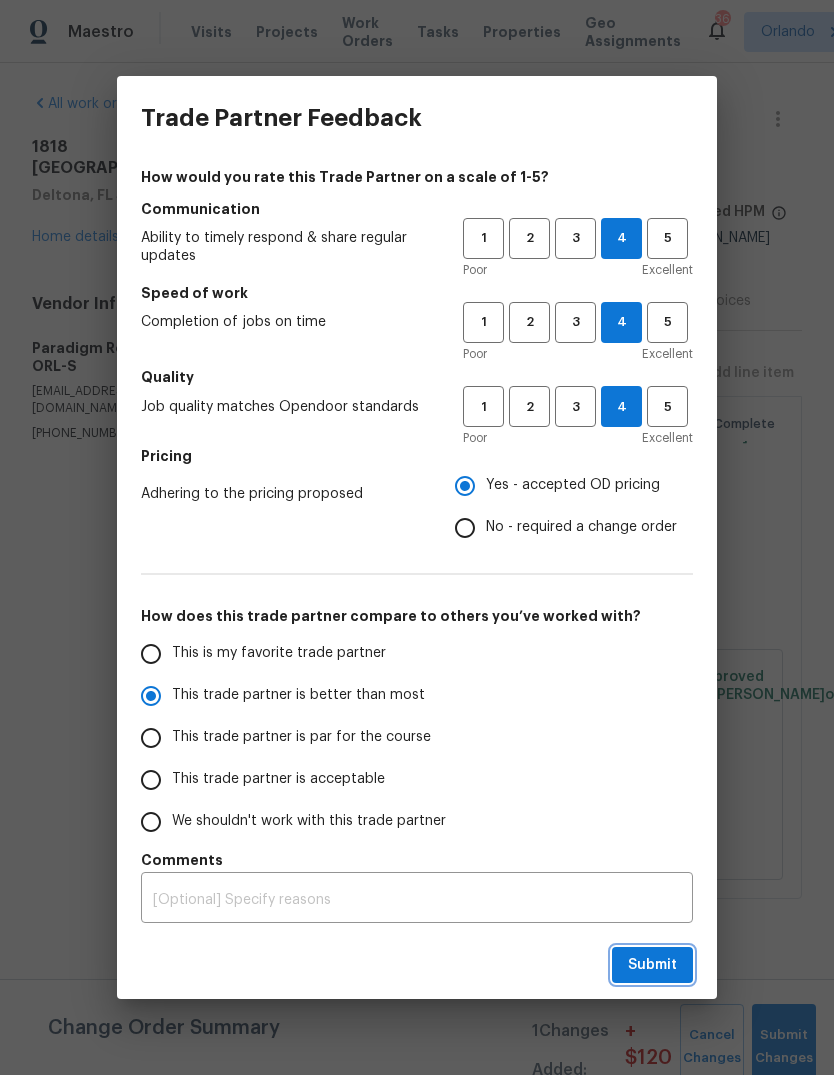 radio on "true" 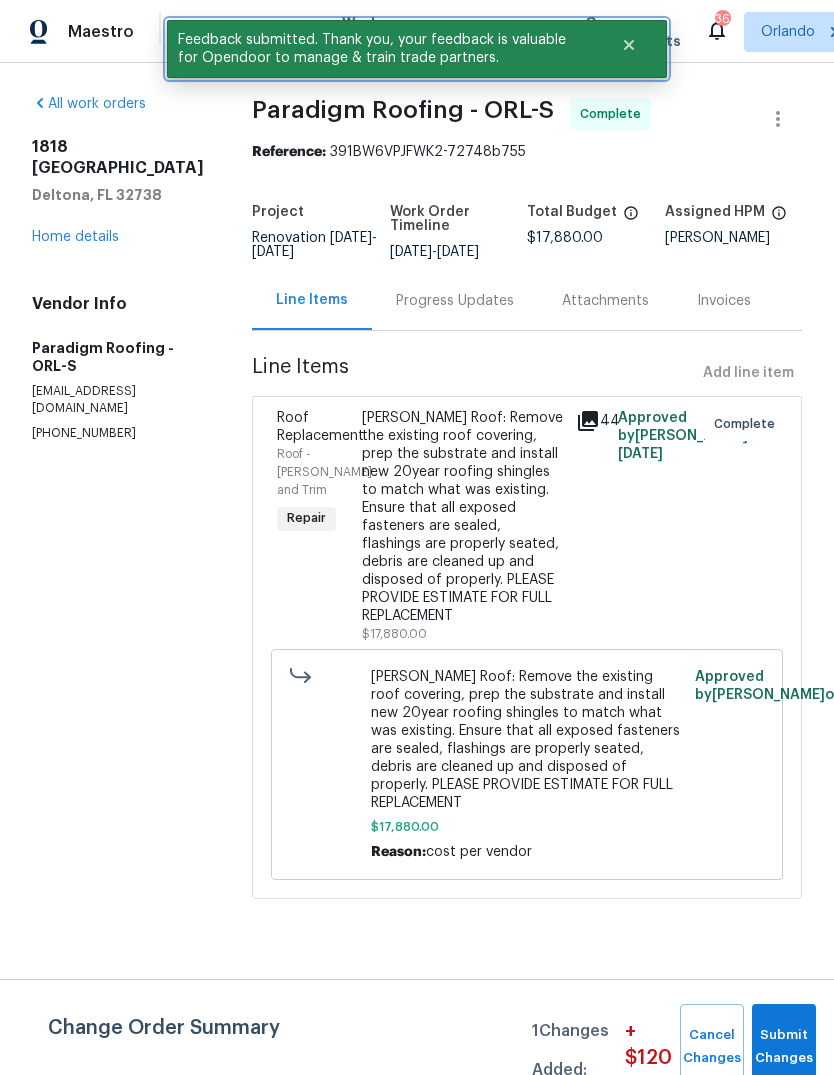 click 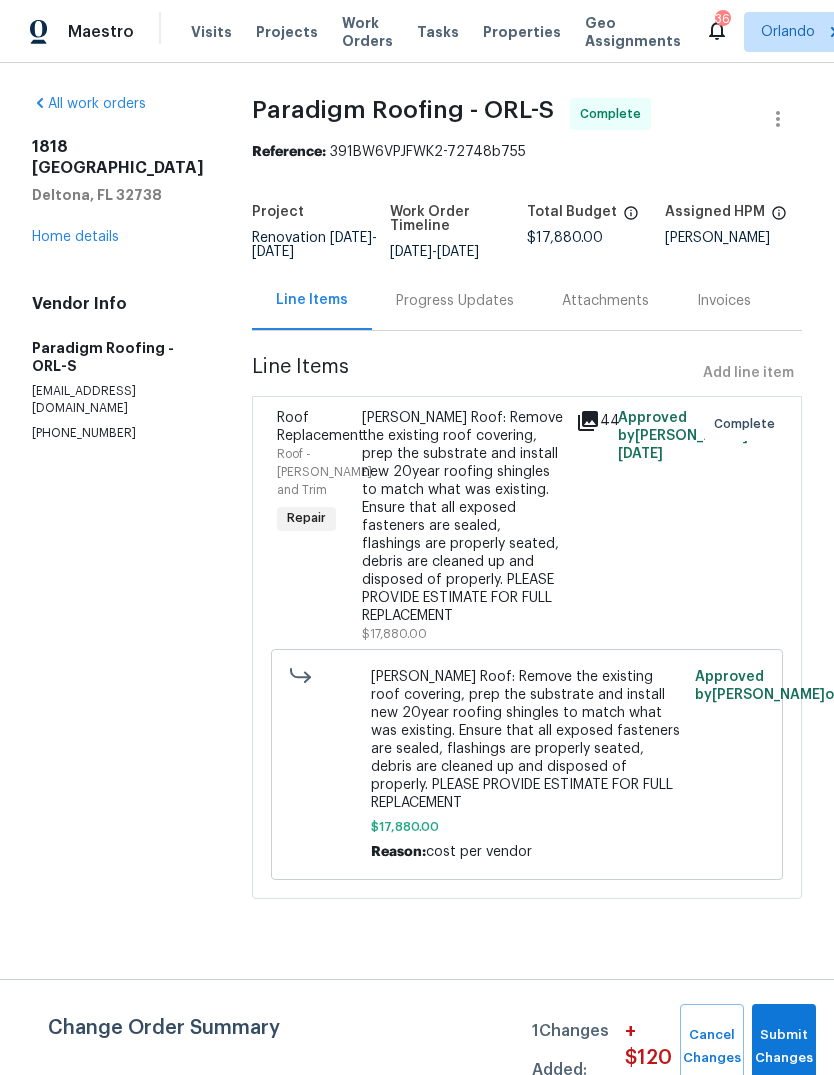 click on "Work Orders" at bounding box center [367, 32] 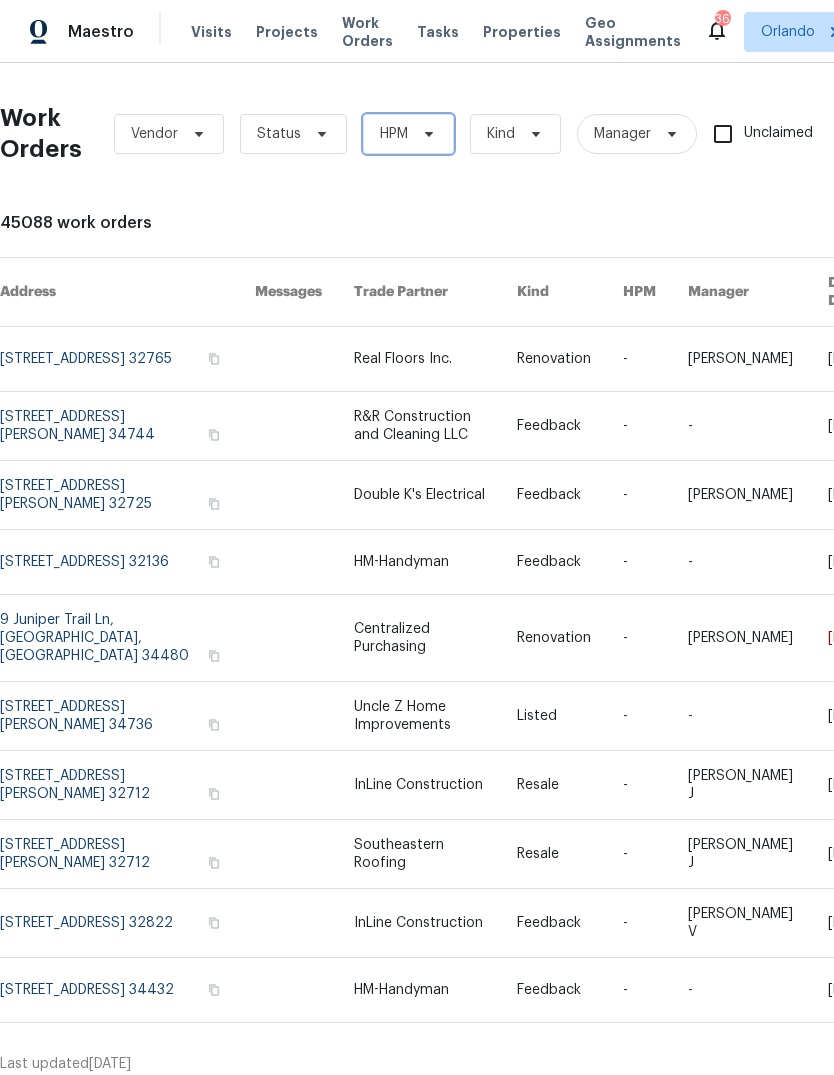 click 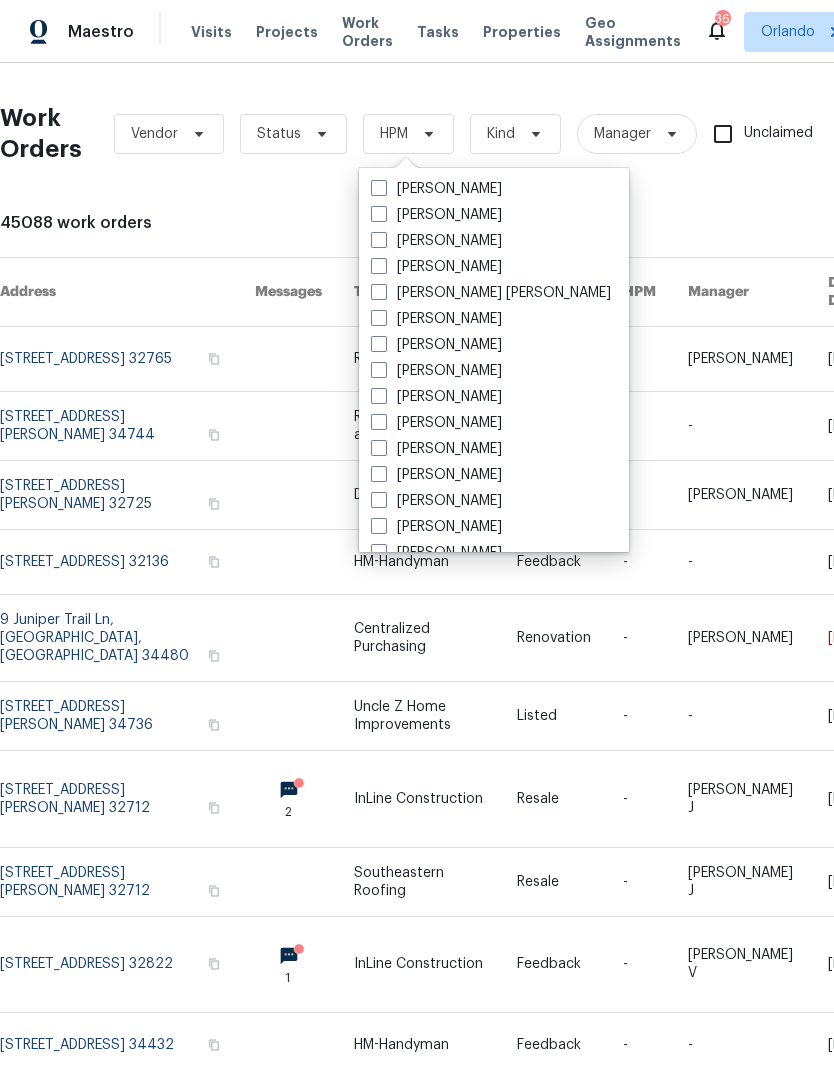 click at bounding box center (379, 240) 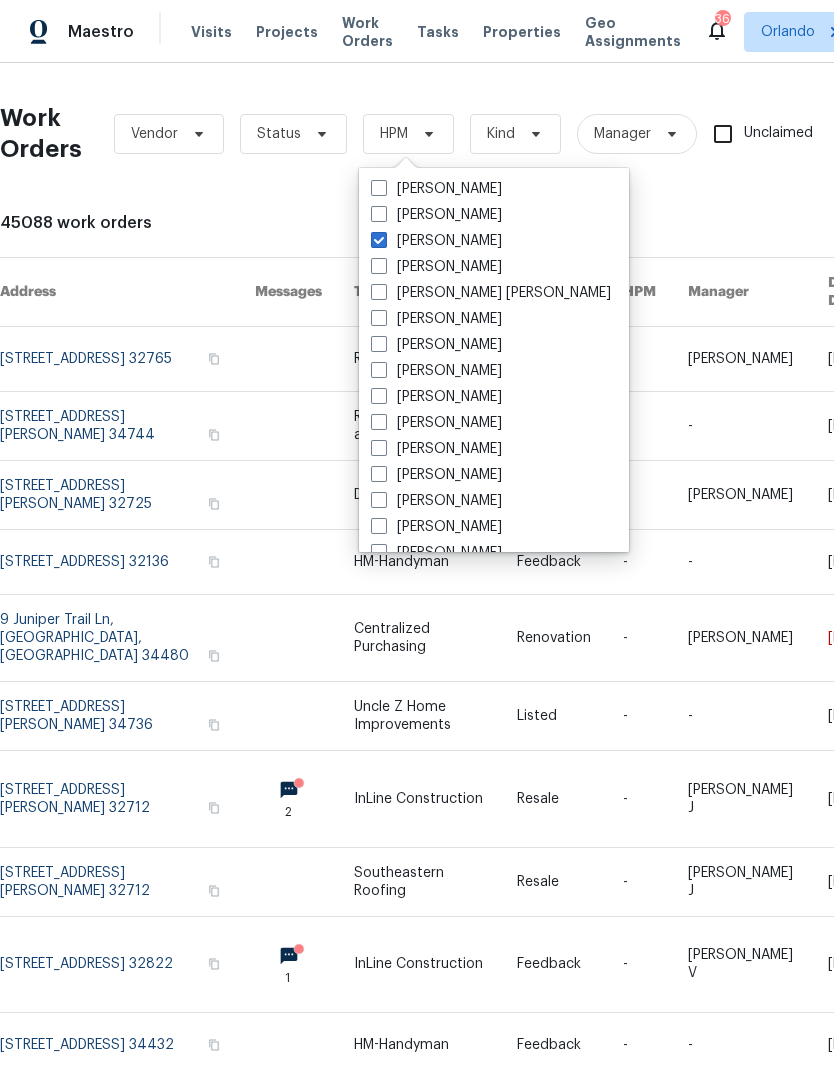 checkbox on "true" 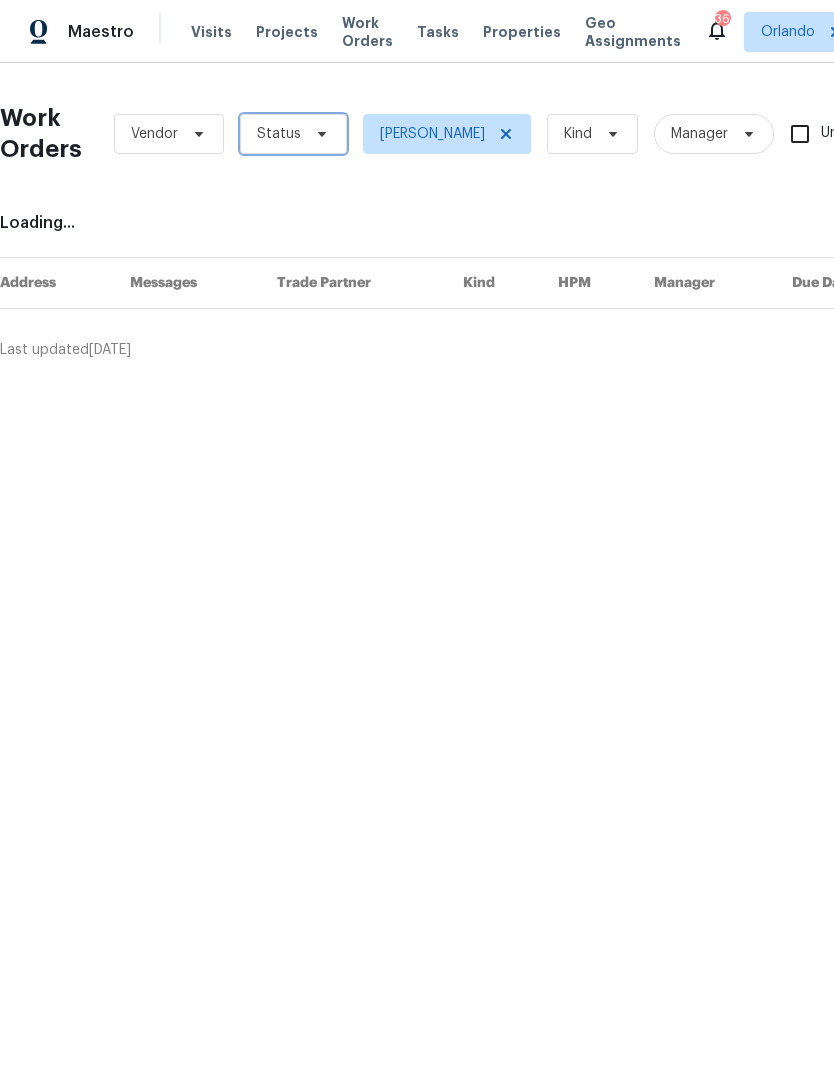 click 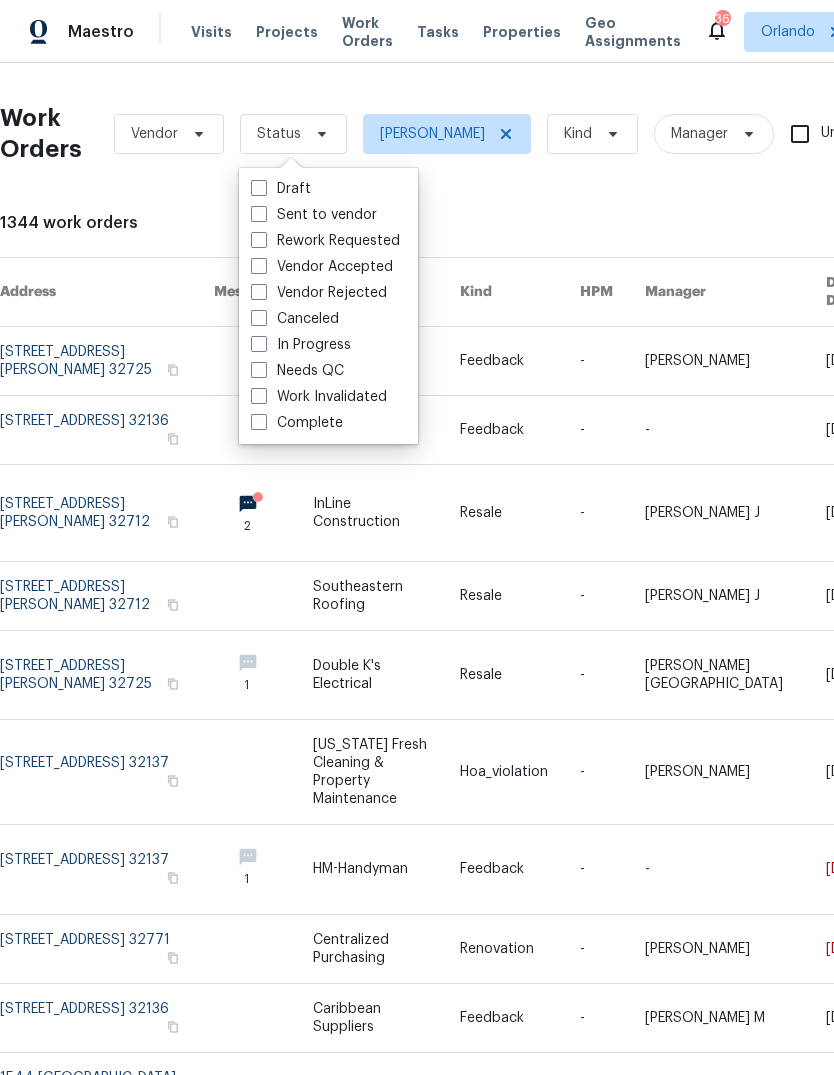 click on "In Progress" at bounding box center (301, 345) 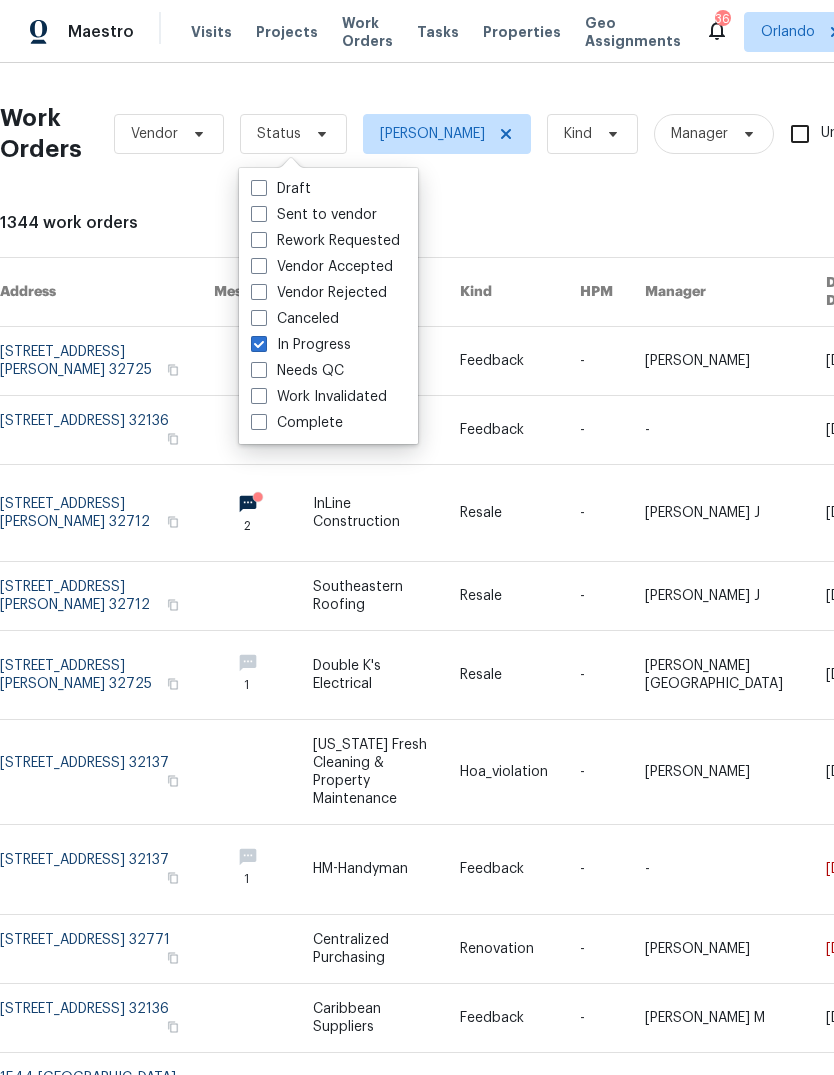 checkbox on "true" 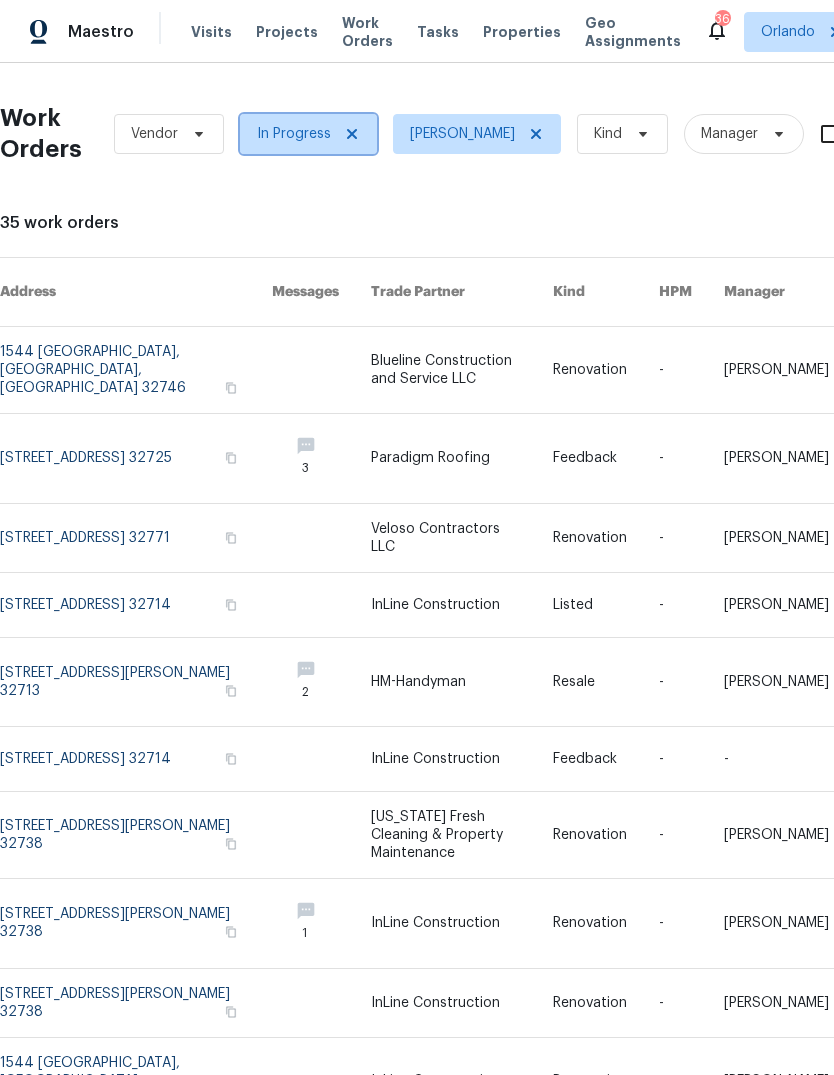 click 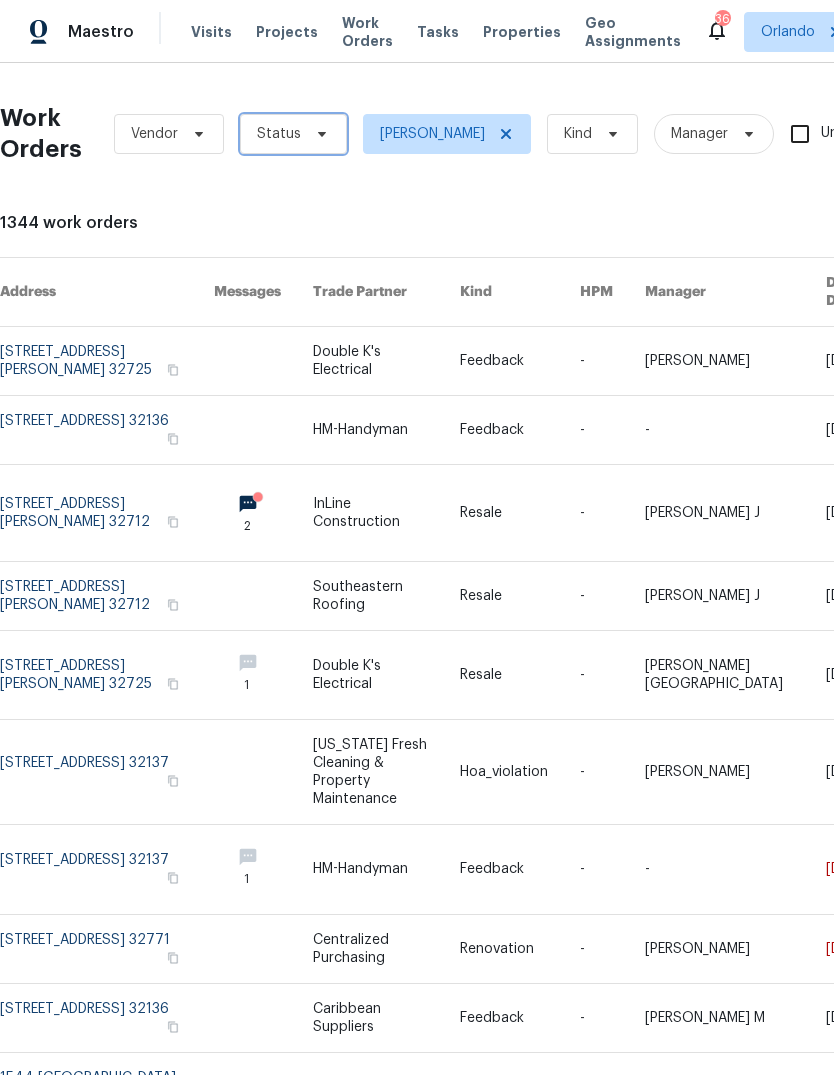 click at bounding box center [319, 134] 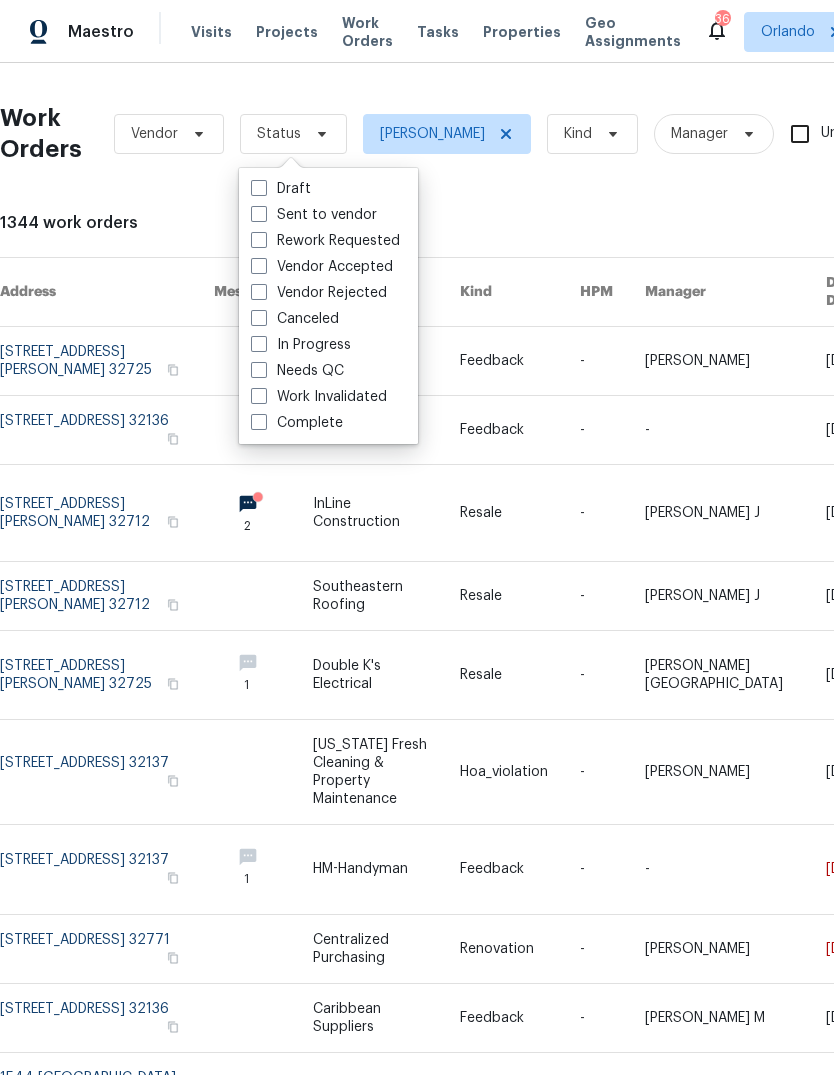 click at bounding box center (259, 370) 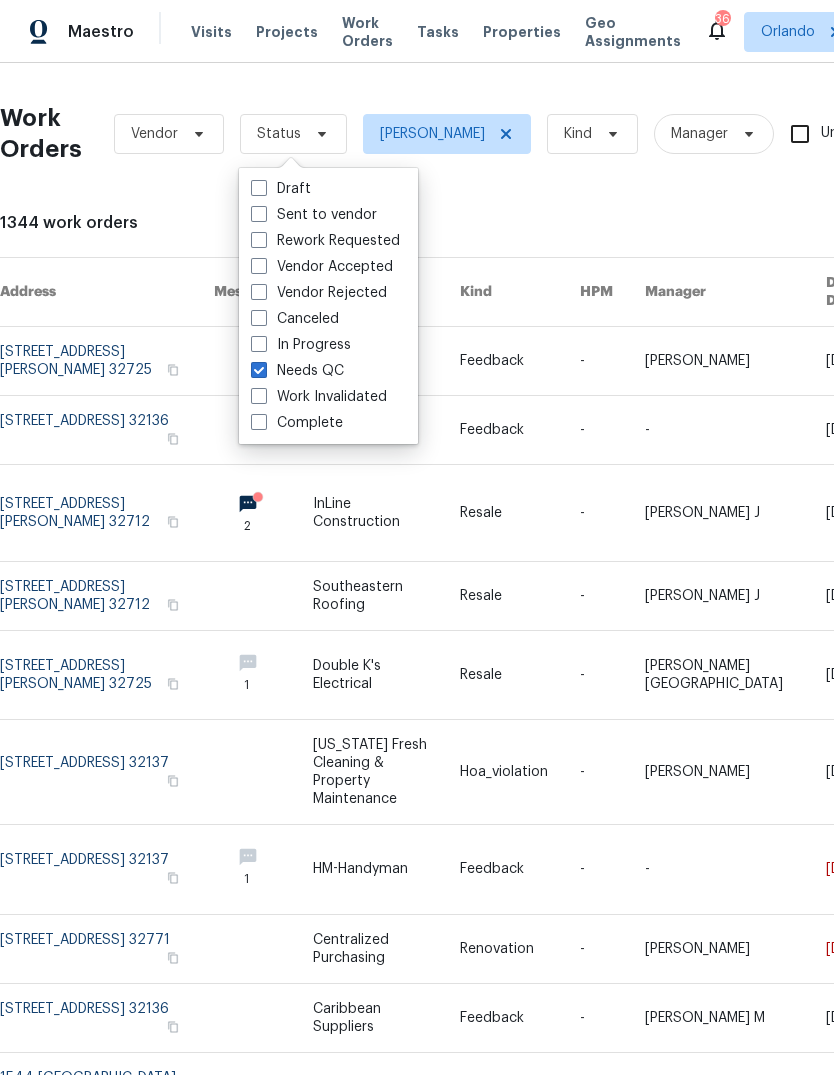 checkbox on "true" 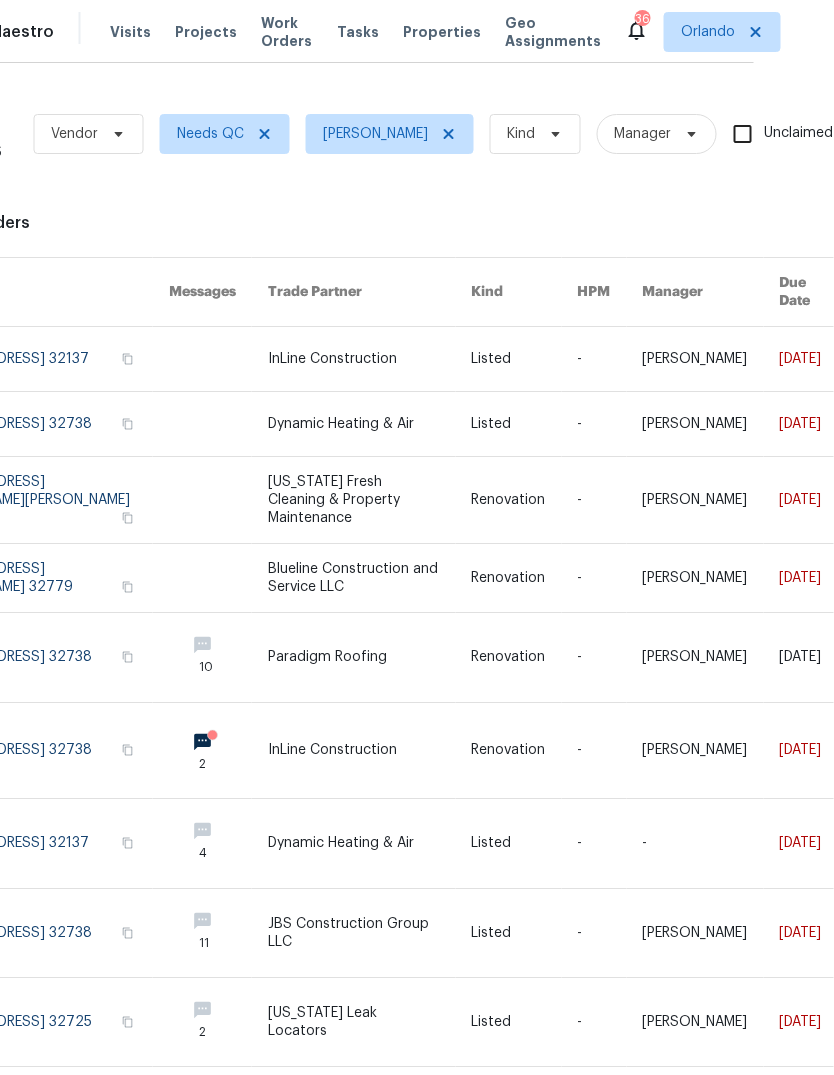 scroll, scrollTop: 0, scrollLeft: 0, axis: both 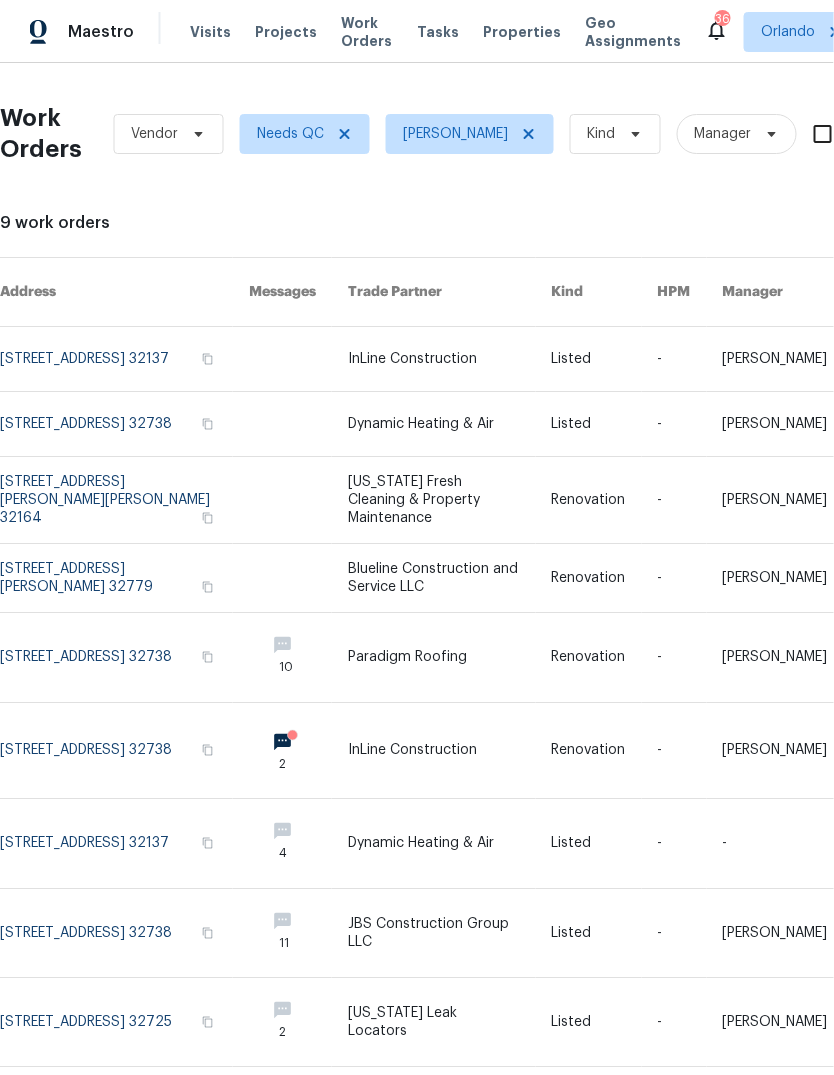 click at bounding box center [449, 750] 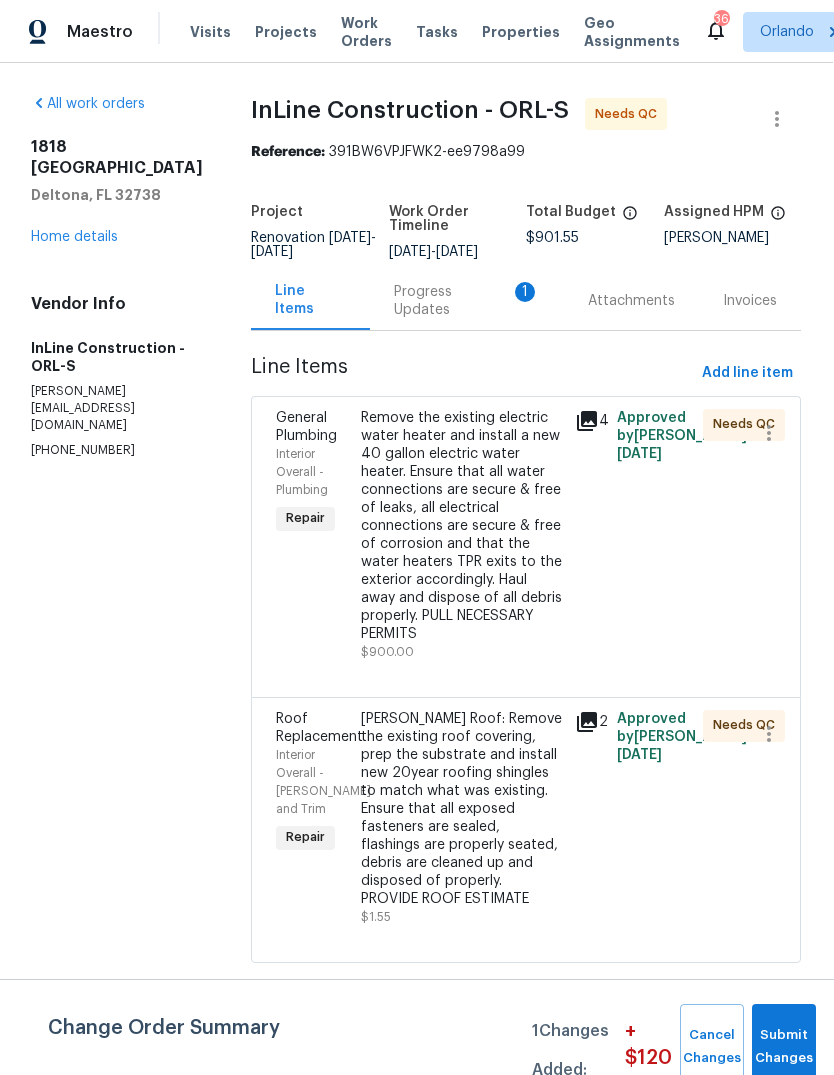 scroll, scrollTop: 0, scrollLeft: 0, axis: both 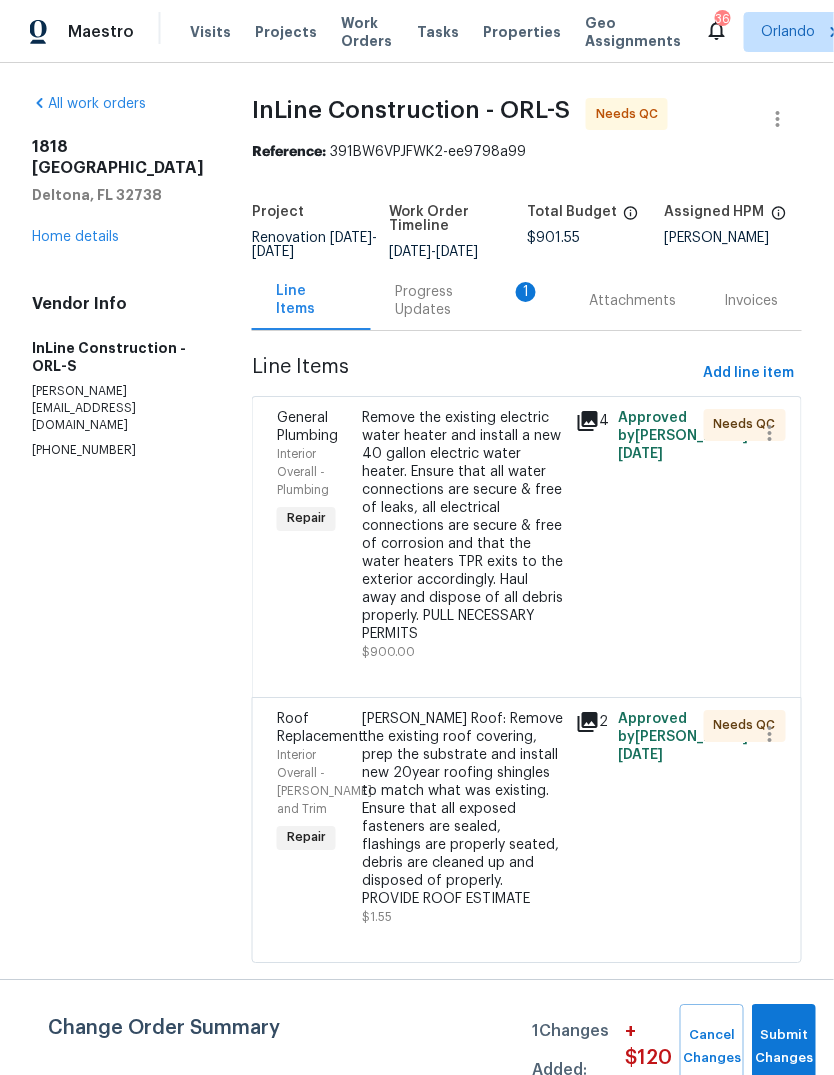 click on "Remove the existing electric water heater and install a new 40 gallon electric water heater. Ensure that all water connections are secure & free of leaks, all electrical connections are secure & free of corrosion and that the water heaters TPR exits to the exterior accordingly. Haul away and dispose of all debris properly.
PULL NECESSARY PERMITS" at bounding box center (462, 526) 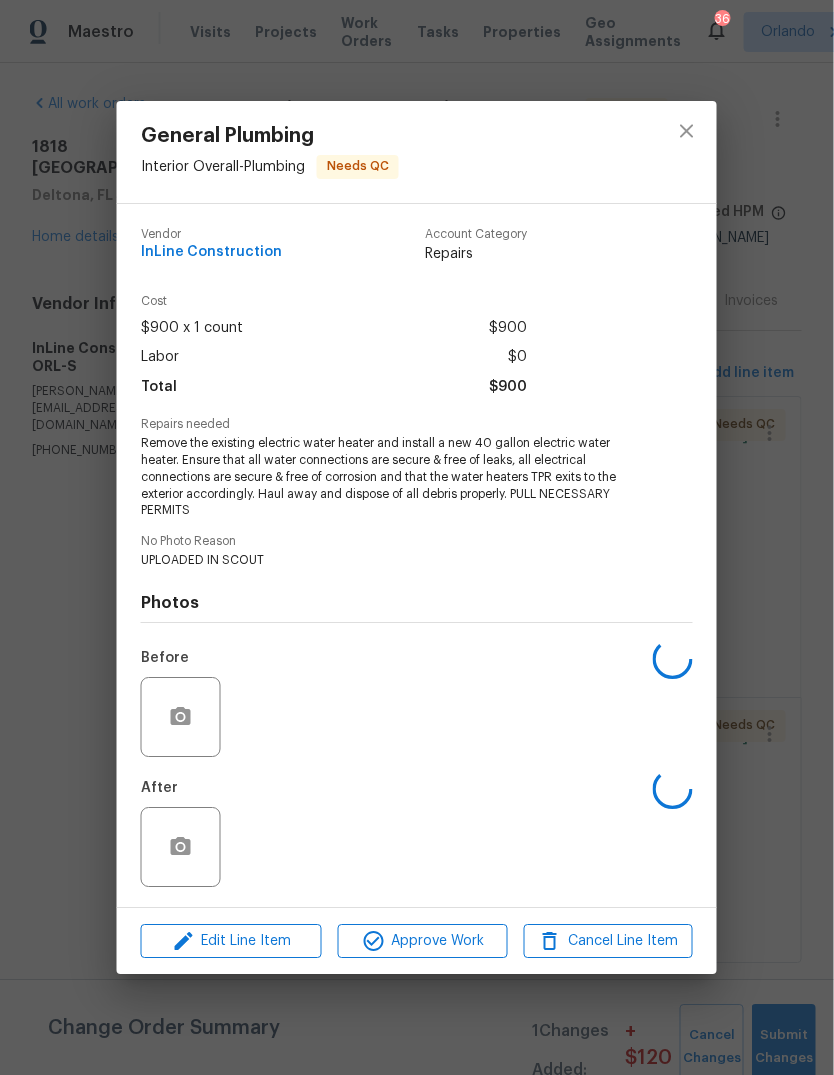 scroll, scrollTop: 0, scrollLeft: 1, axis: horizontal 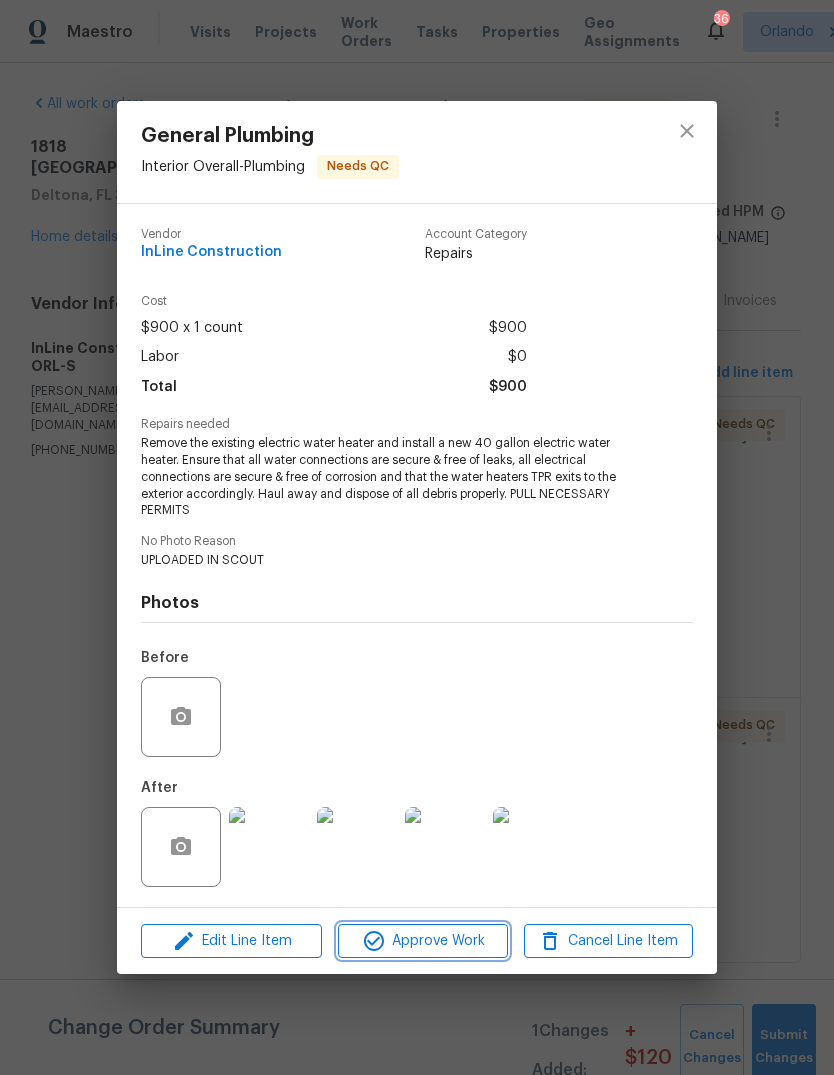 click on "Approve Work" at bounding box center [422, 941] 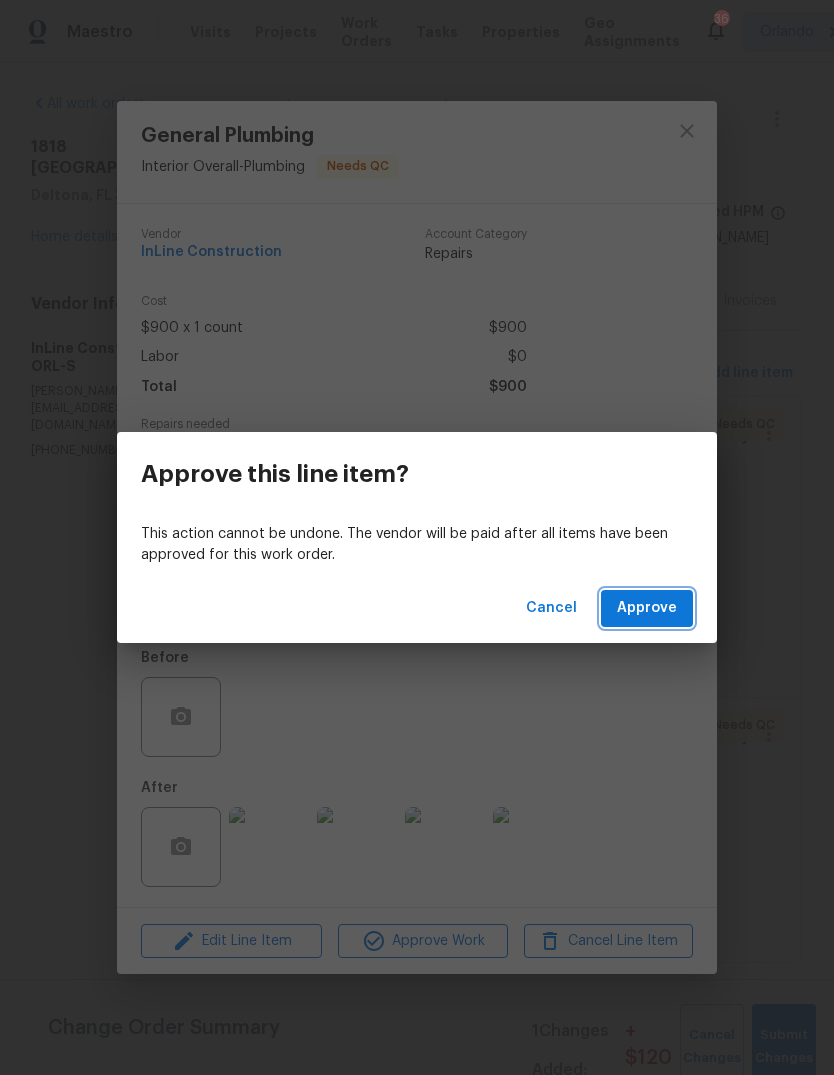 click on "Approve" at bounding box center [647, 608] 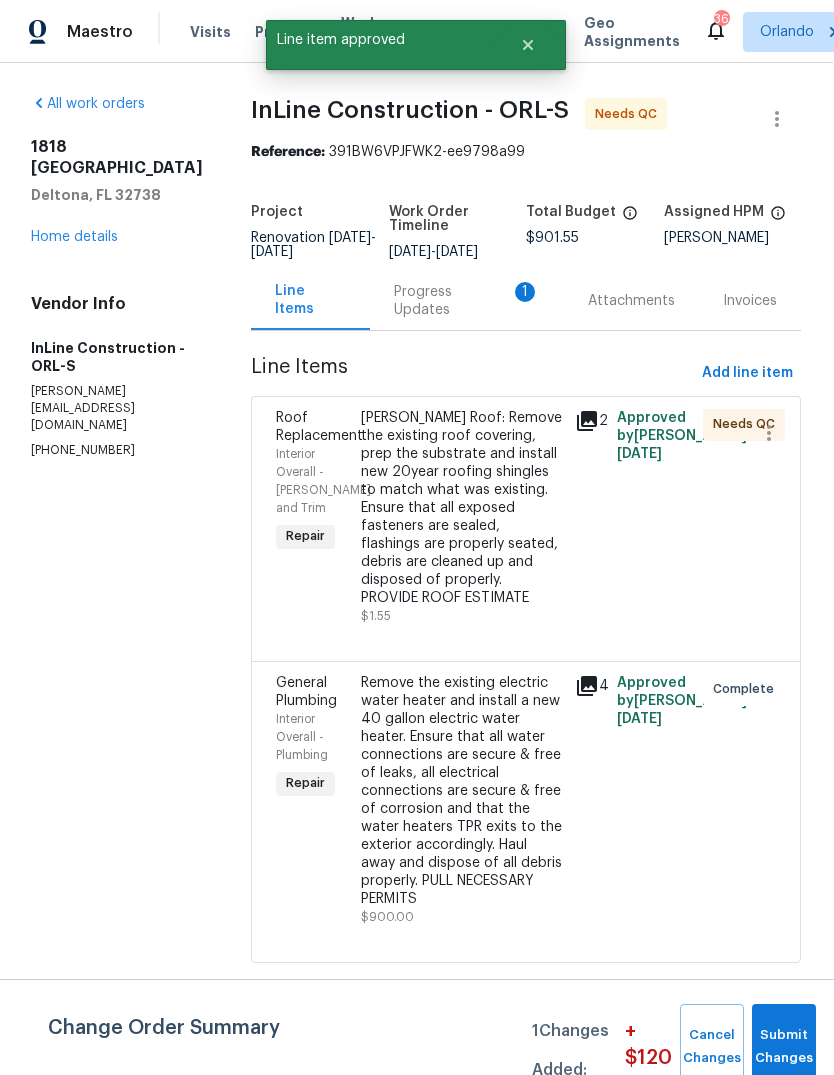 click on "Gable Roof: Remove the existing roof covering, prep the substrate and install new 20year roofing shingles to match what was existing. Ensure that all exposed fasteners are sealed, flashings are properly seated, debris are cleaned up and disposed of properly.
PROVIDE ROOF ESTIMATE" at bounding box center [461, 508] 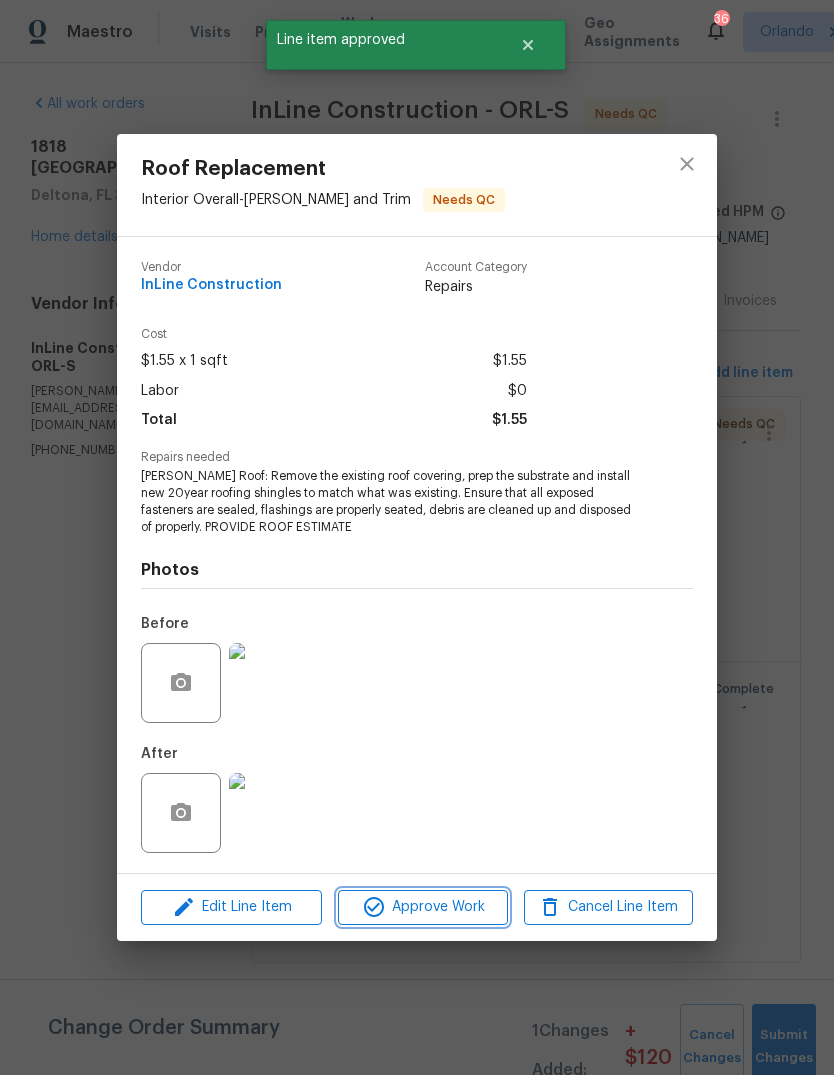 click on "Approve Work" at bounding box center [422, 907] 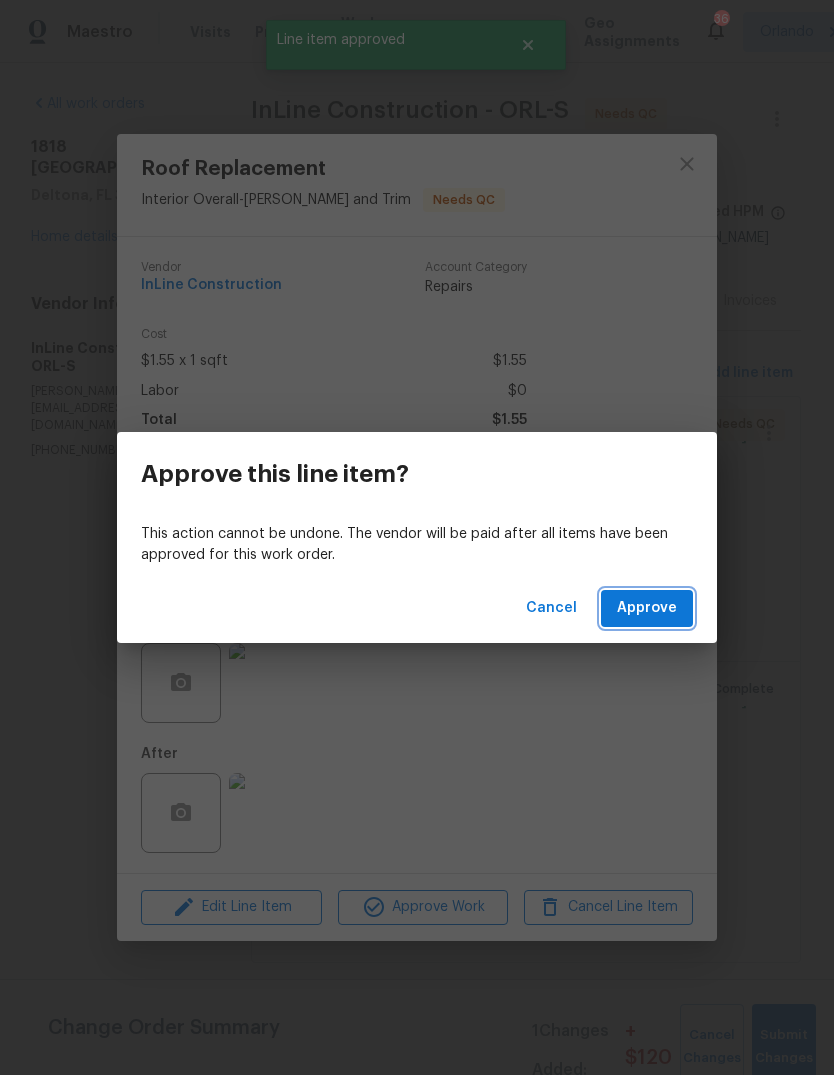 click on "Approve" at bounding box center [647, 608] 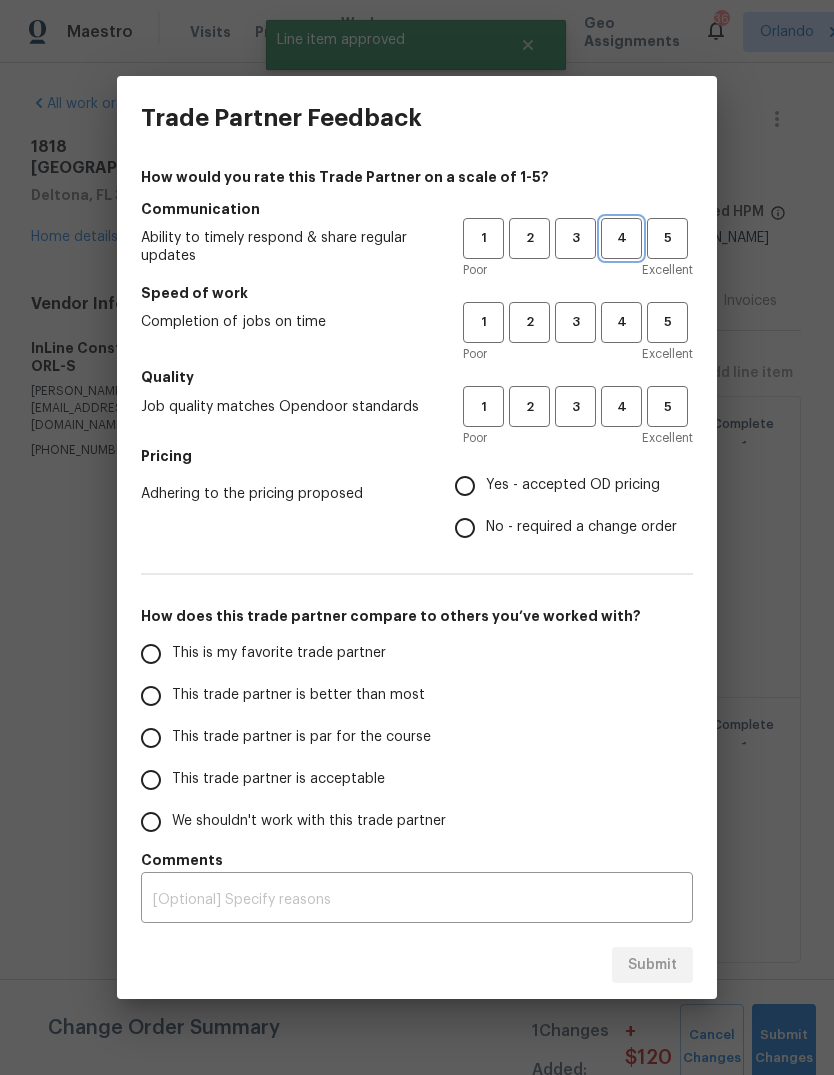 click on "4" at bounding box center (621, 238) 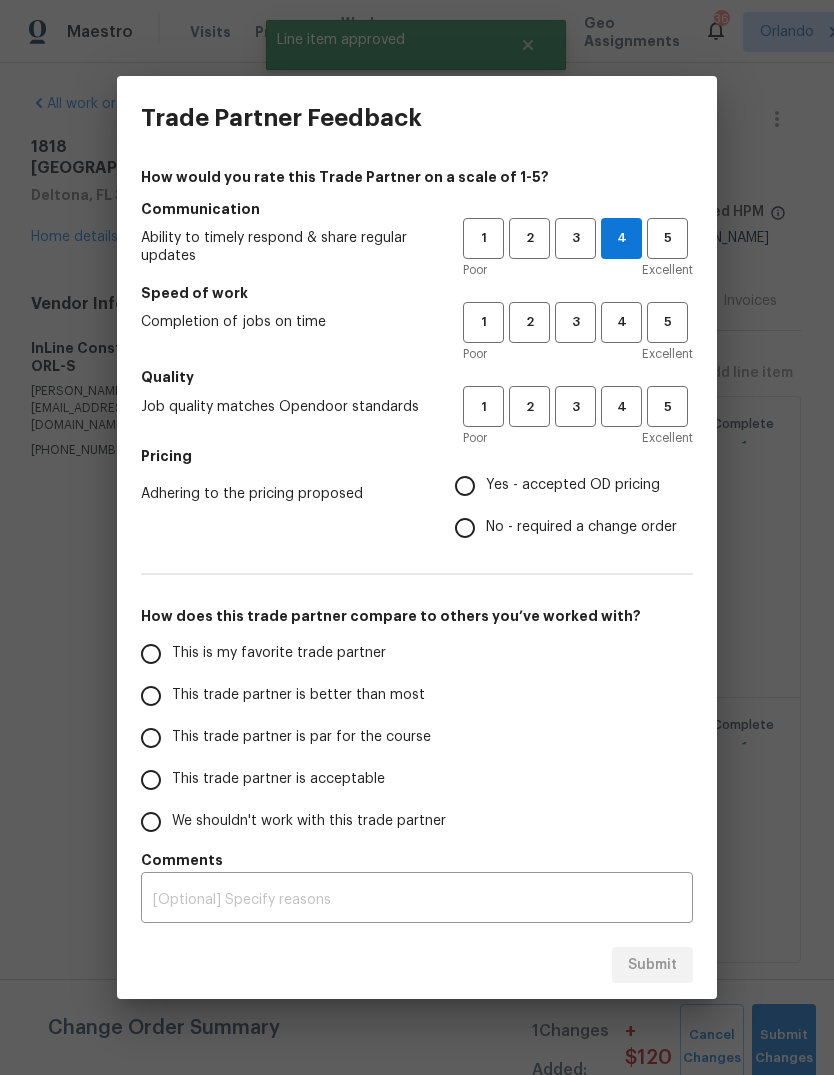 click on "4" at bounding box center (621, 322) 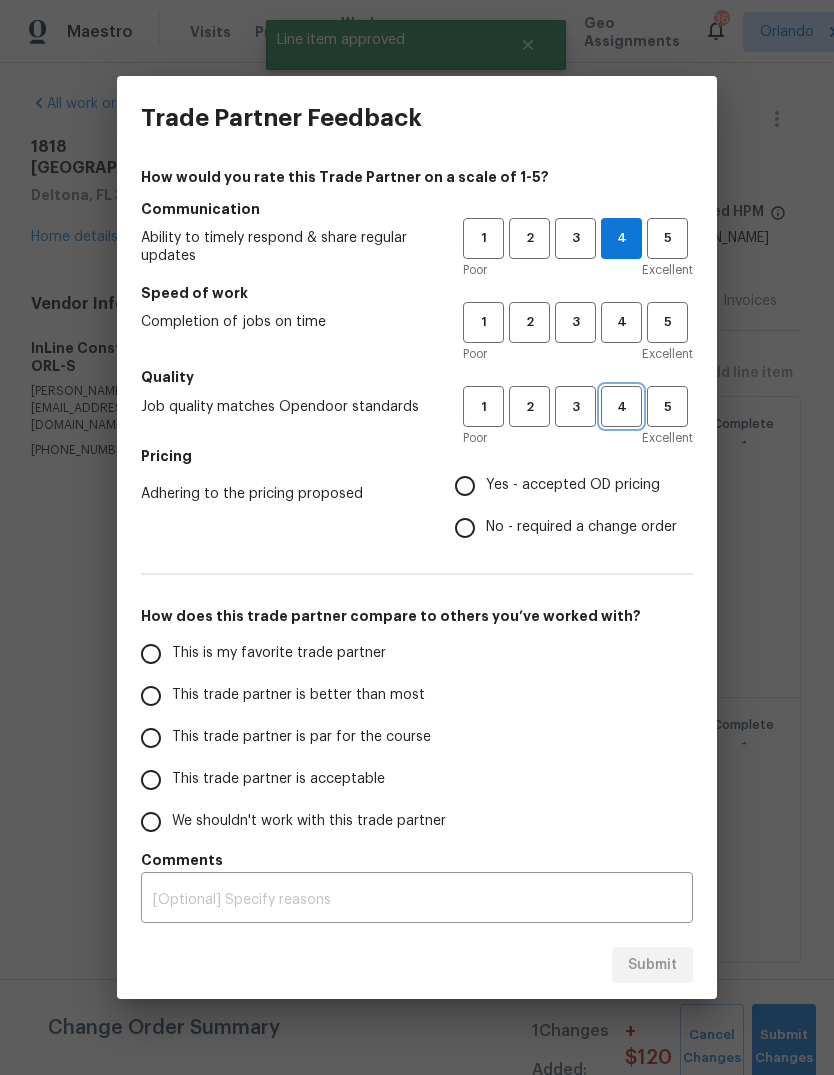 click on "4" at bounding box center [621, 407] 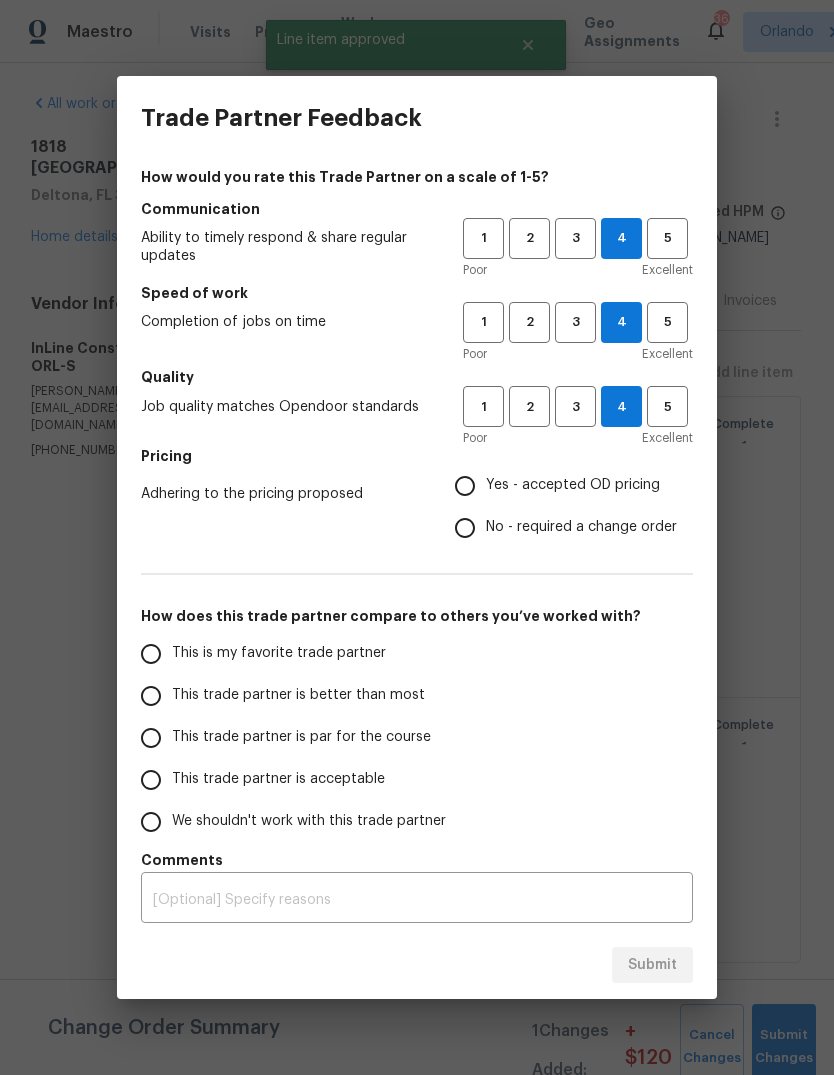 click on "No - required a change order" at bounding box center (581, 527) 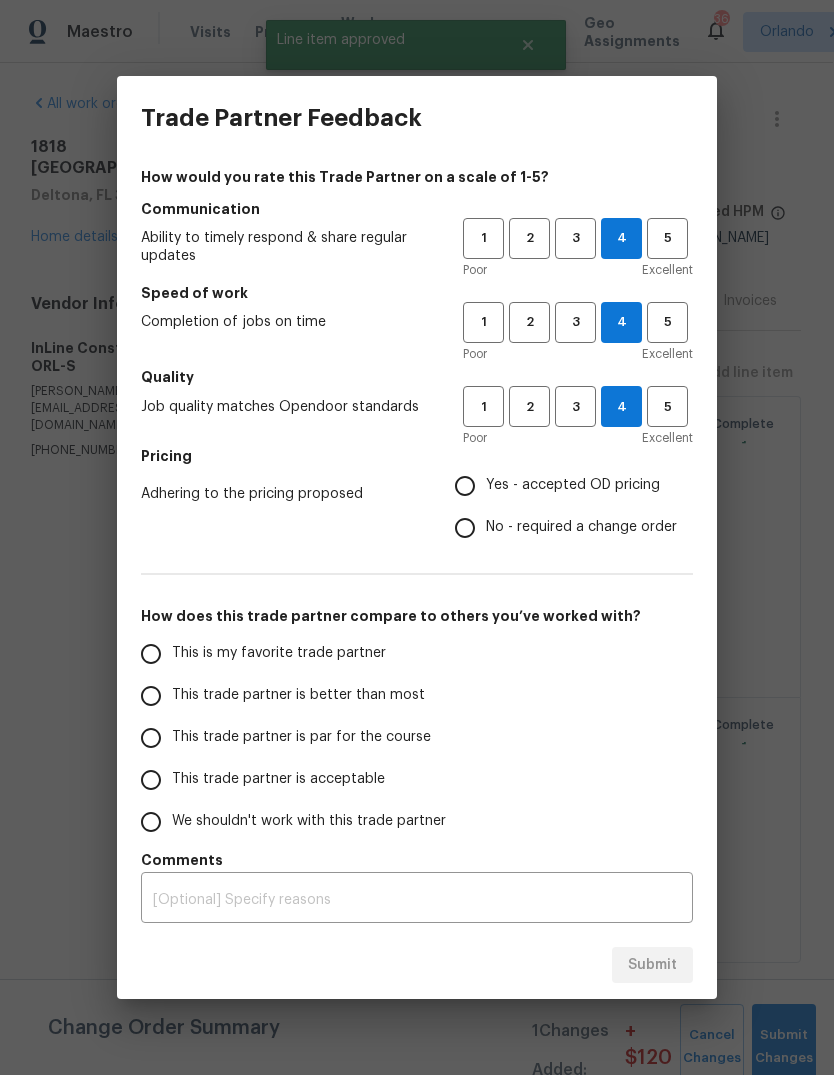 click on "No - required a change order" at bounding box center [465, 528] 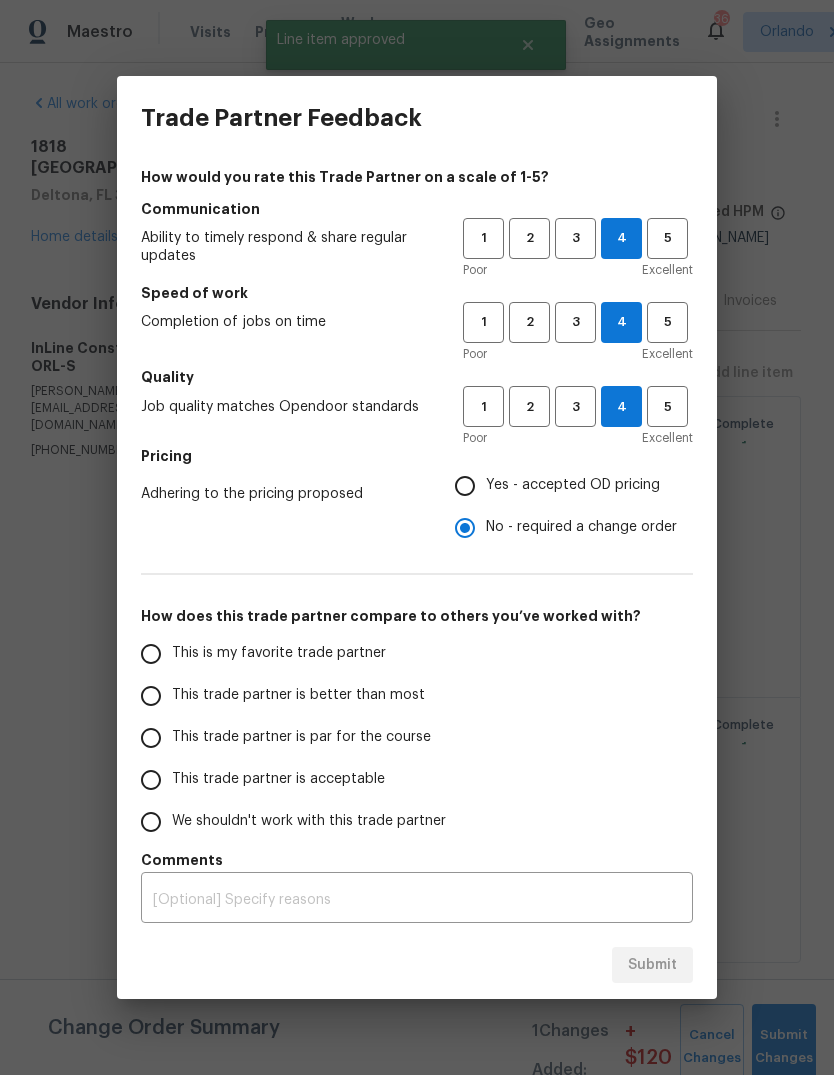 click on "Yes - accepted OD pricing" at bounding box center [573, 485] 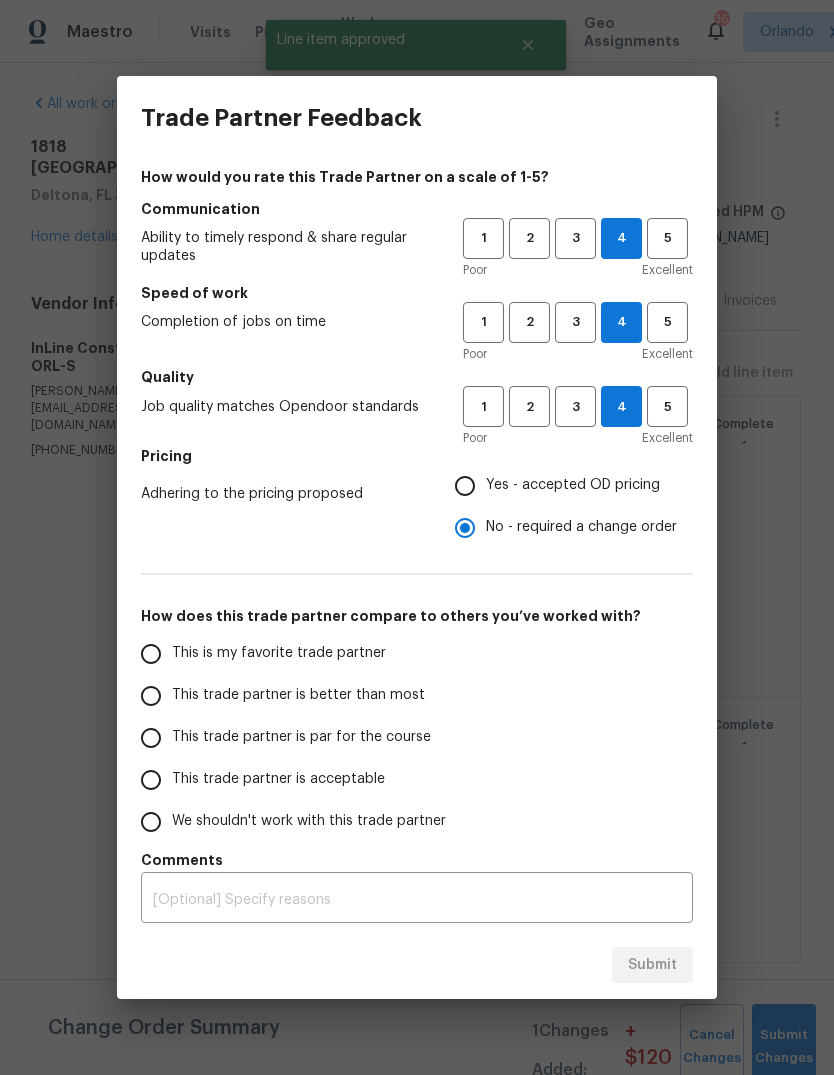 click on "Yes - accepted OD pricing" at bounding box center (465, 486) 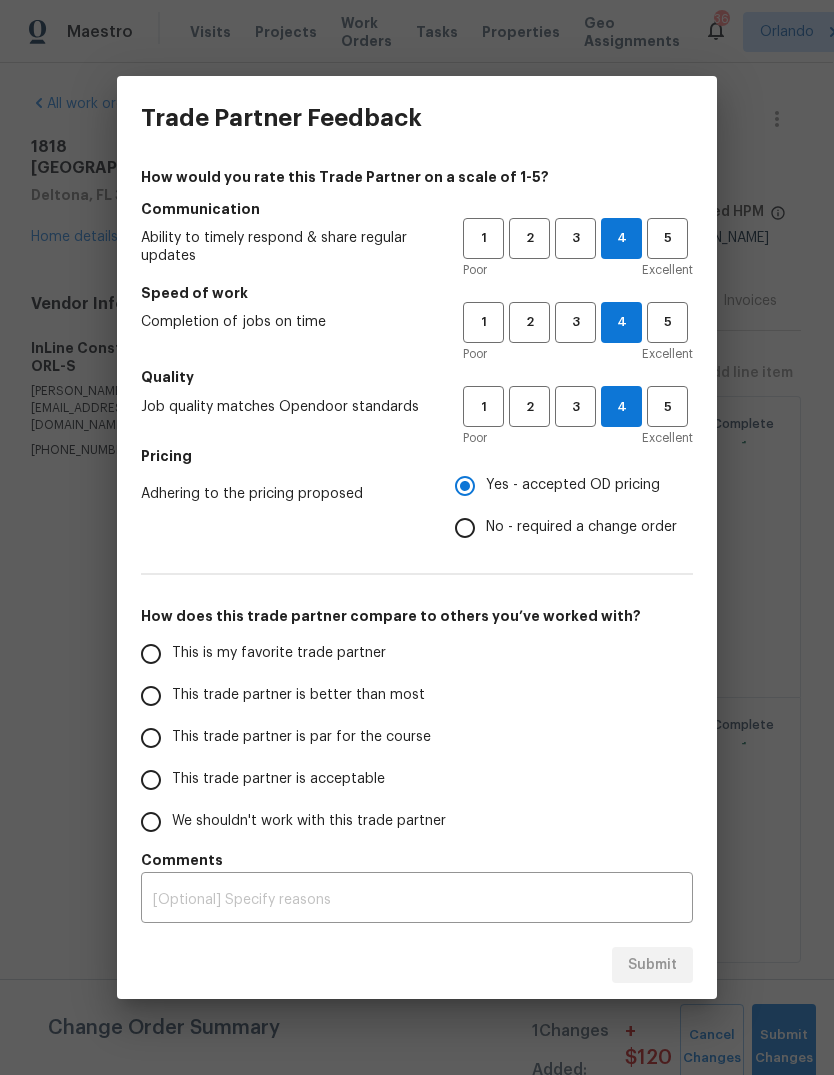 click on "This trade partner is better than most" at bounding box center (298, 695) 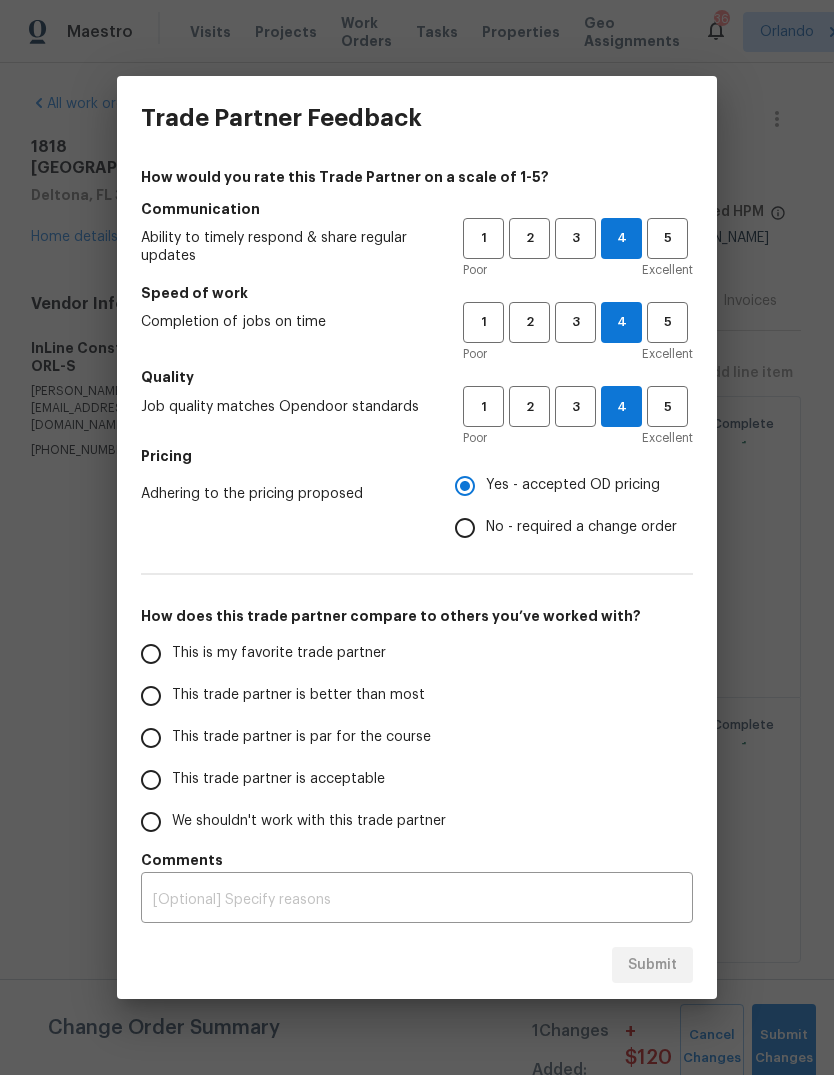 click on "This trade partner is better than most" at bounding box center (151, 696) 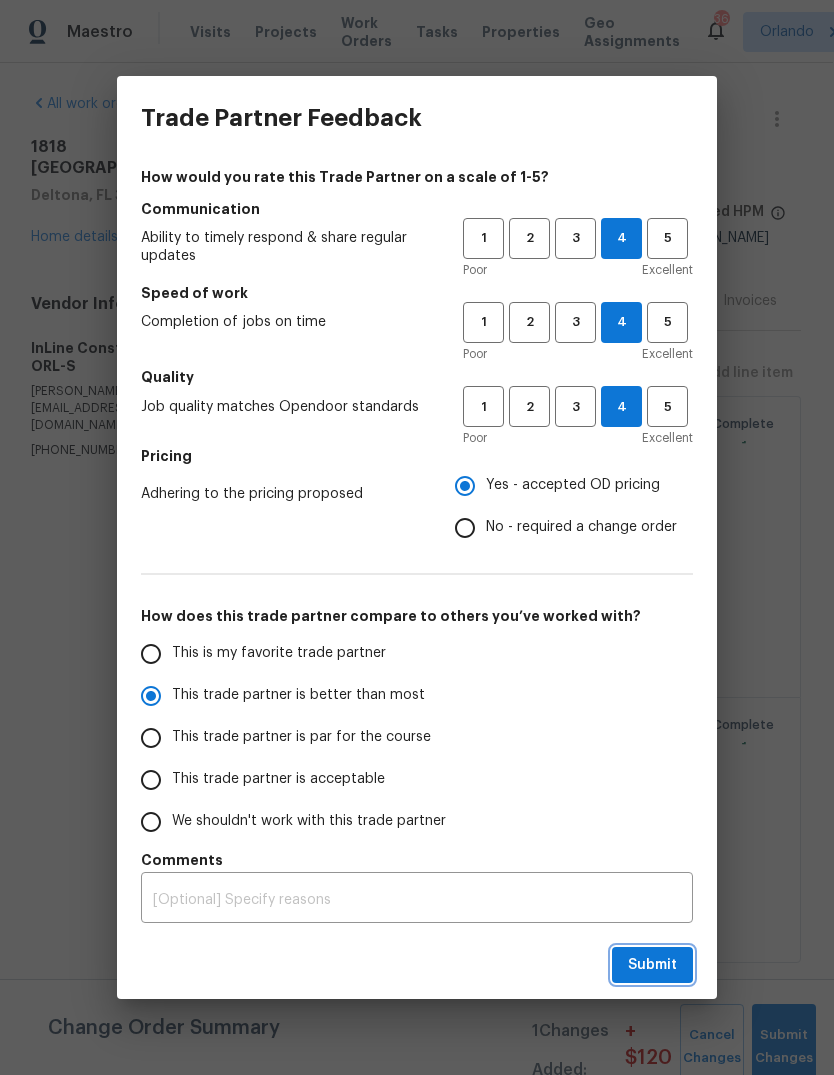 click on "Submit" at bounding box center [652, 965] 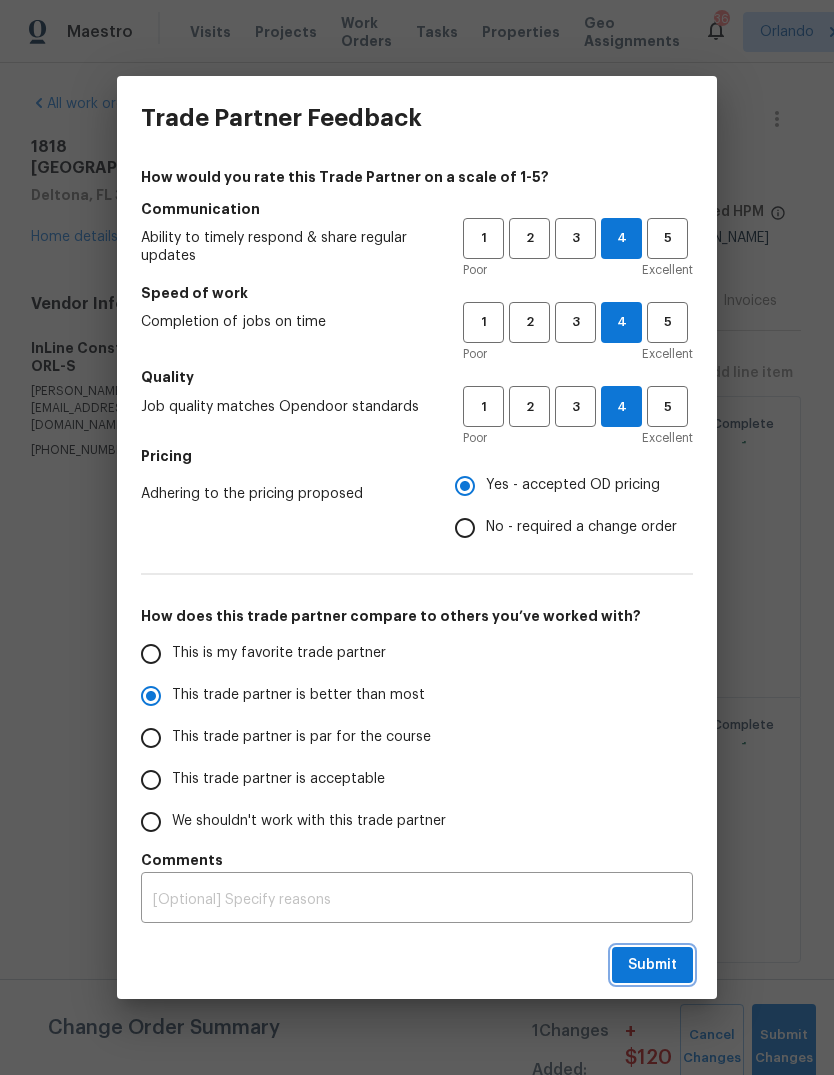 radio on "true" 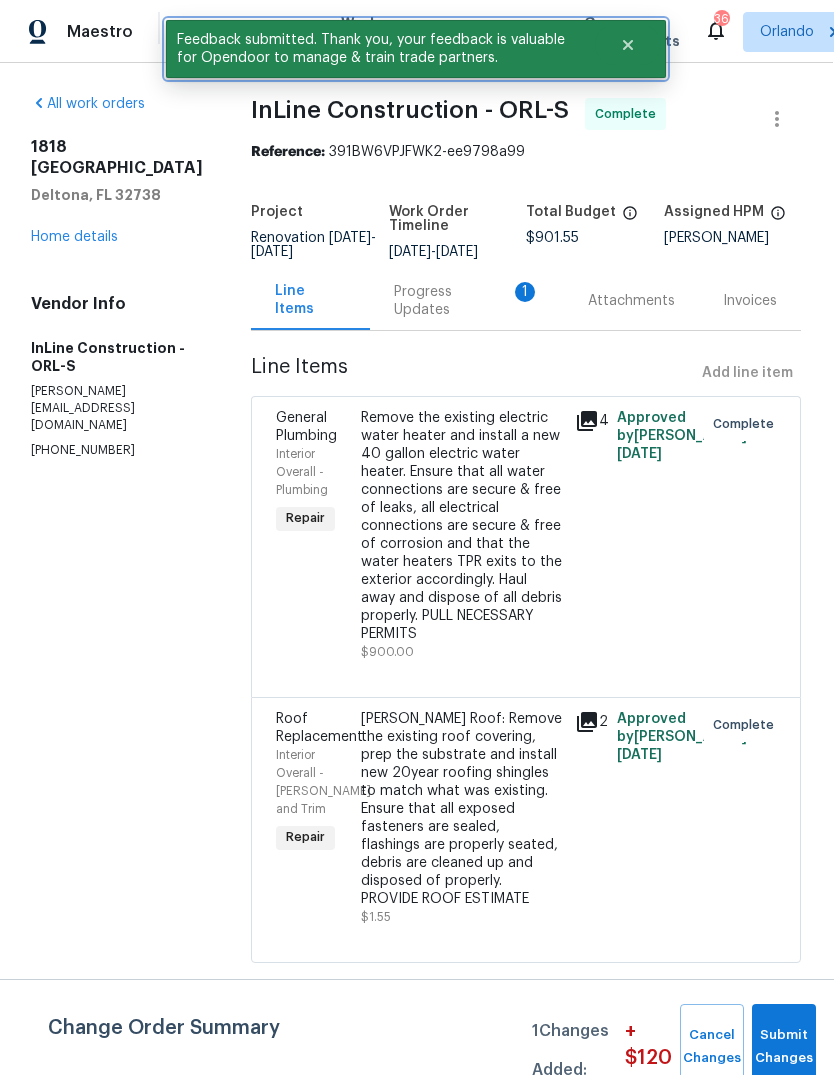 click at bounding box center (628, 45) 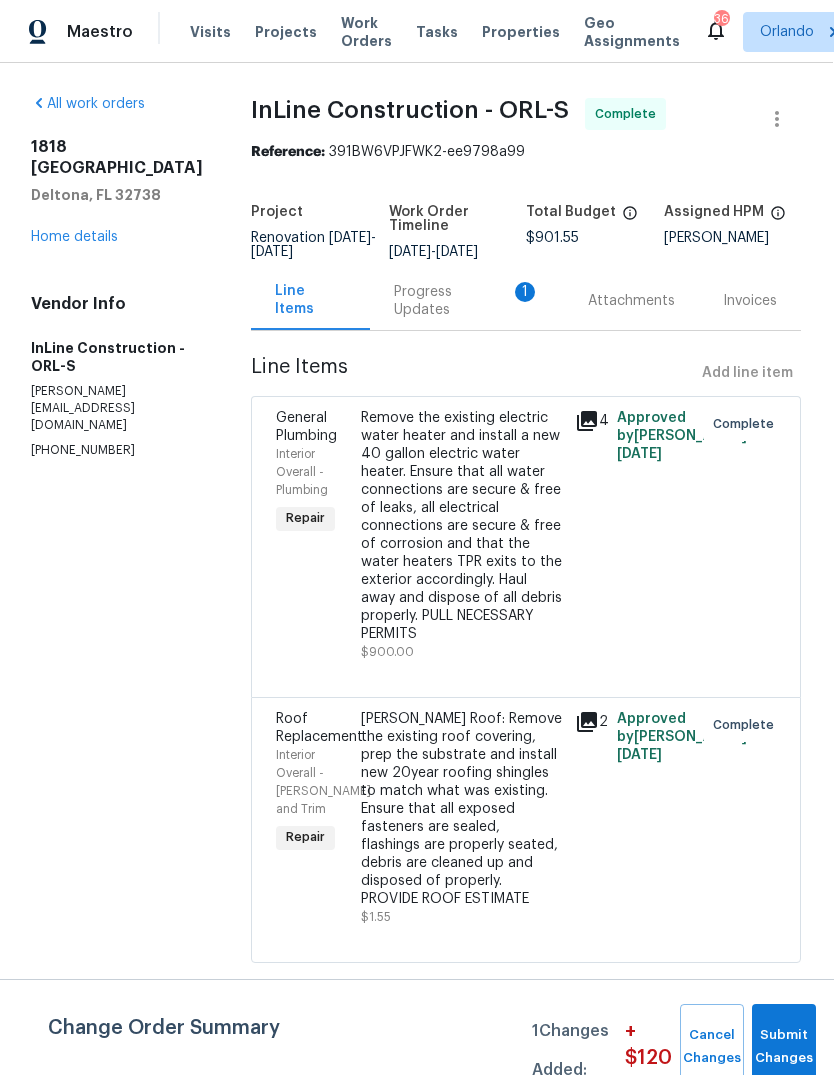 click on "Work Orders" at bounding box center [366, 32] 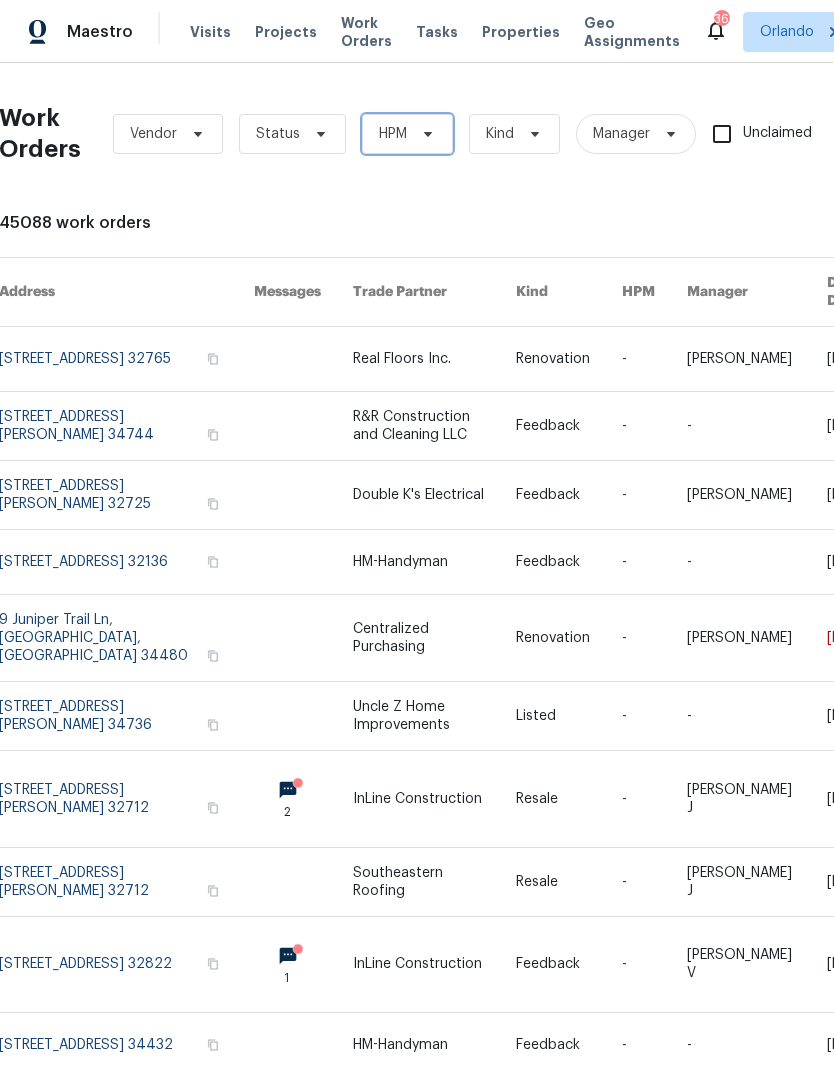 click 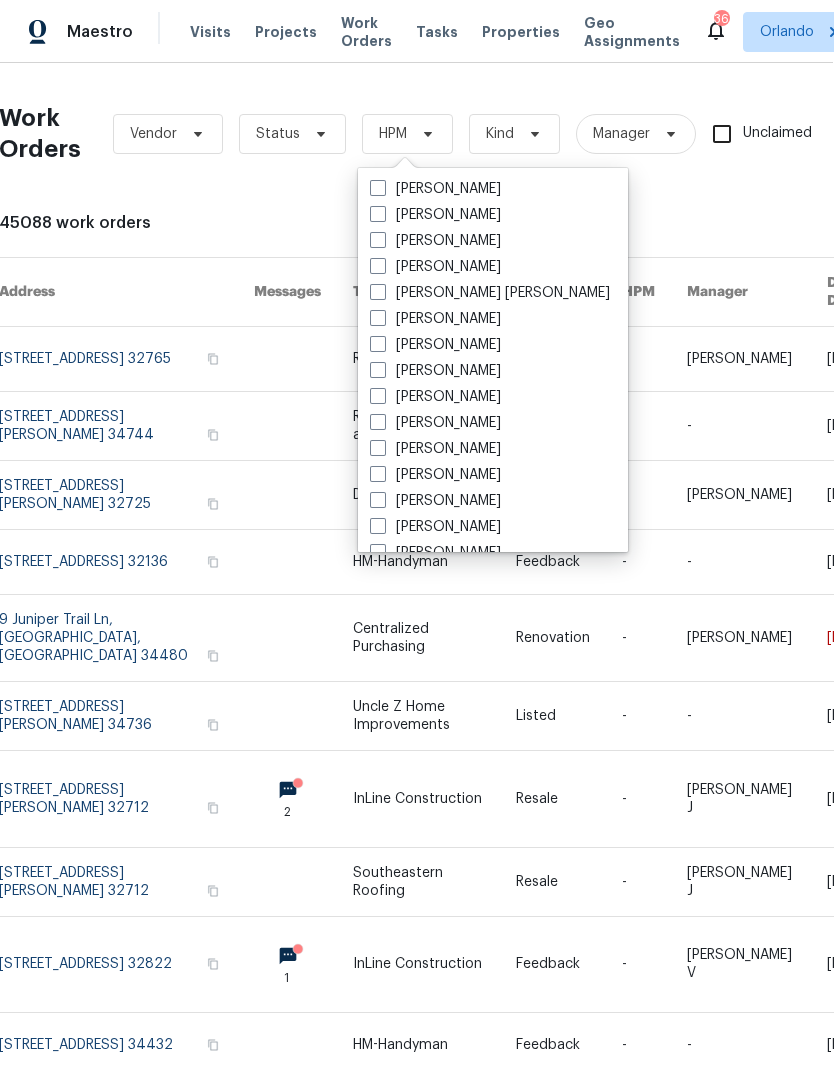 click at bounding box center [378, 240] 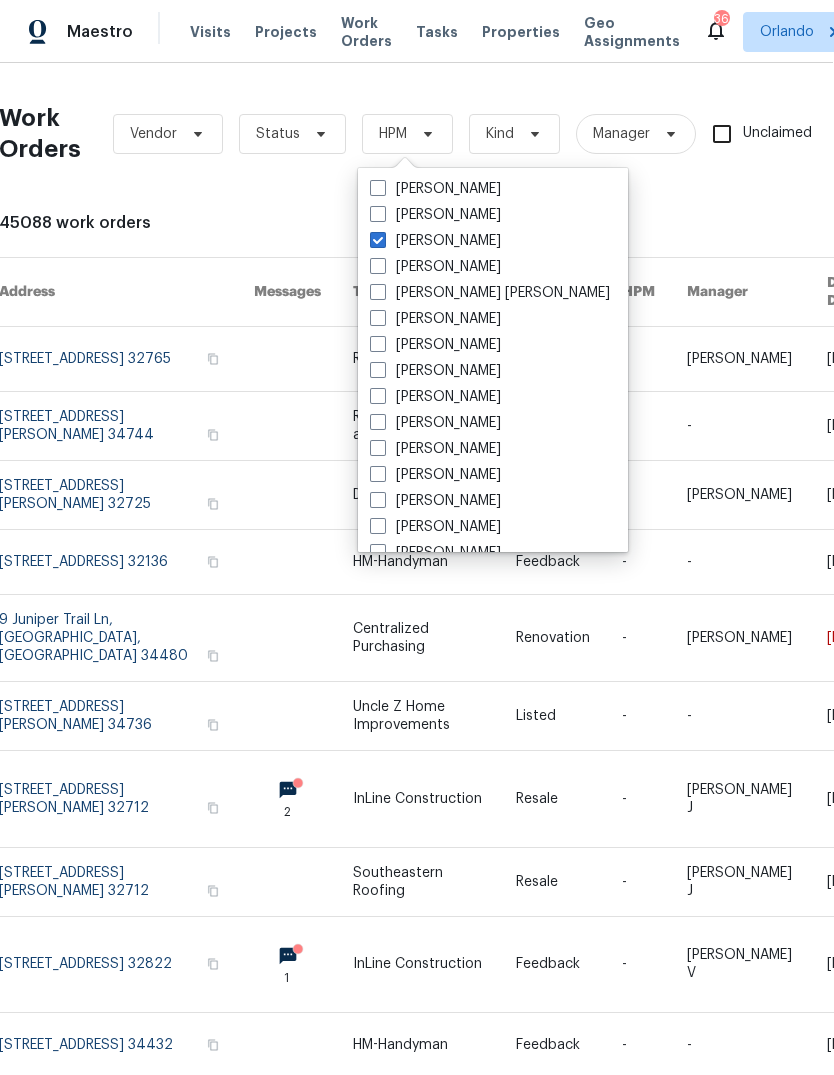 checkbox on "true" 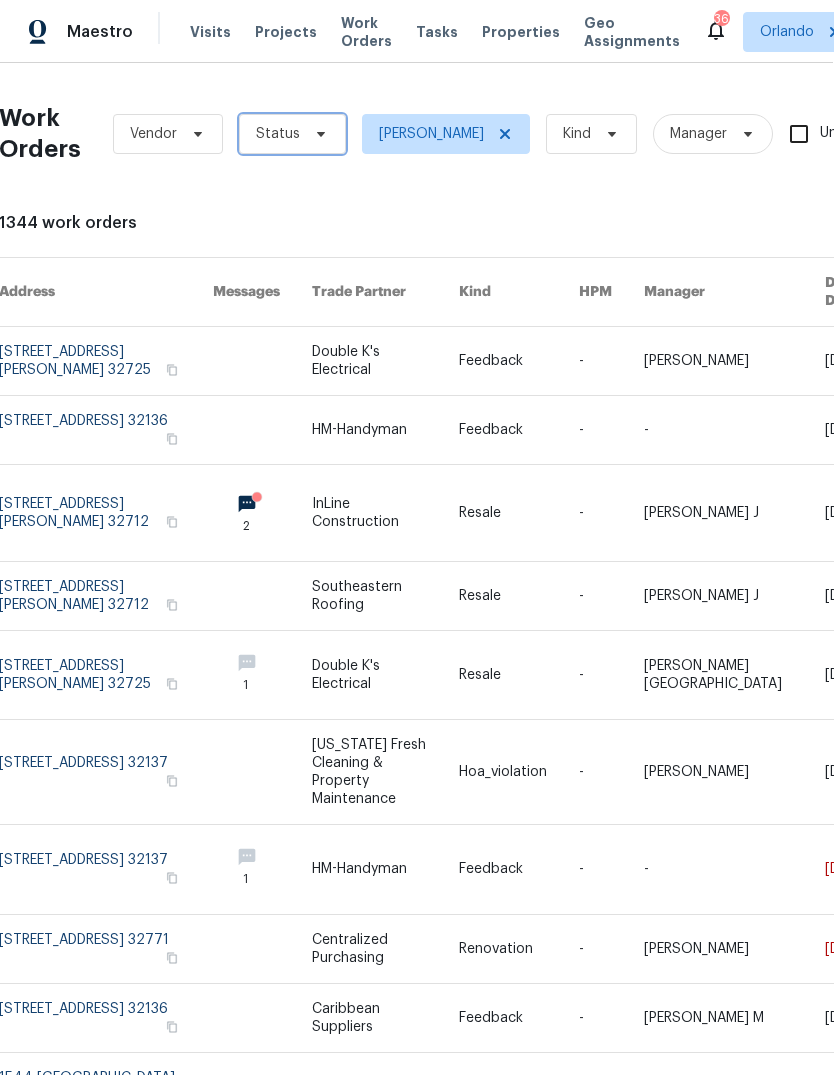 click 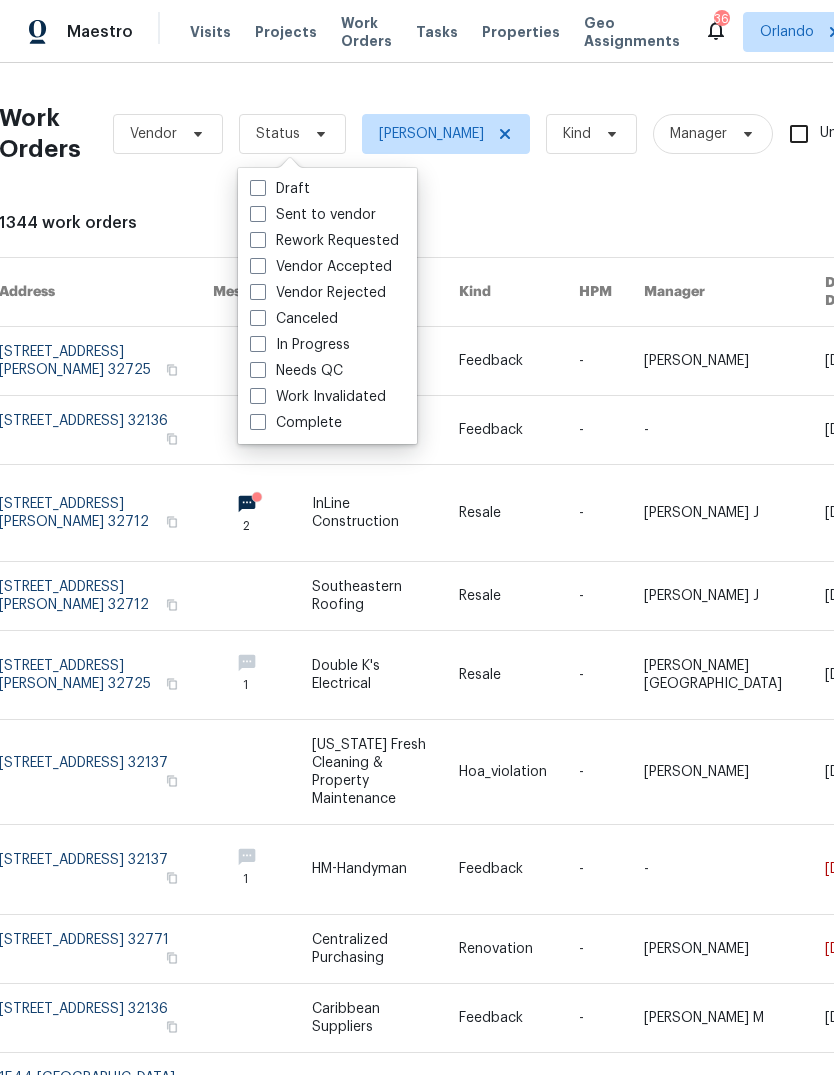 click at bounding box center [258, 370] 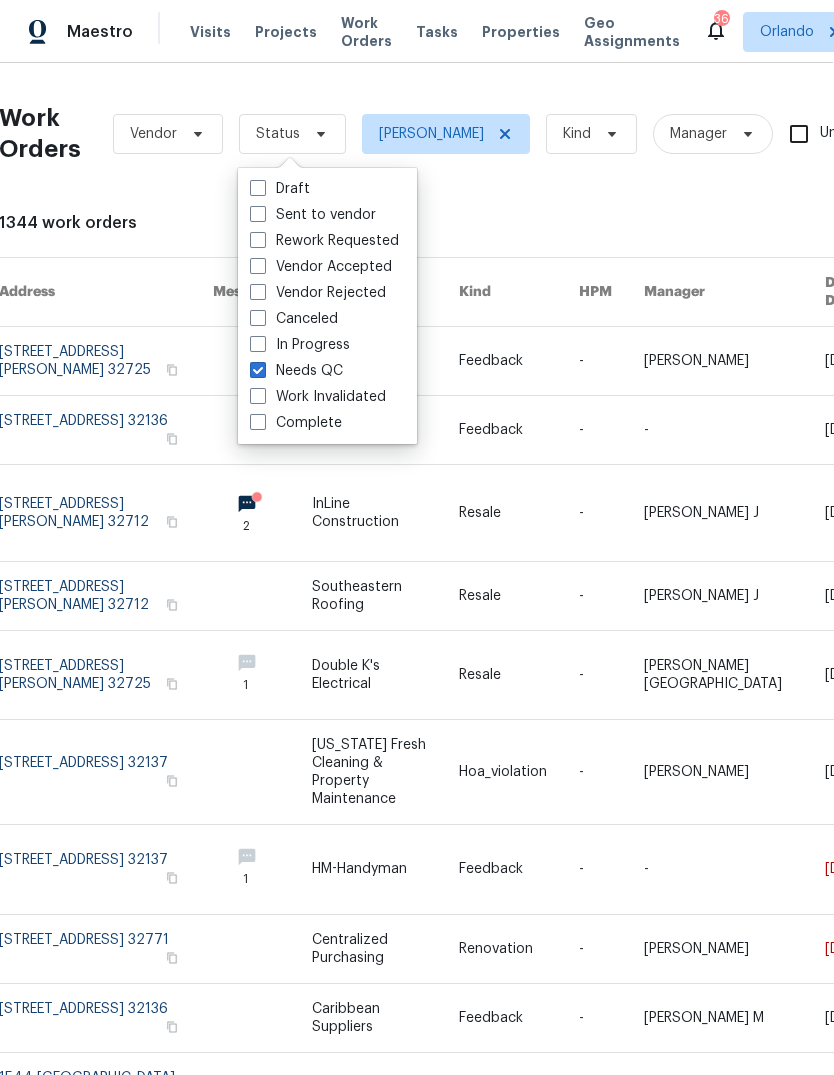 checkbox on "true" 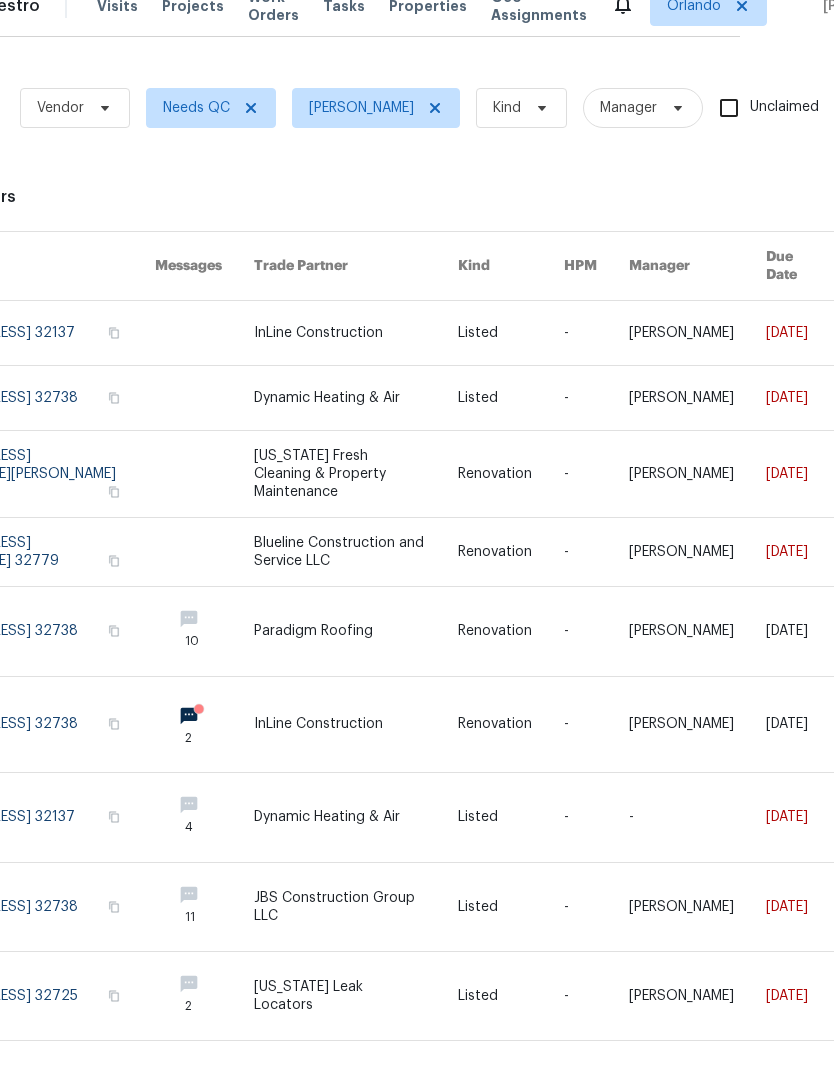 scroll, scrollTop: 26, scrollLeft: 0, axis: vertical 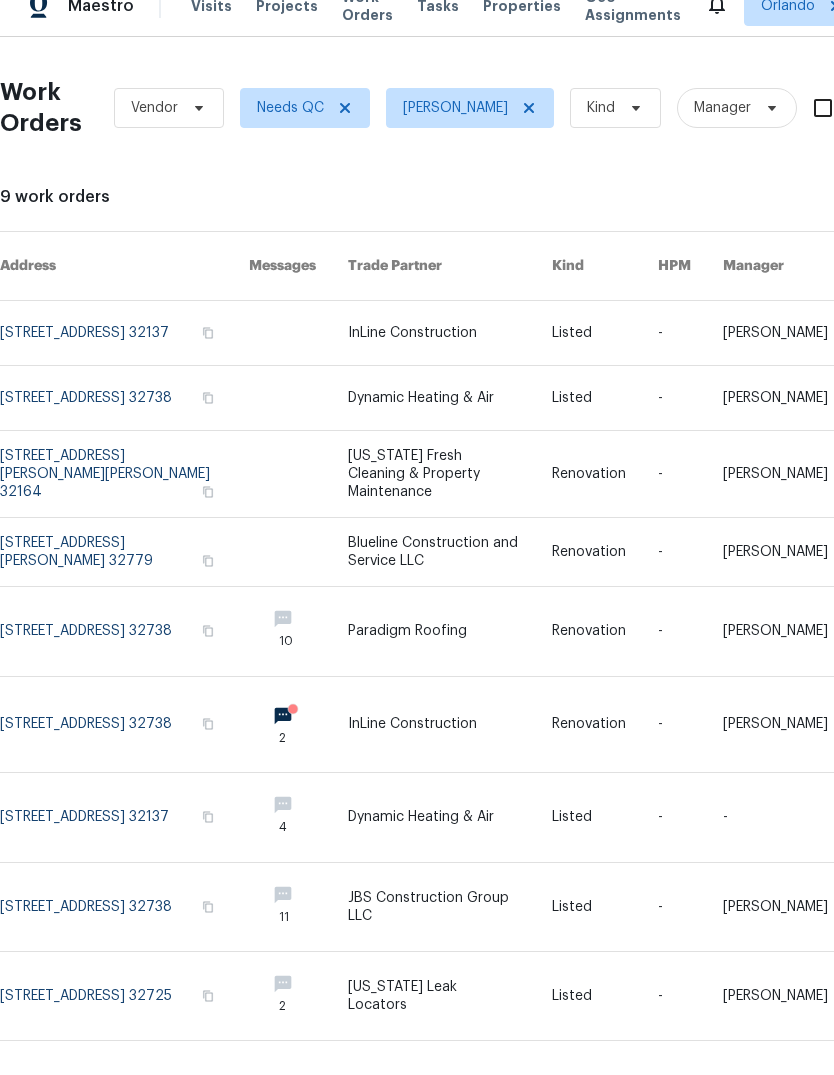 click at bounding box center (449, 817) 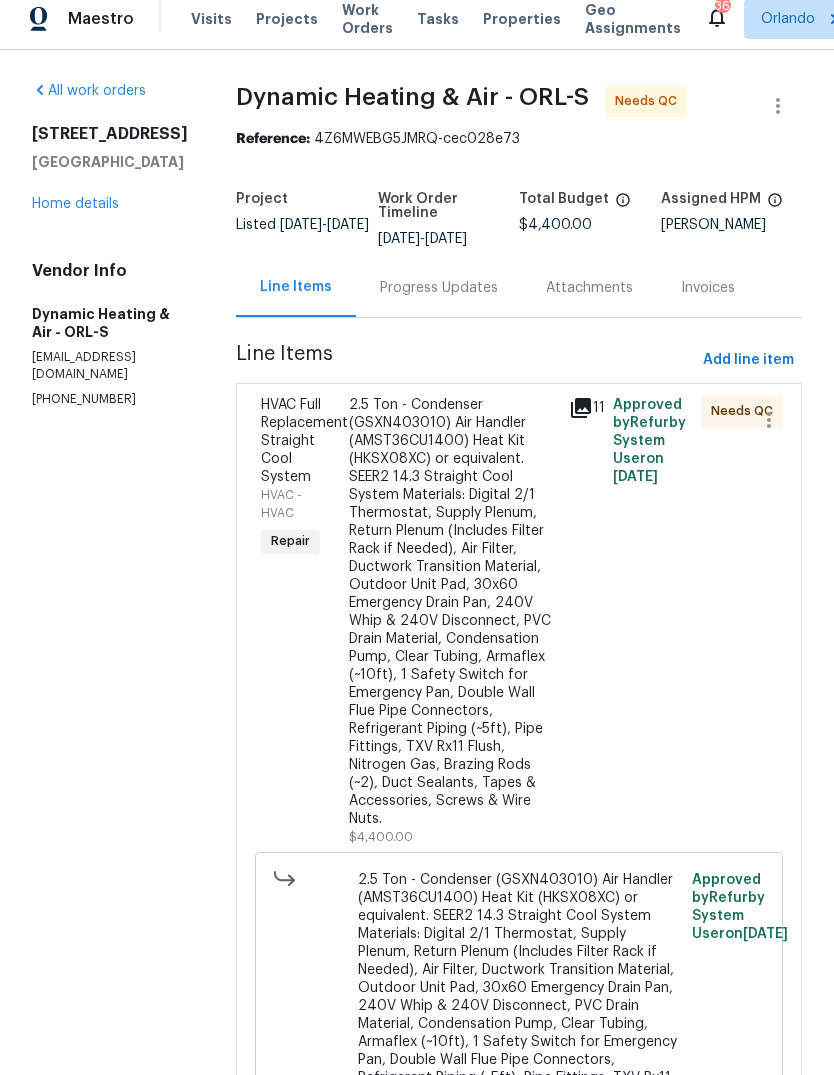 scroll, scrollTop: 0, scrollLeft: 0, axis: both 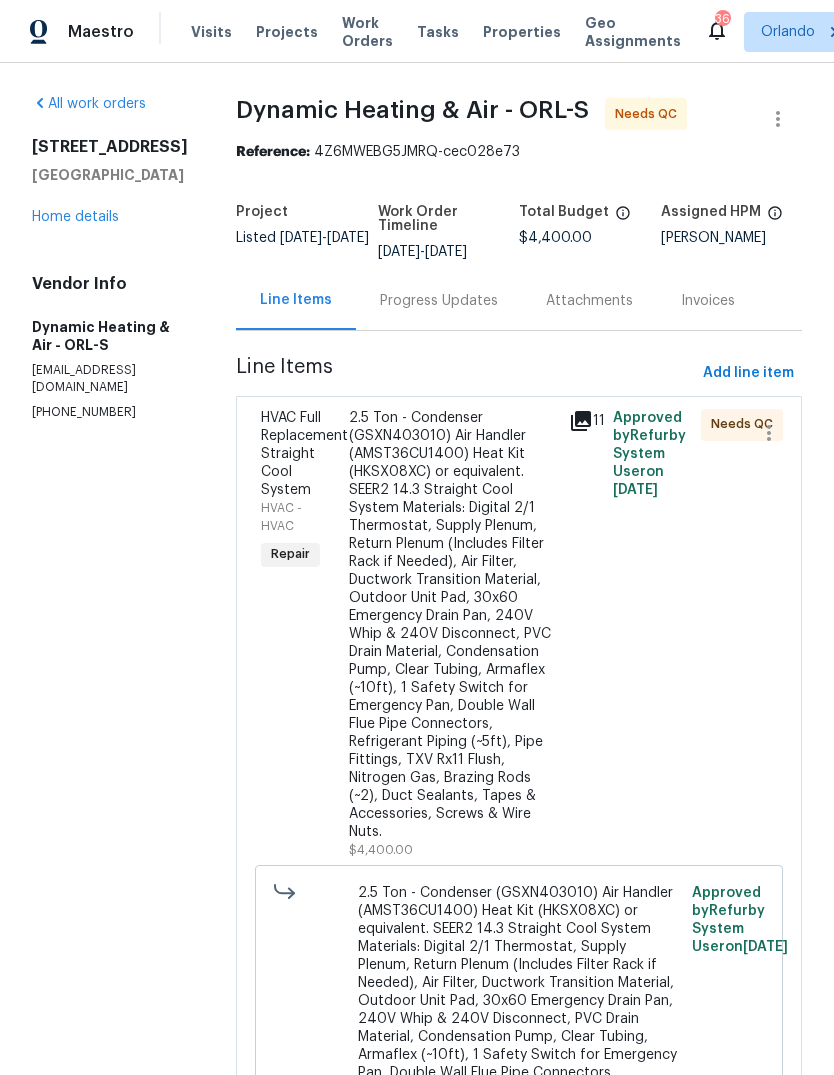 click on "Progress Updates" at bounding box center [439, 301] 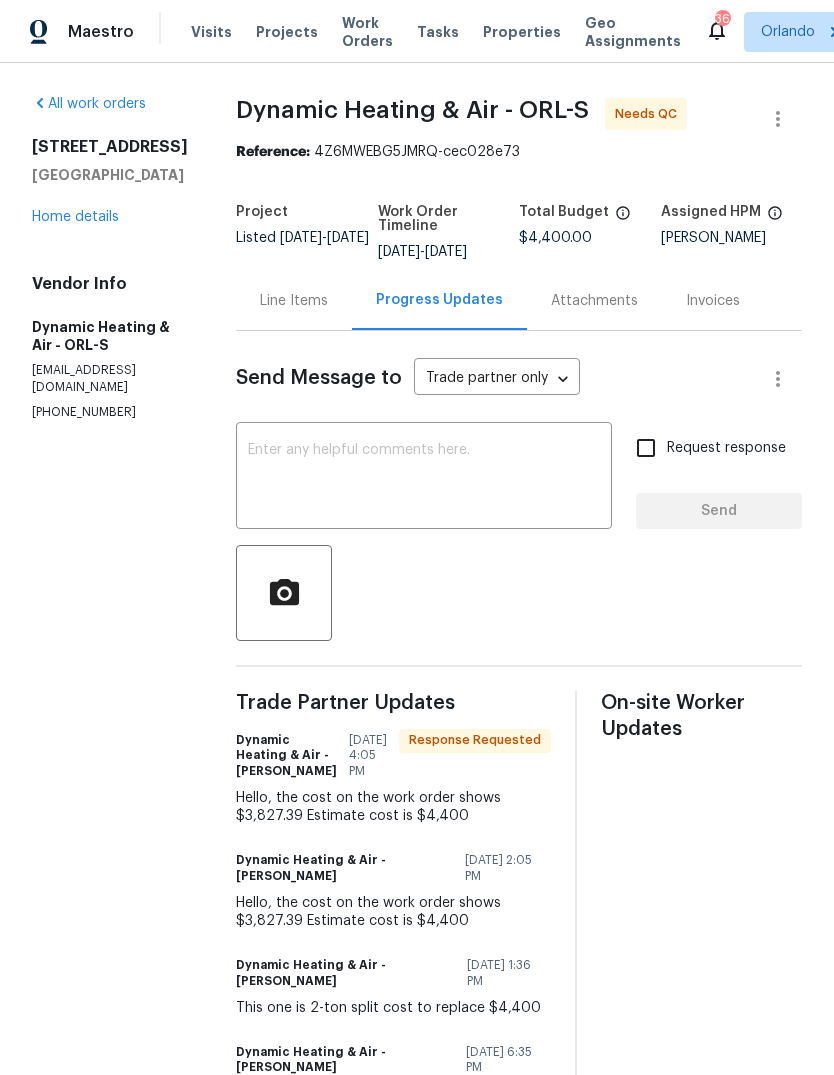 click on "Line Items" at bounding box center (294, 301) 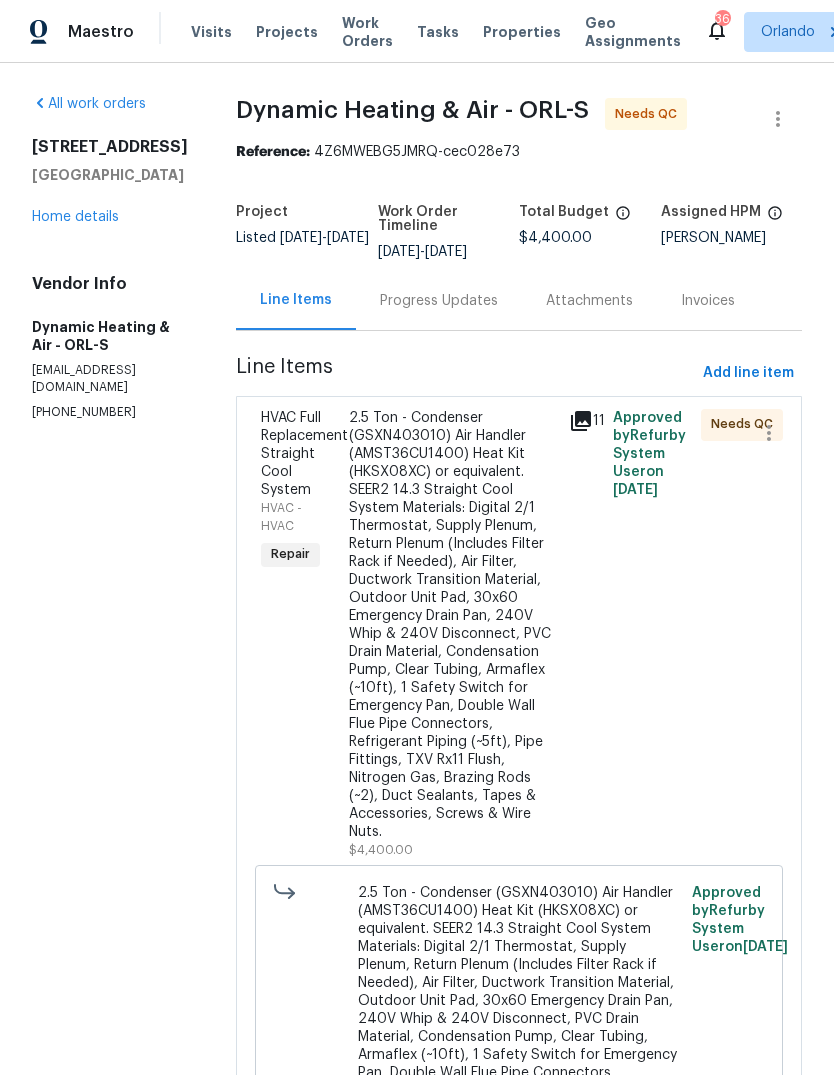 click on "2.5 Ton - Condenser (GSXN403010) Air Handler (AMST36CU1400) Heat Kit (HKSX08XC) or equivalent. SEER2 14.3  Straight Cool System Materials:  Digital 2/1 Thermostat, Supply Plenum, Return Plenum (Includes Filter Rack if Needed), Air Filter, Ductwork Transition Material, Outdoor Unit Pad, 30x60 Emergency Drain Pan, 240V Whip & 240V Disconnect, PVC Drain Material, Condensation Pump, Clear Tubing, Armaflex (~10ft), 1 Safety Switch for Emergency Pan, Double Wall Flue Pipe Connectors, Refrigerant Piping (~5ft), Pipe Fittings, TXV Rx11 Flush, Nitrogen Gas, Brazing Rods (~2), Duct Sealants, Tapes & Accessories, Screws & Wire Nuts." at bounding box center (453, 625) 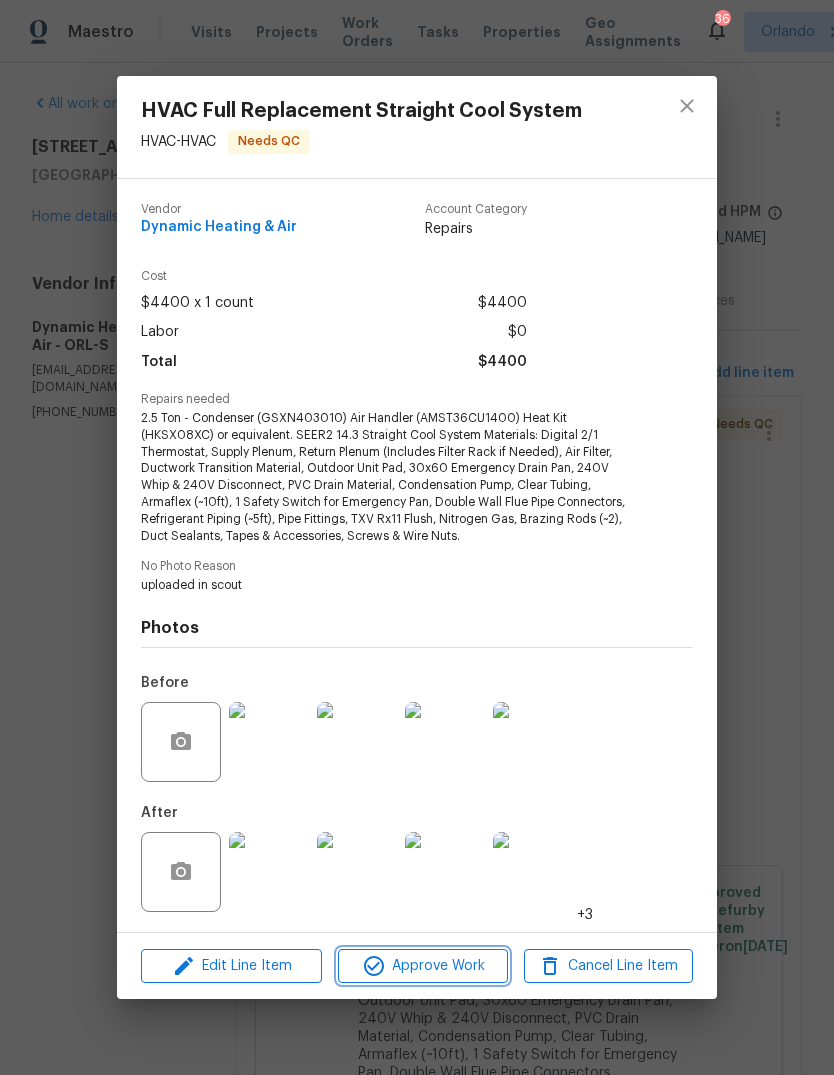 click on "Approve Work" at bounding box center (422, 966) 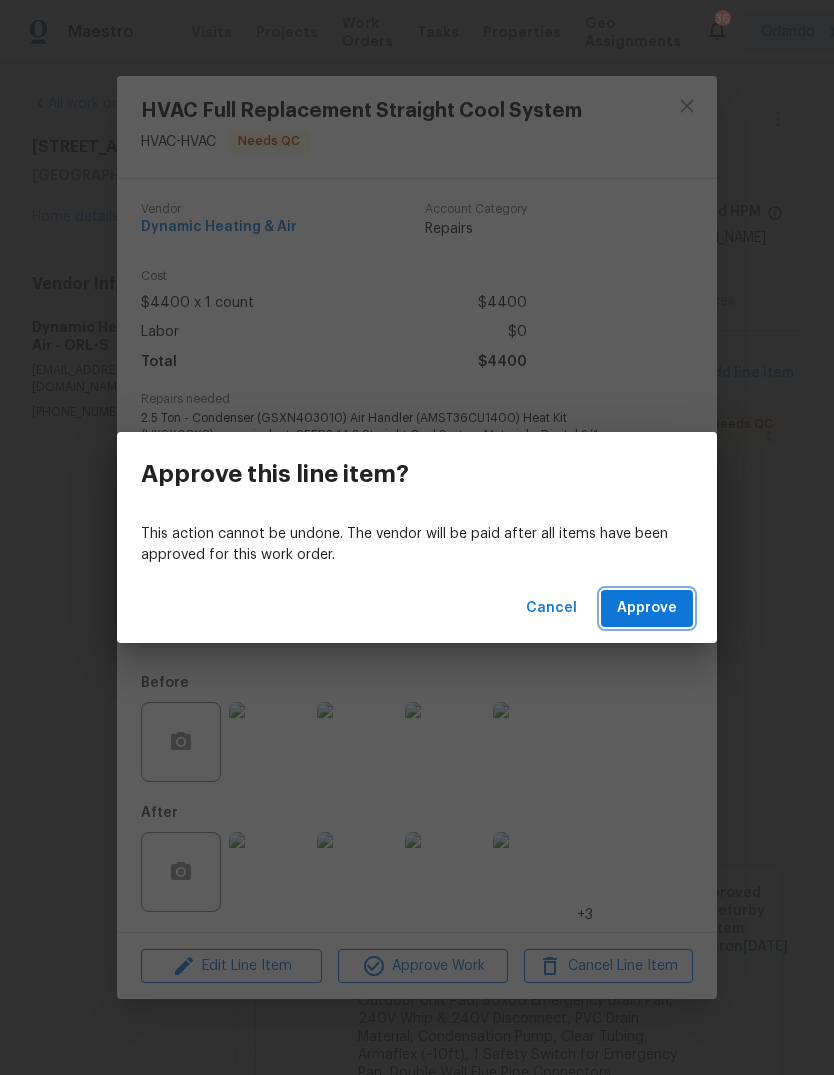 click on "Approve" at bounding box center (647, 608) 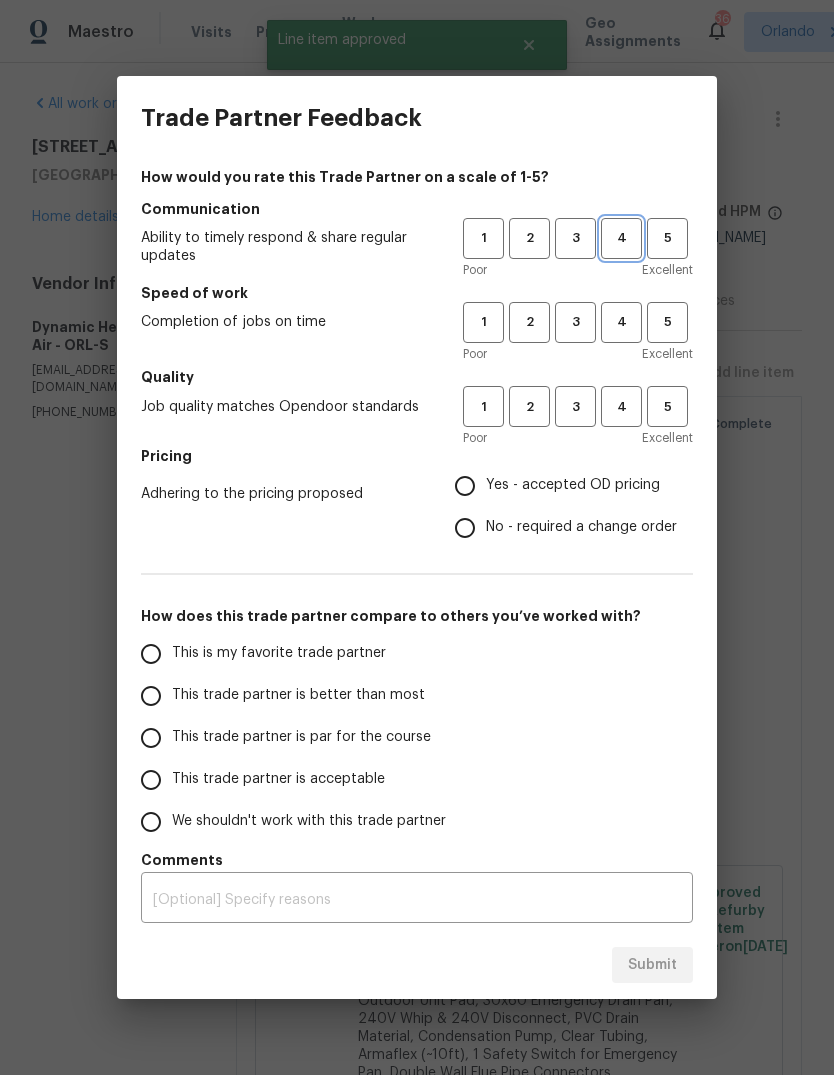 click on "4" at bounding box center (621, 238) 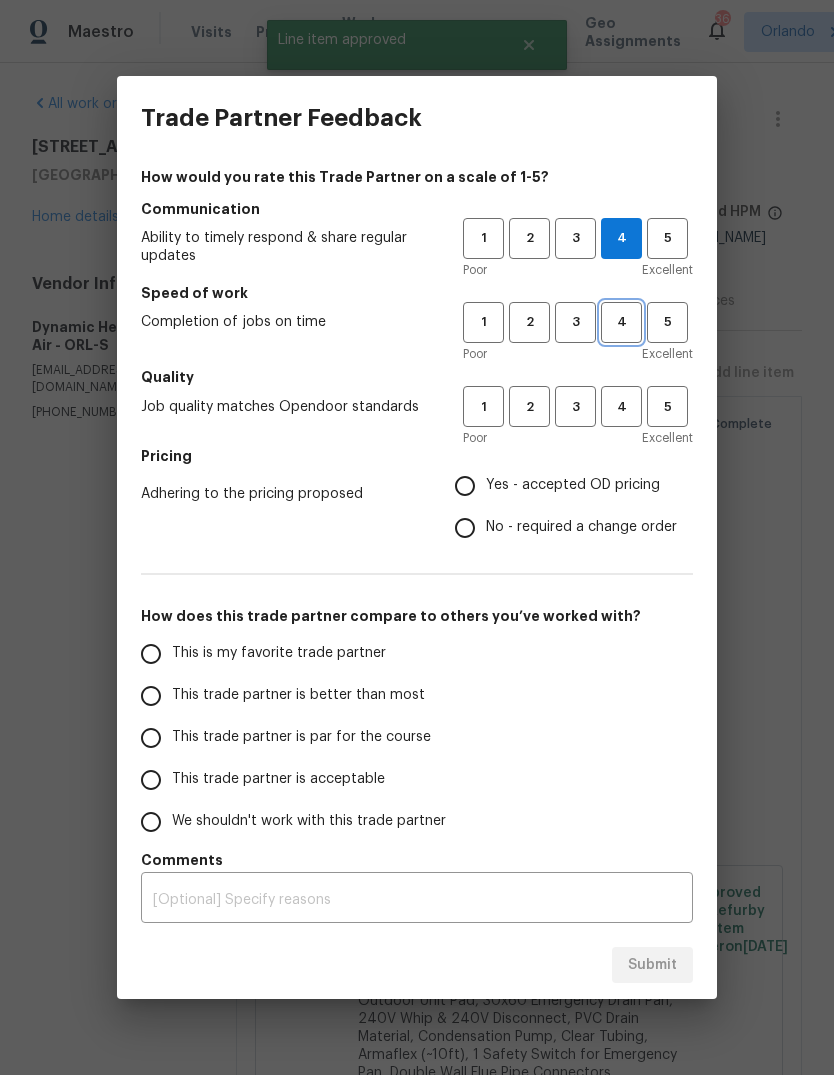click on "4" at bounding box center (621, 322) 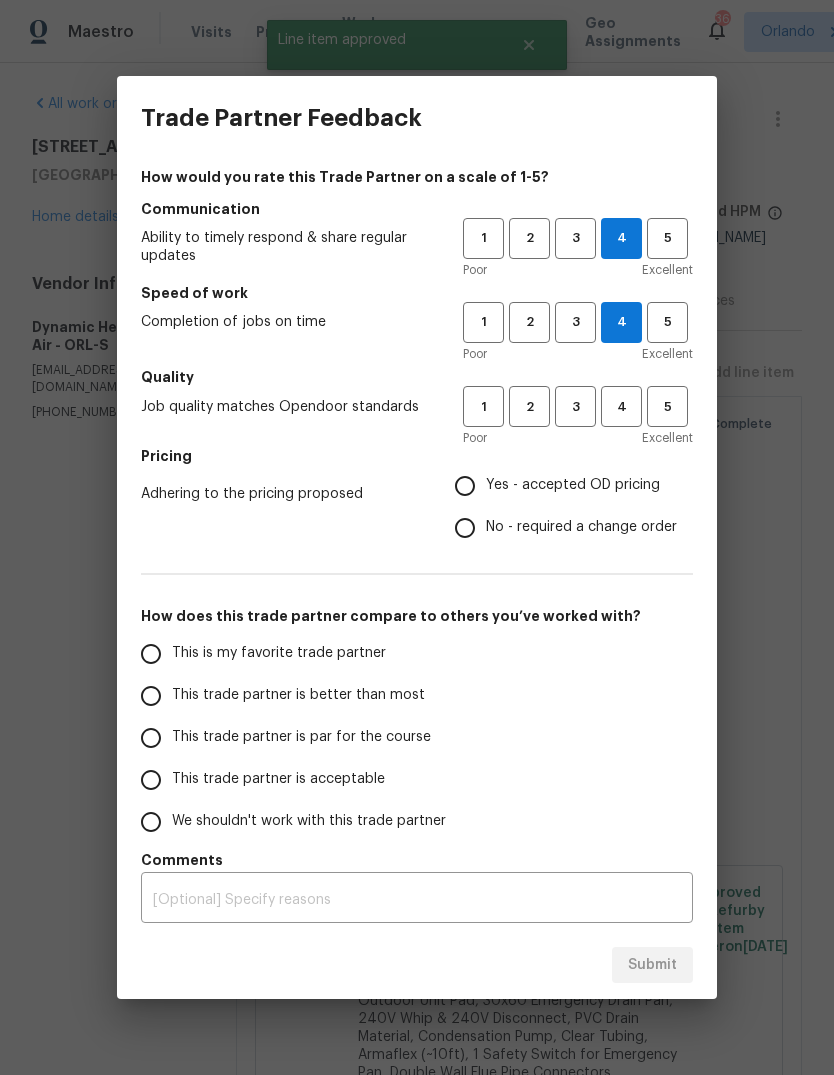 click on "Quality" at bounding box center (417, 377) 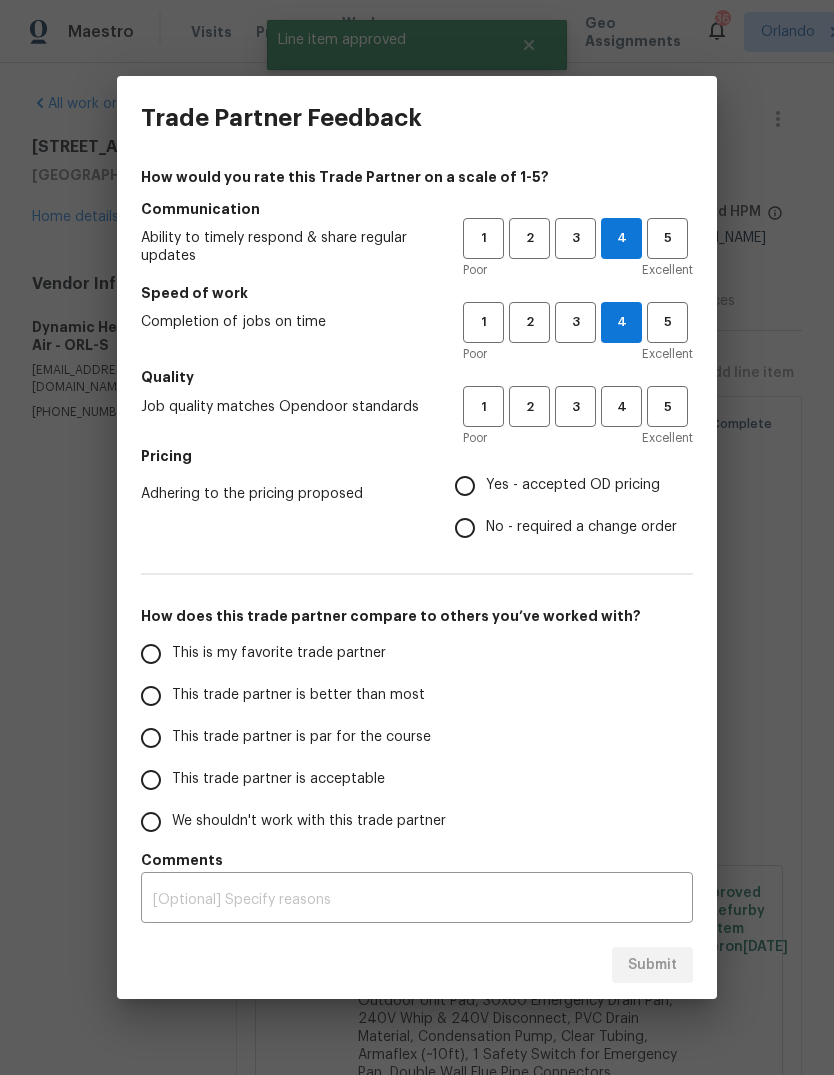 click on "No - required a change order" at bounding box center (465, 528) 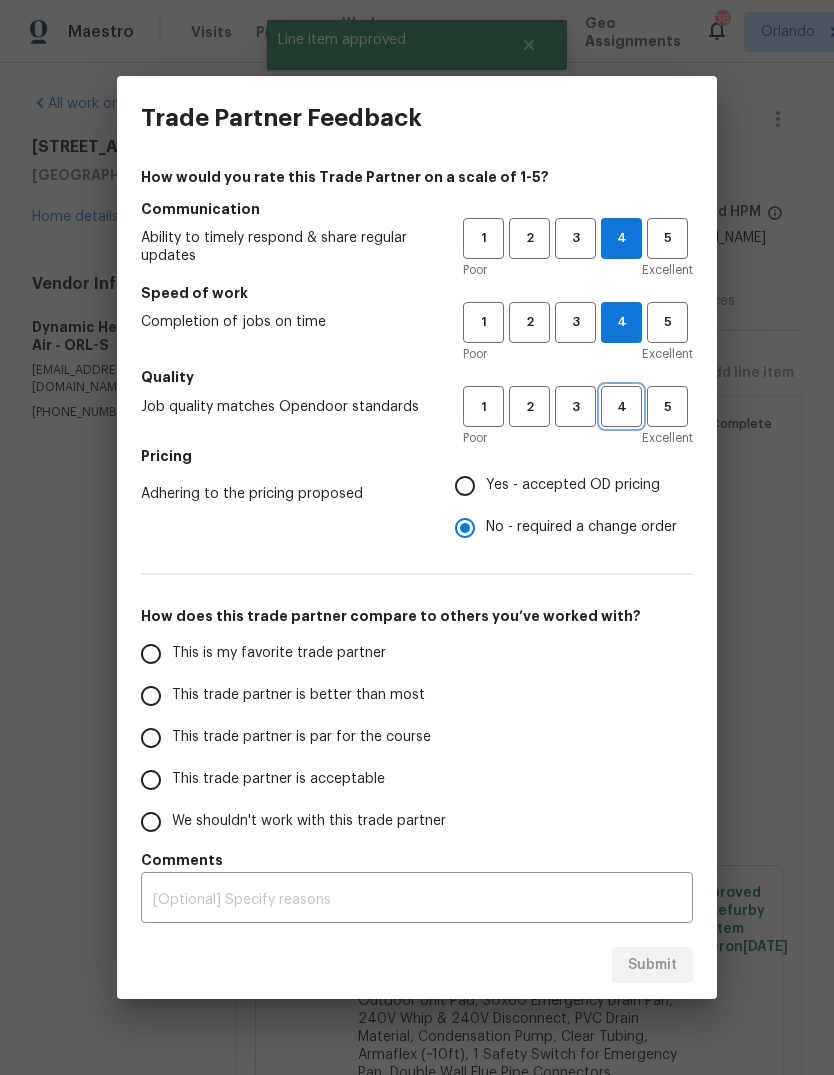 click on "4" at bounding box center [621, 406] 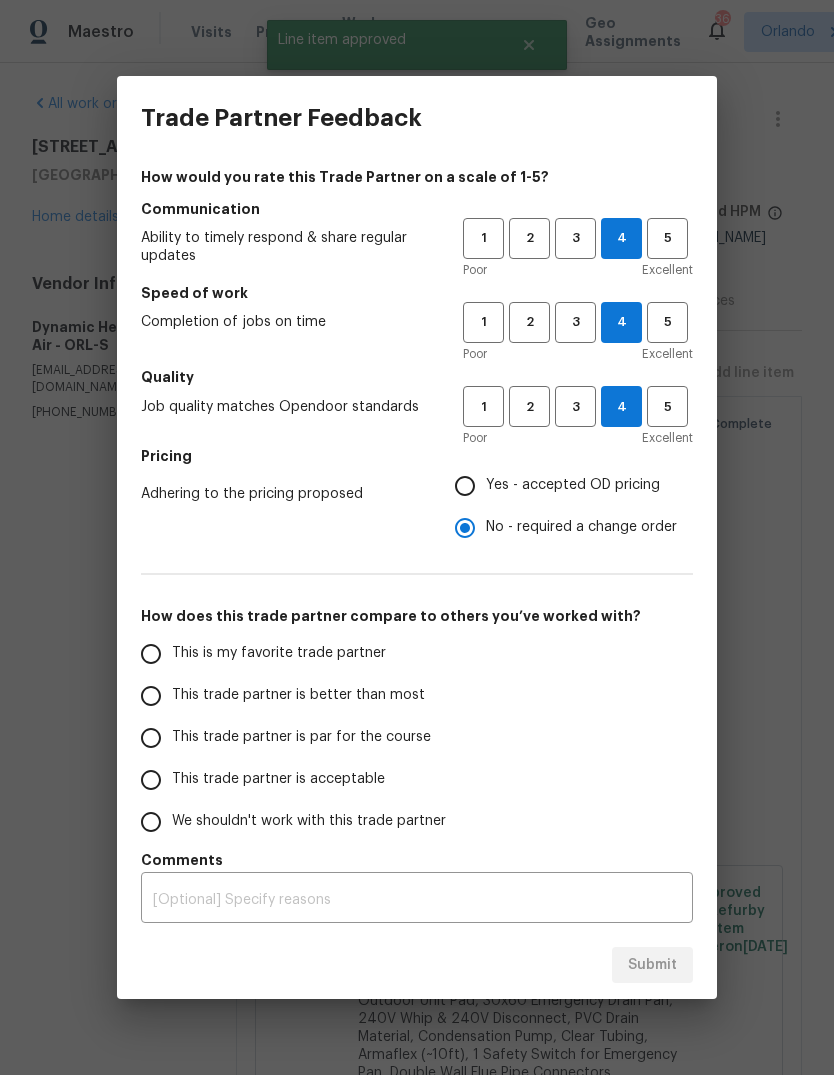 click on "This trade partner is better than most" at bounding box center [151, 696] 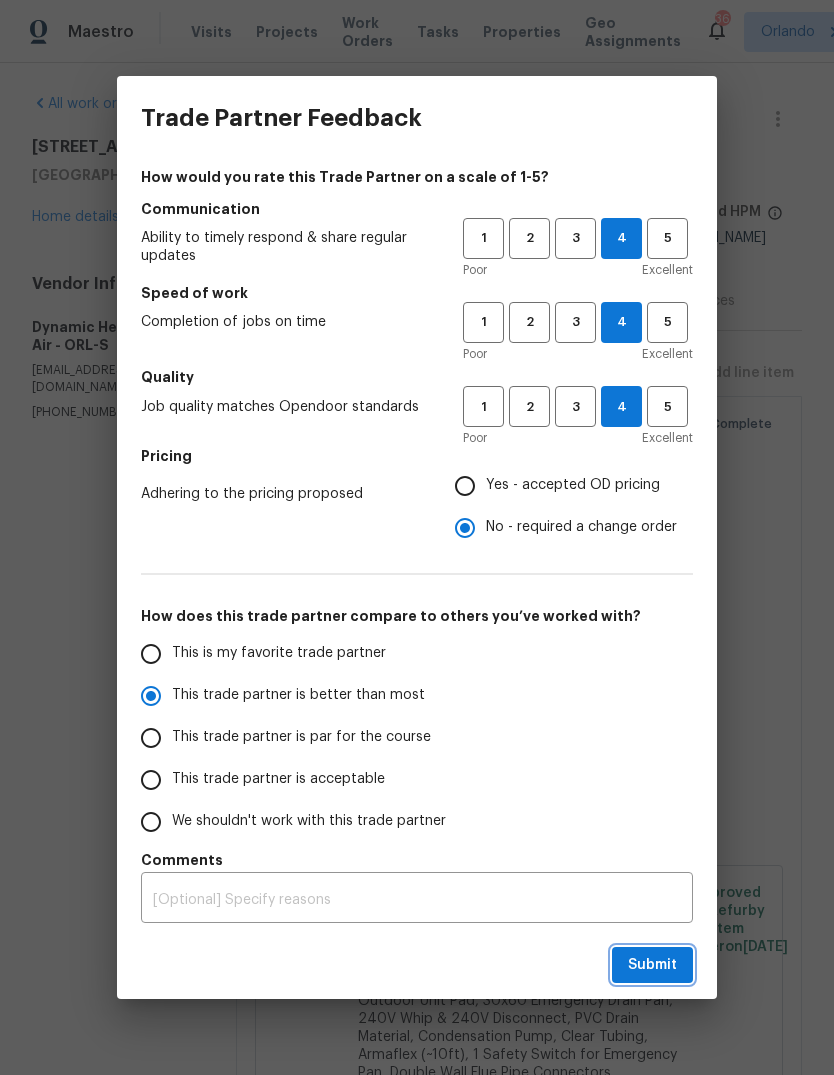 click on "Submit" at bounding box center [652, 965] 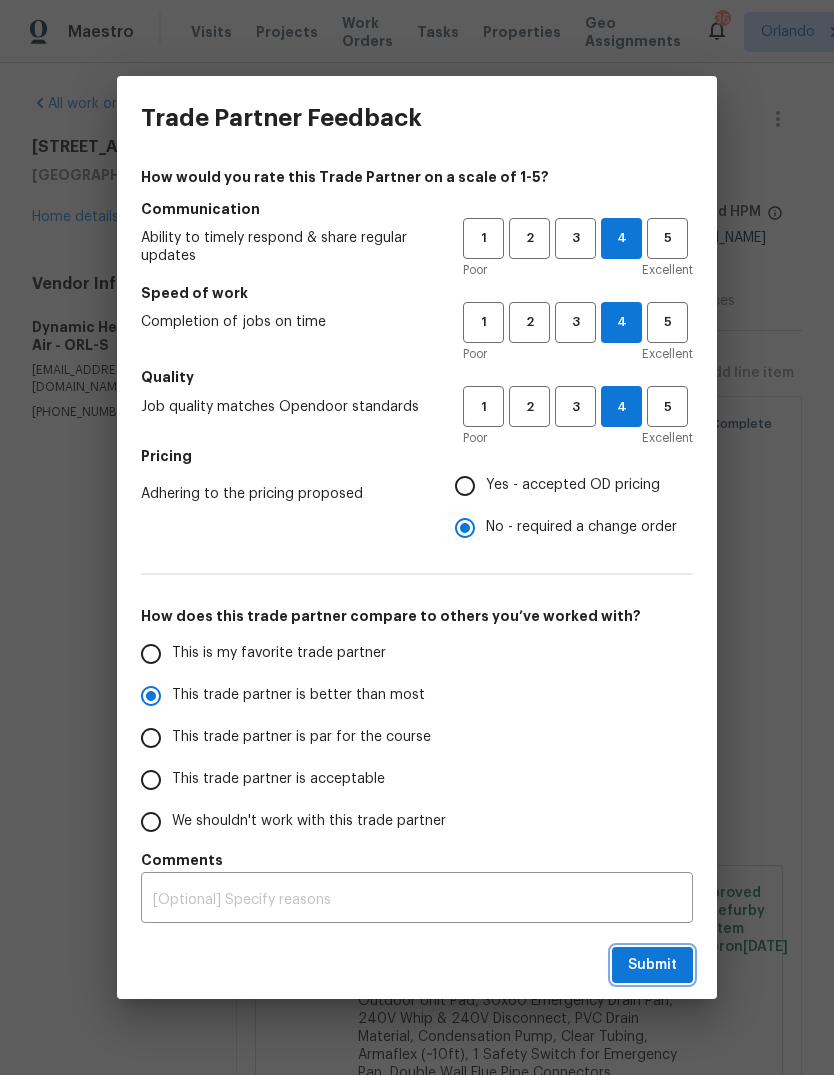 radio on "true" 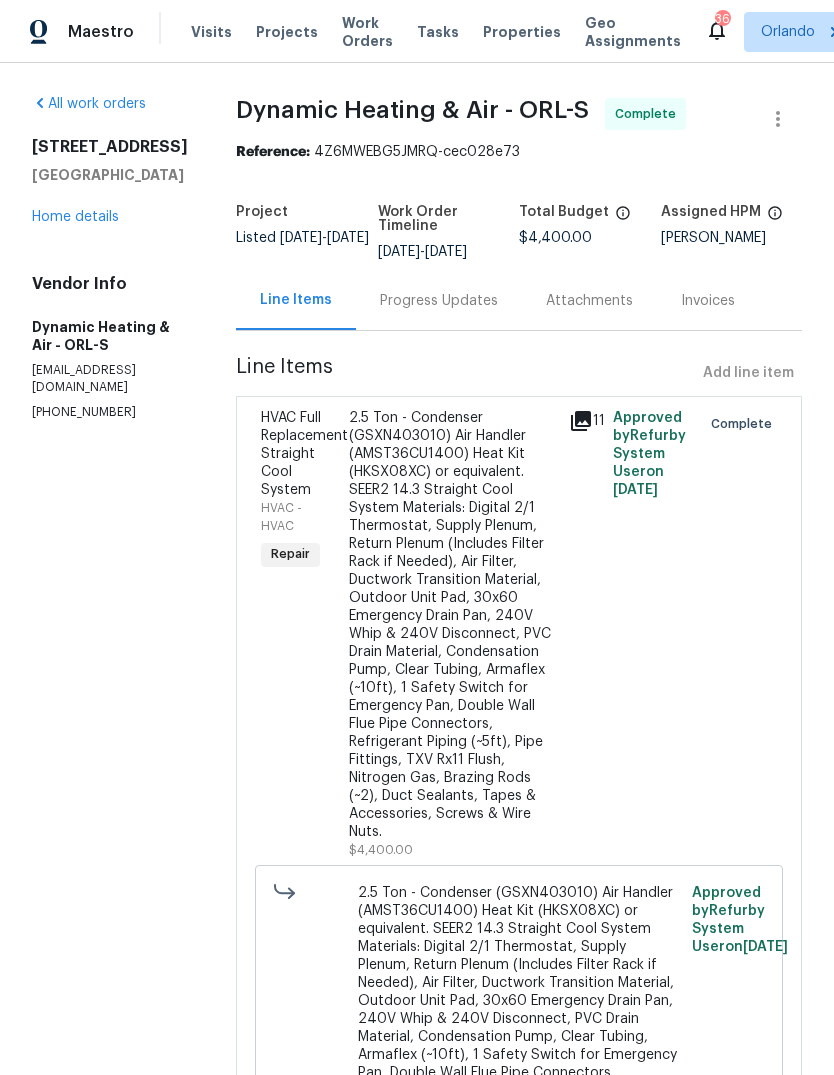 click on "Work Orders" at bounding box center (367, 32) 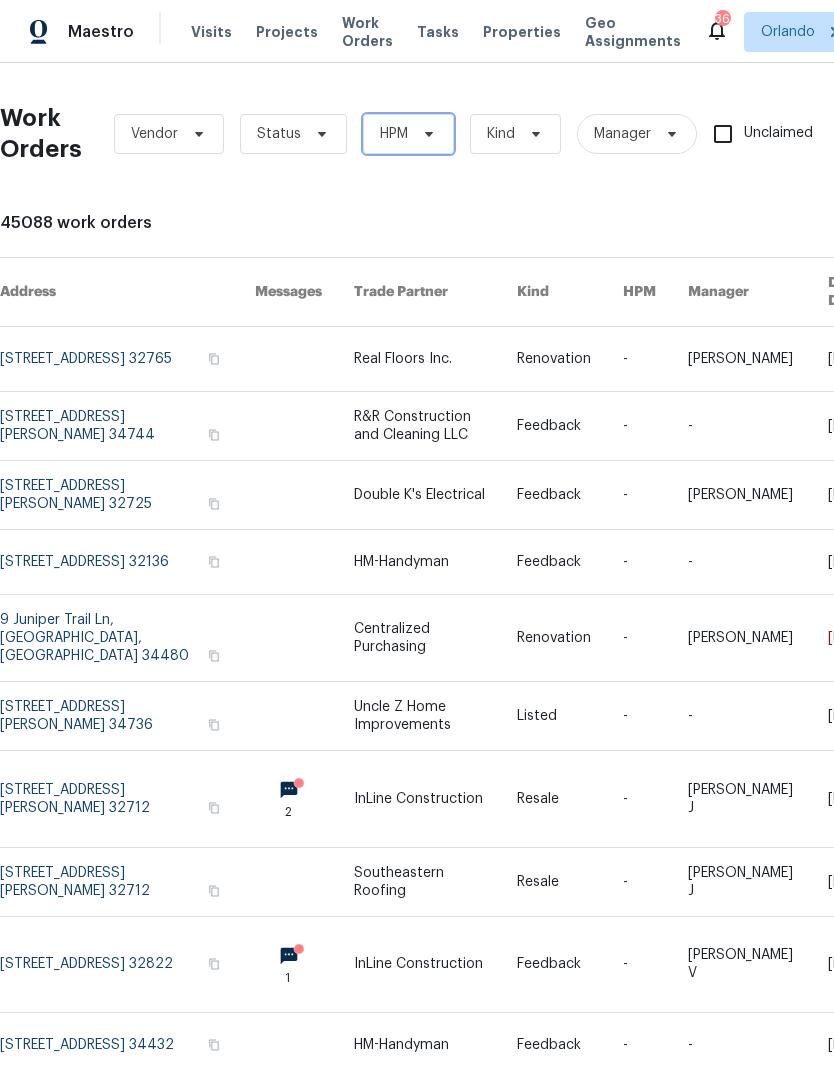 click on "HPM" at bounding box center (394, 134) 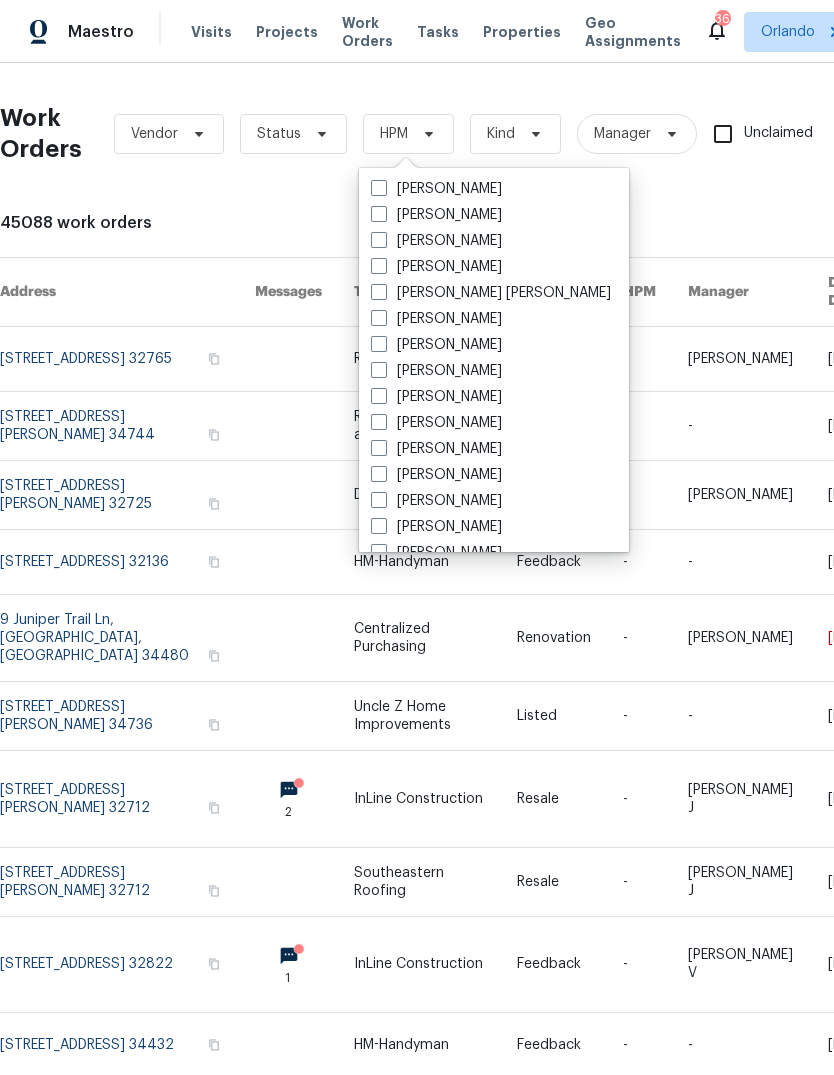 click at bounding box center (379, 240) 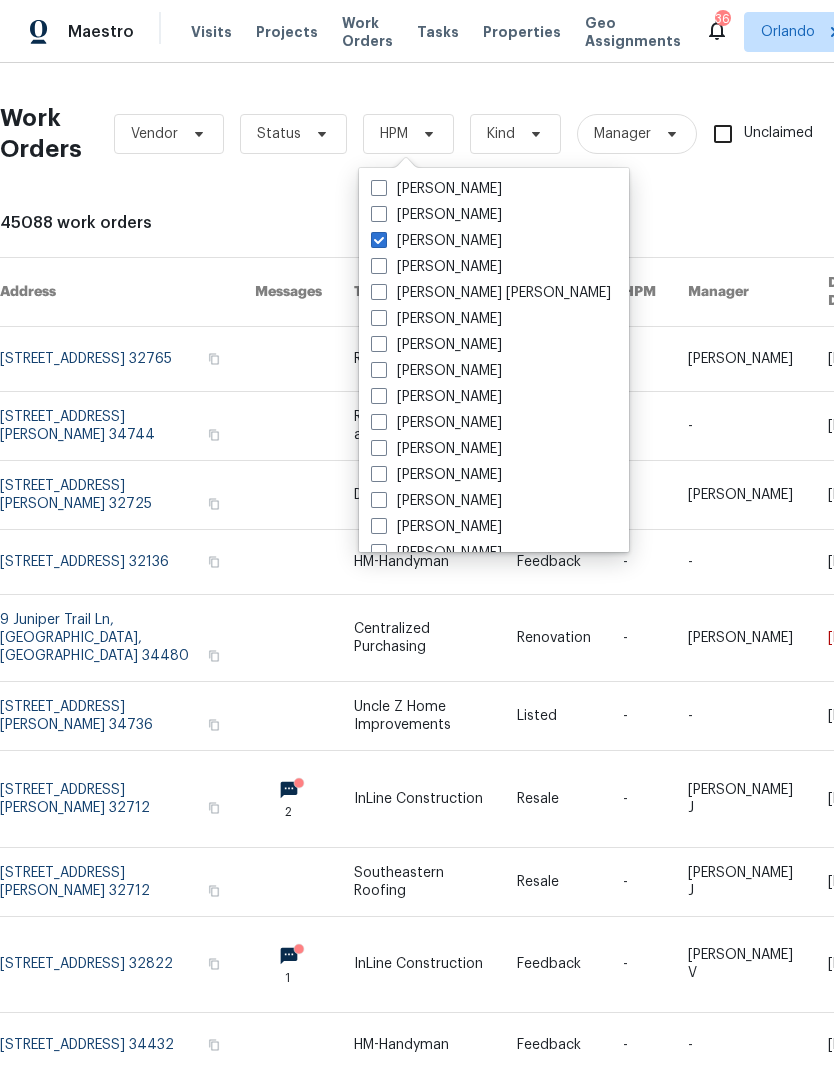 checkbox on "true" 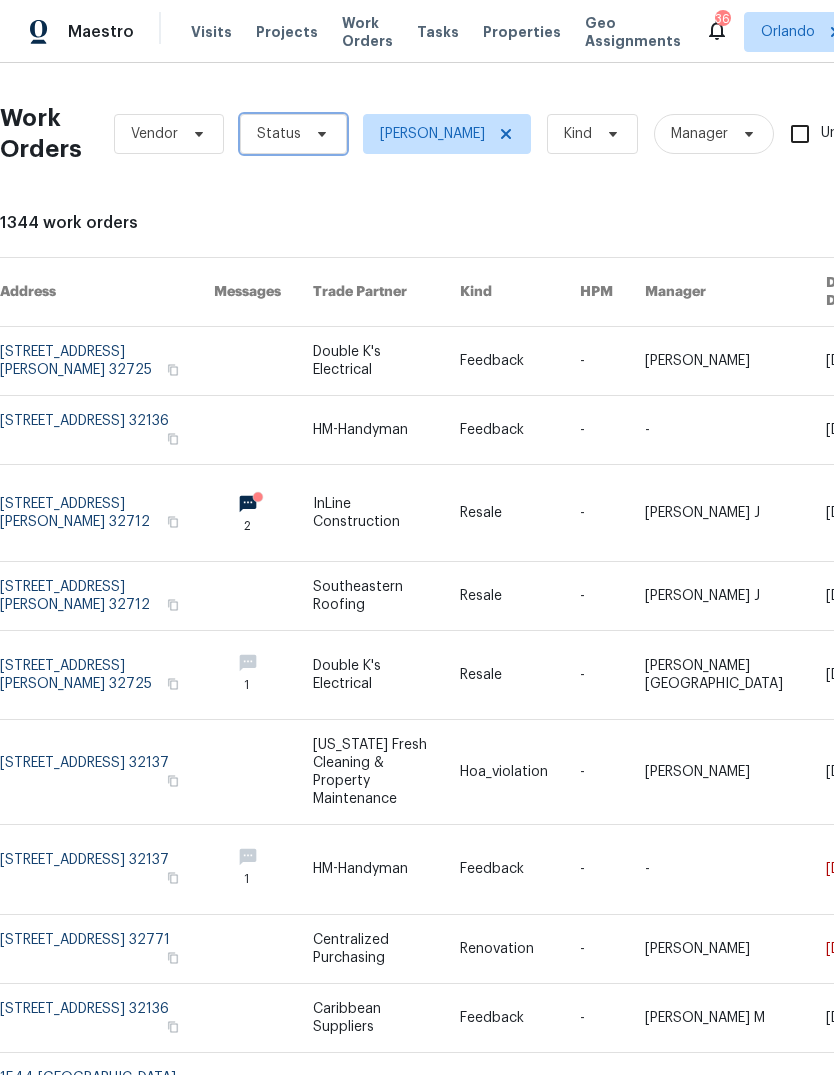 click on "Status" at bounding box center [279, 134] 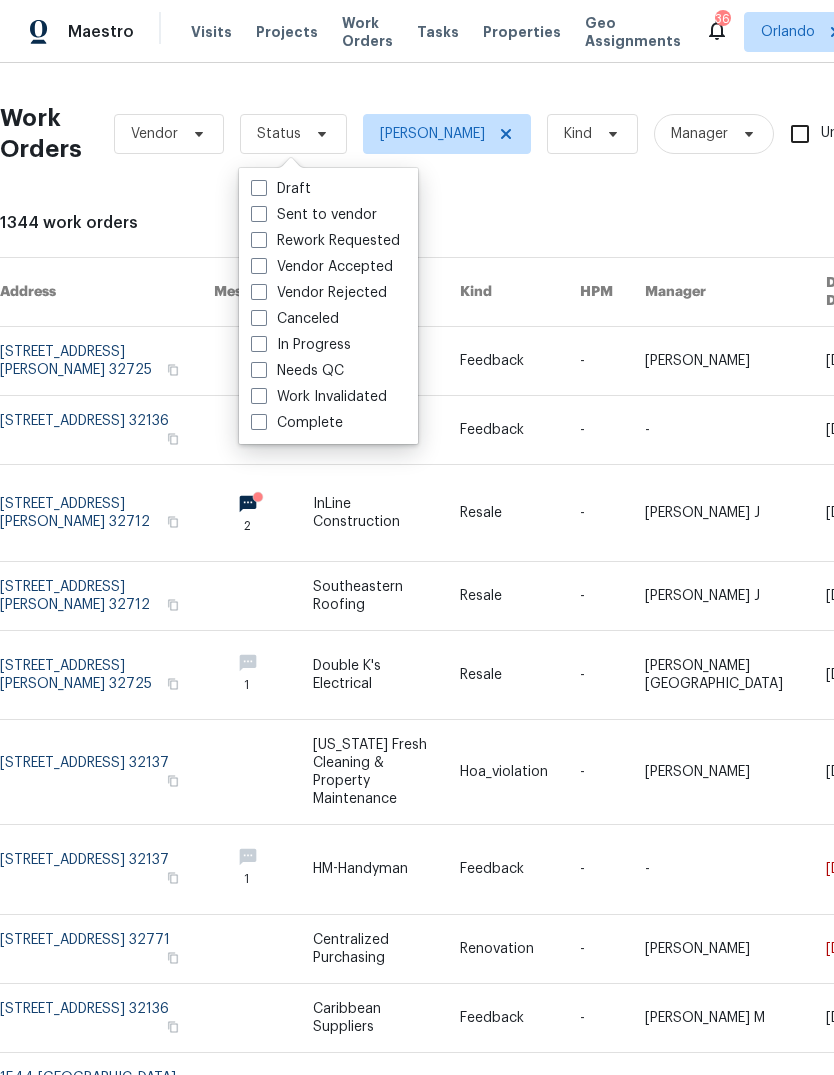 click at bounding box center (259, 370) 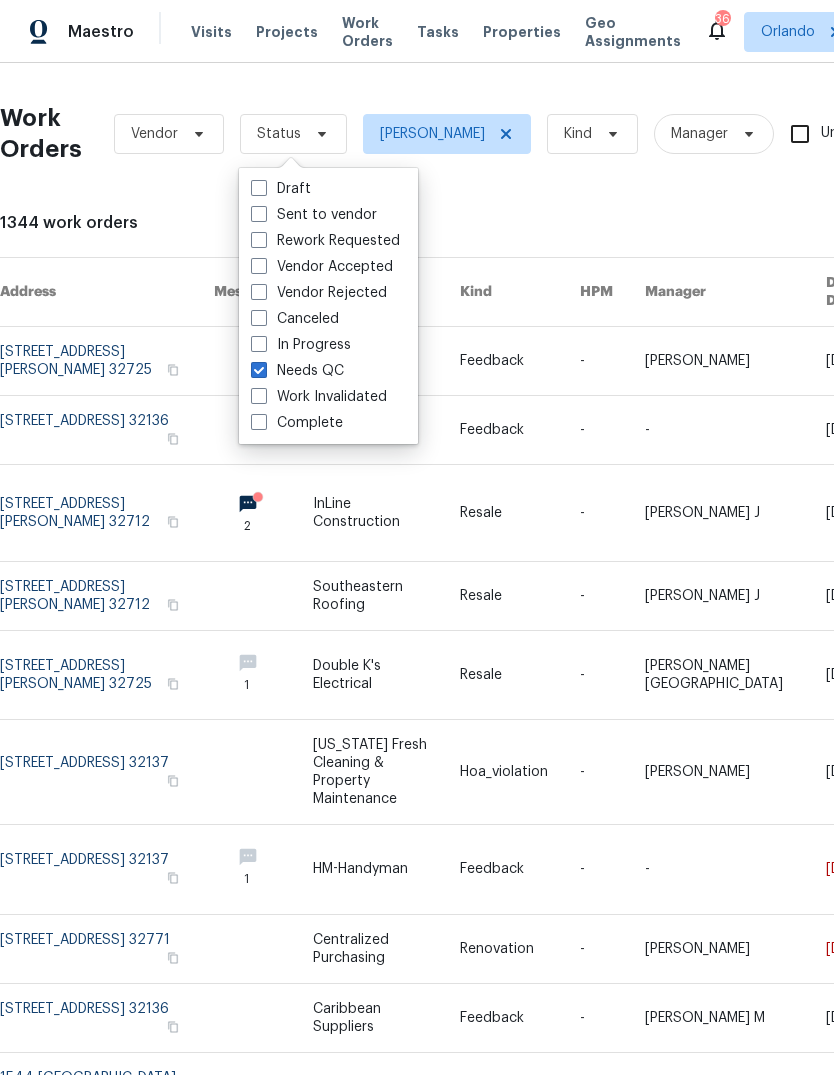 checkbox on "true" 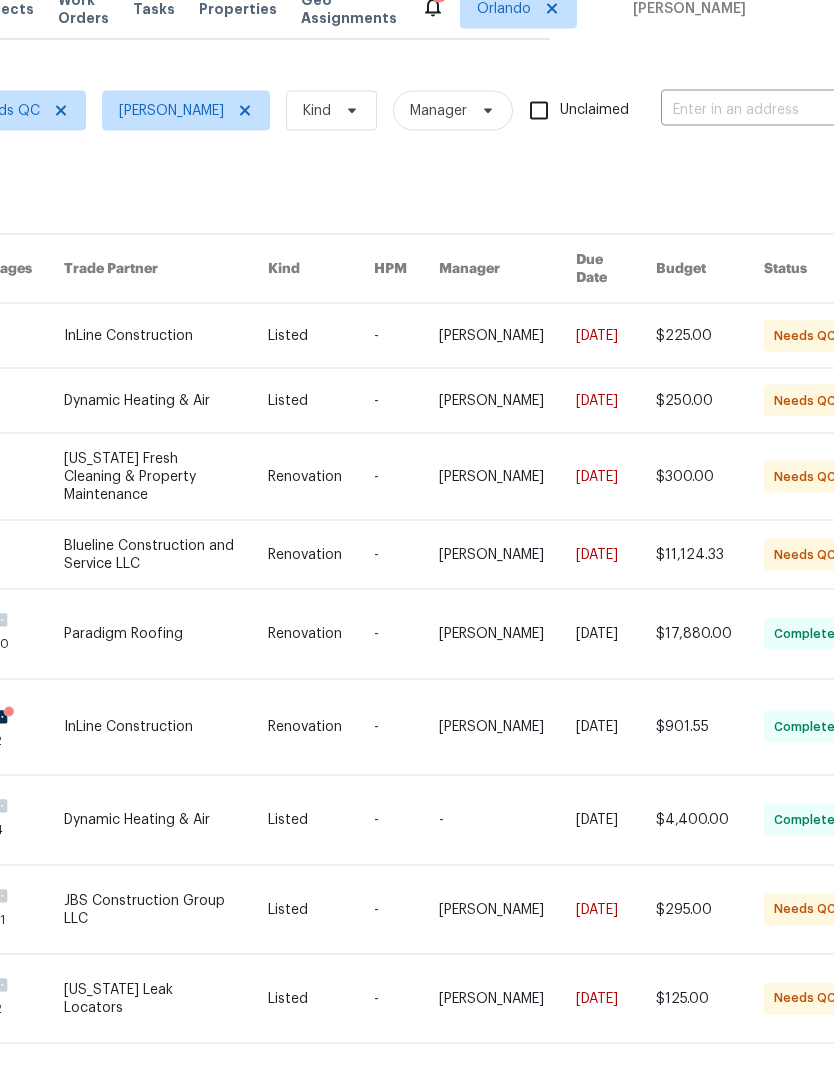scroll, scrollTop: 23, scrollLeft: 283, axis: both 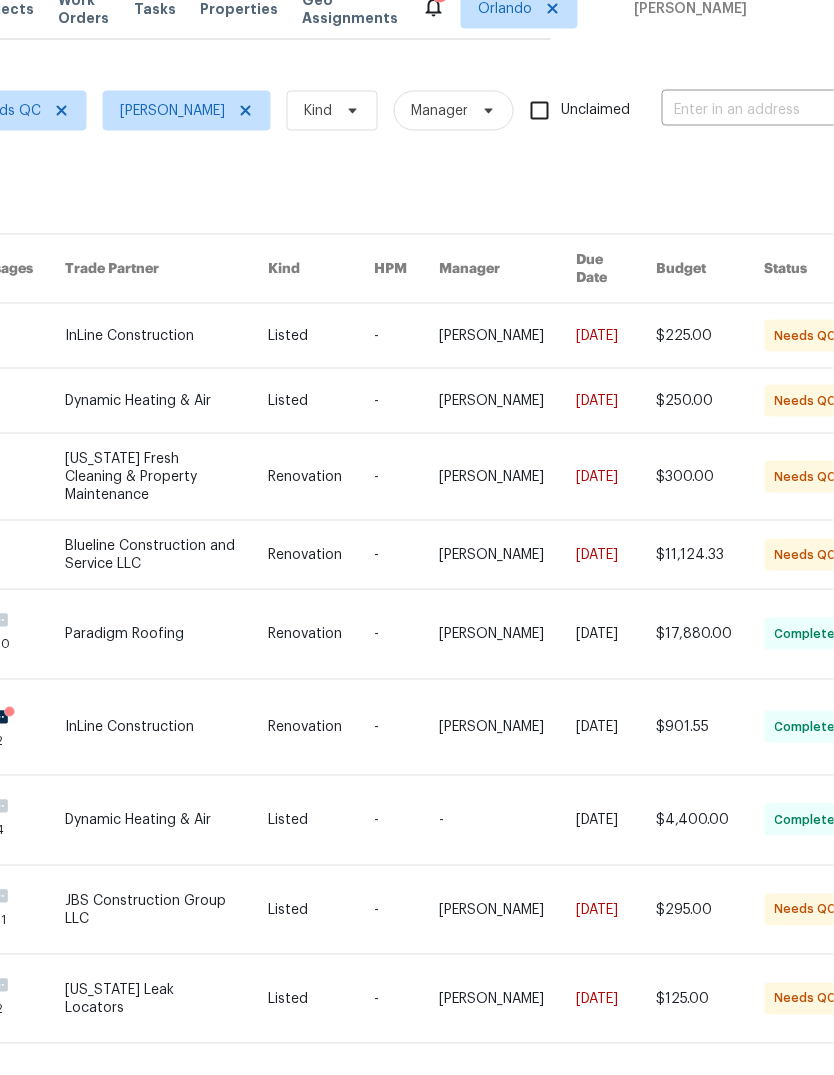 click at bounding box center (166, 477) 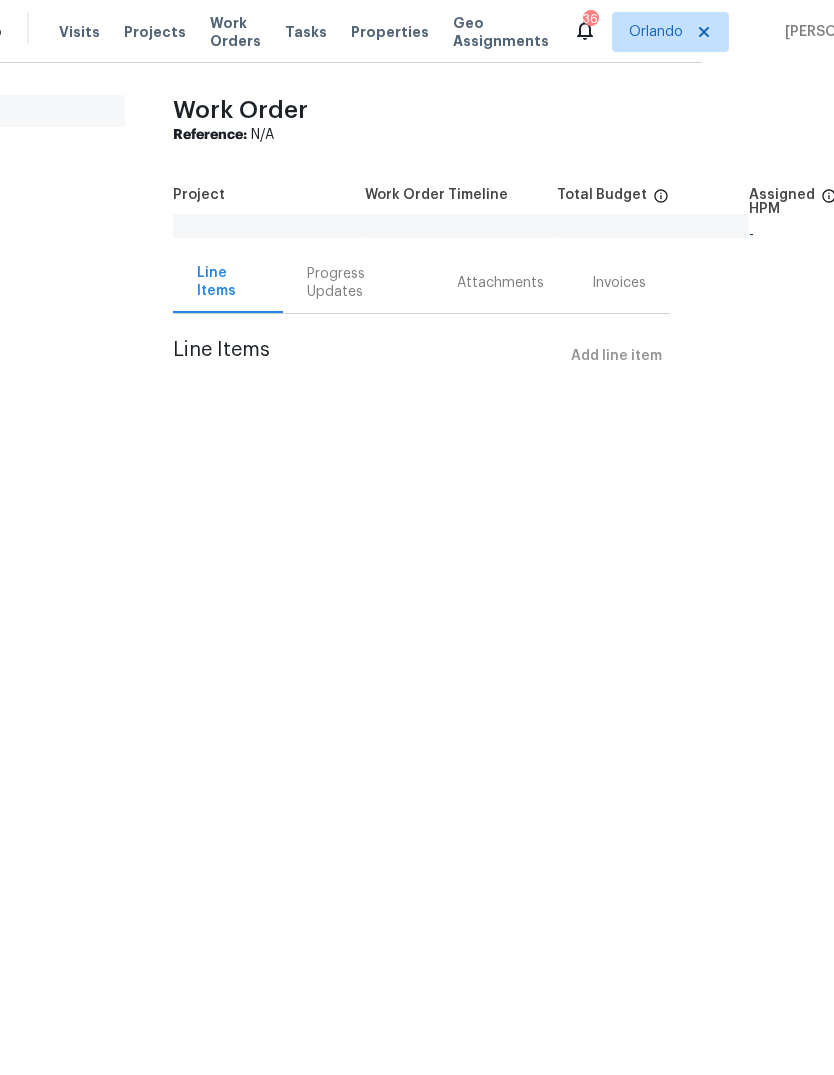 scroll, scrollTop: 0, scrollLeft: 116, axis: horizontal 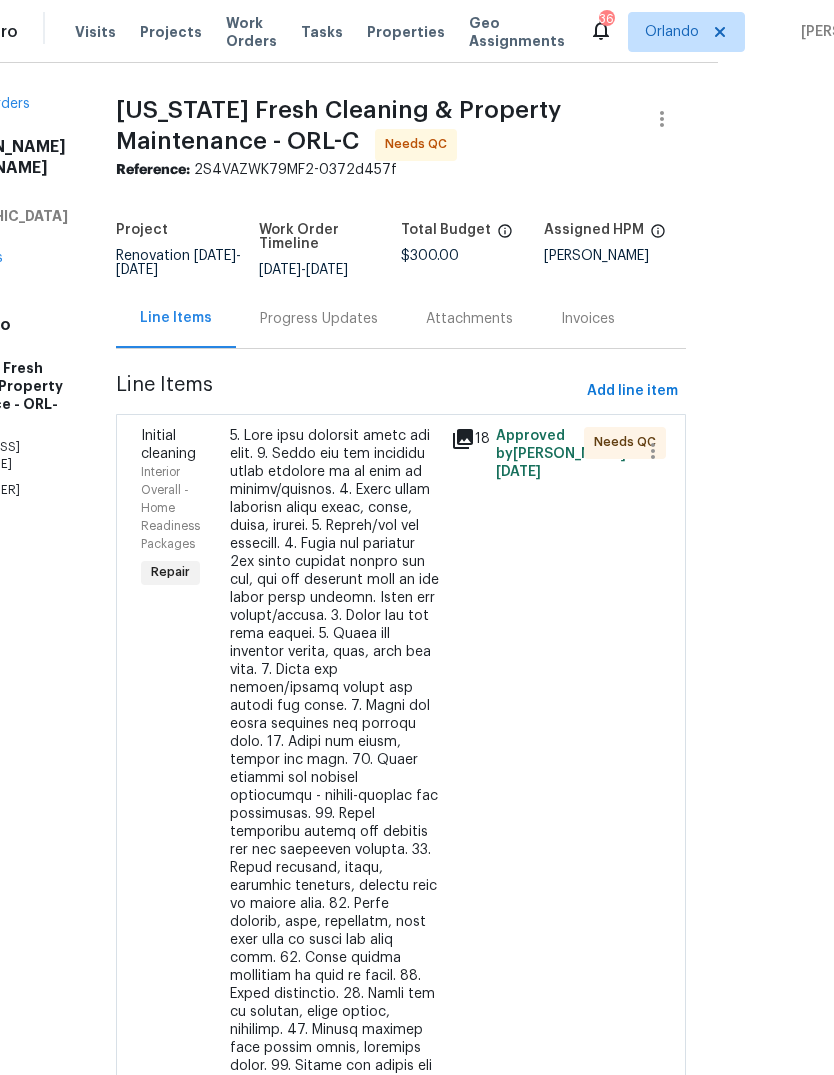 click at bounding box center (335, 859) 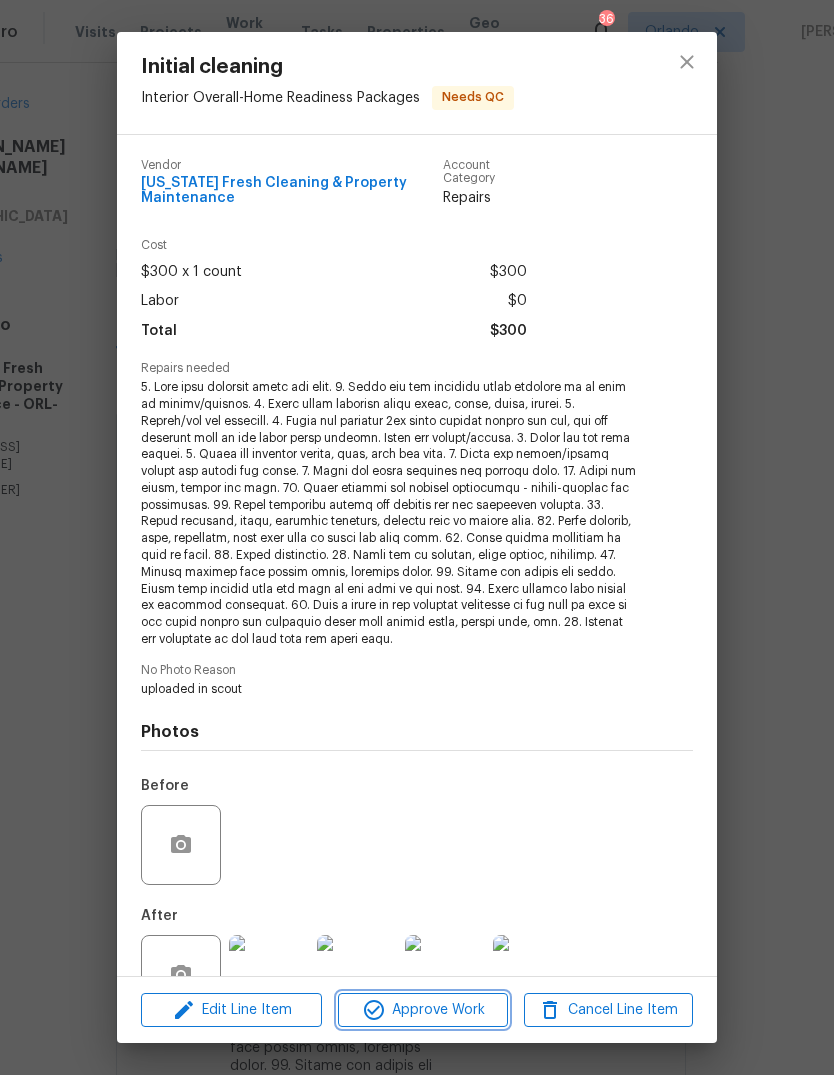 click on "Approve Work" at bounding box center (422, 1010) 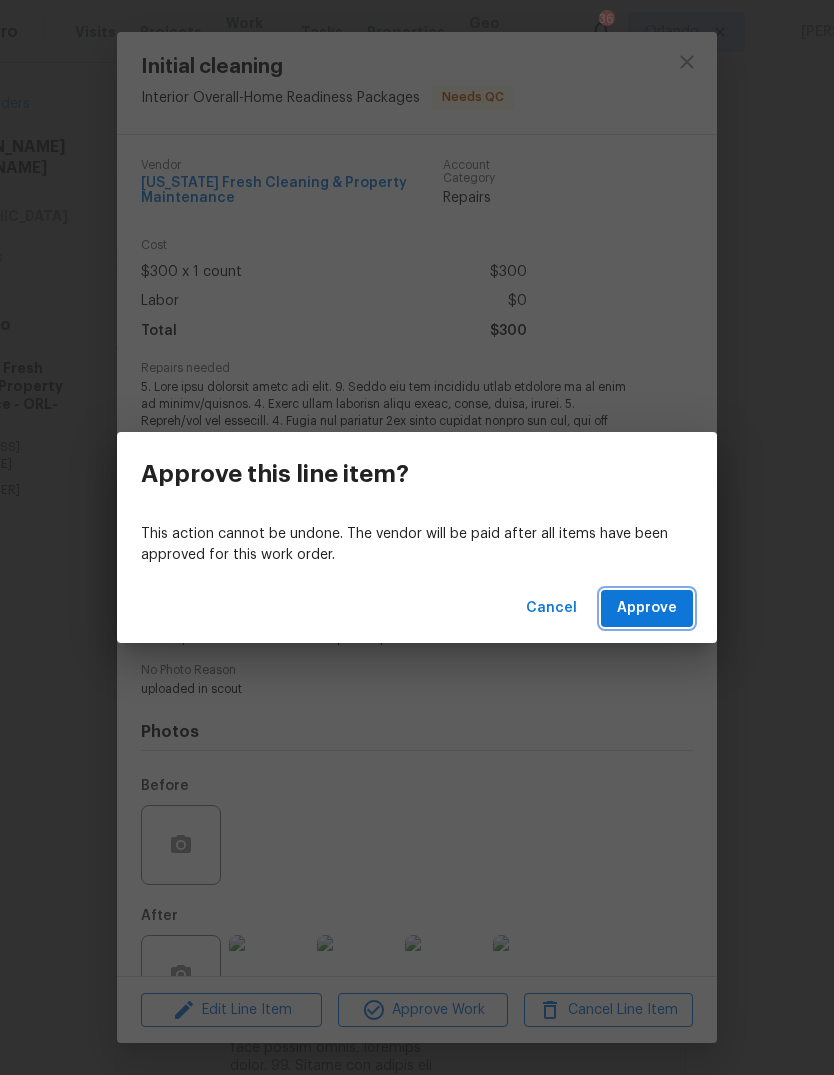 click on "Approve" at bounding box center [647, 608] 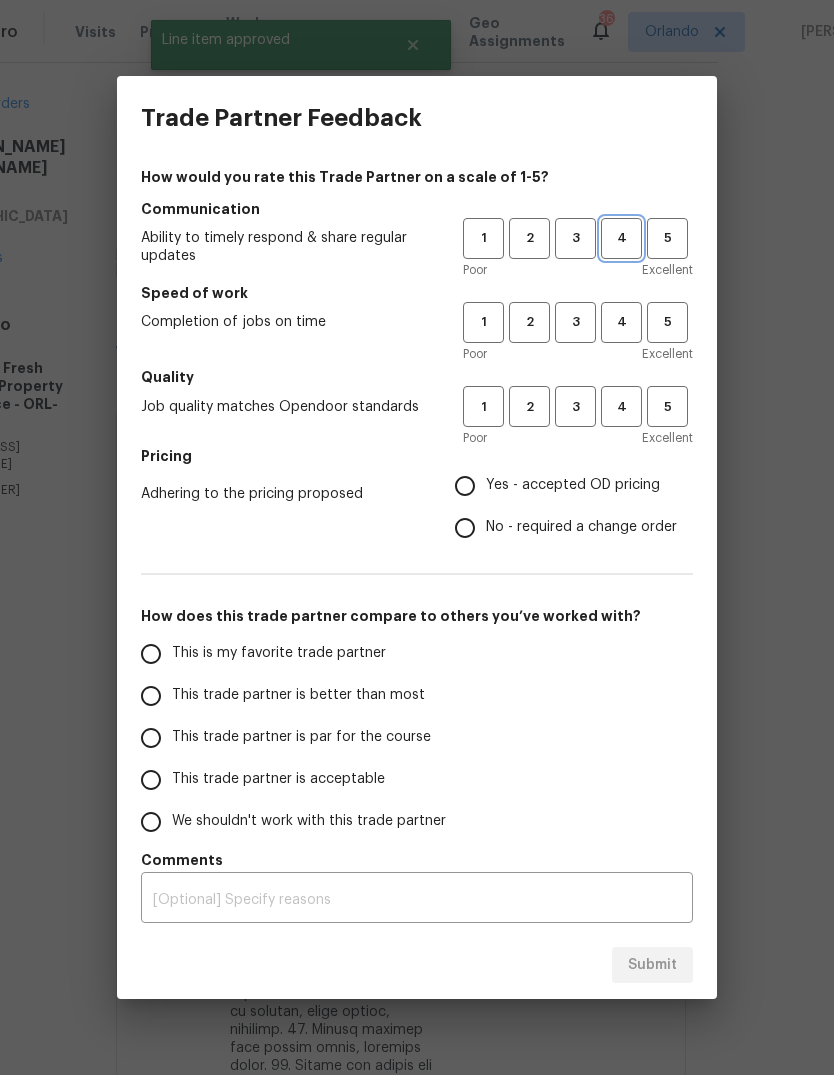 click on "4" at bounding box center [621, 238] 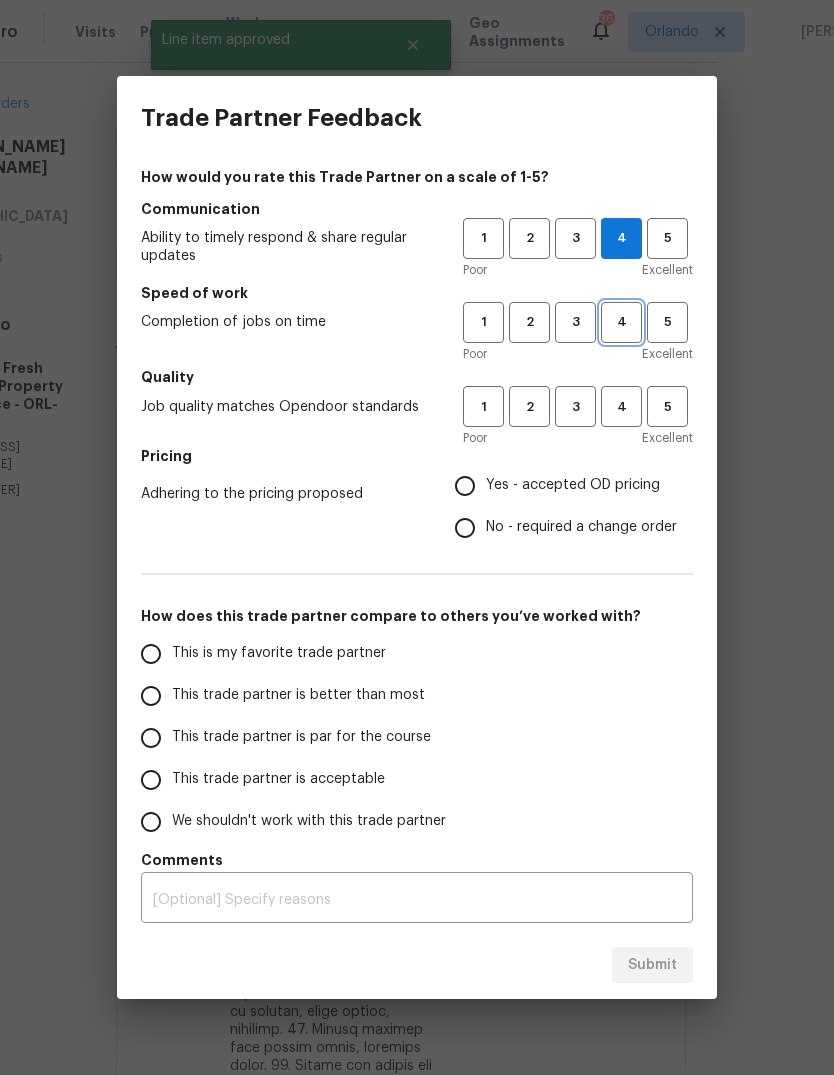 click on "4" at bounding box center (621, 322) 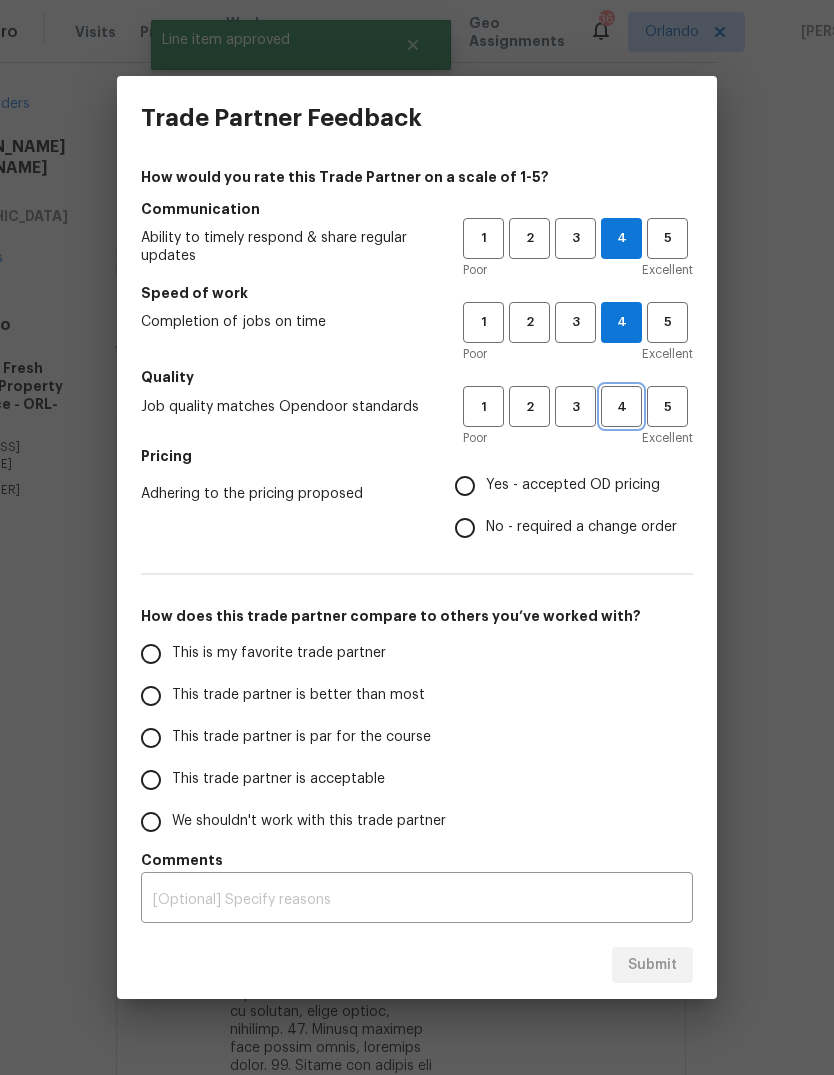 click on "4" at bounding box center [621, 406] 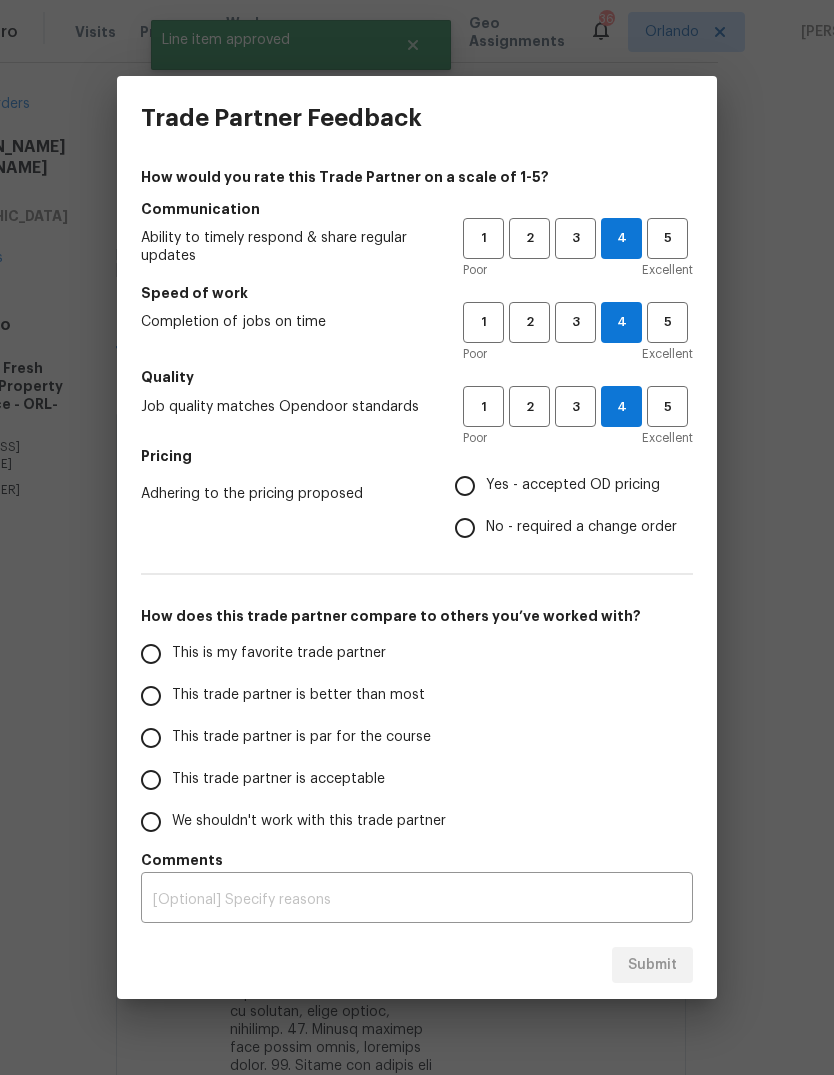 click on "Yes - accepted OD pricing" at bounding box center (573, 485) 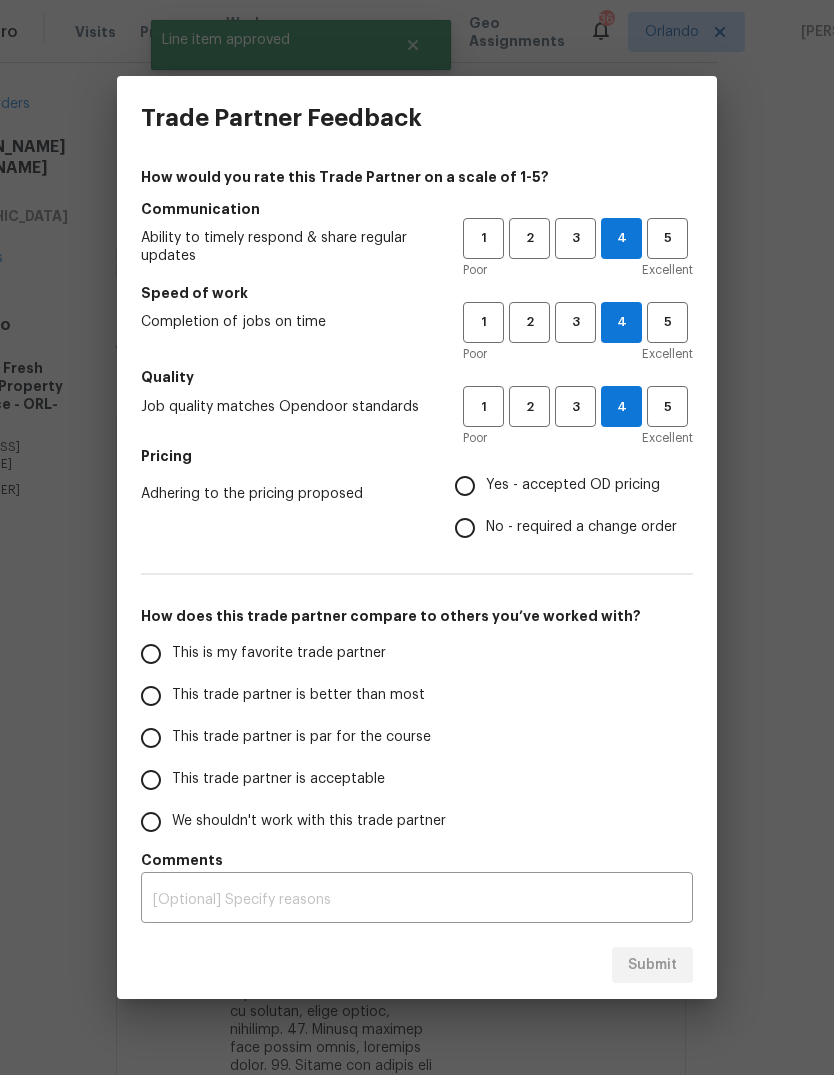 click on "Yes - accepted OD pricing" at bounding box center (465, 486) 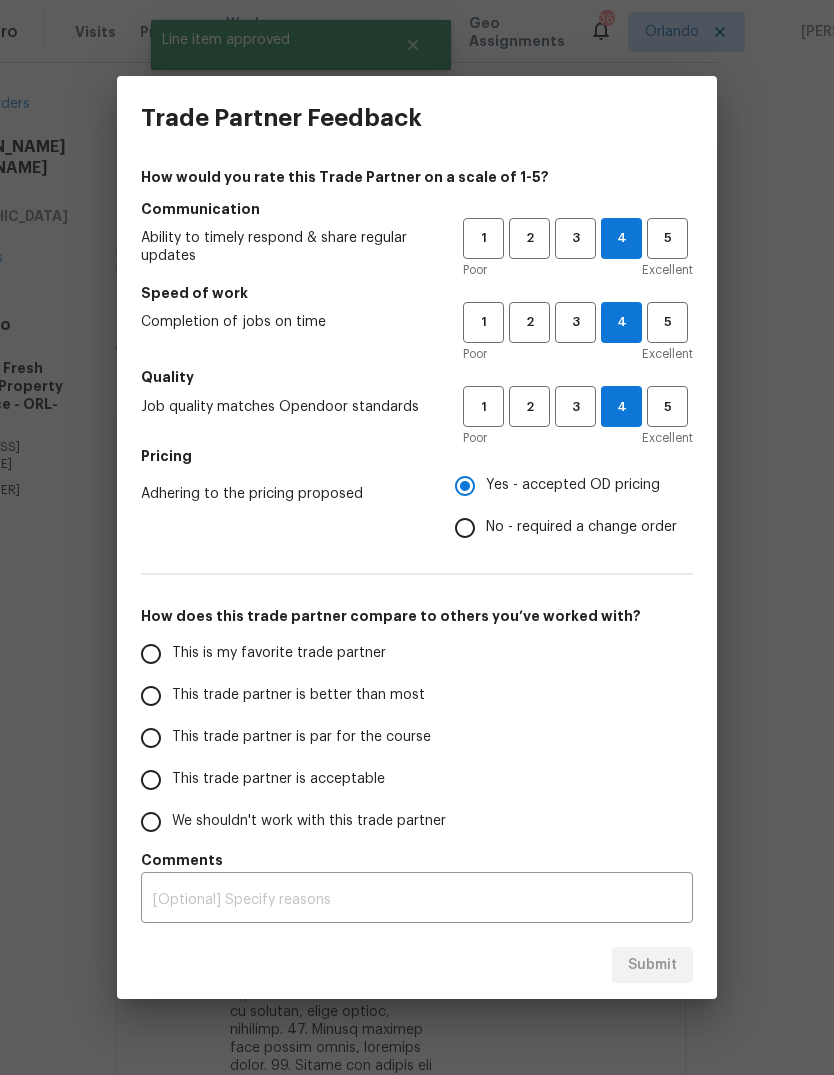 click on "This trade partner is better than most" at bounding box center (151, 696) 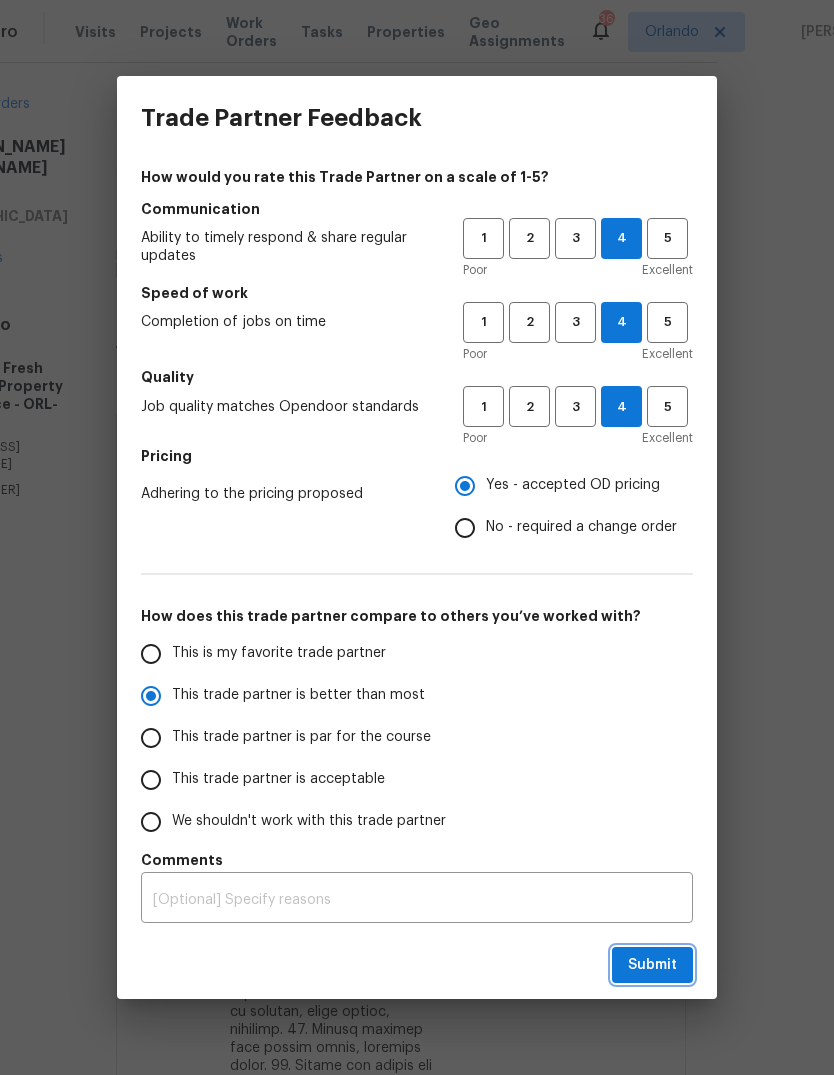 click on "Submit" at bounding box center [652, 965] 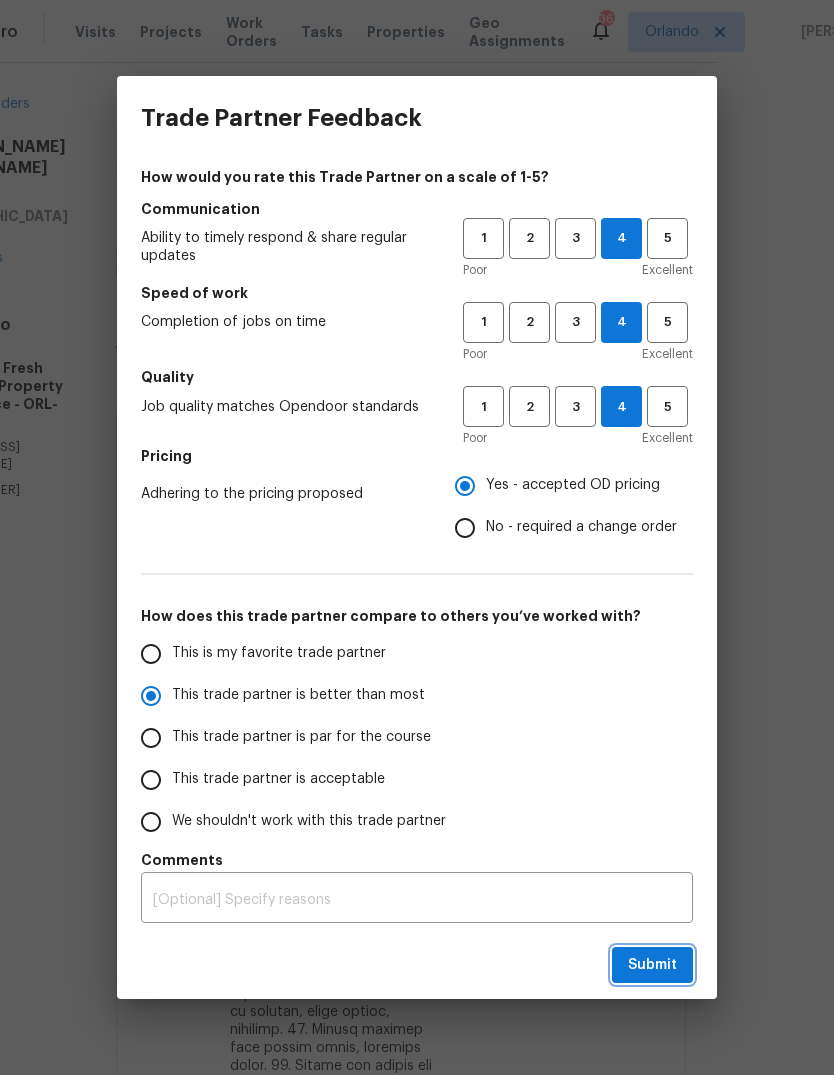 radio on "true" 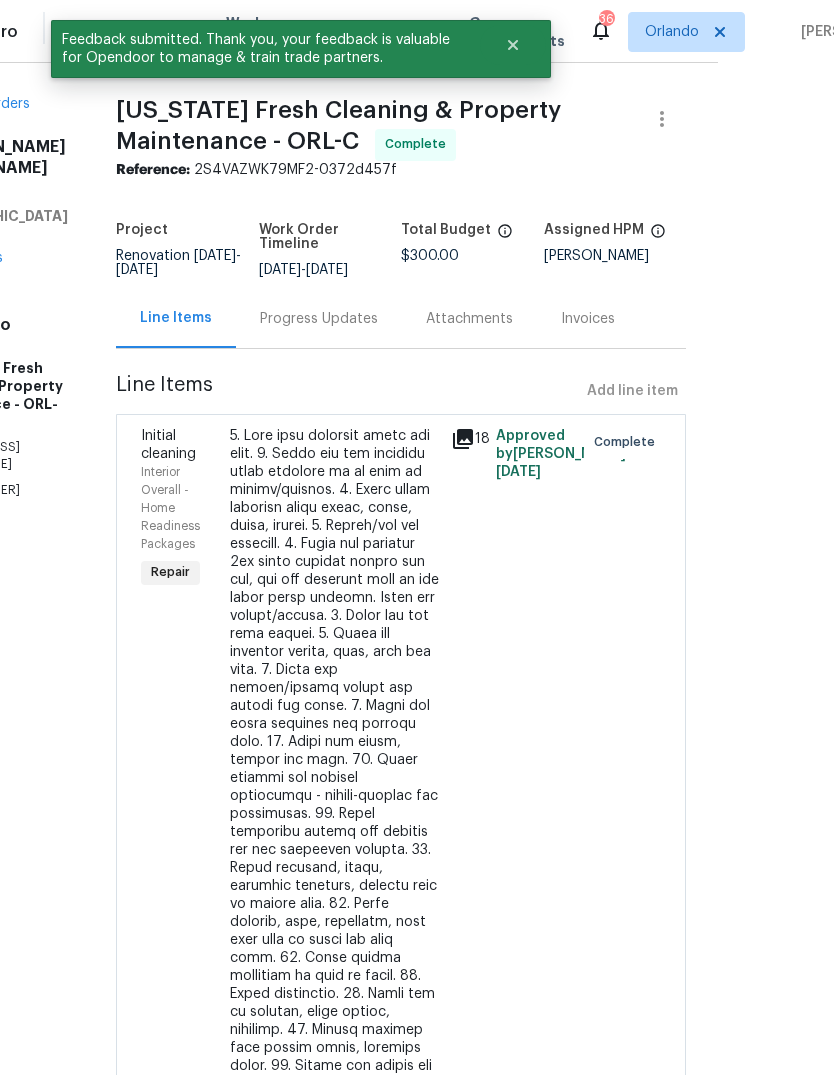 scroll, scrollTop: 0, scrollLeft: 0, axis: both 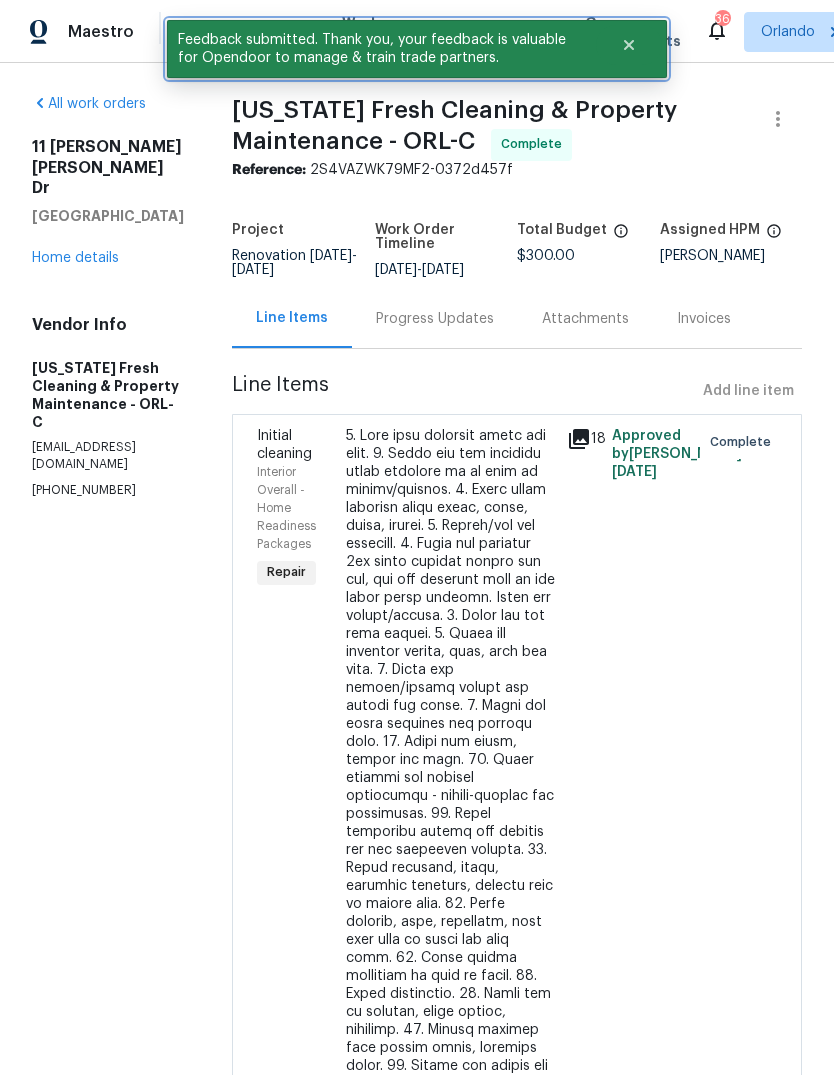 click 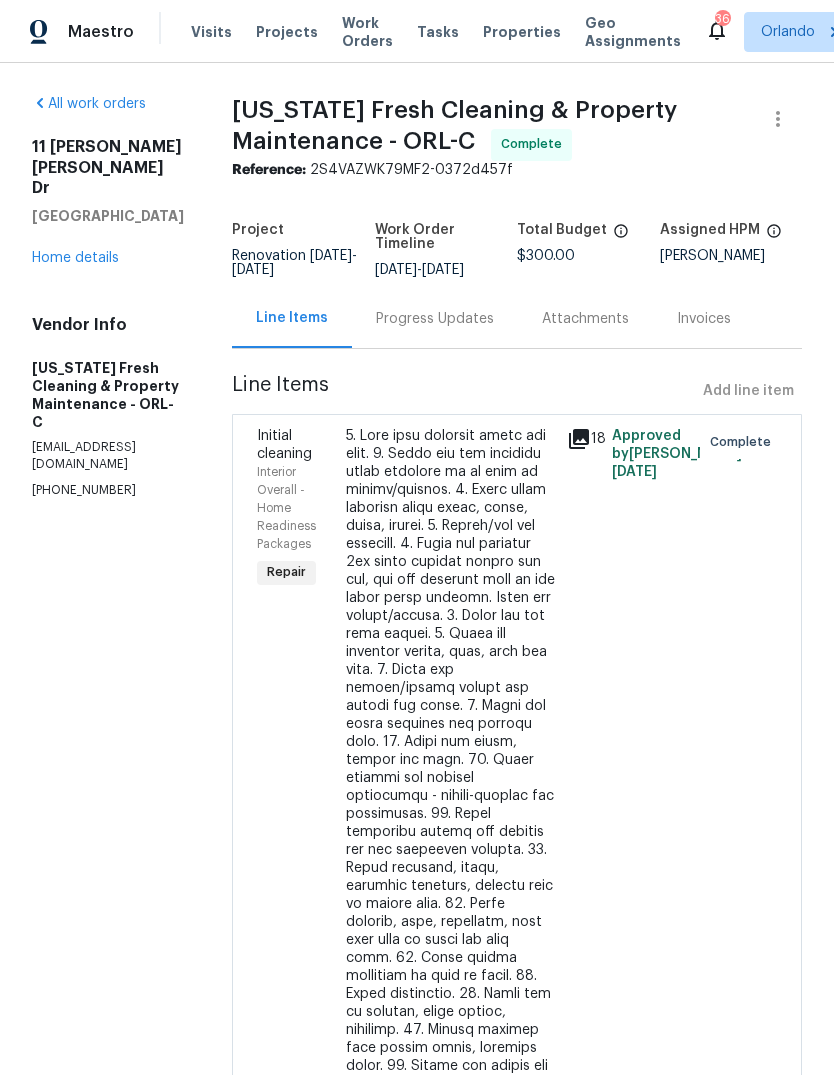 click on "Work Orders" at bounding box center (367, 32) 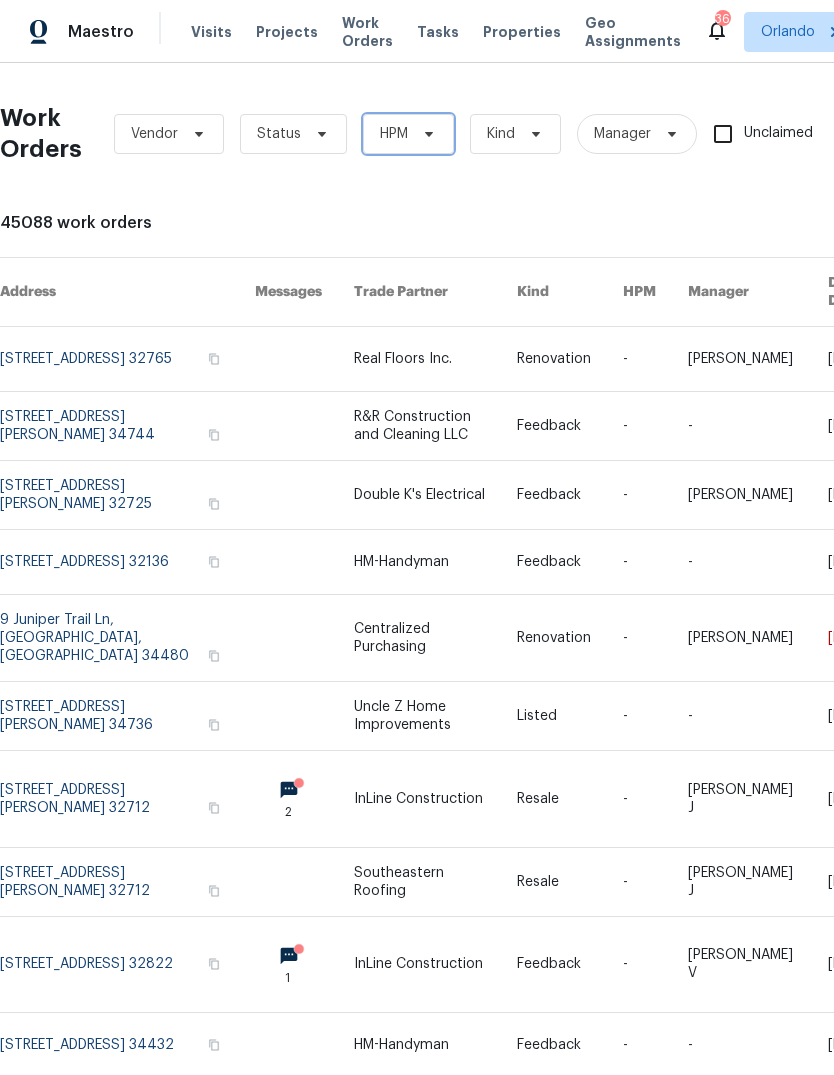 click on "HPM" at bounding box center [394, 134] 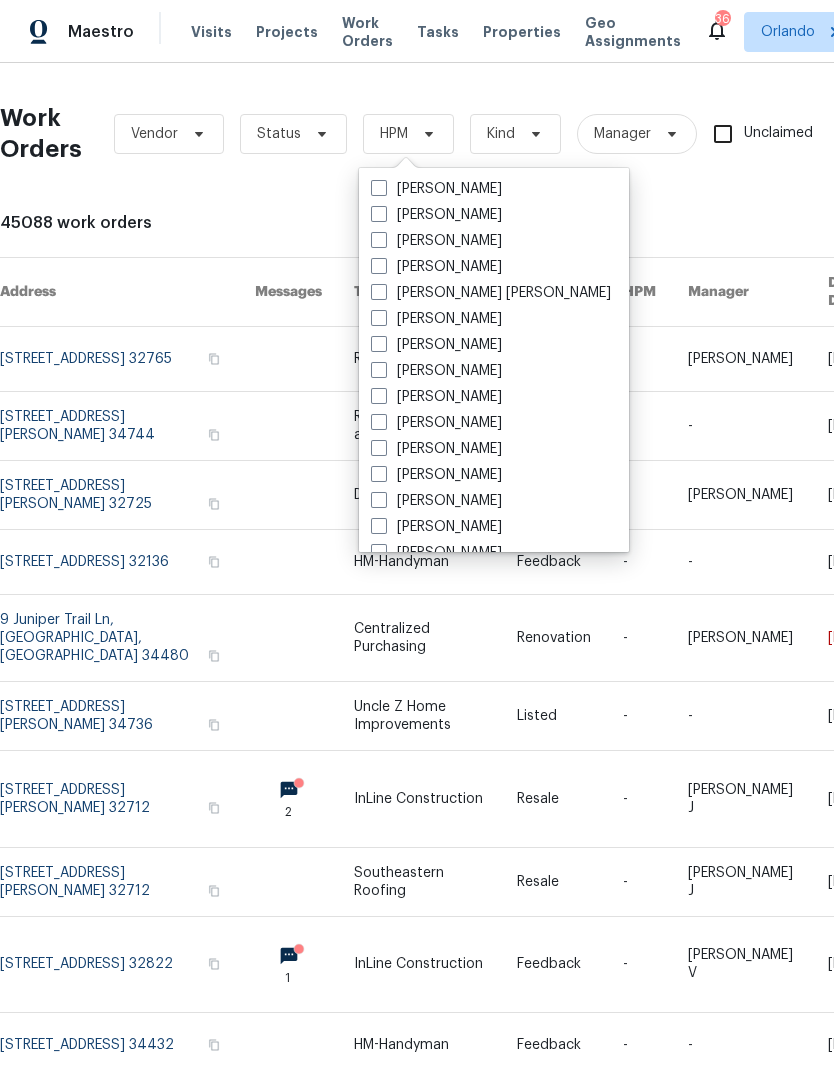 click at bounding box center (379, 240) 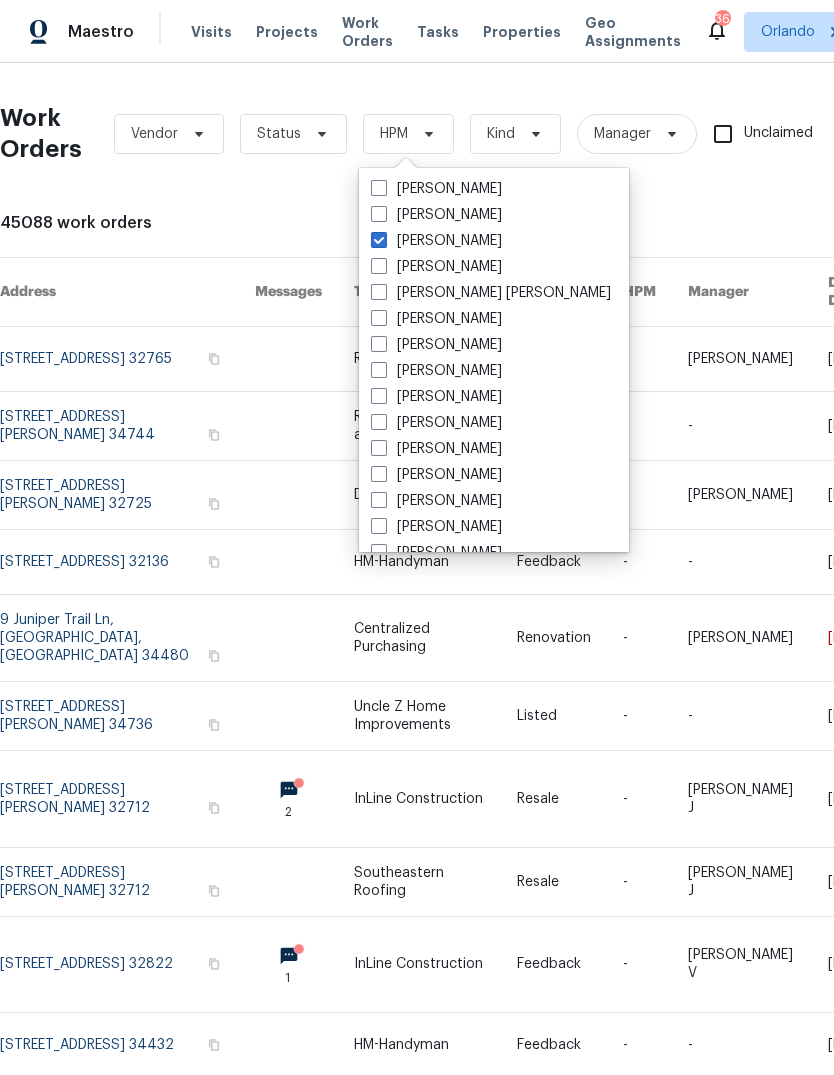 checkbox on "true" 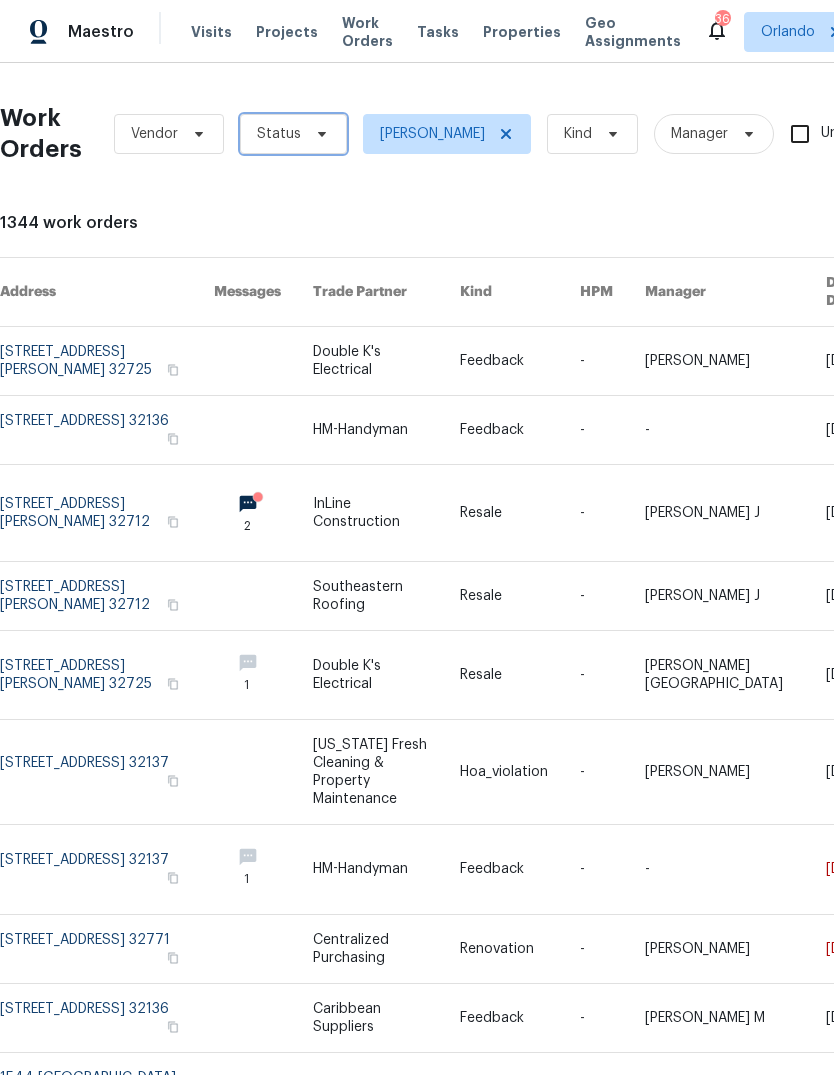 click on "Status" at bounding box center [293, 134] 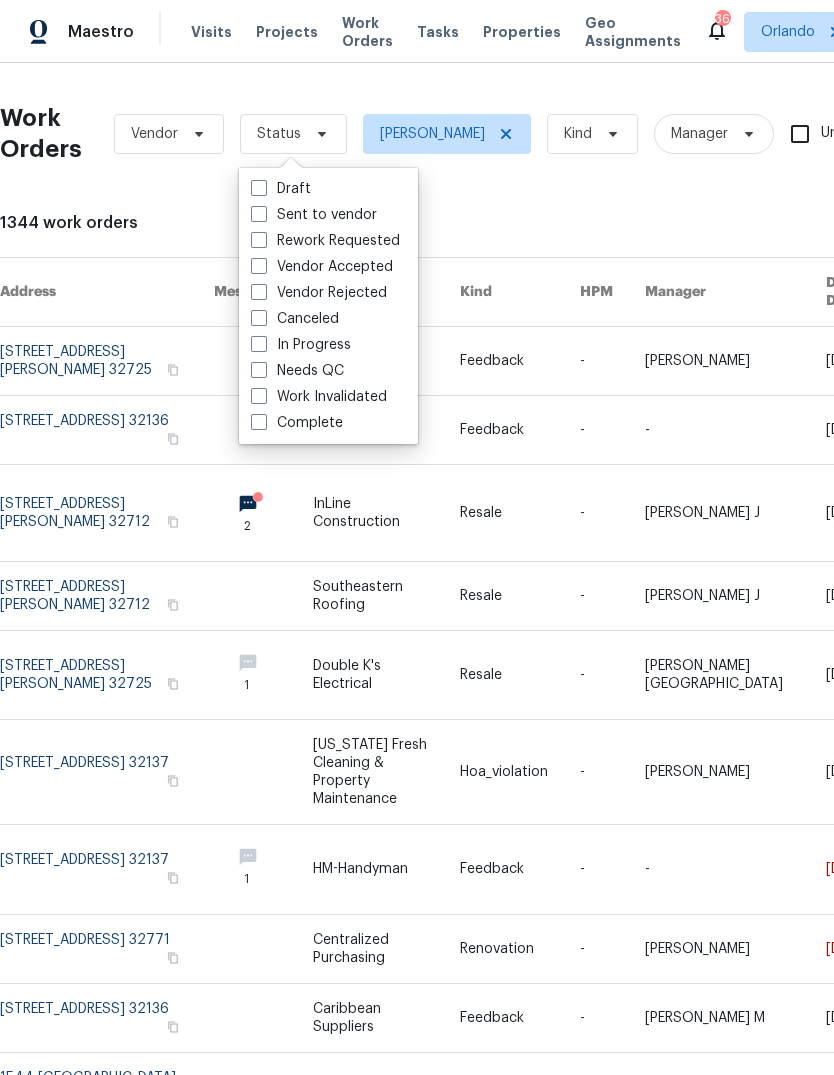 click at bounding box center [259, 370] 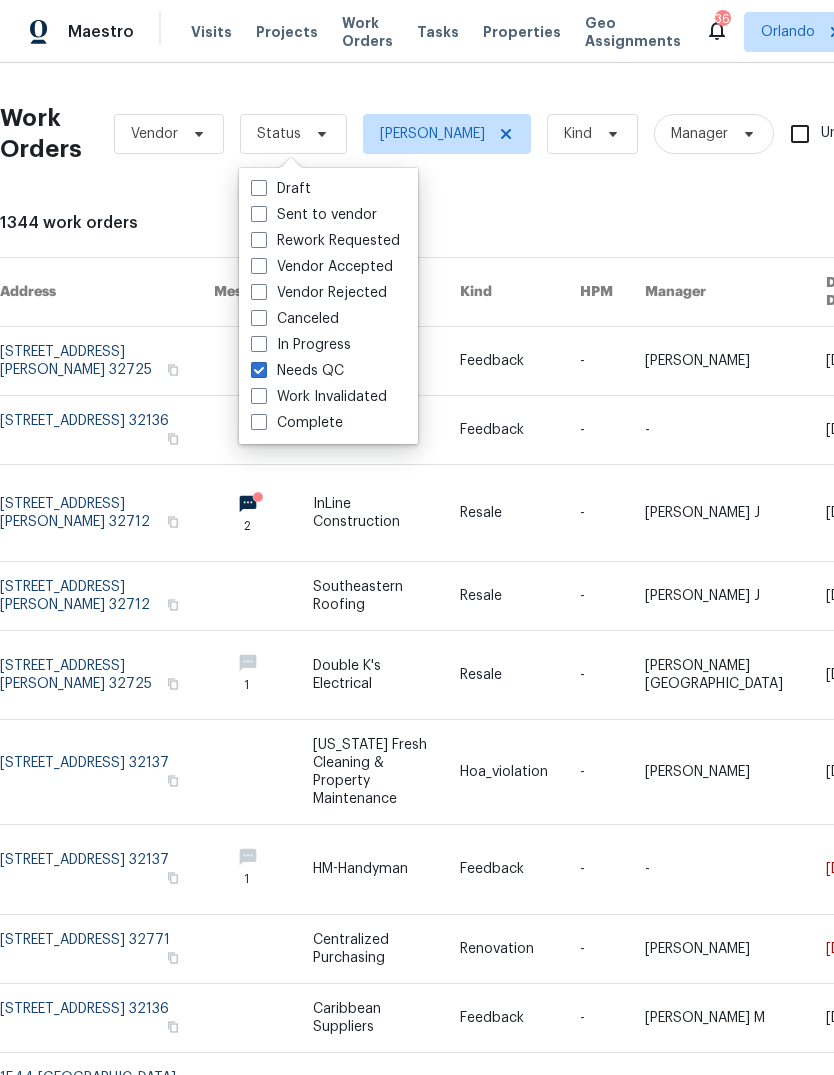 checkbox on "true" 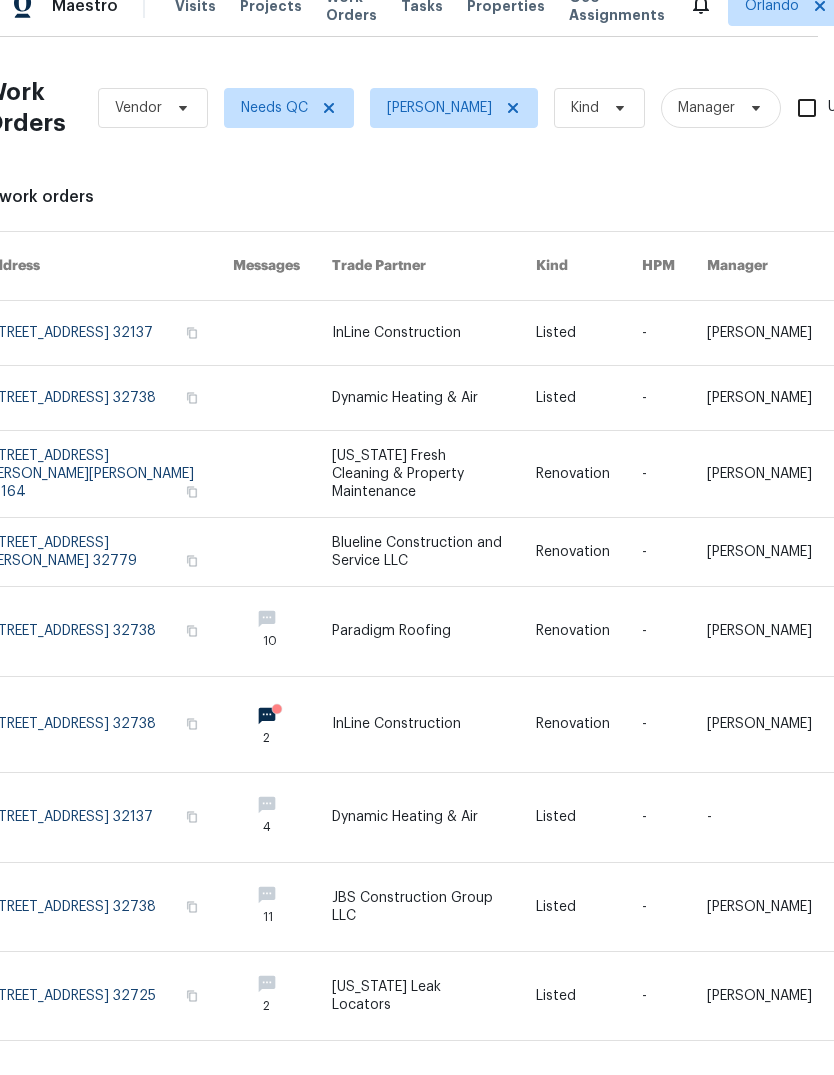 scroll, scrollTop: 26, scrollLeft: 0, axis: vertical 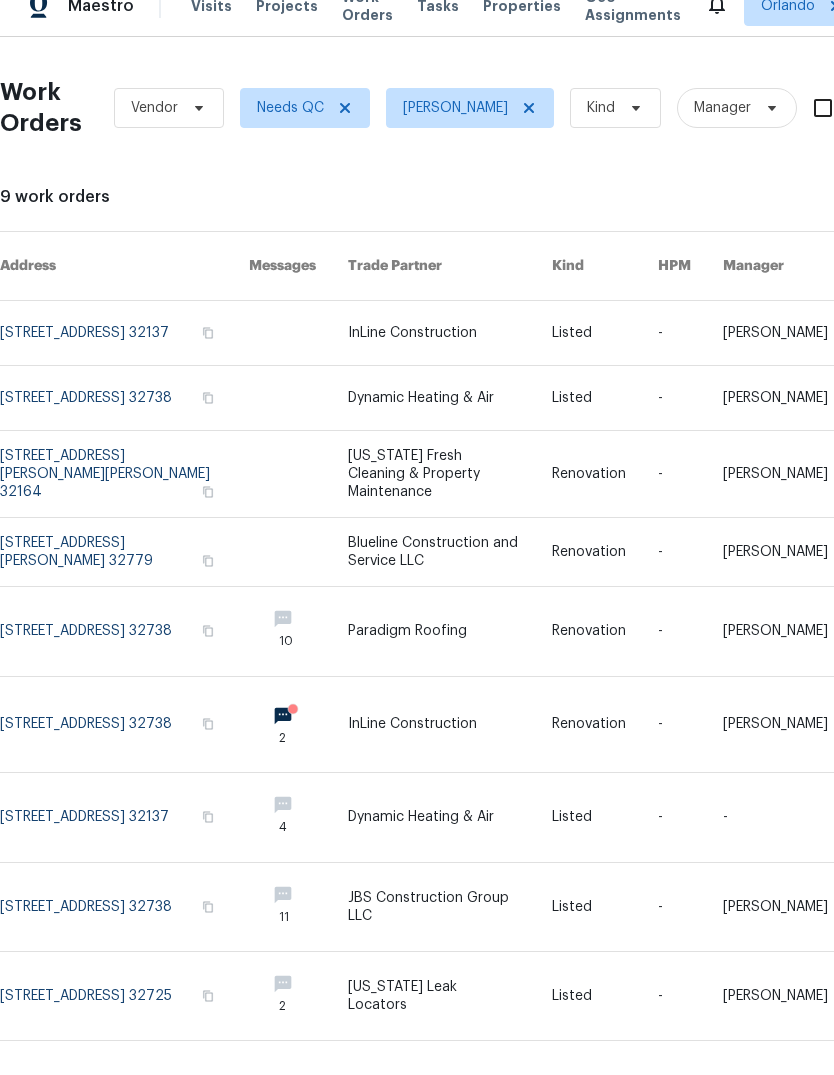 click at bounding box center [298, 398] 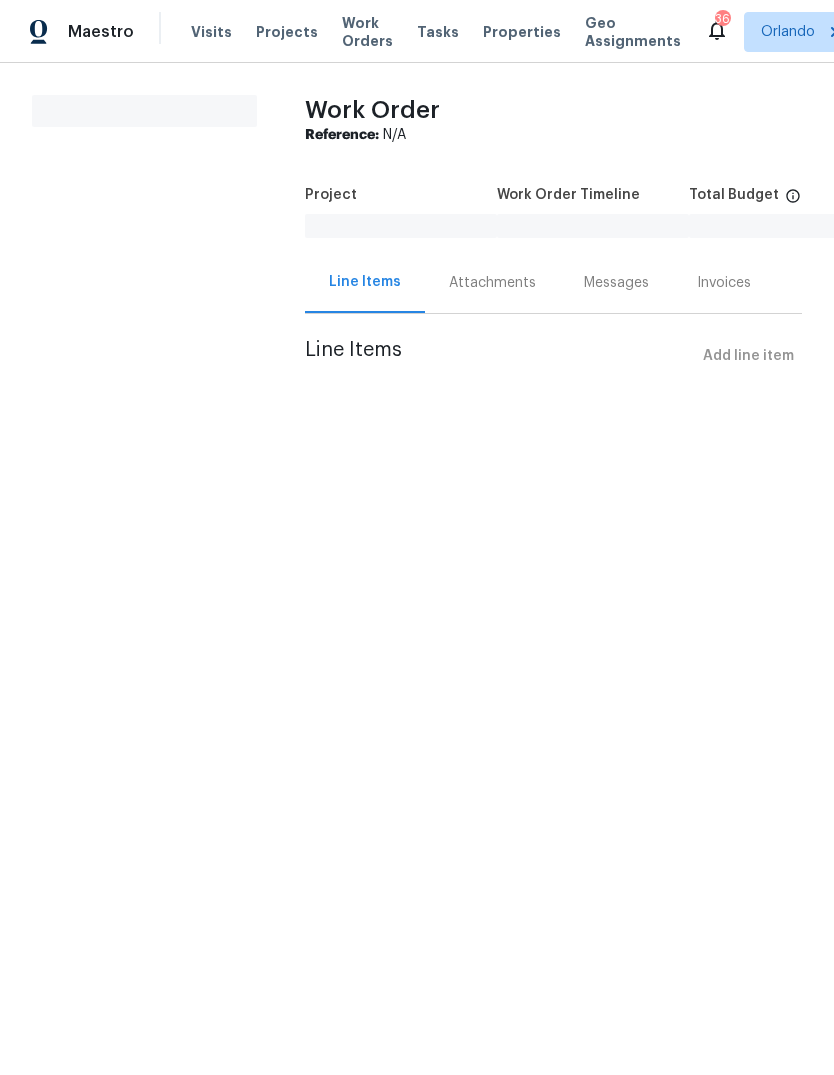 scroll, scrollTop: 0, scrollLeft: 0, axis: both 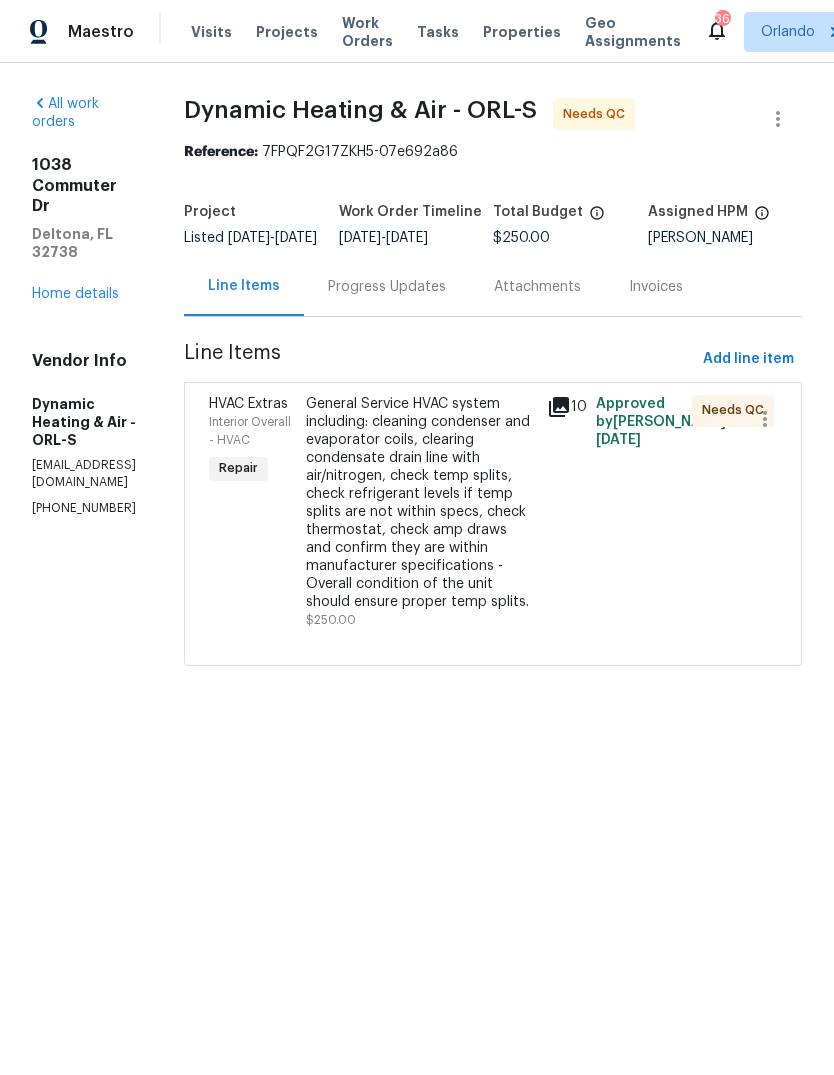 click on "General Service HVAC system including: cleaning condenser and evaporator coils, clearing condensate drain line with air/nitrogen, check temp splits, check refrigerant levels if temp splits are not within specs, check thermostat, check amp draws and confirm they are within manufacturer specifications - Overall condition of the unit should ensure proper temp splits." at bounding box center [421, 503] 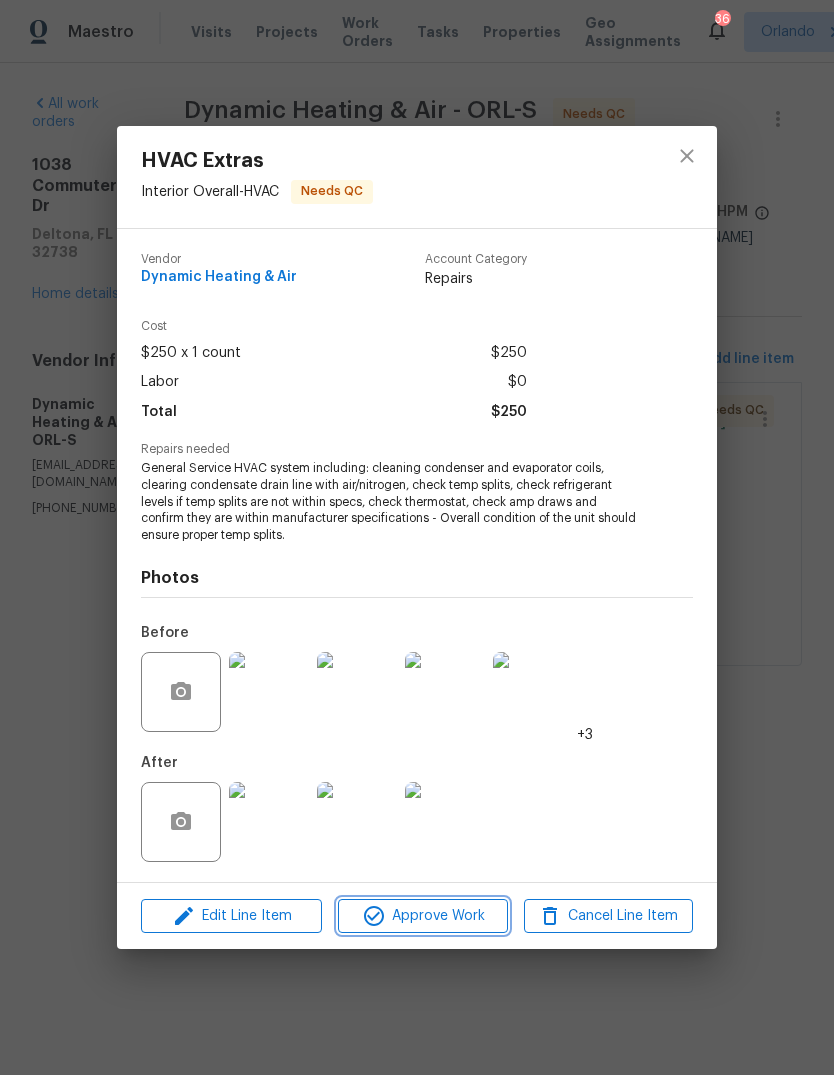 click on "Approve Work" at bounding box center [422, 916] 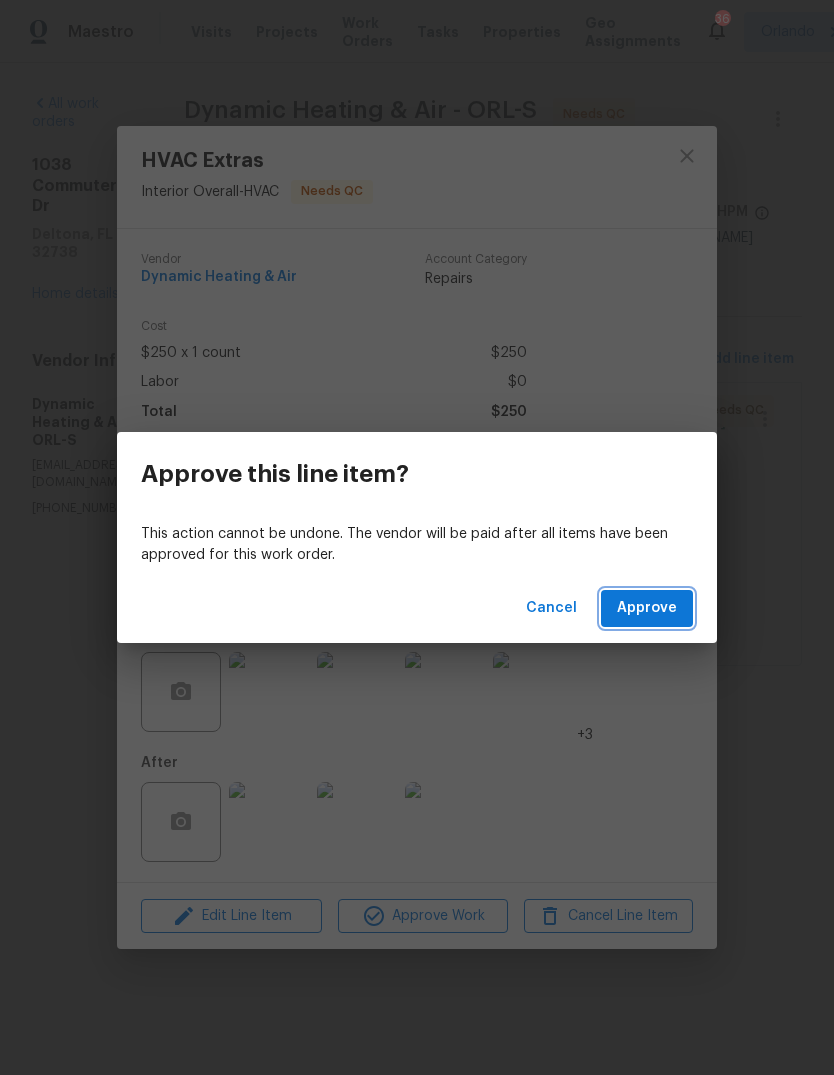 click on "Approve" at bounding box center [647, 608] 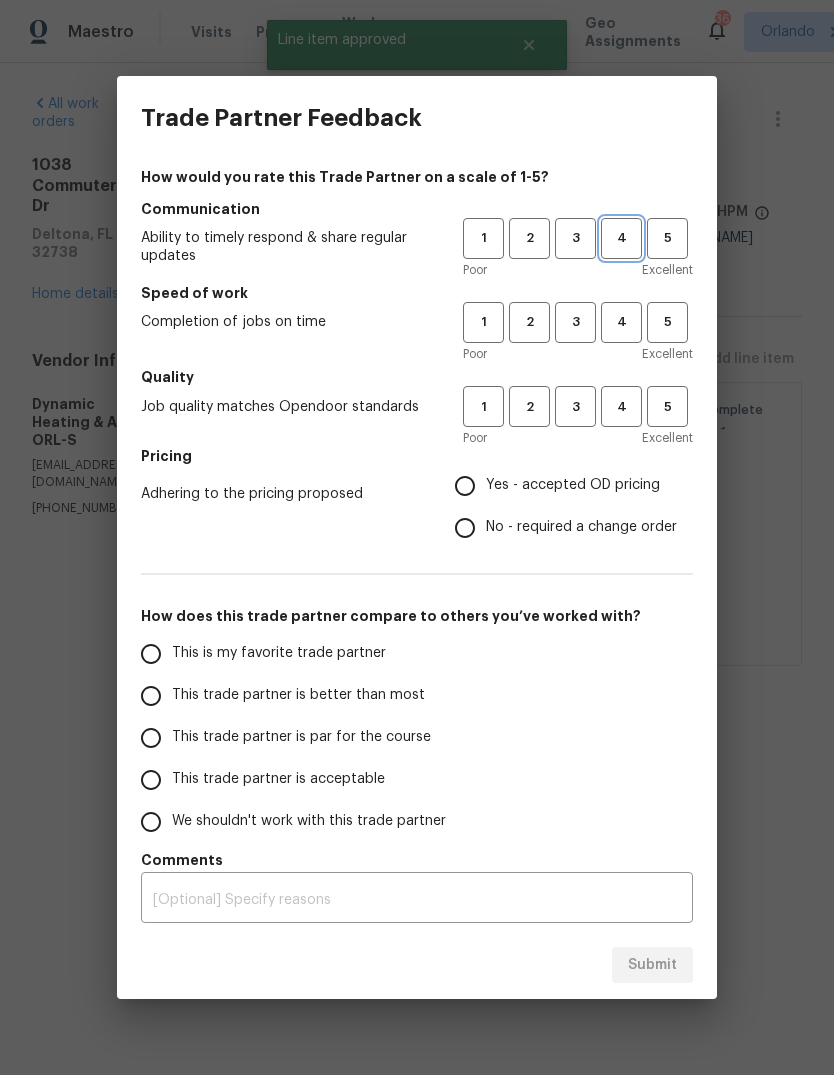 click on "4" at bounding box center (621, 238) 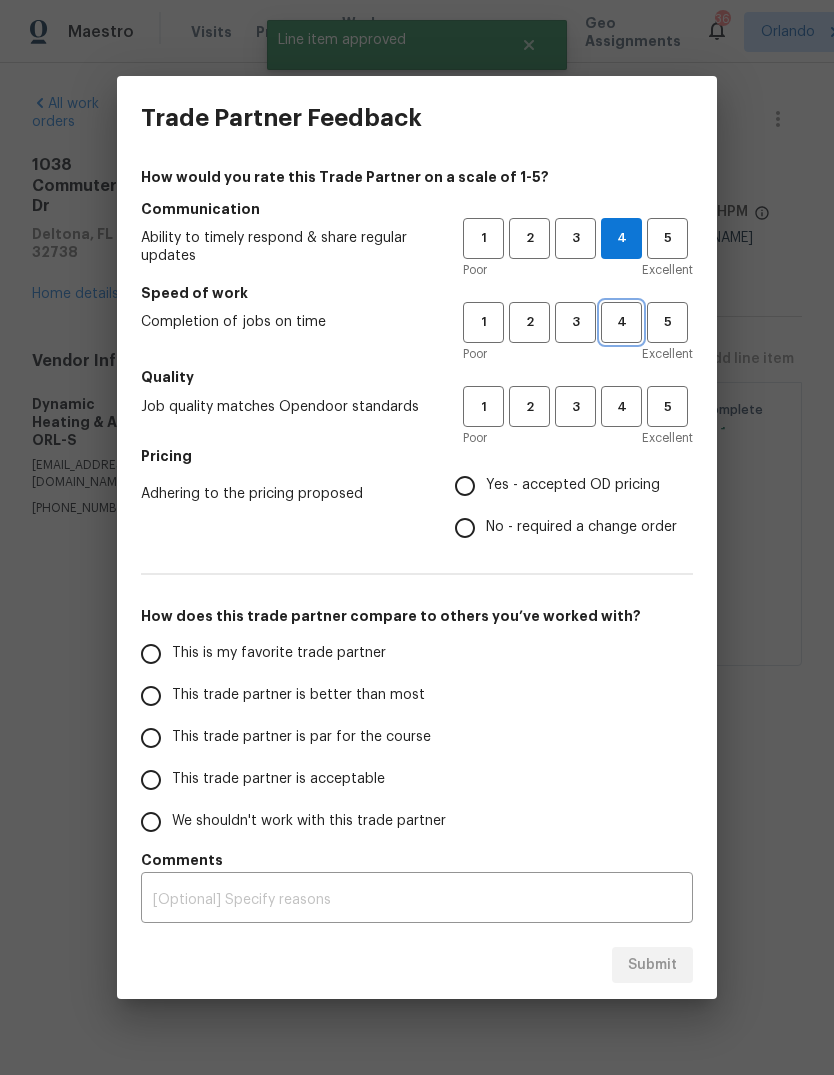click on "4" at bounding box center [621, 322] 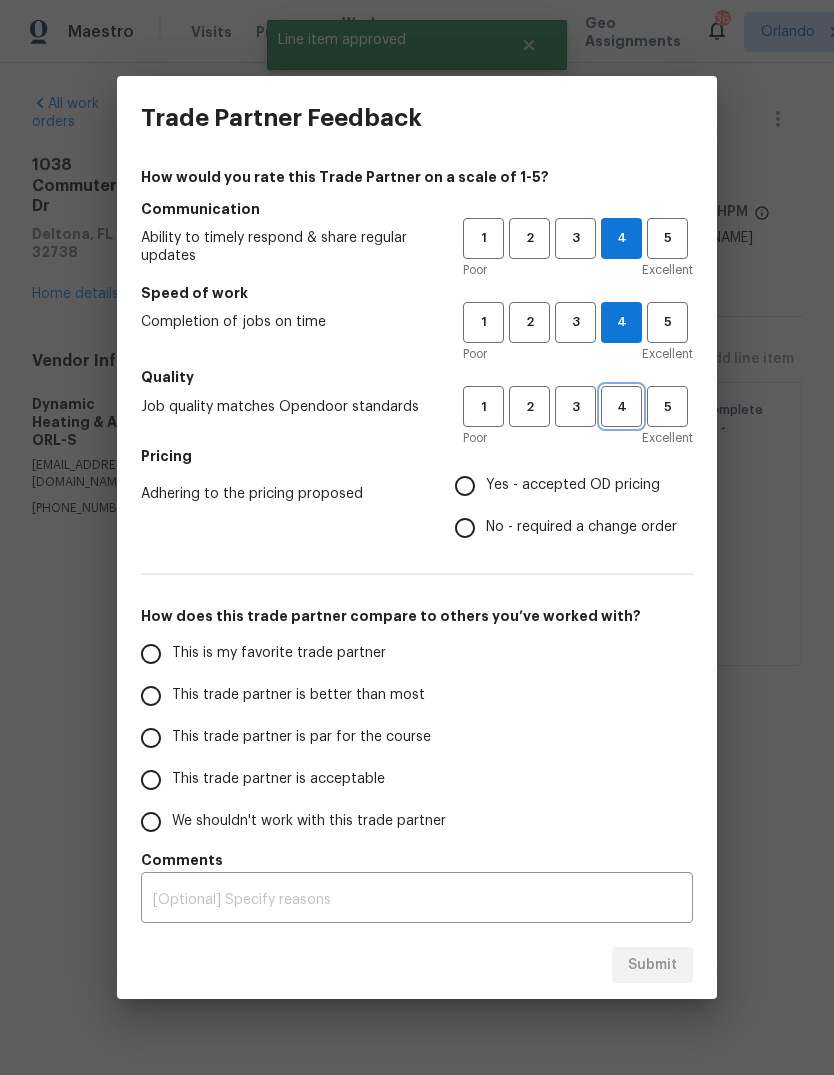 click on "4" at bounding box center (621, 407) 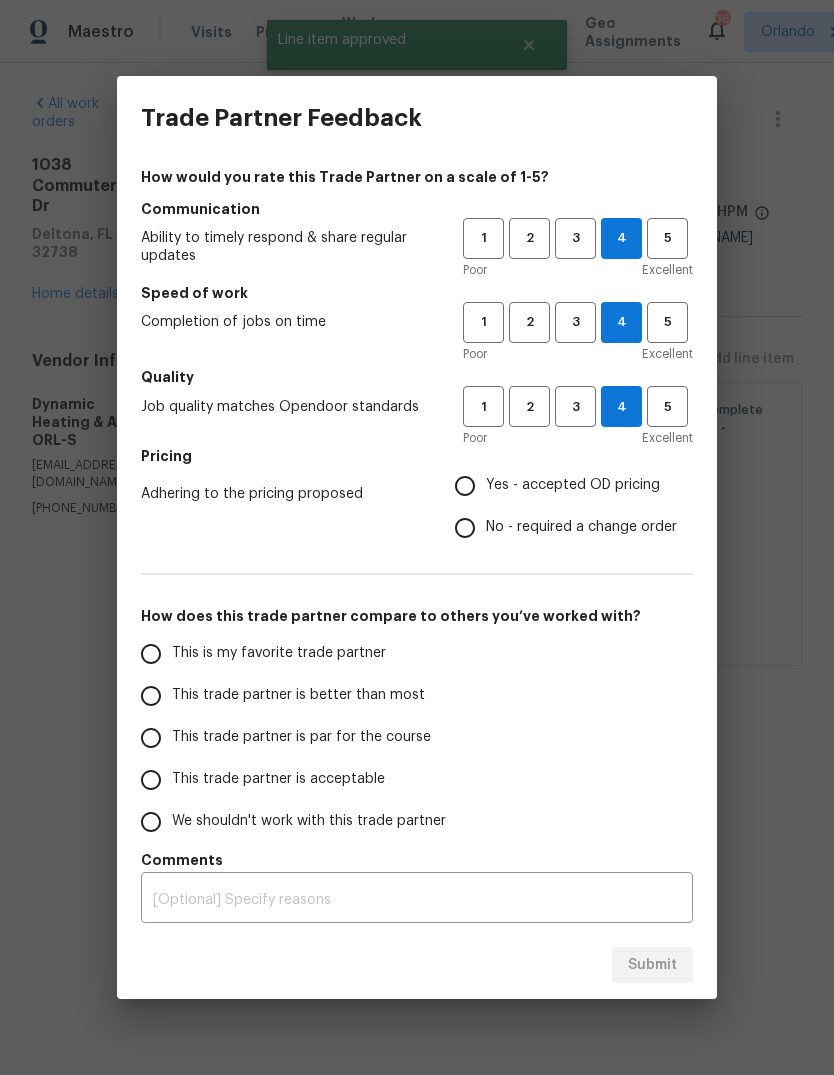 click on "Yes - accepted OD pricing" at bounding box center [573, 485] 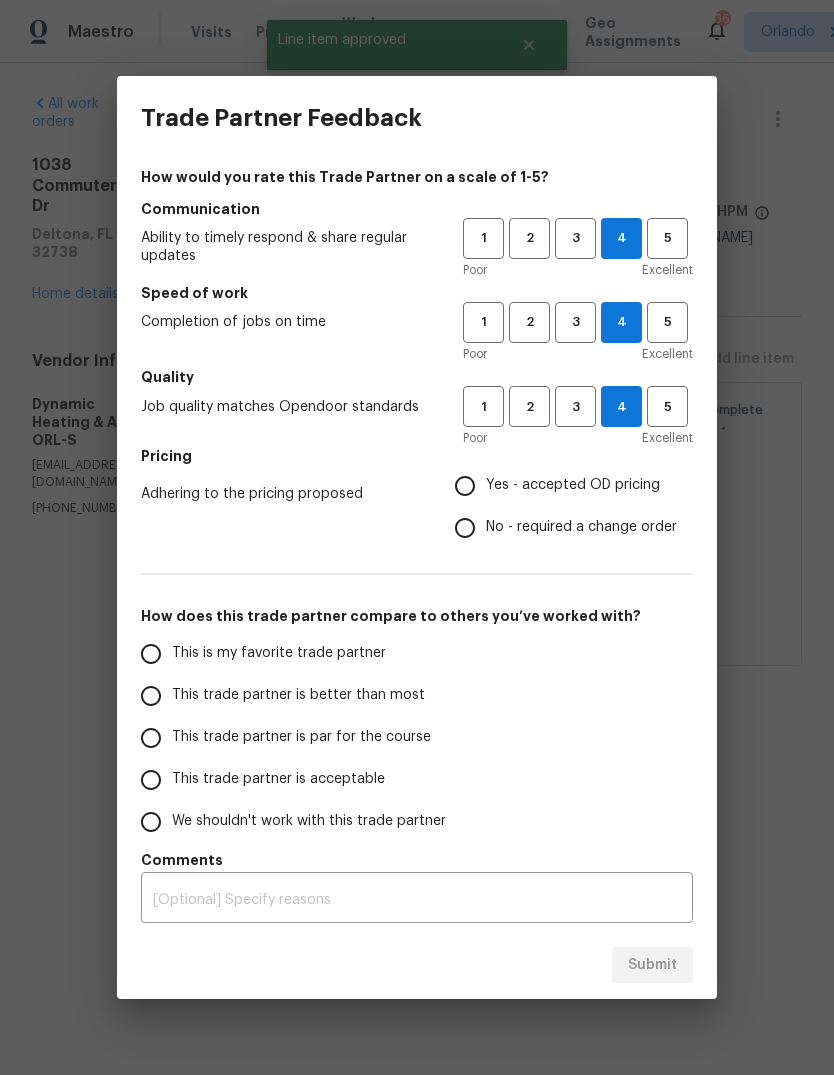 radio on "true" 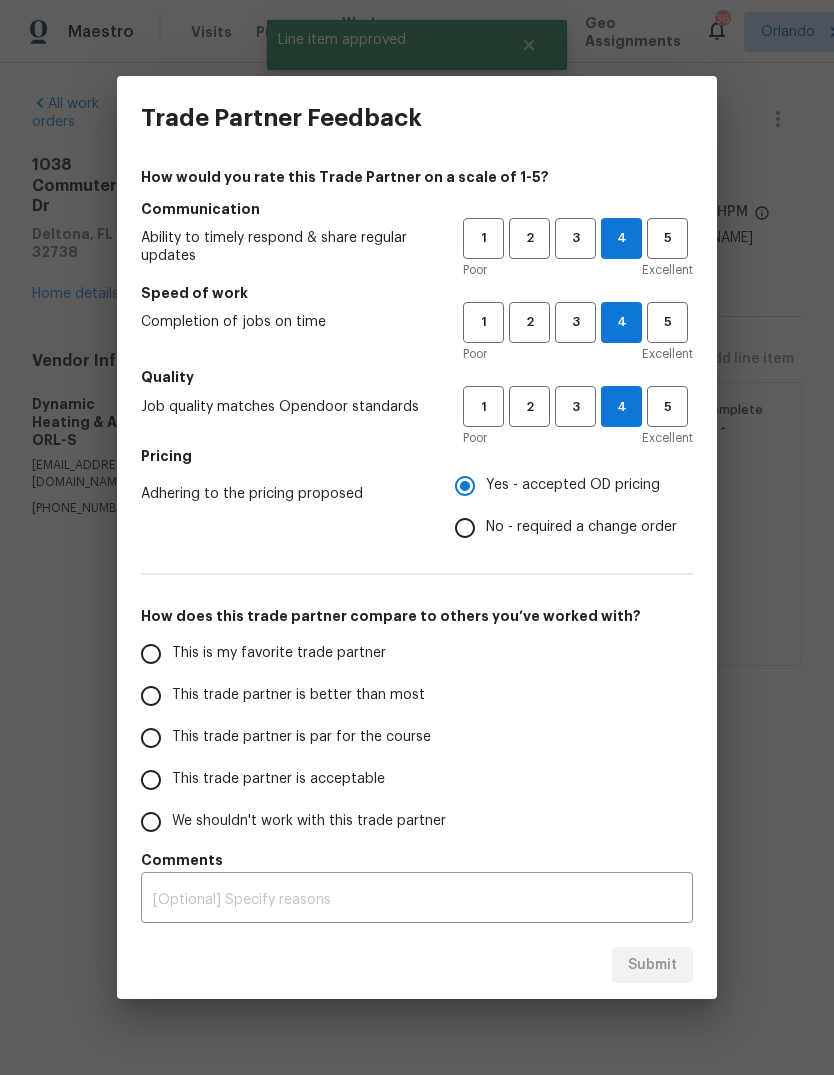 click on "This trade partner is better than most" at bounding box center [151, 696] 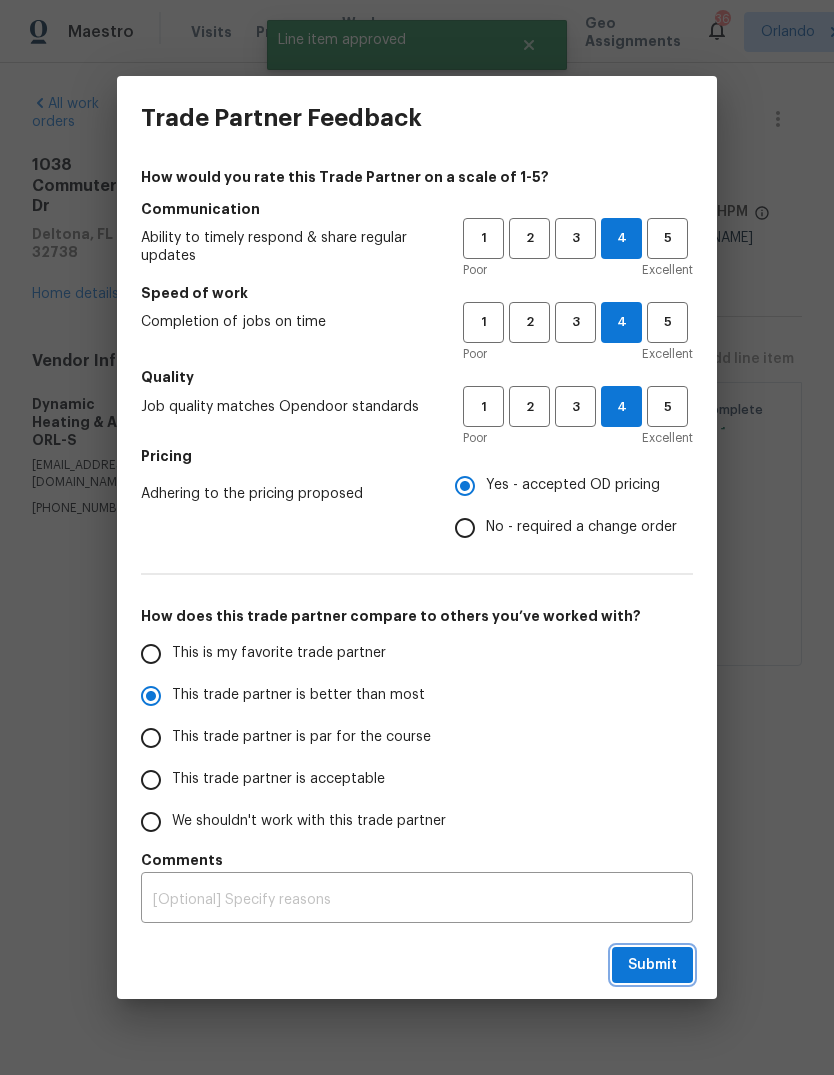 click on "Submit" at bounding box center (652, 965) 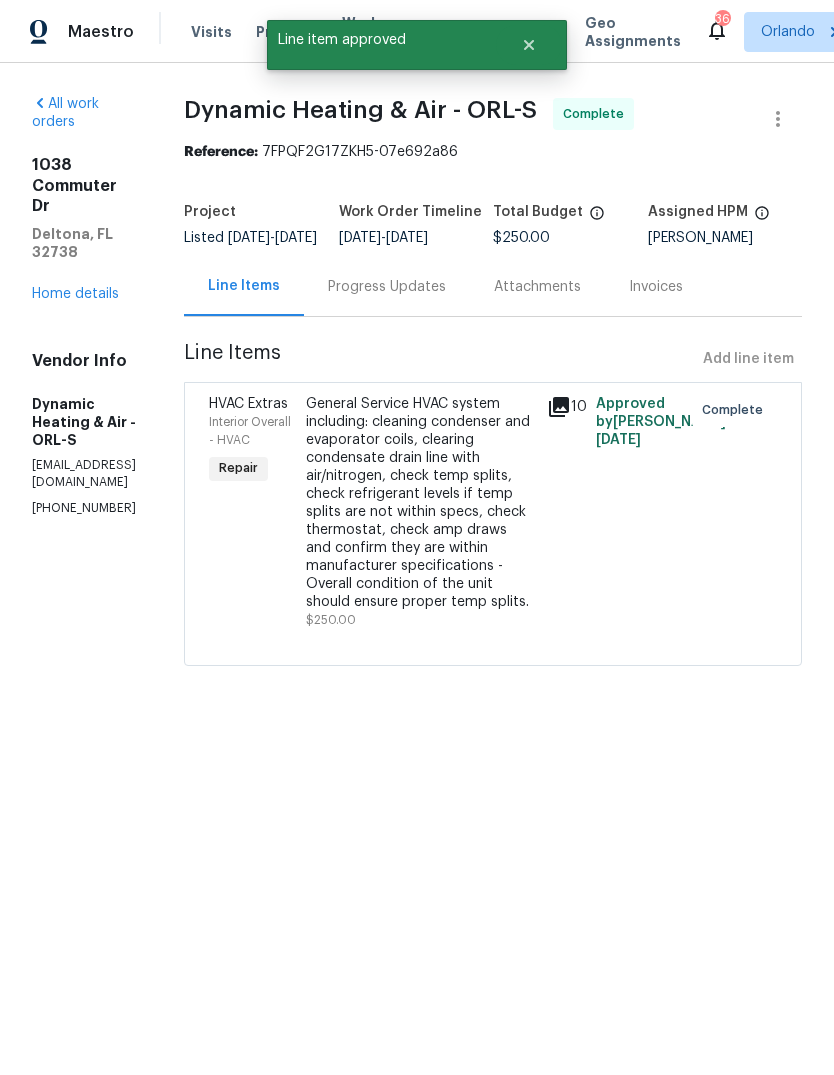 radio on "false" 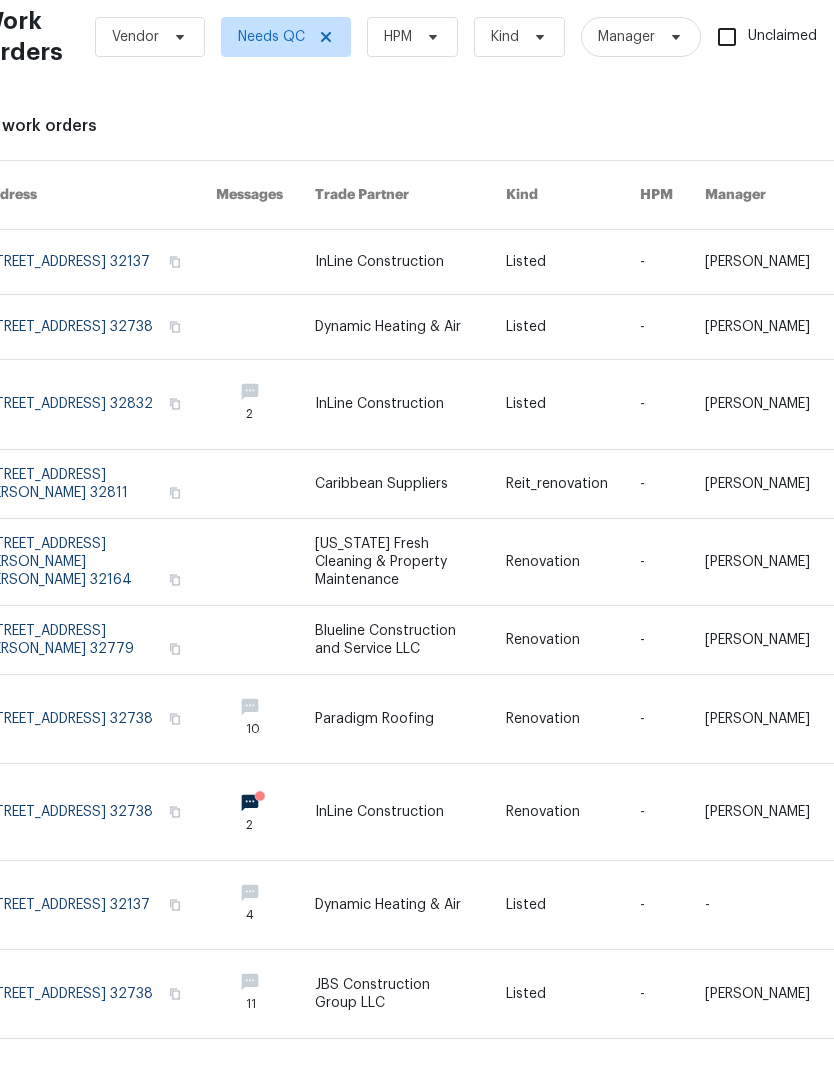 scroll, scrollTop: 95, scrollLeft: 0, axis: vertical 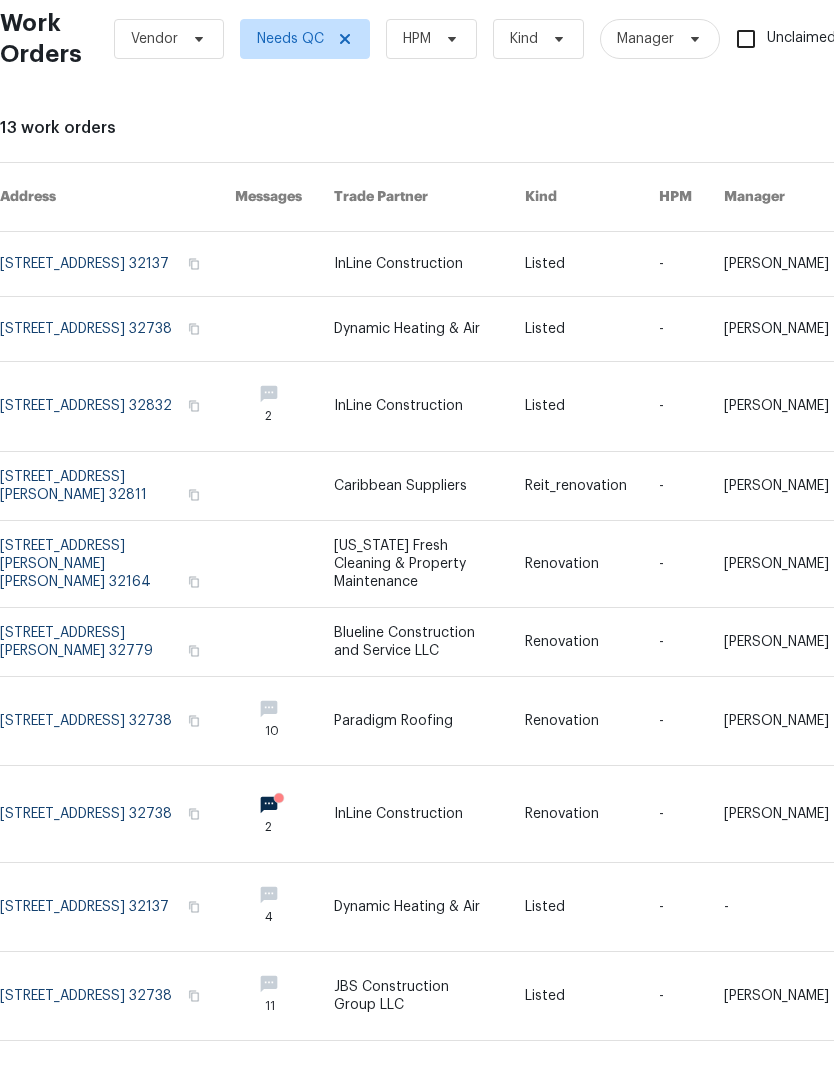 click at bounding box center [429, 264] 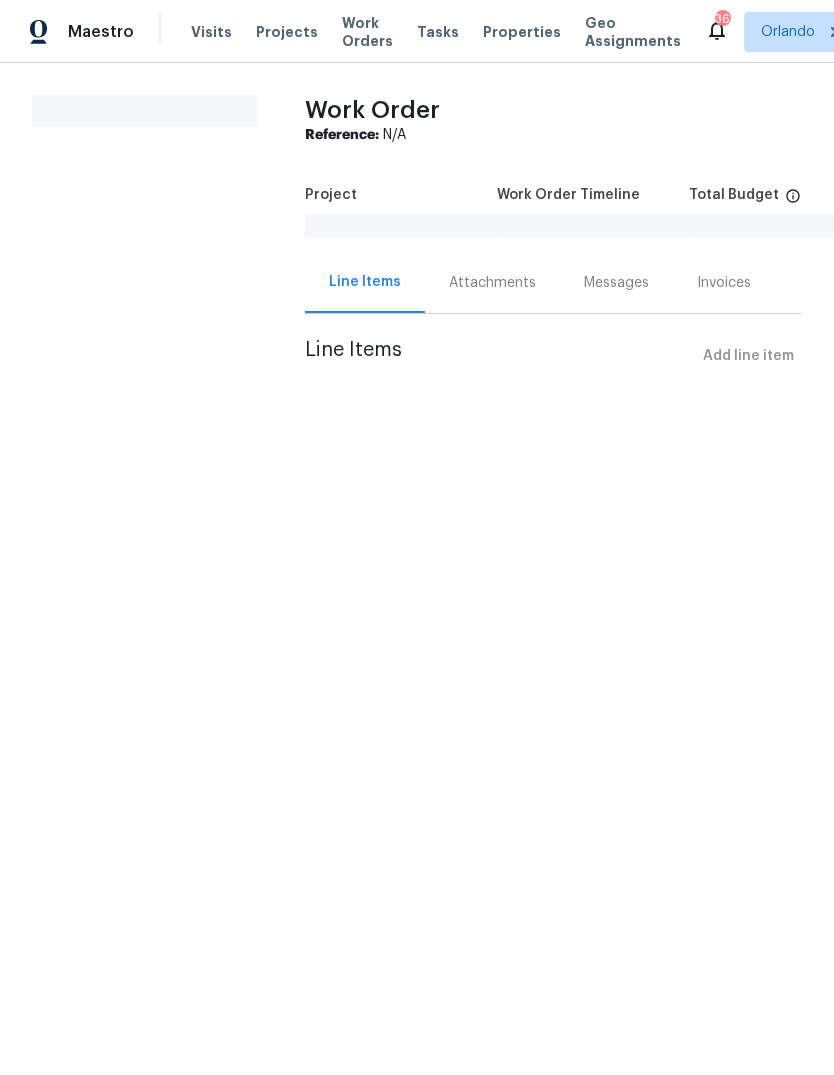 scroll, scrollTop: 0, scrollLeft: 0, axis: both 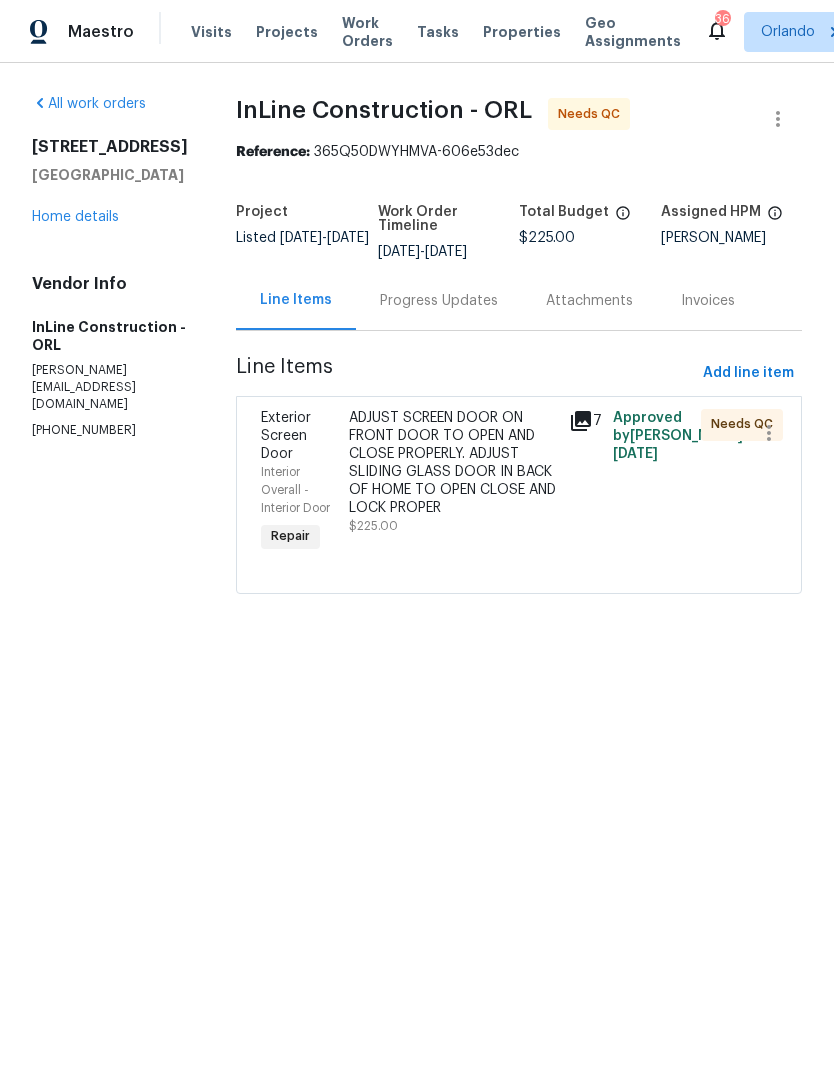 click on "ADJUST SCREEN DOOR ON FRONT DOOR TO OPEN AND CLOSE PROPERLY.
ADJUST SLIDING GLASS DOOR IN BACK OF HOME TO OPEN CLOSE AND LOCK PROPER" at bounding box center (453, 463) 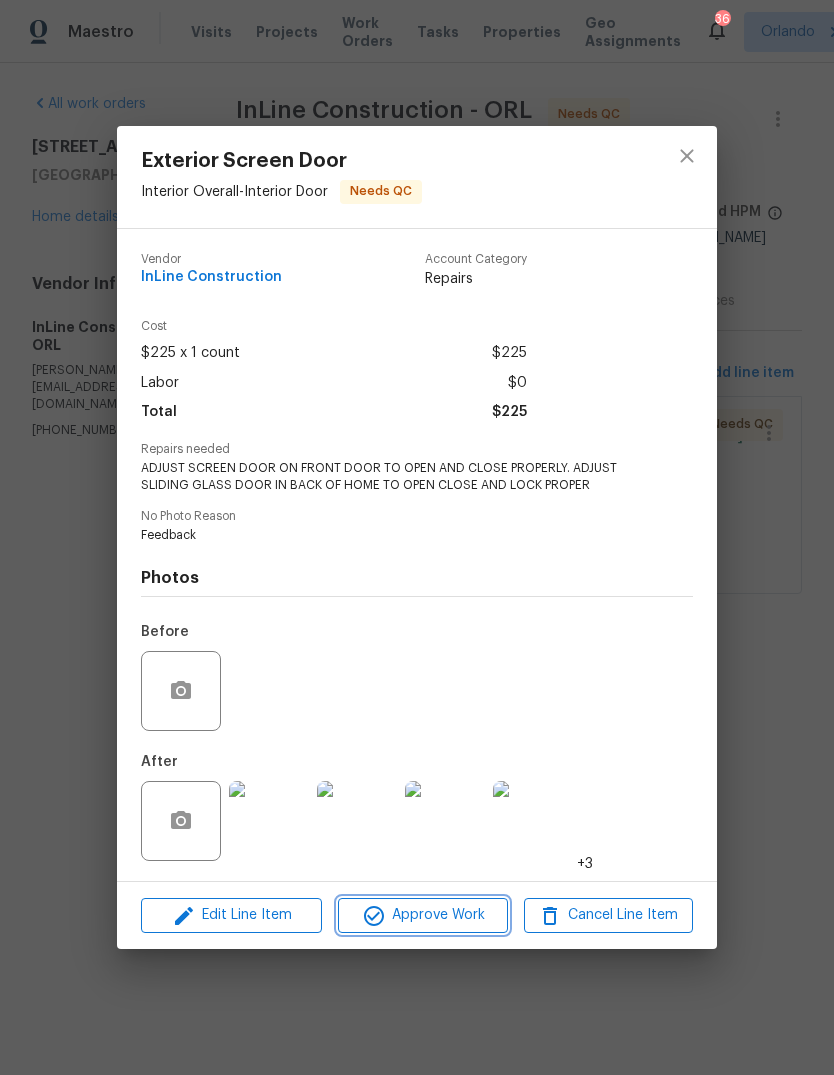click on "Approve Work" at bounding box center (422, 915) 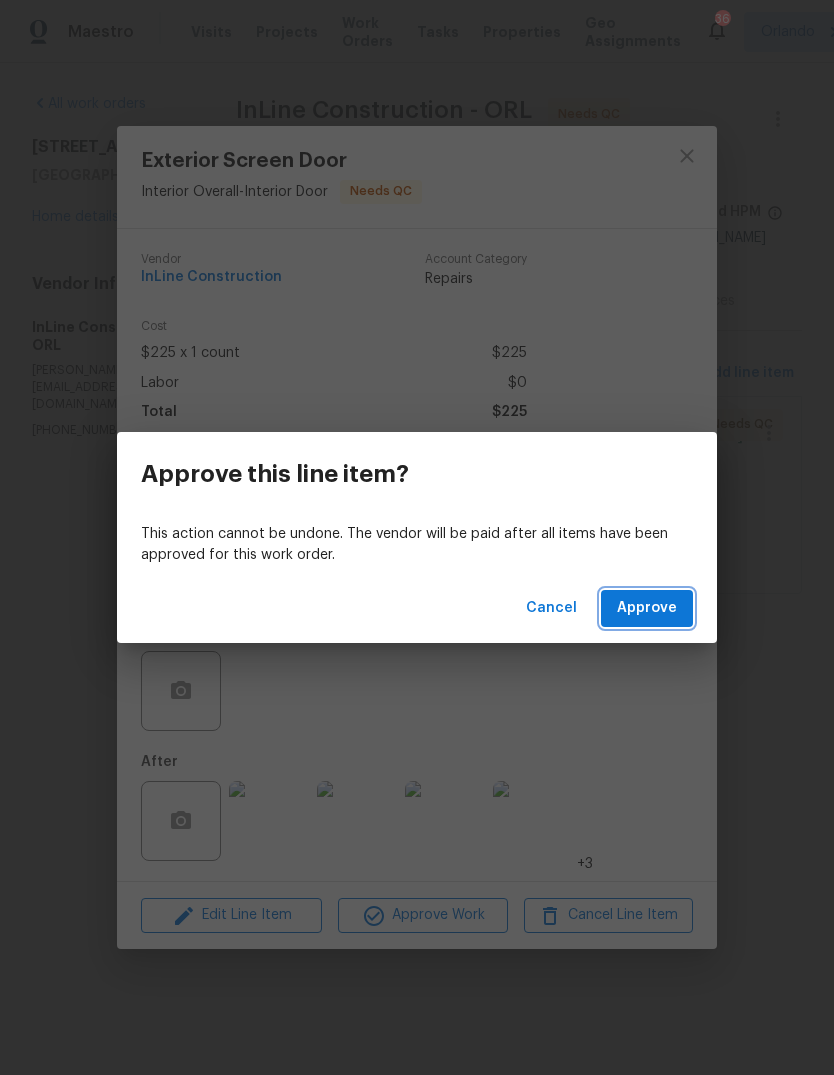 click on "Approve" at bounding box center [647, 608] 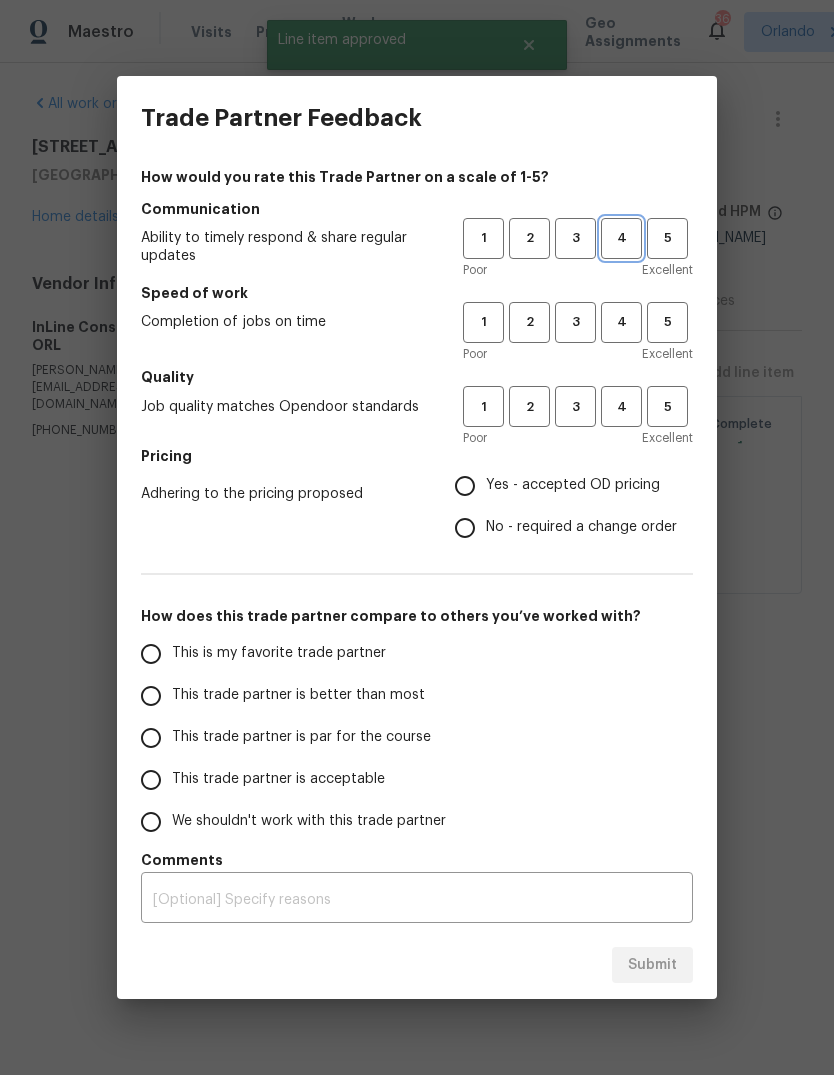click on "4" at bounding box center (621, 238) 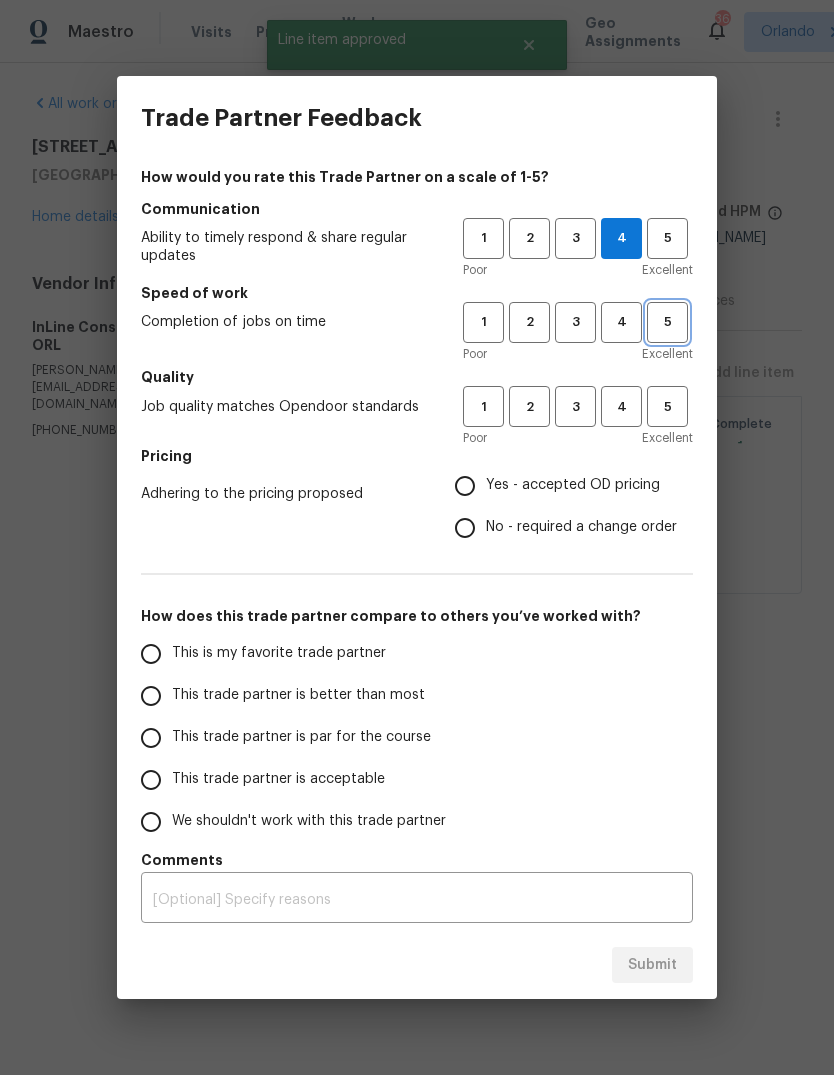 click on "5" at bounding box center (667, 322) 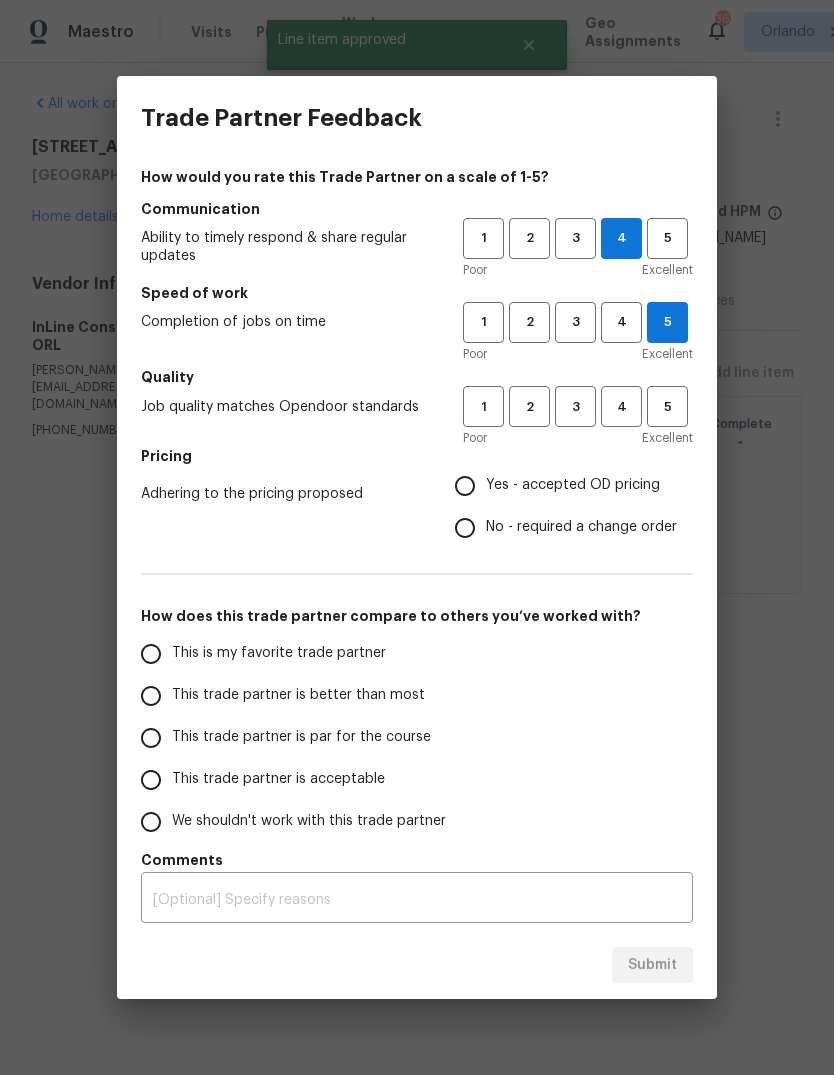 click on "How would you rate this Trade Partner on a scale of 1-5? Communication Ability to timely respond & share regular updates 1 2 3 4 5 Poor Excellent Speed of work Completion of jobs on time 1 2 3 4 5 Poor Excellent Quality Job quality matches Opendoor standards 1 2 3 4 5 Poor Excellent Pricing Adhering to the pricing proposed Yes - accepted OD pricing No - required a change order How does this trade partner compare to others you’ve worked with? This is my favorite trade partner This trade partner is better than most This trade partner is par for the course This trade partner is acceptable We shouldn't work with this trade partner Comments x ​" at bounding box center [417, 545] 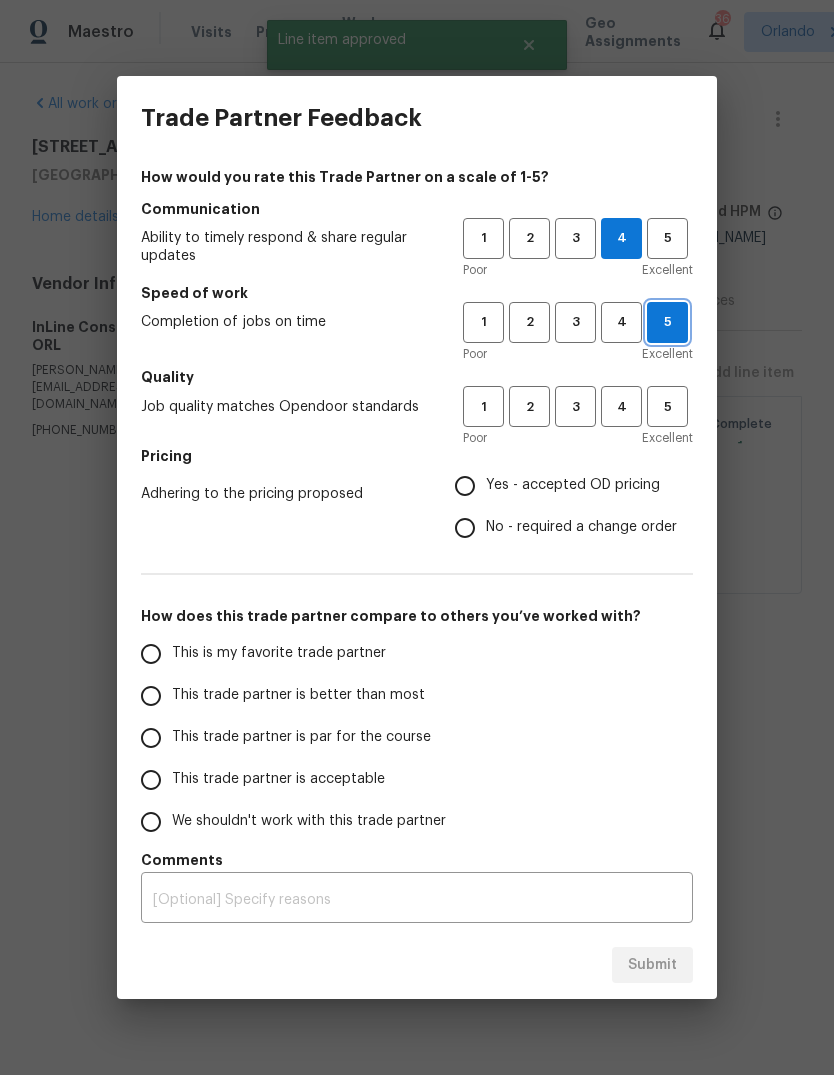 click on "5" at bounding box center [667, 322] 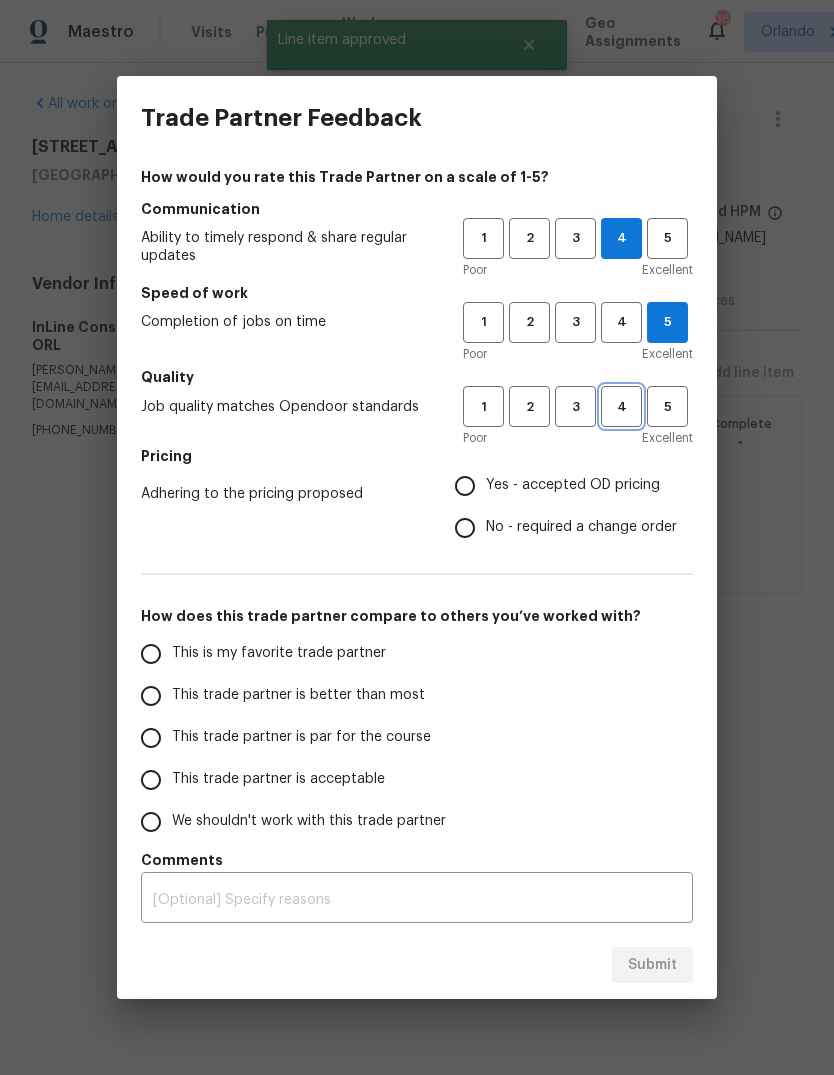 click on "4" at bounding box center [621, 407] 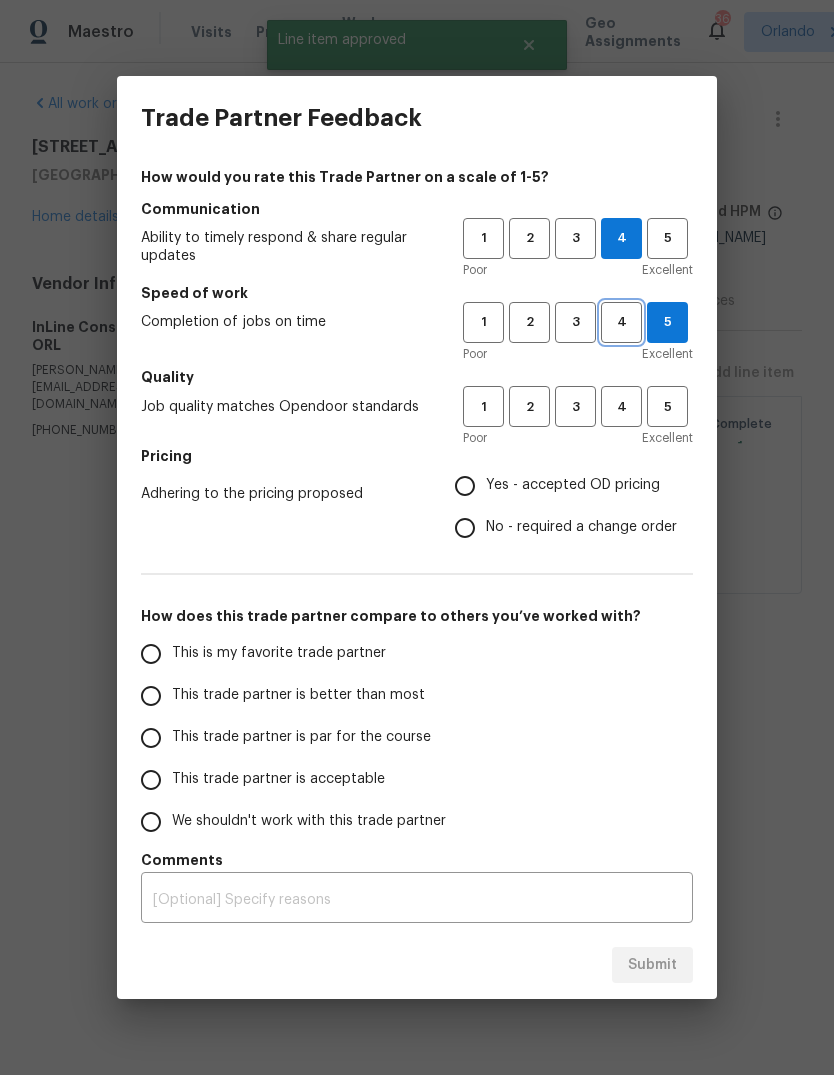 click on "4" at bounding box center (621, 322) 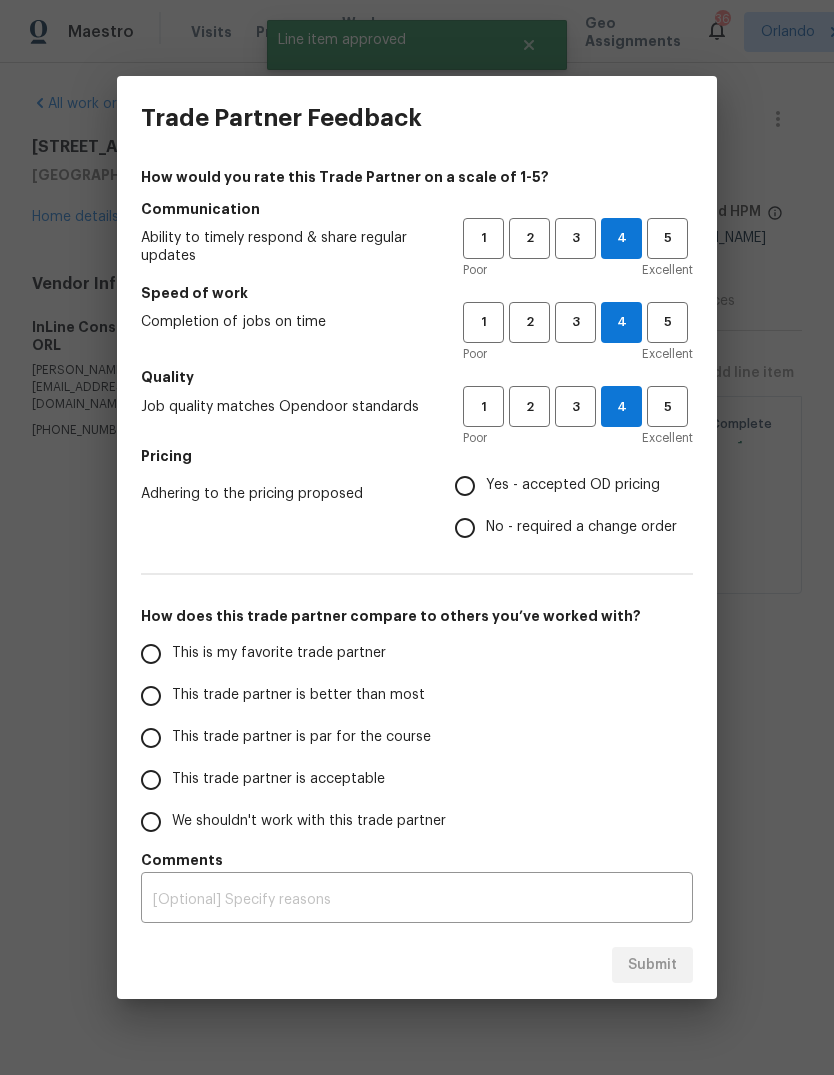 click on "Yes - accepted OD pricing" at bounding box center (573, 485) 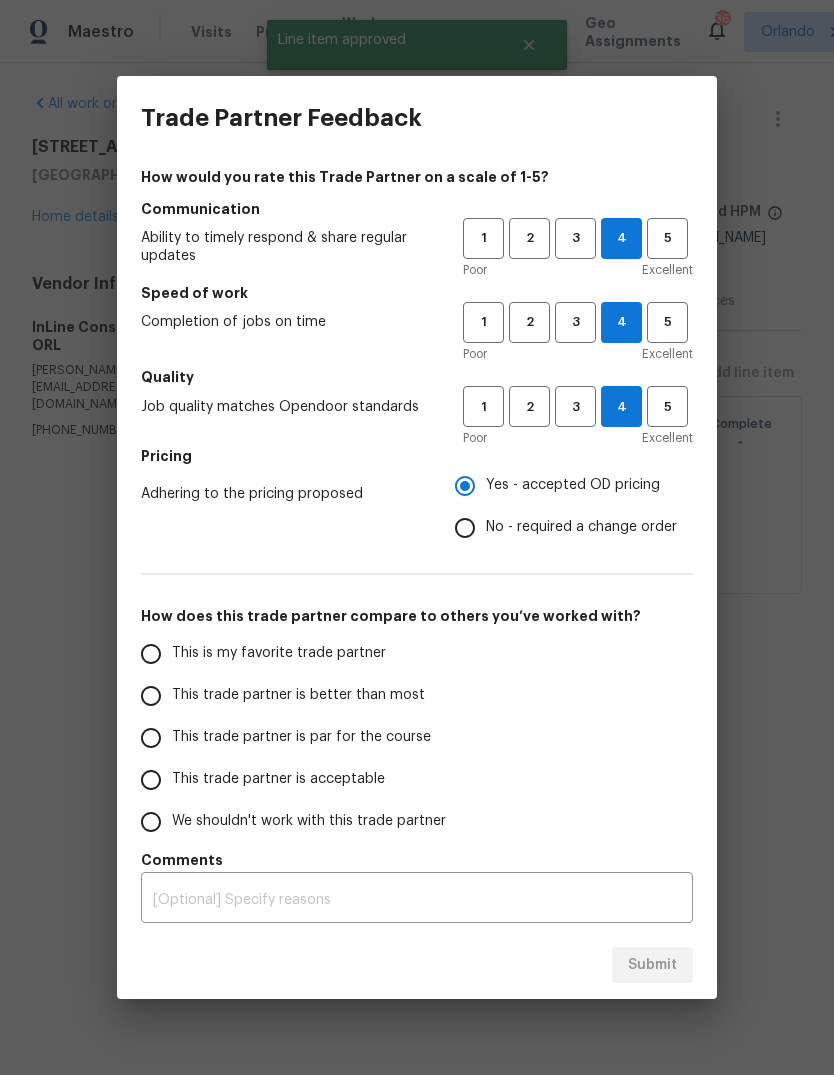 click on "This trade partner is better than most" at bounding box center (151, 696) 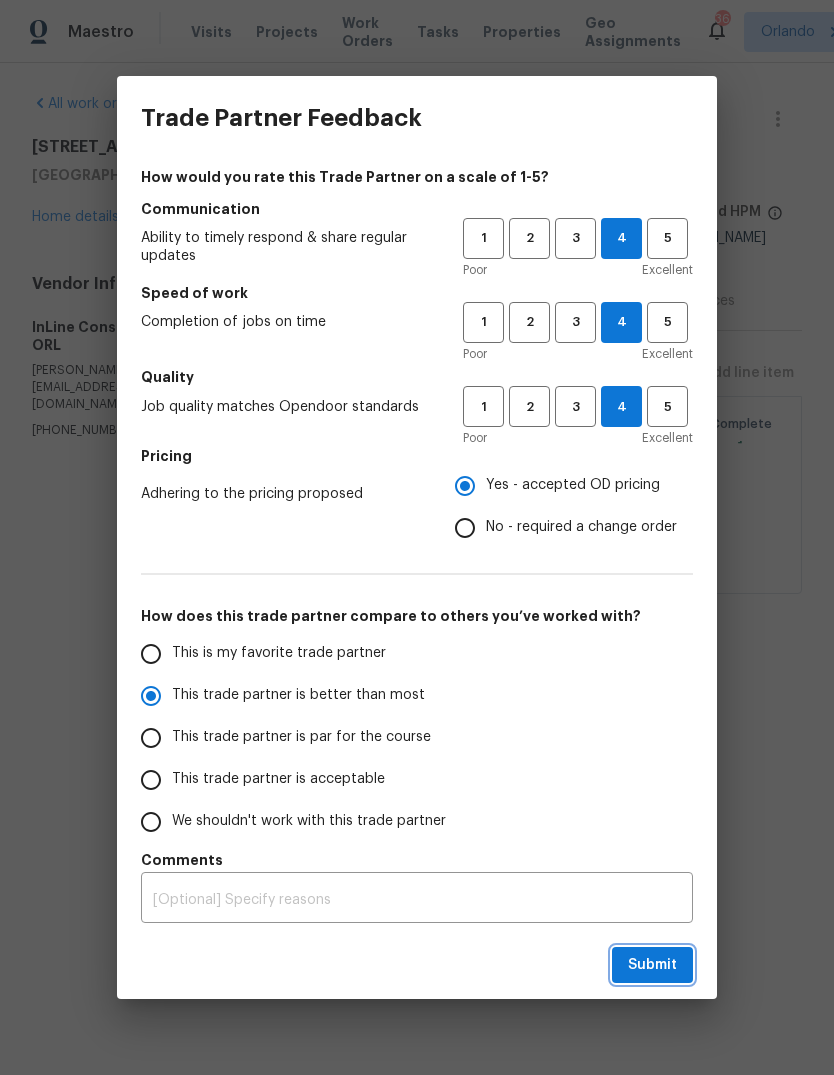 click on "Submit" at bounding box center (652, 965) 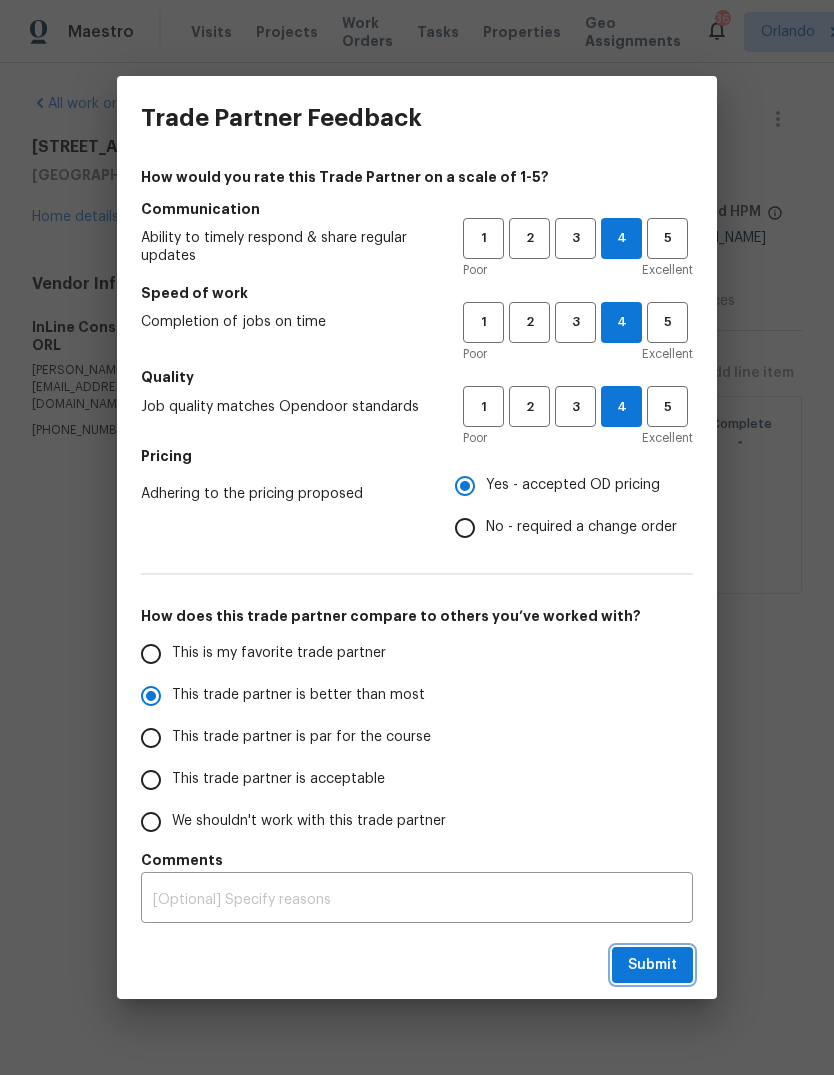 radio on "true" 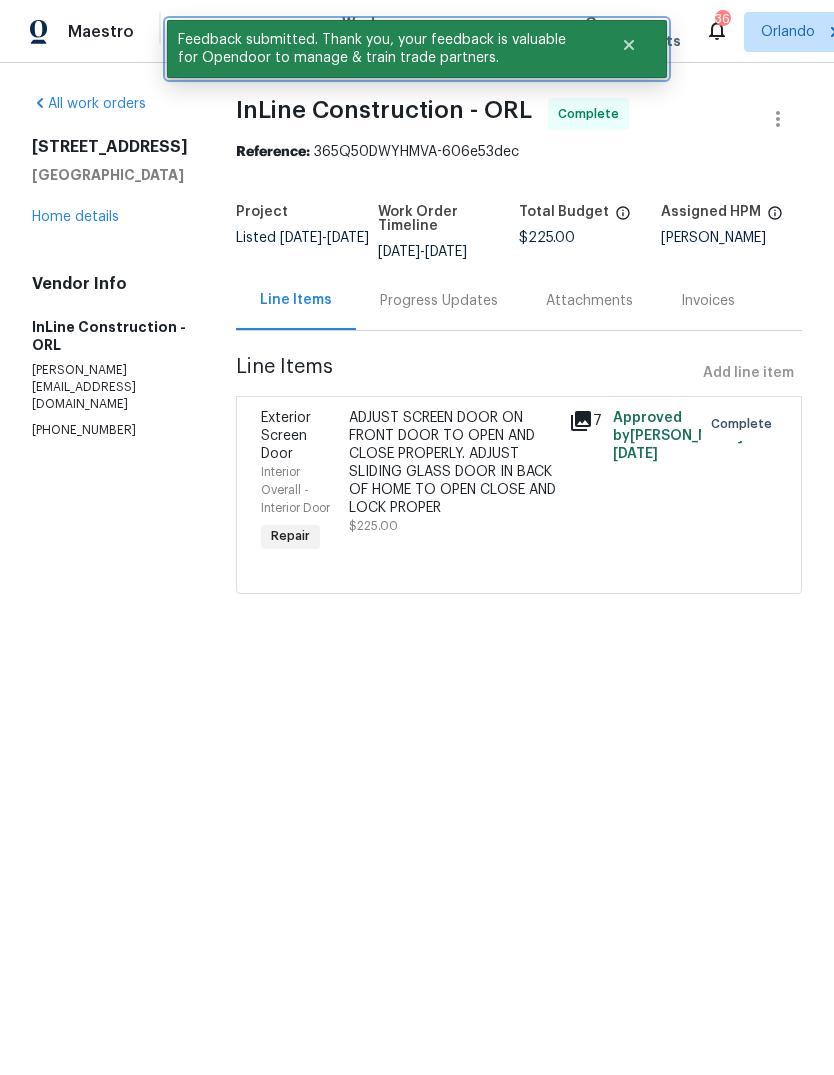 click at bounding box center [629, 45] 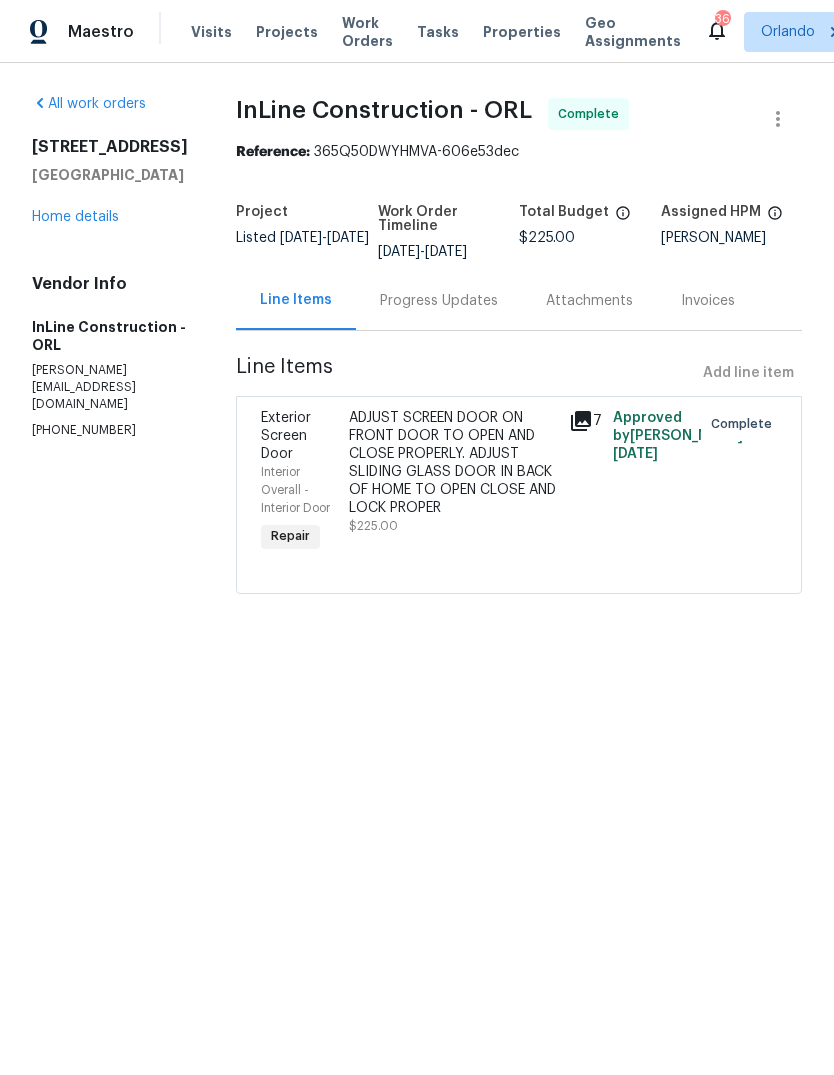 click on "Work Orders" at bounding box center (367, 32) 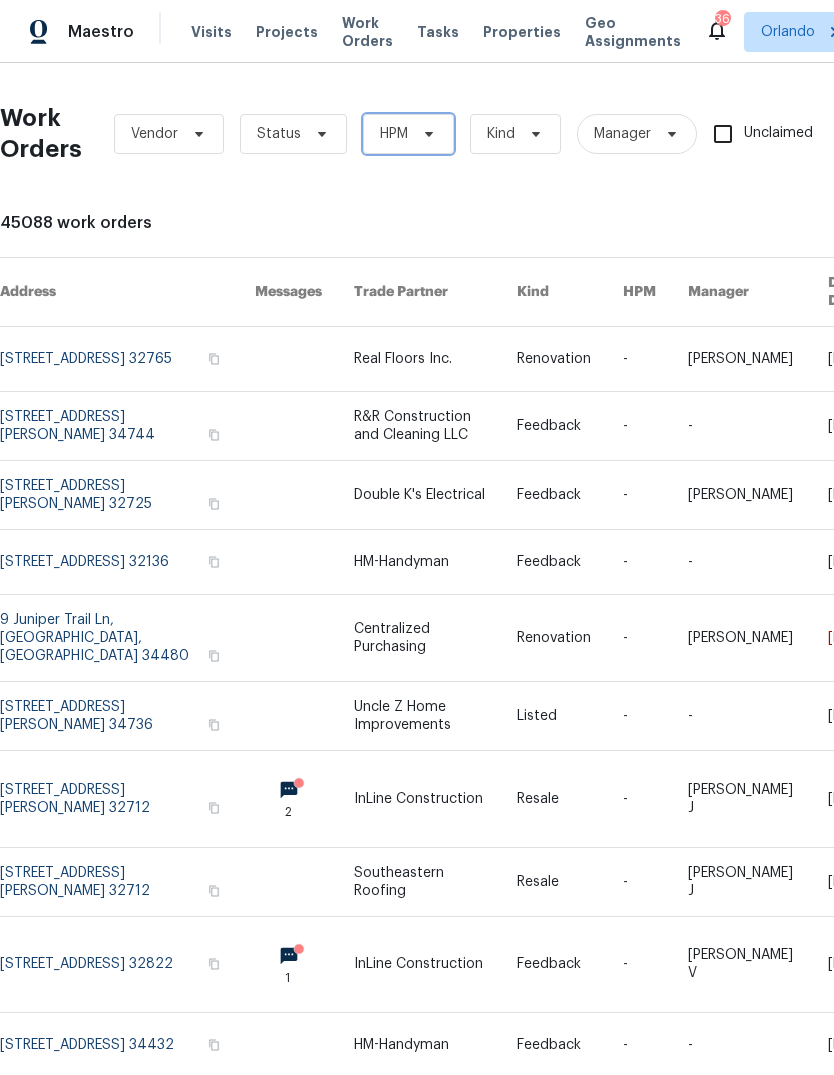 click 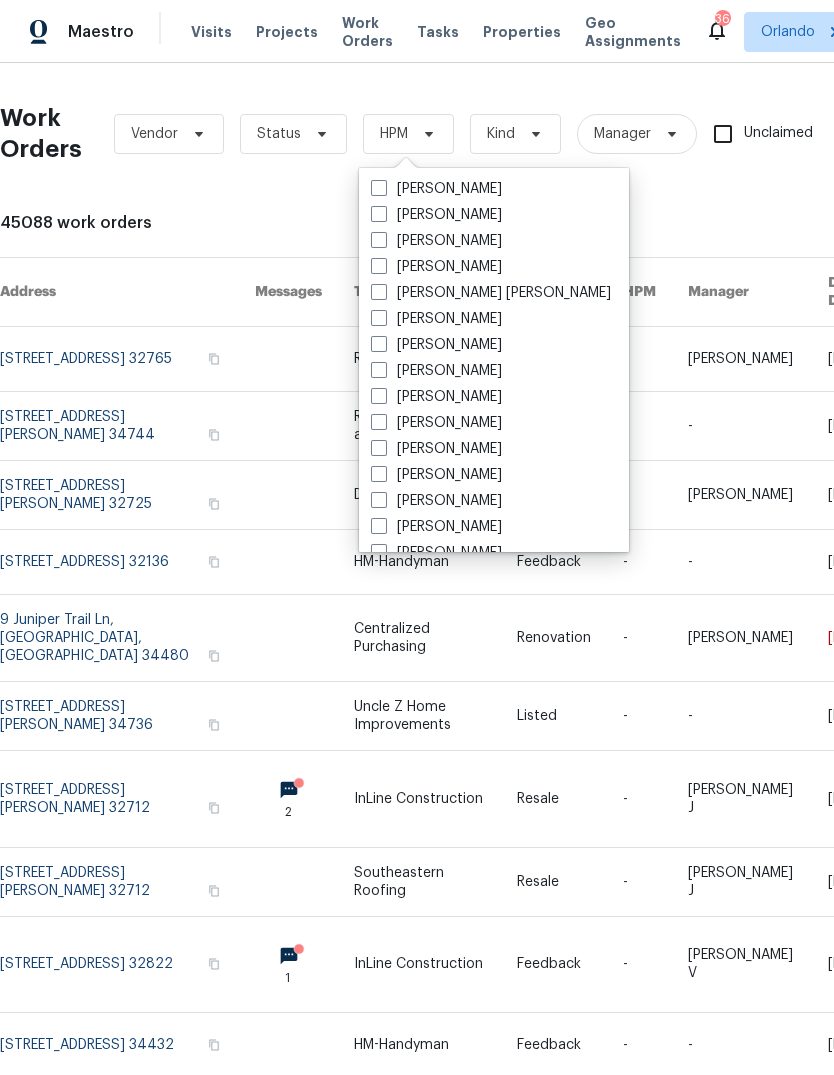 click at bounding box center [379, 240] 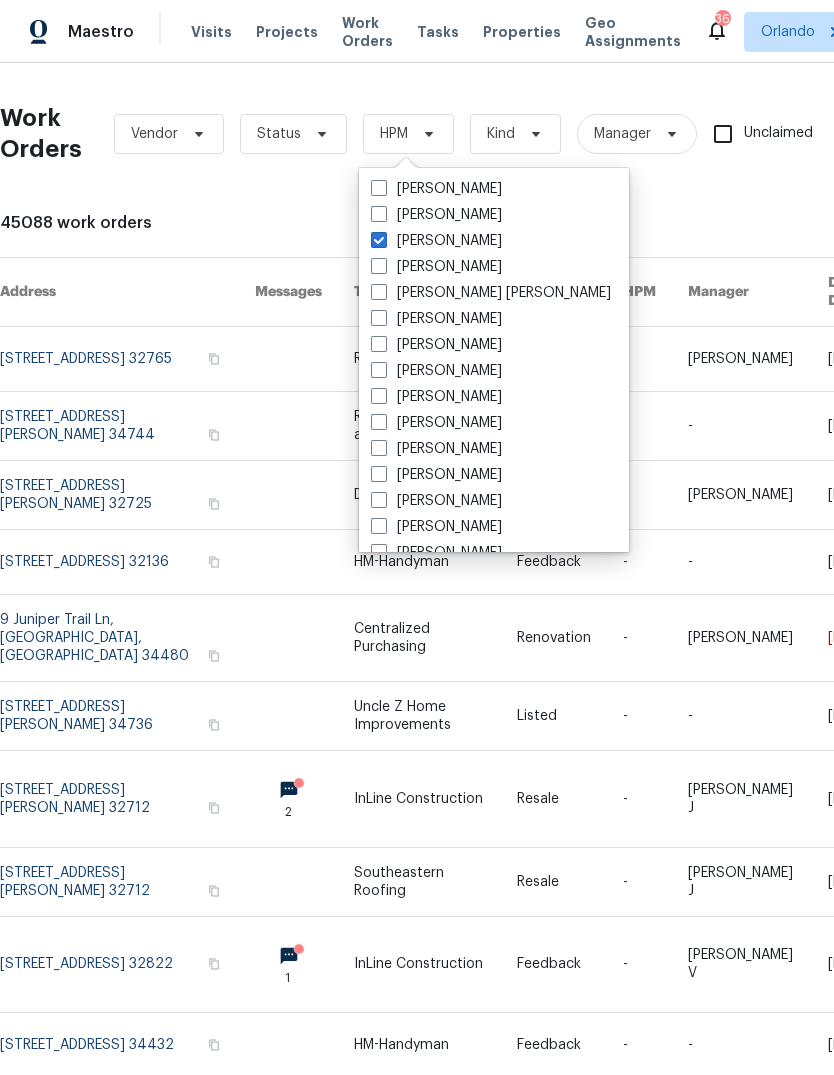 checkbox on "true" 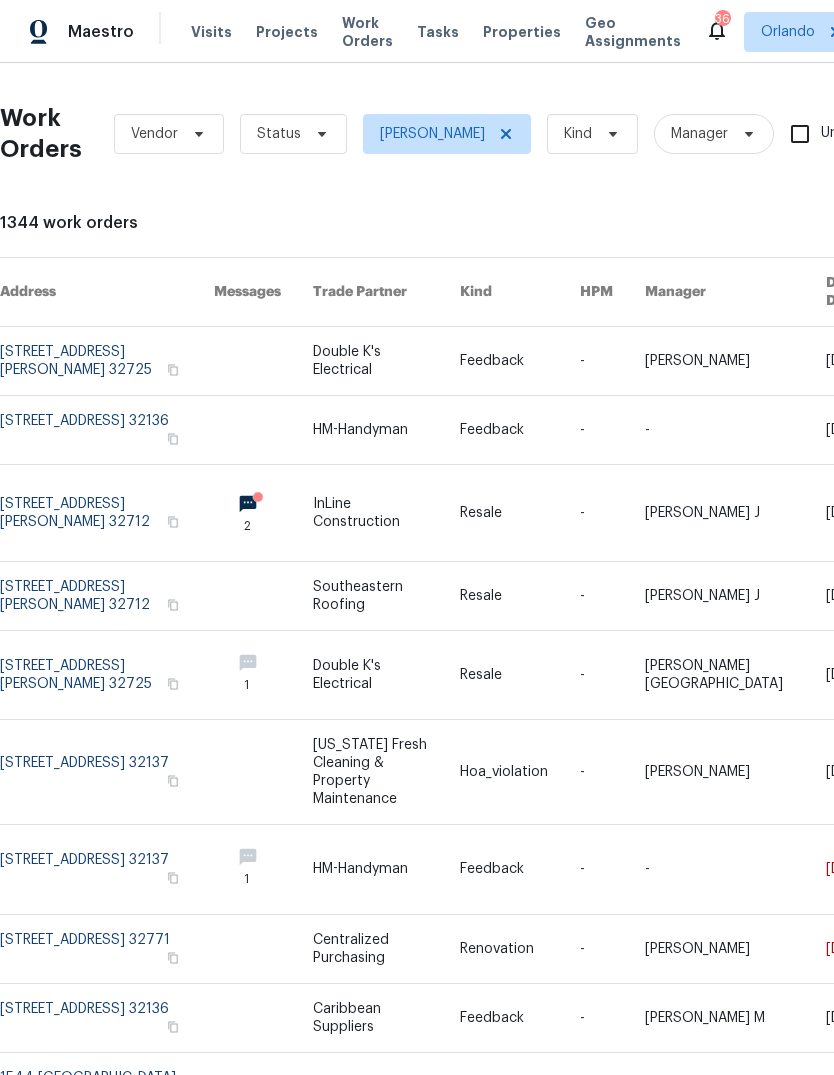 click at bounding box center [319, 134] 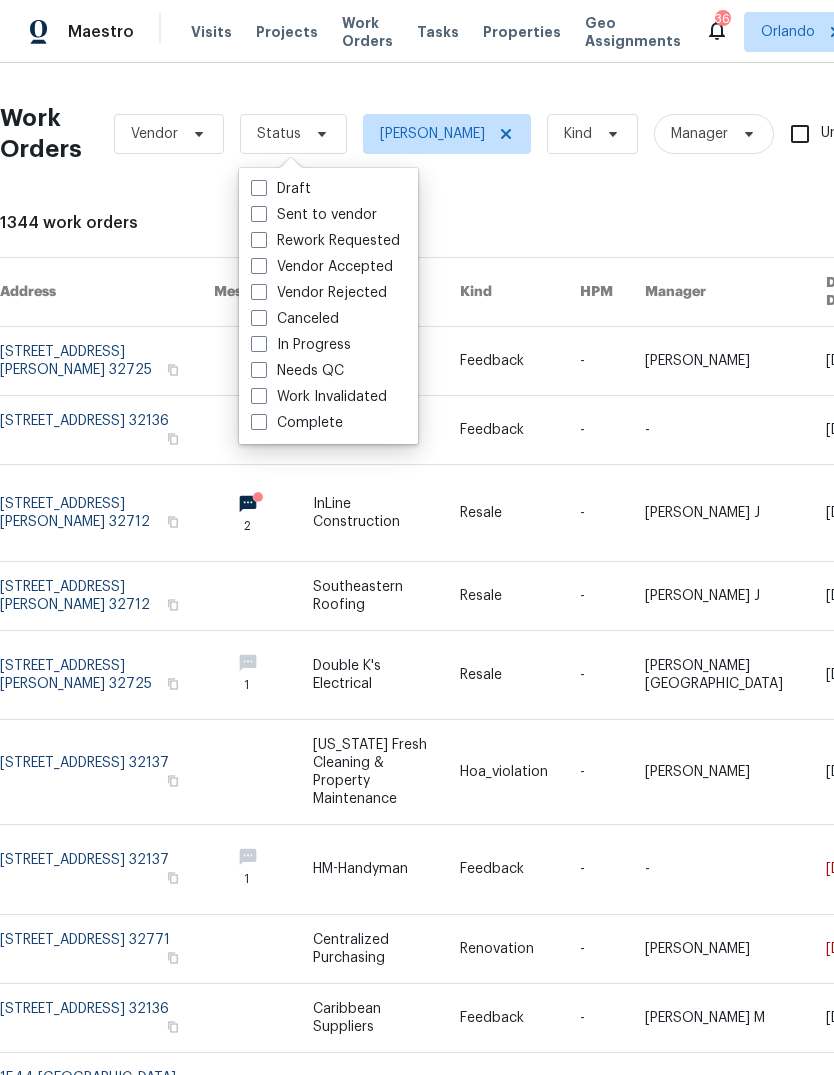 click at bounding box center [259, 370] 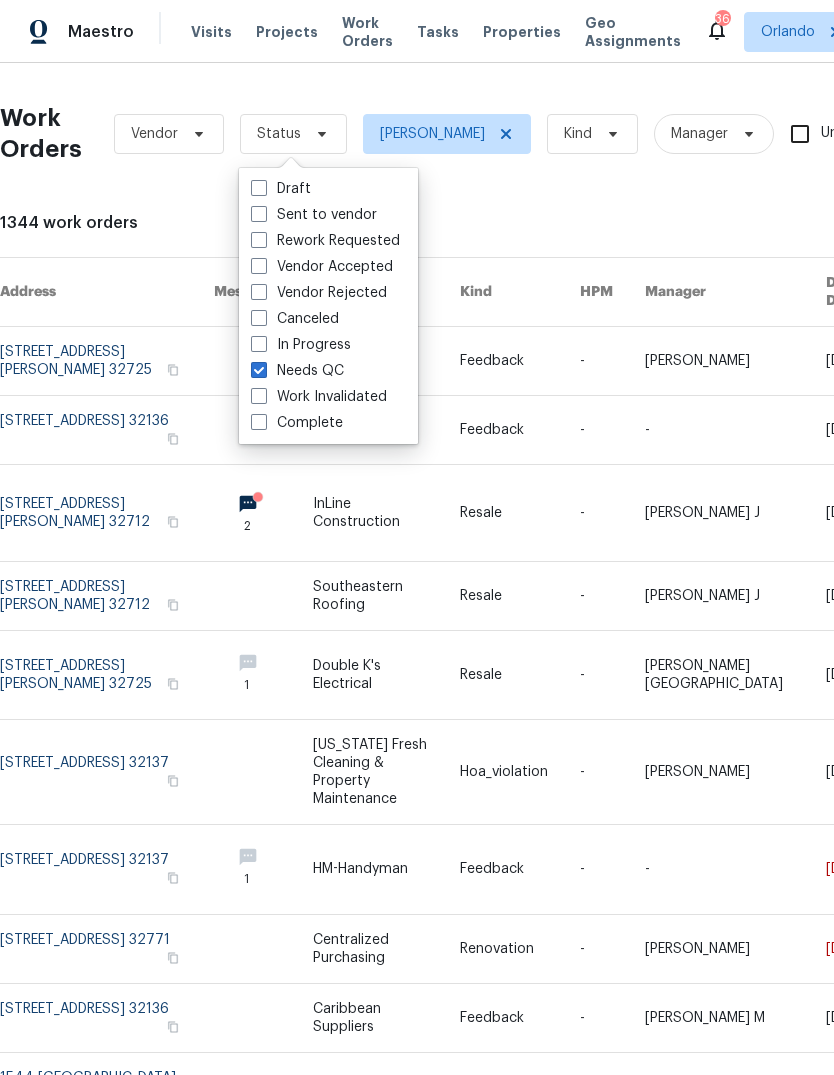 checkbox on "true" 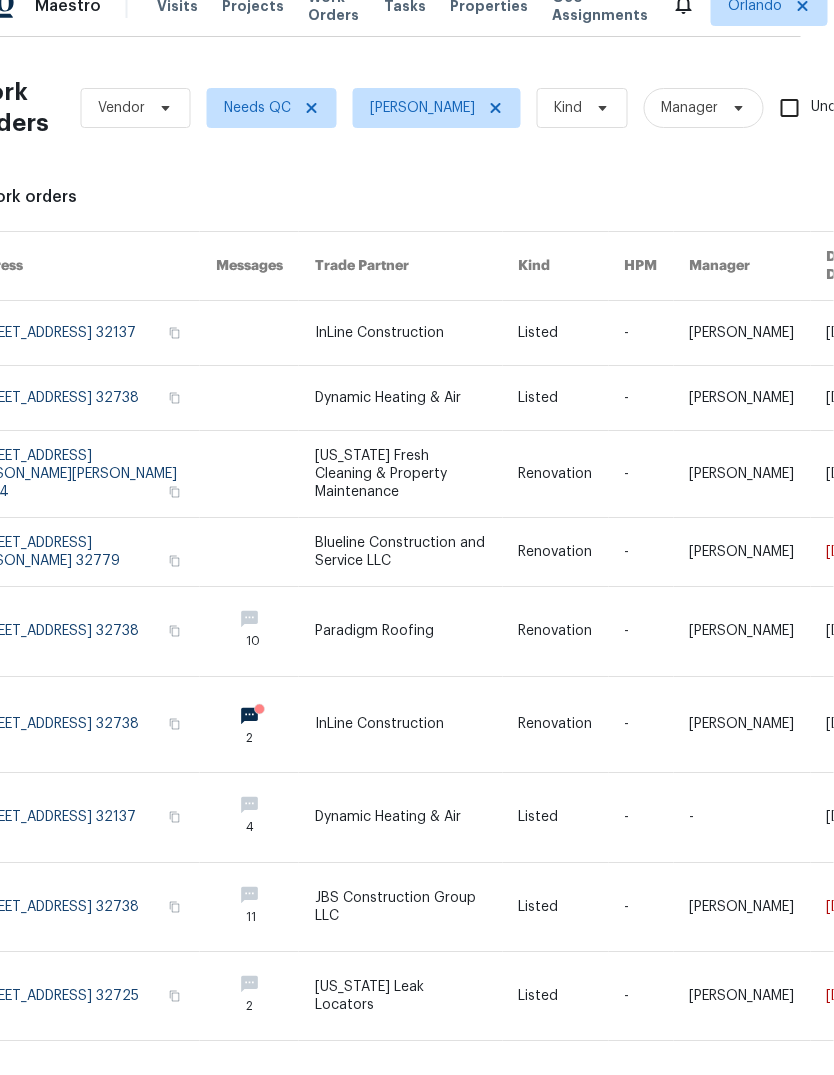 scroll, scrollTop: 26, scrollLeft: 0, axis: vertical 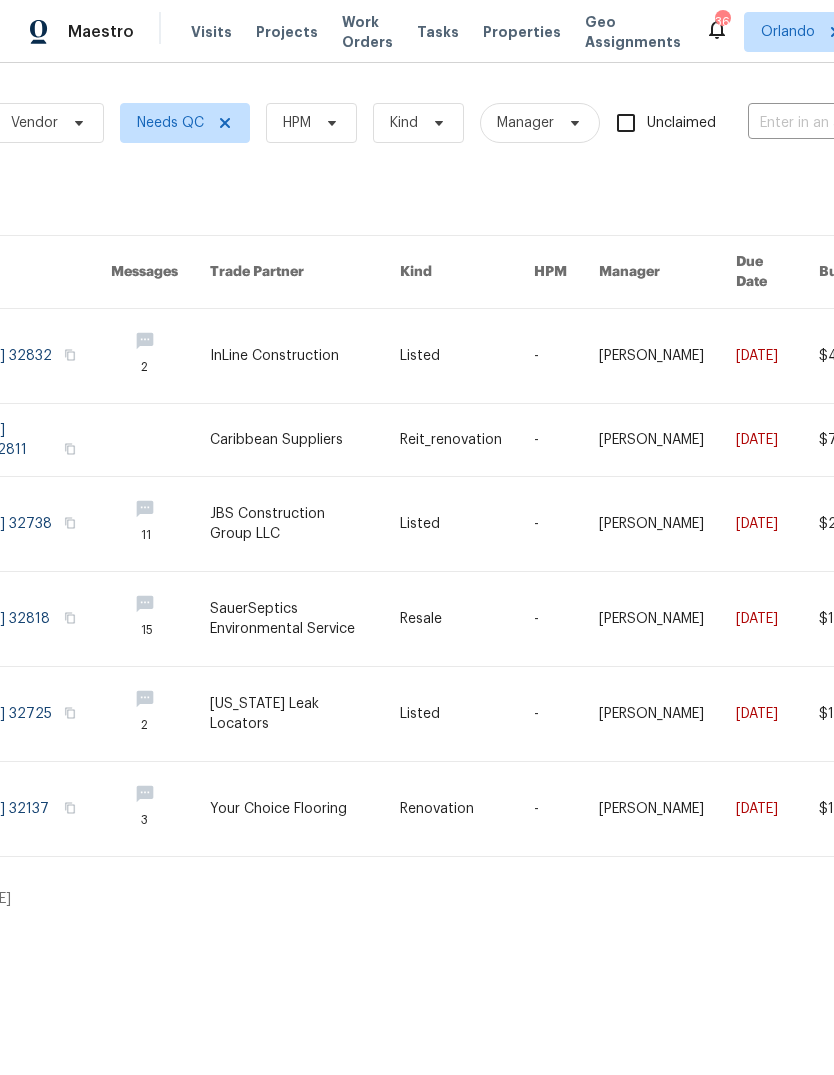 click at bounding box center [305, 809] 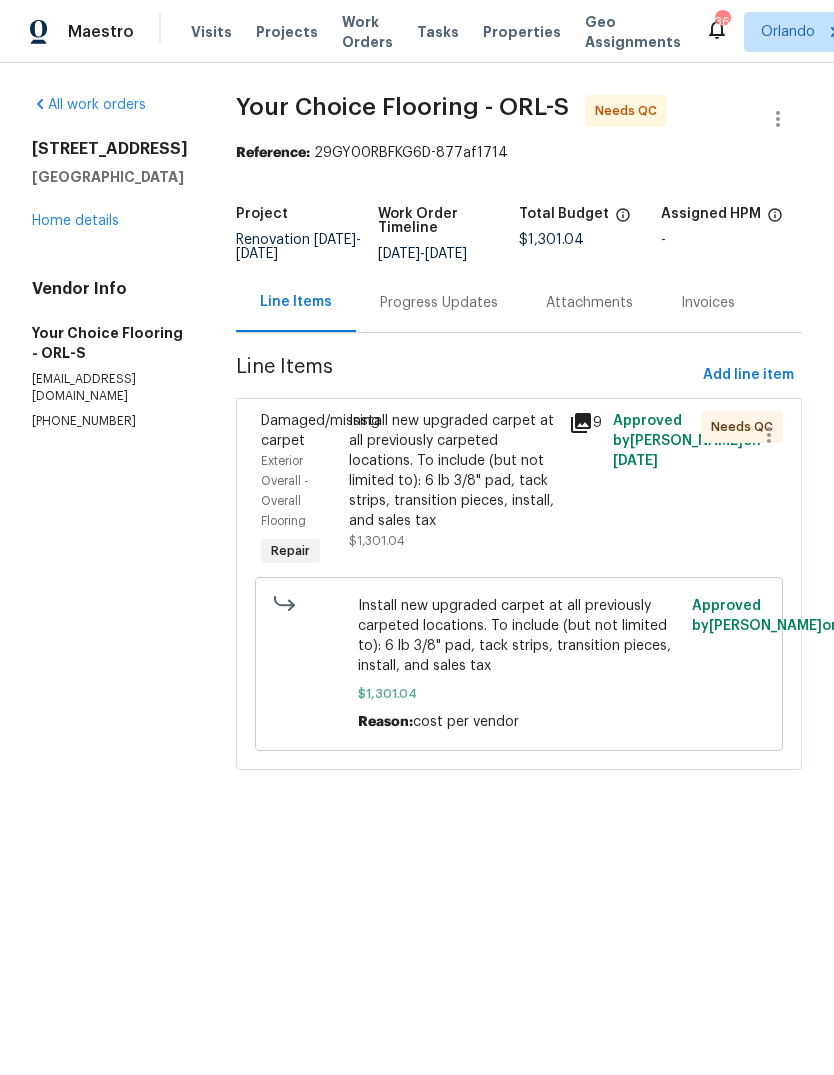 click on "Install new upgraded carpet at all previously carpeted locations. To include (but not limited to): 6 lb 3/8" pad, tack strips, transition pieces, install, and sales tax" at bounding box center (453, 471) 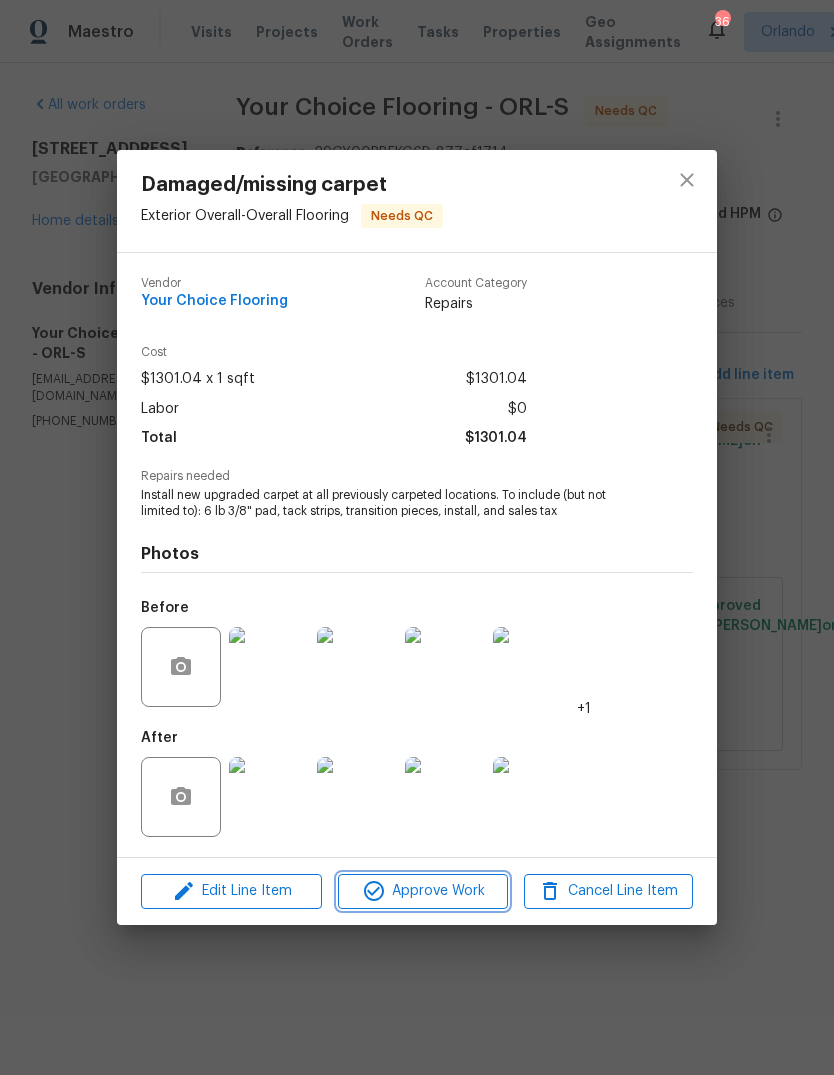 click on "Approve Work" at bounding box center (422, 891) 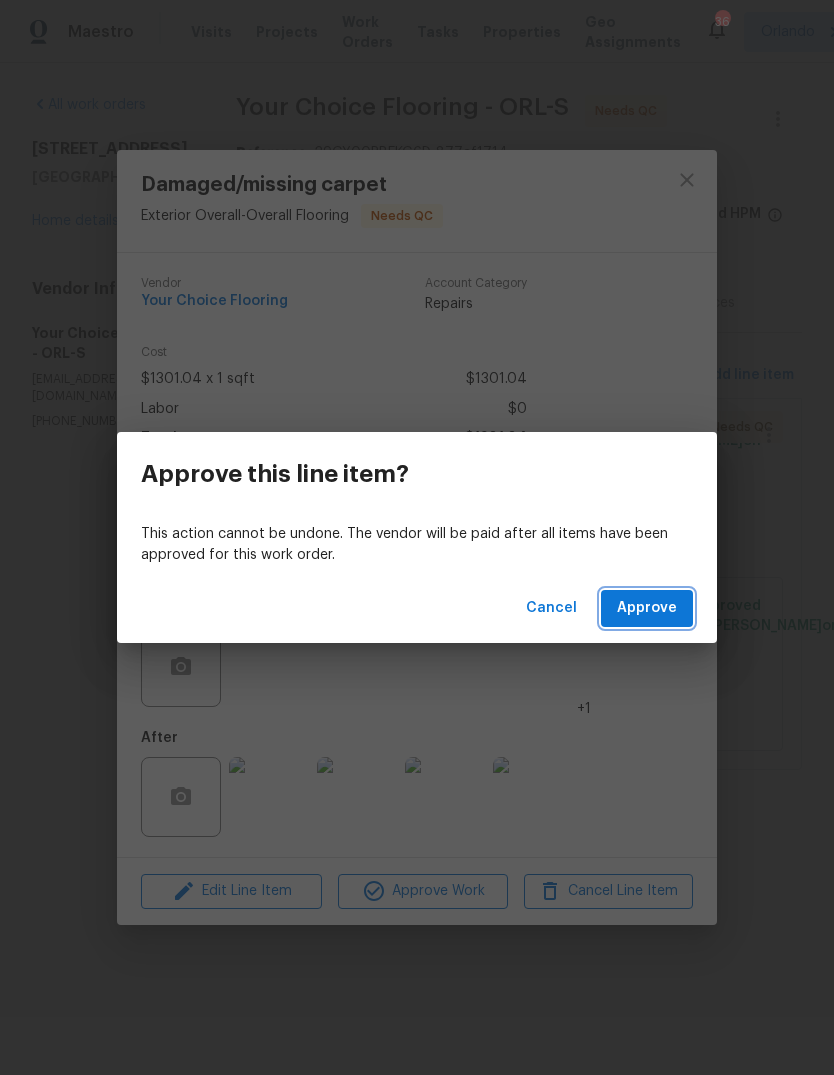 click on "Approve" at bounding box center (647, 608) 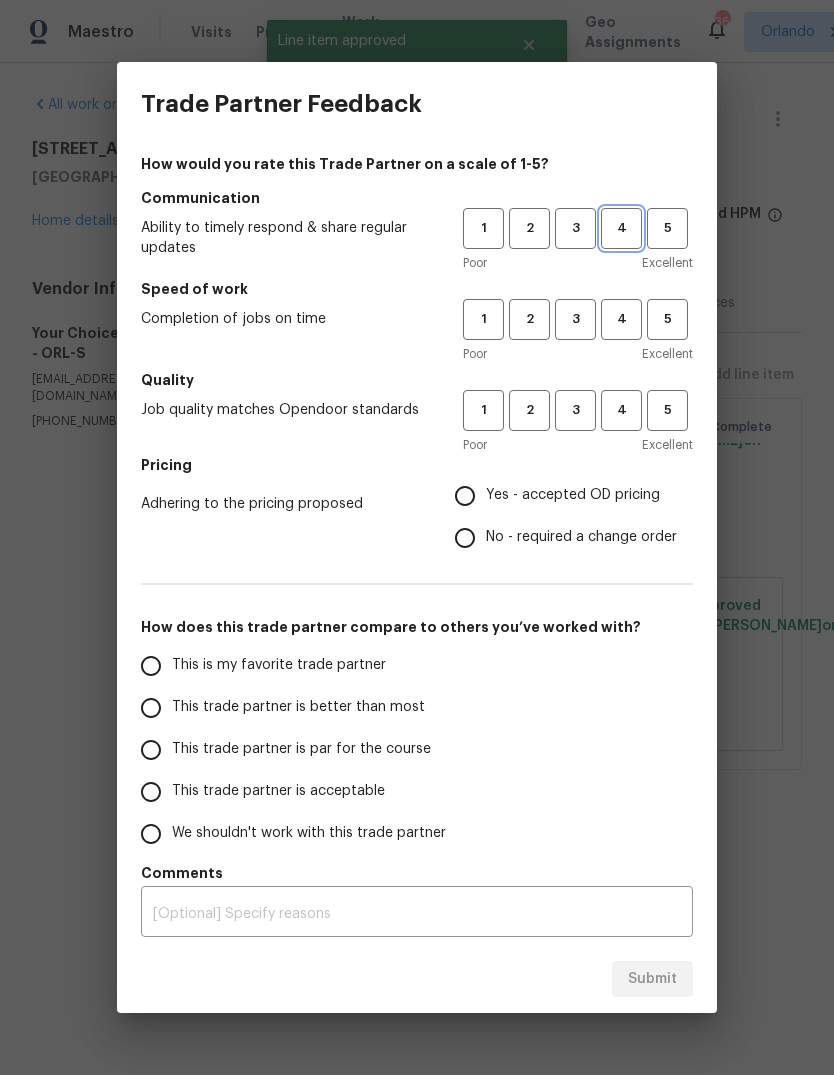 click on "4" at bounding box center (621, 228) 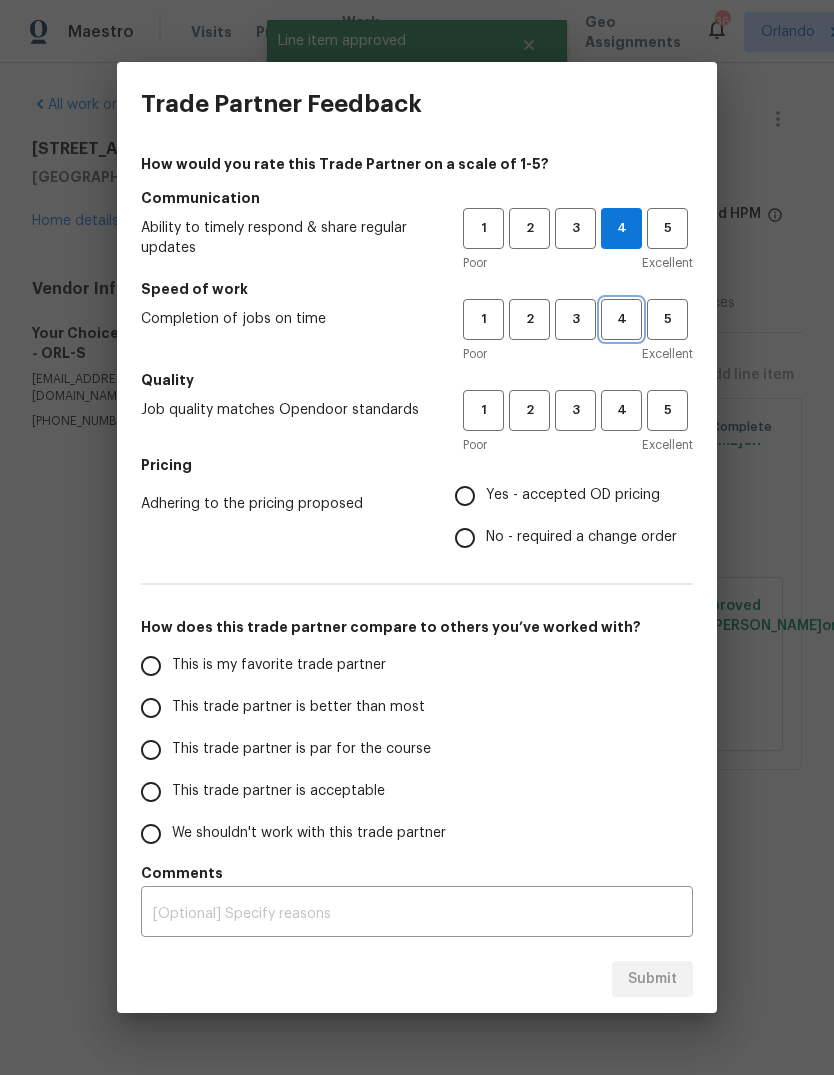 click on "4" at bounding box center (621, 319) 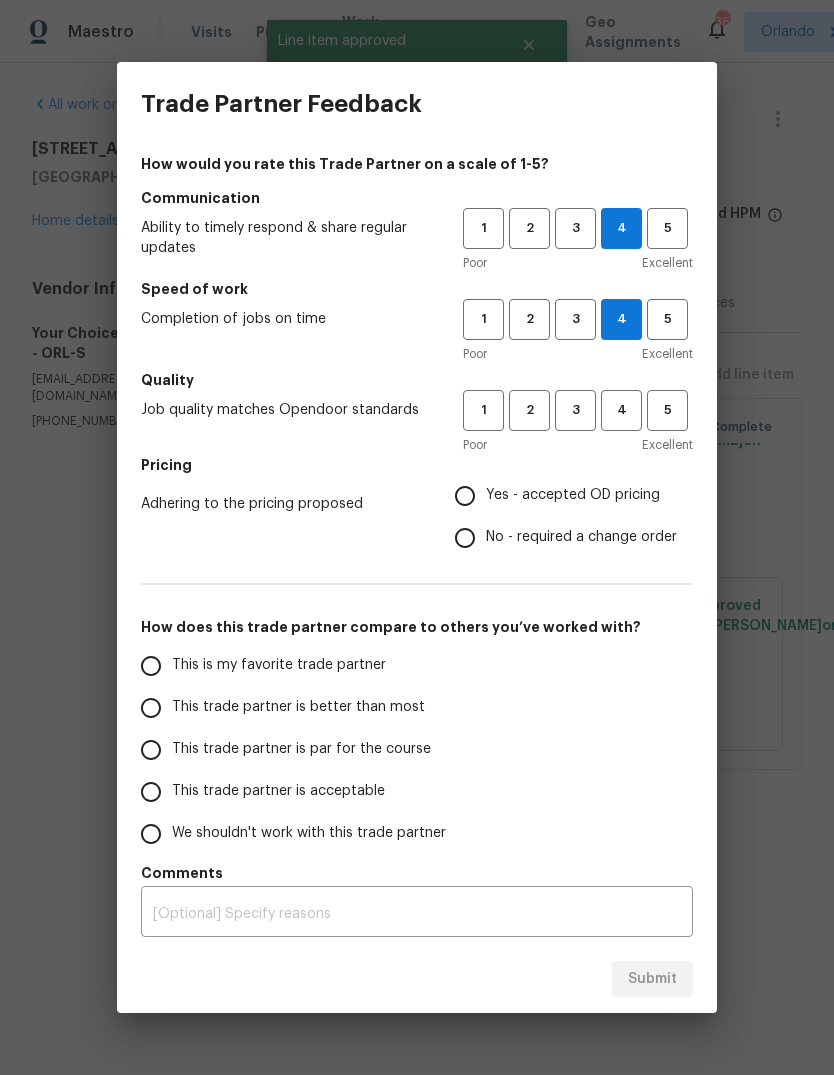 click on "How would you rate this Trade Partner on a scale of 1-5? Communication Ability to timely respond & share regular updates 1 2 3 4 5 Poor Excellent Speed of work Completion of jobs on time 1 2 3 4 5 Poor Excellent Quality Job quality matches Opendoor standards 1 2 3 4 5 Poor Excellent Pricing Adhering to the pricing proposed Yes - accepted OD pricing No - required a change order How does this trade partner compare to others you’ve worked with? This is my favorite trade partner This trade partner is better than most This trade partner is par for the course This trade partner is acceptable We shouldn't work with this trade partner Comments x ​" at bounding box center [417, 545] 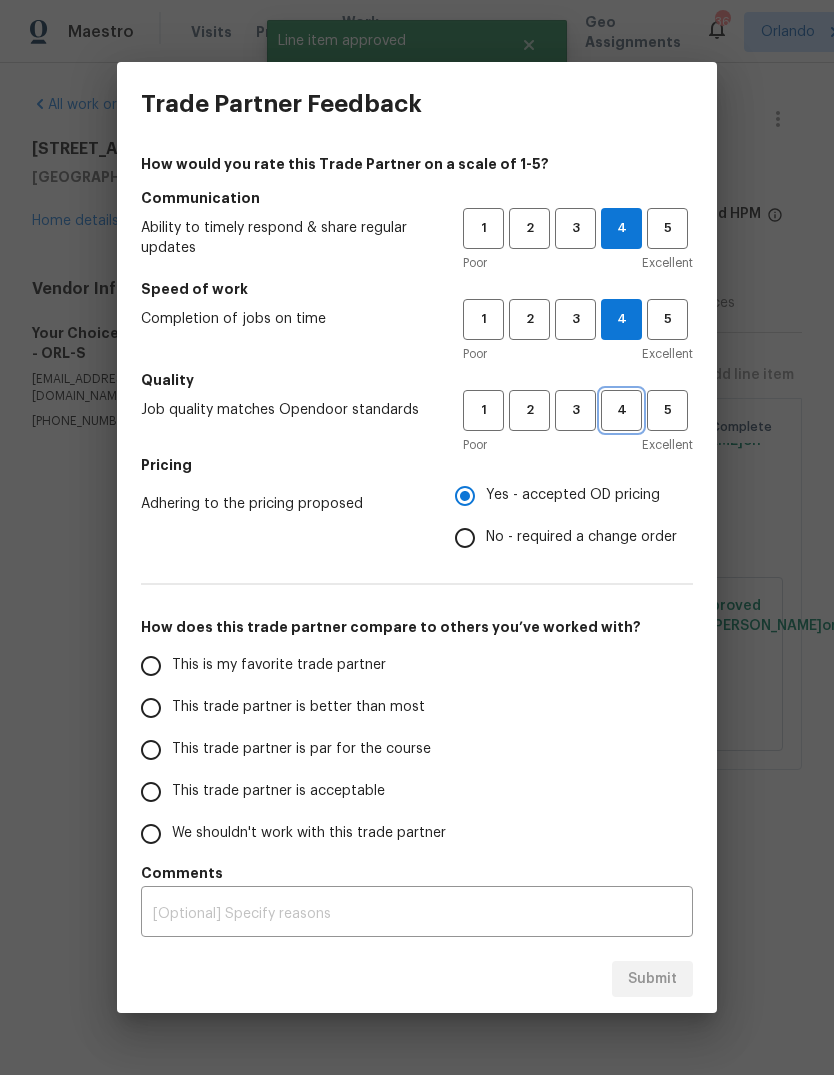 click on "4" at bounding box center (621, 410) 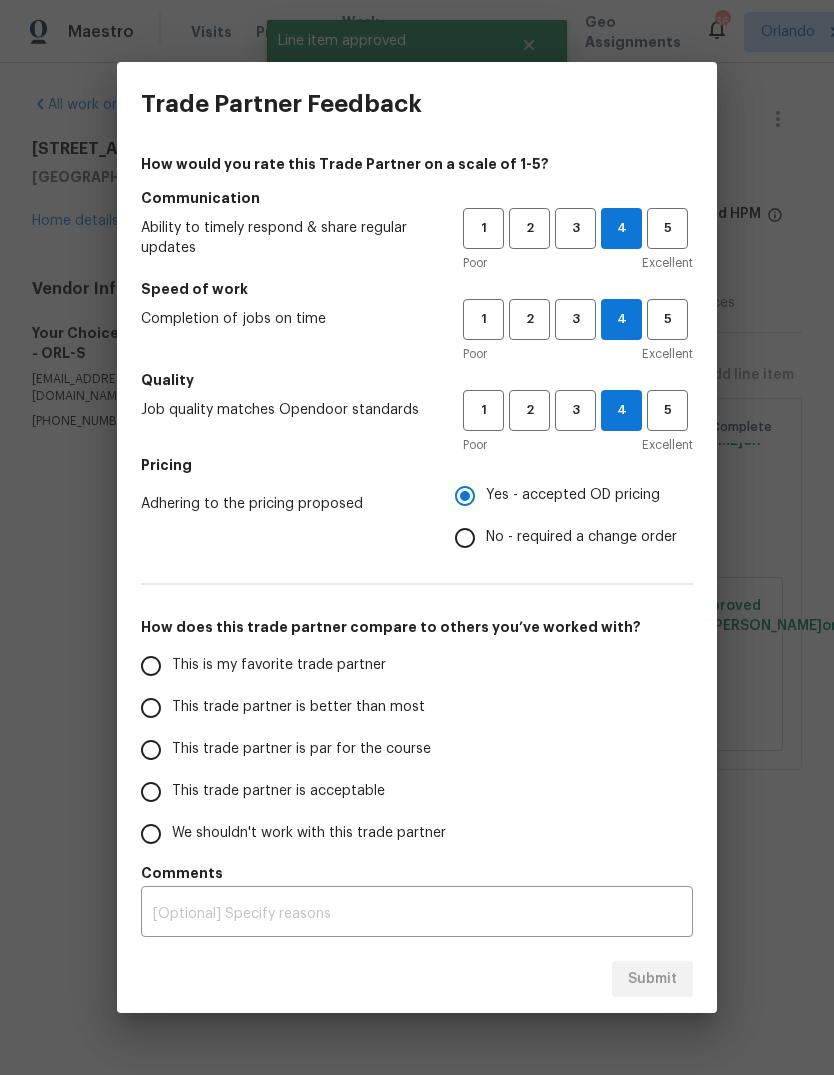click on "This trade partner is better than most" at bounding box center (151, 708) 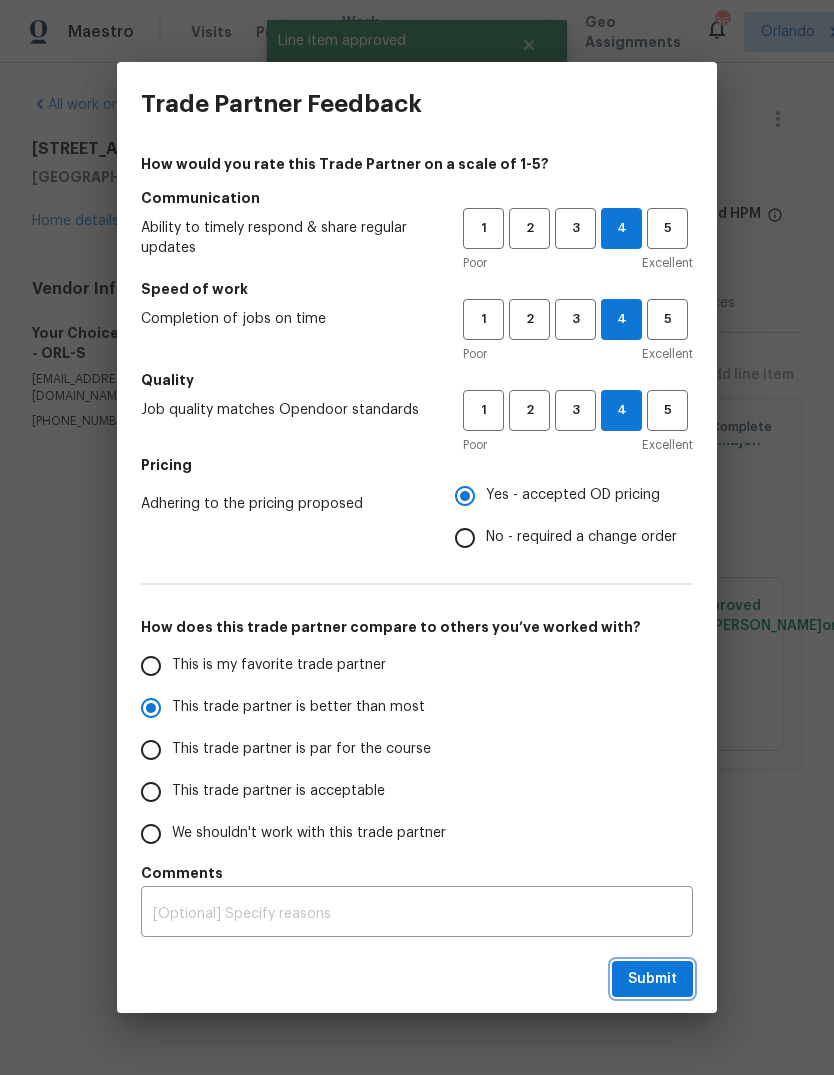 click on "Submit" at bounding box center (652, 979) 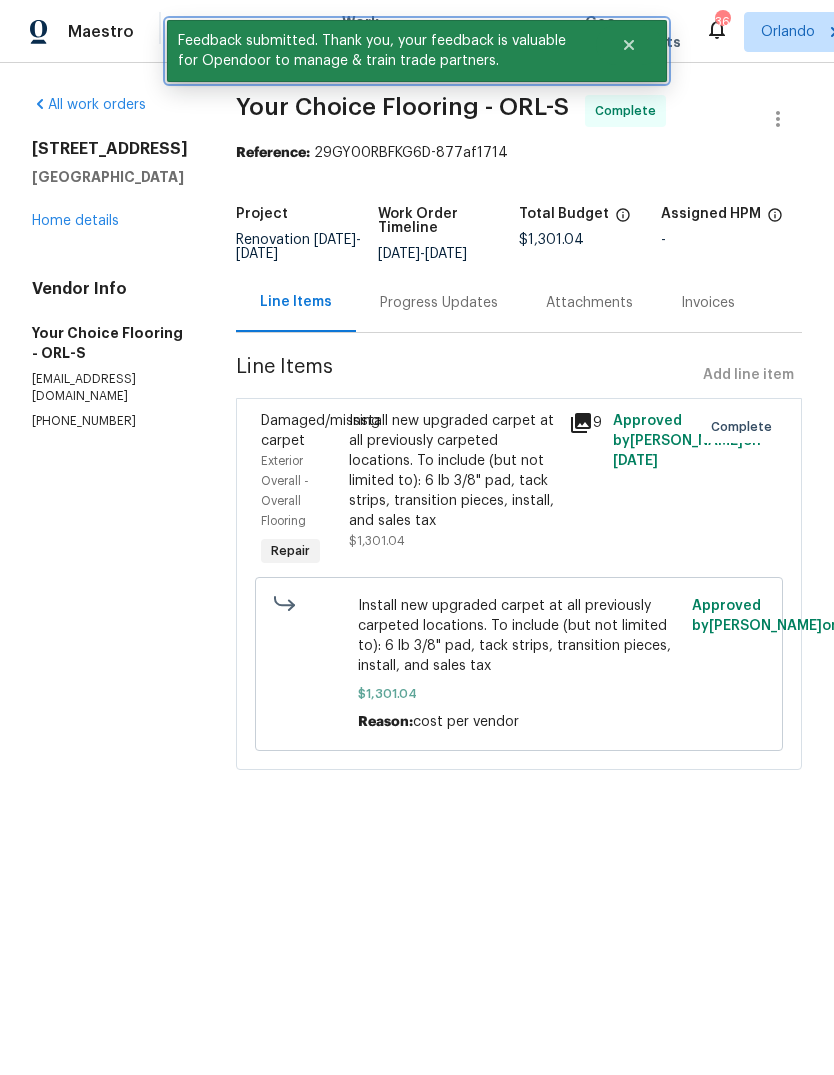 click at bounding box center (629, 45) 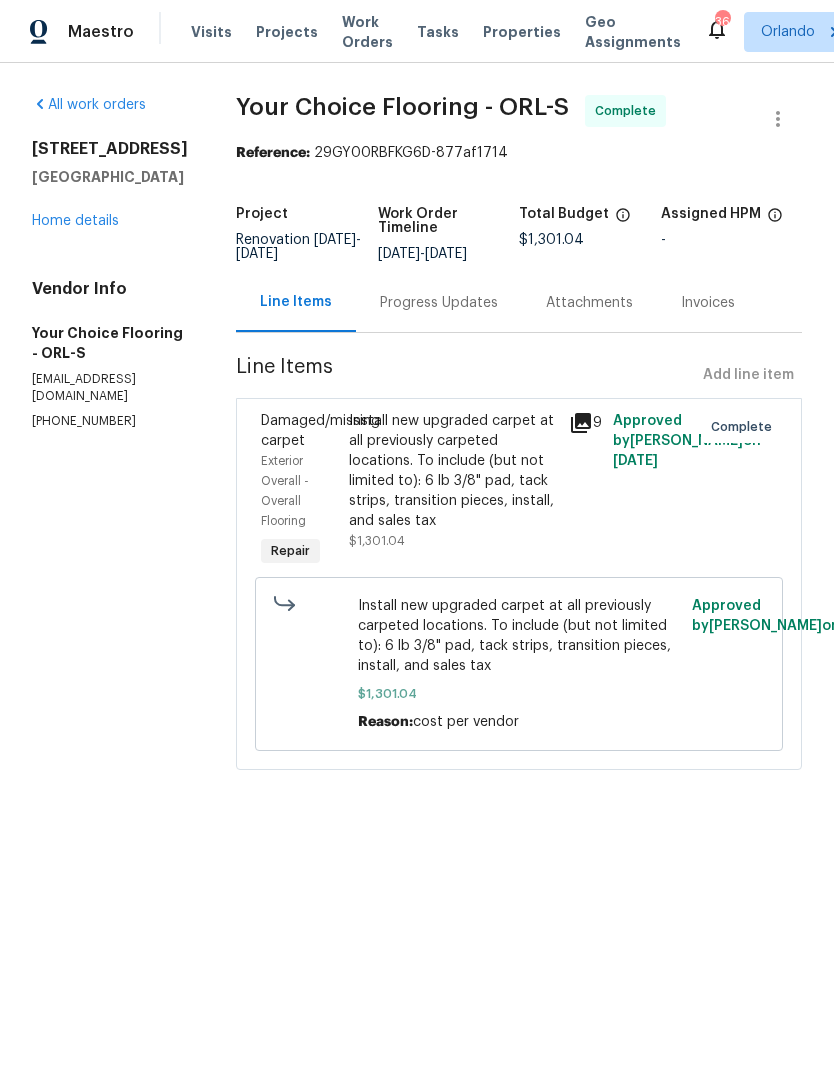 click on "Work Orders" at bounding box center [367, 32] 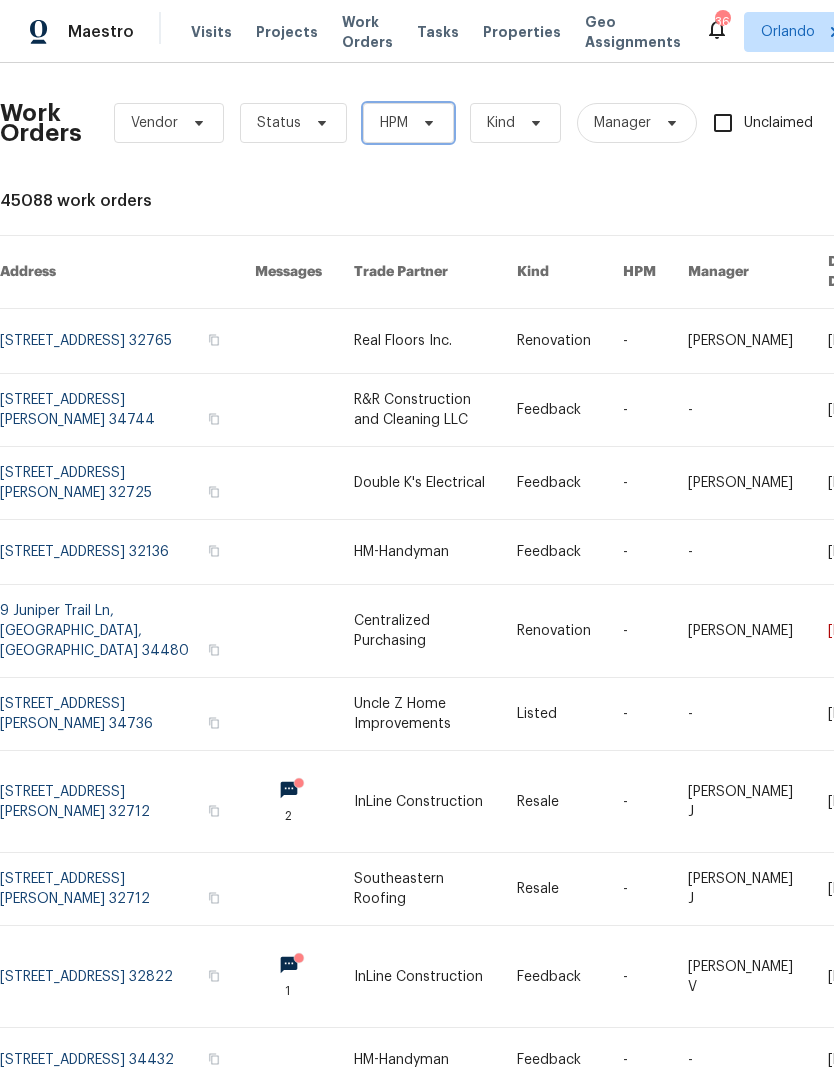 click 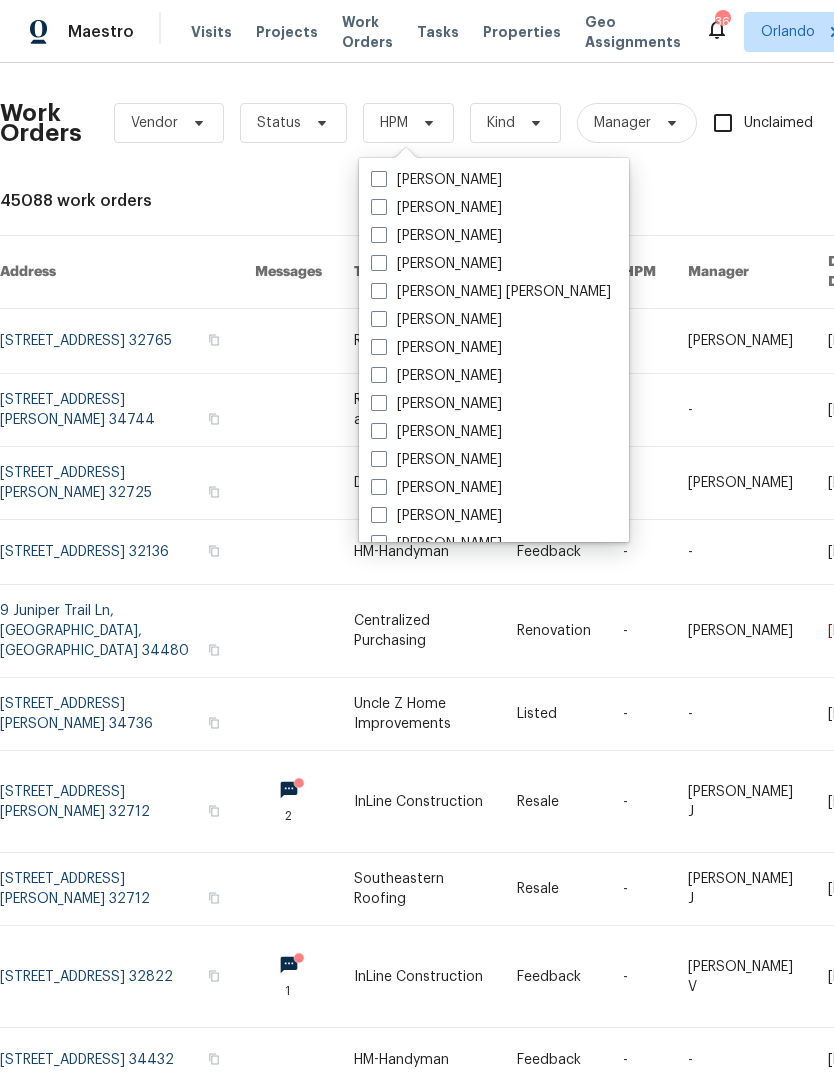click at bounding box center (379, 235) 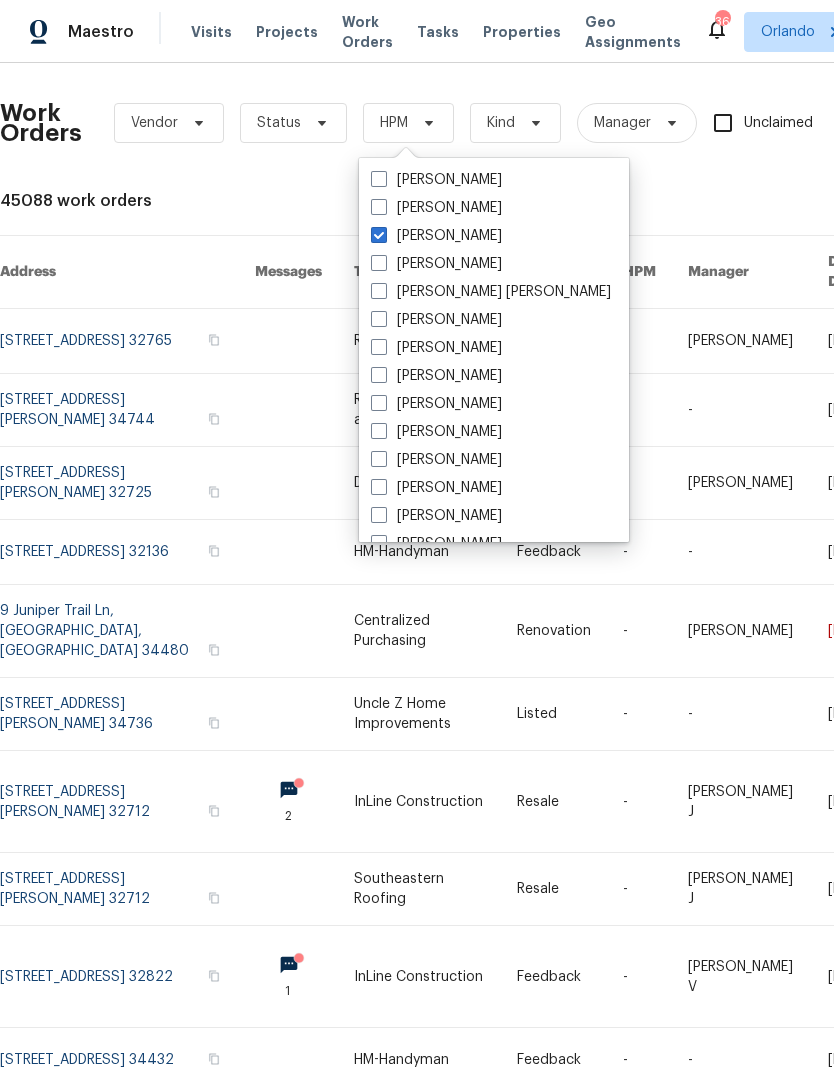 checkbox on "true" 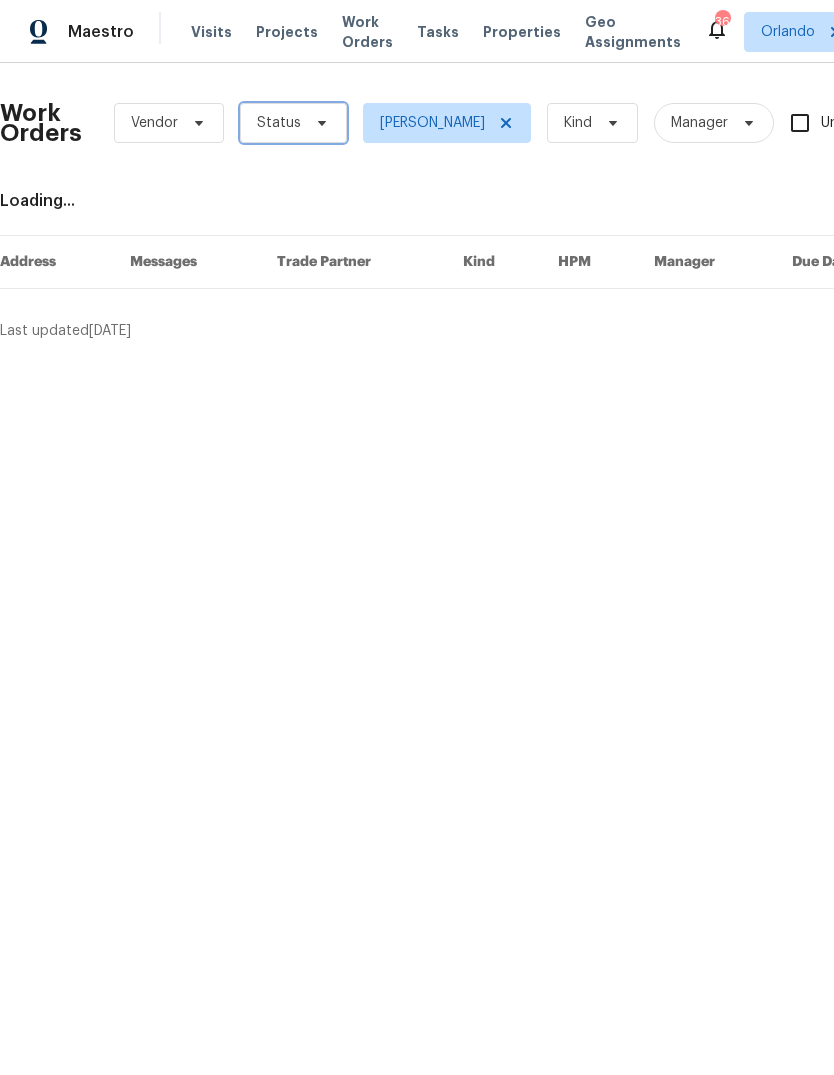 click on "Status" at bounding box center [293, 123] 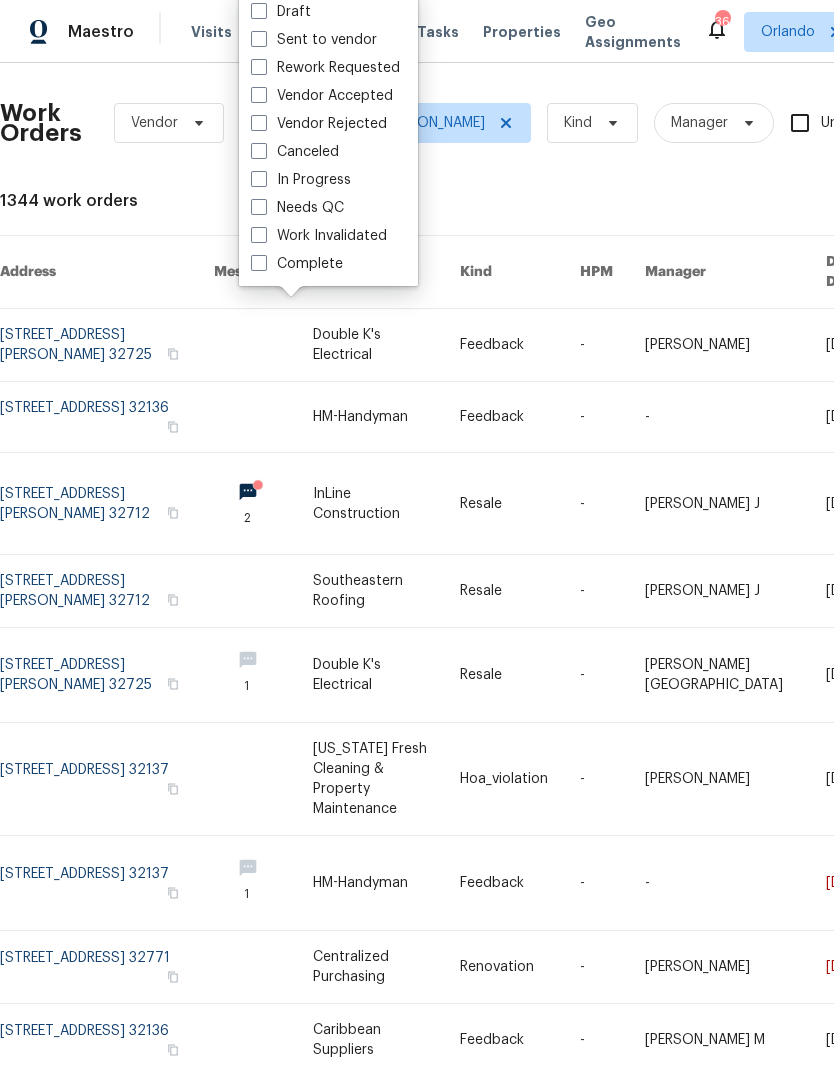 click at bounding box center (259, 207) 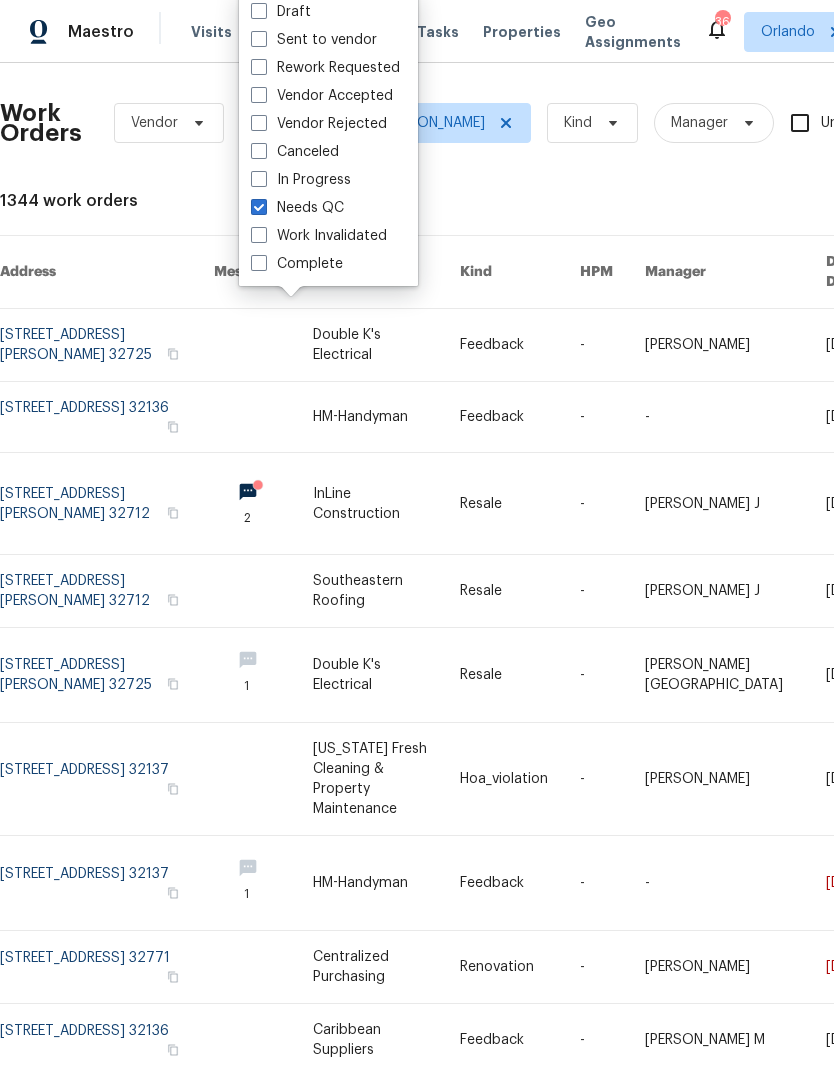 checkbox on "true" 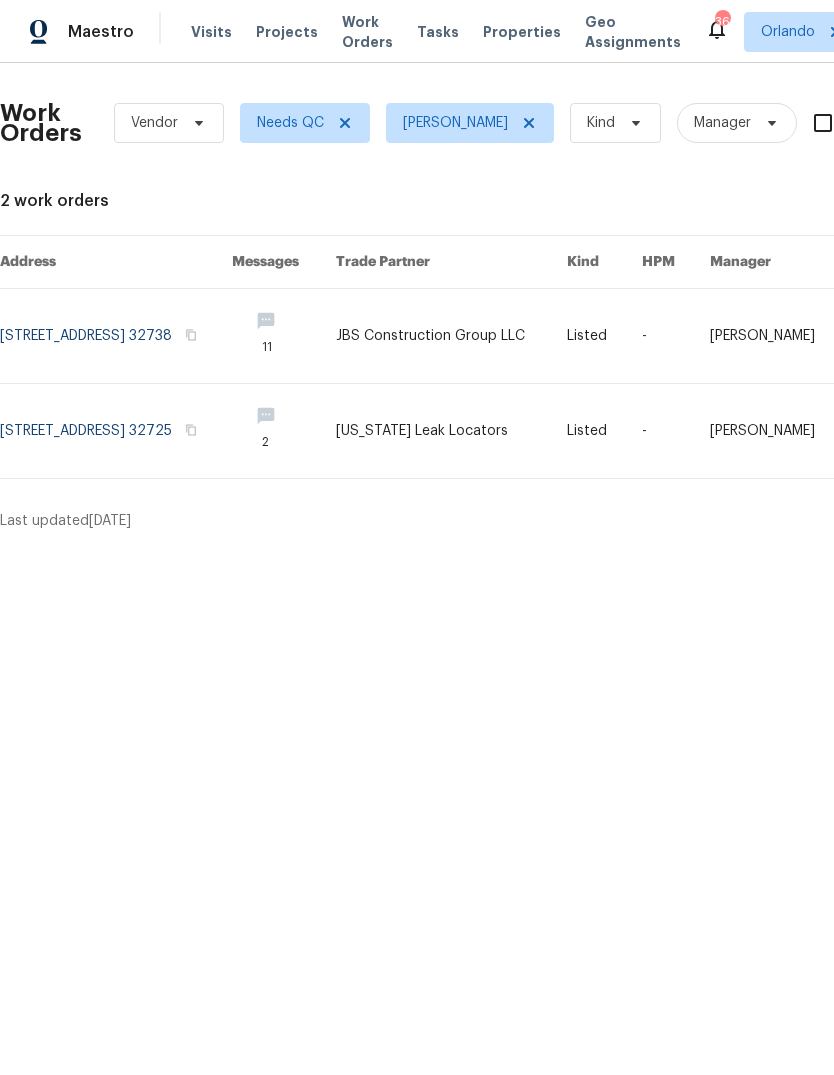 click at bounding box center [451, 431] 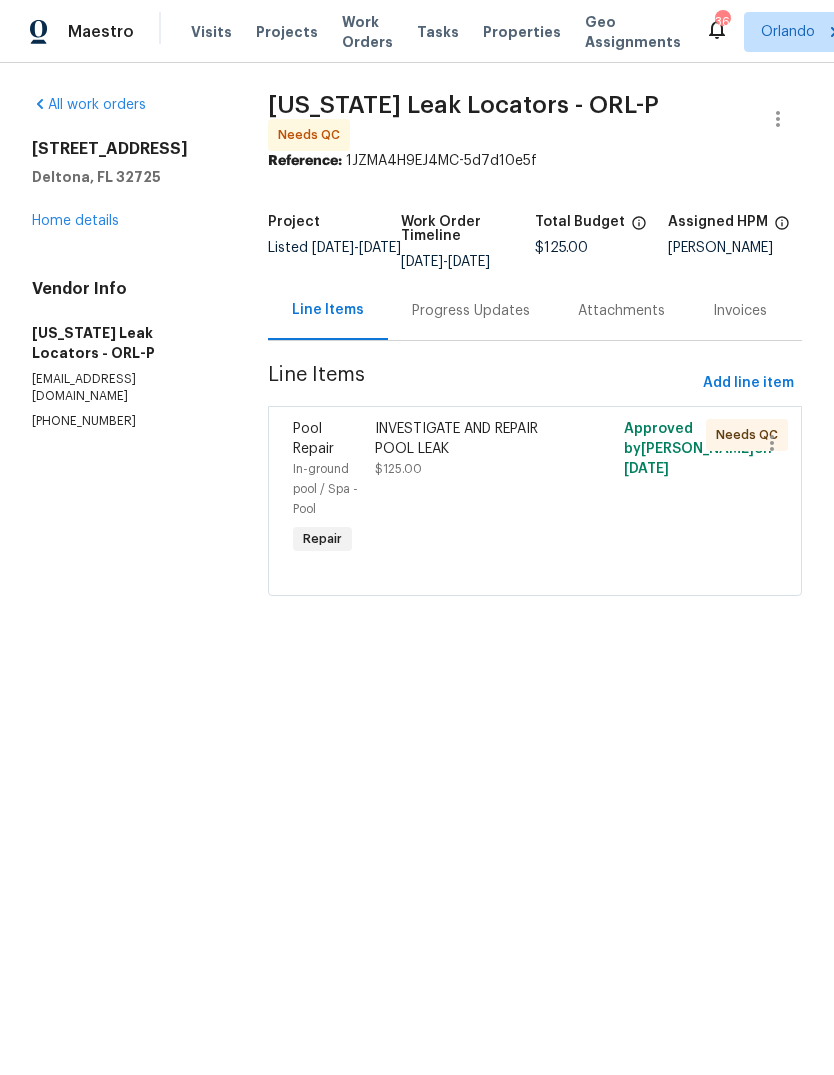 click on "INVESTIGATE AND REPAIR POOL LEAK $125.00" at bounding box center (472, 489) 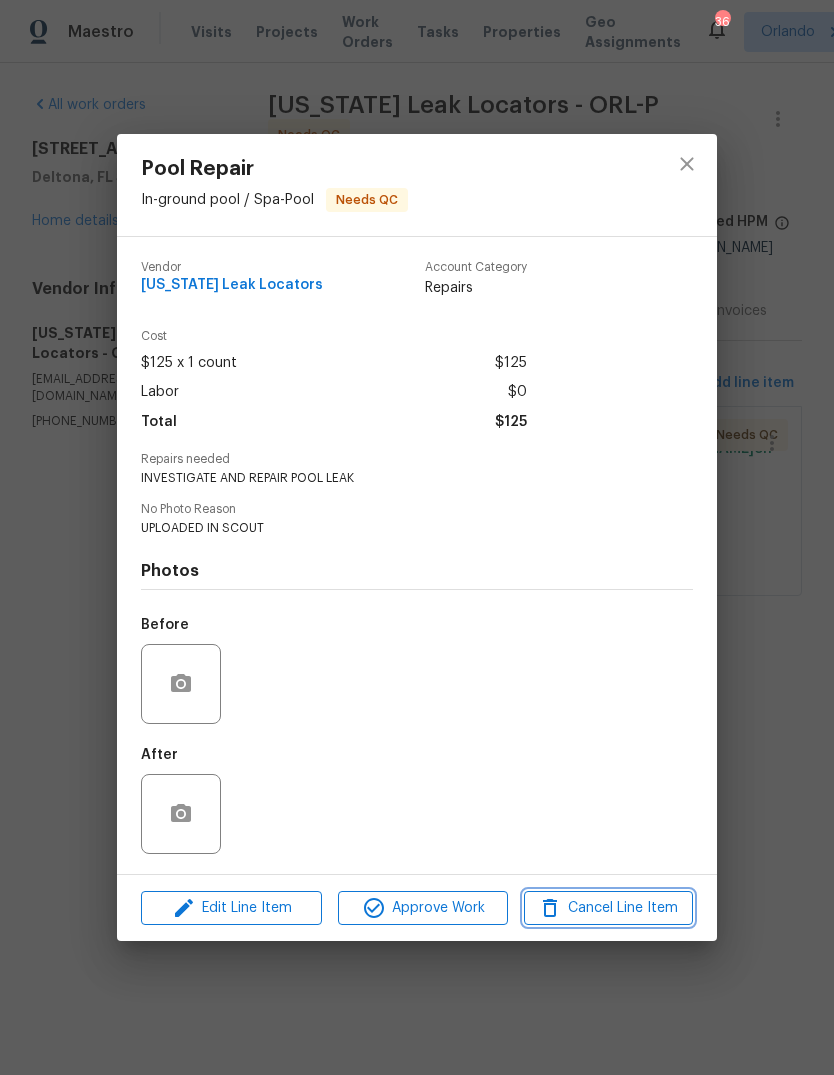 click on "Cancel Line Item" at bounding box center (608, 908) 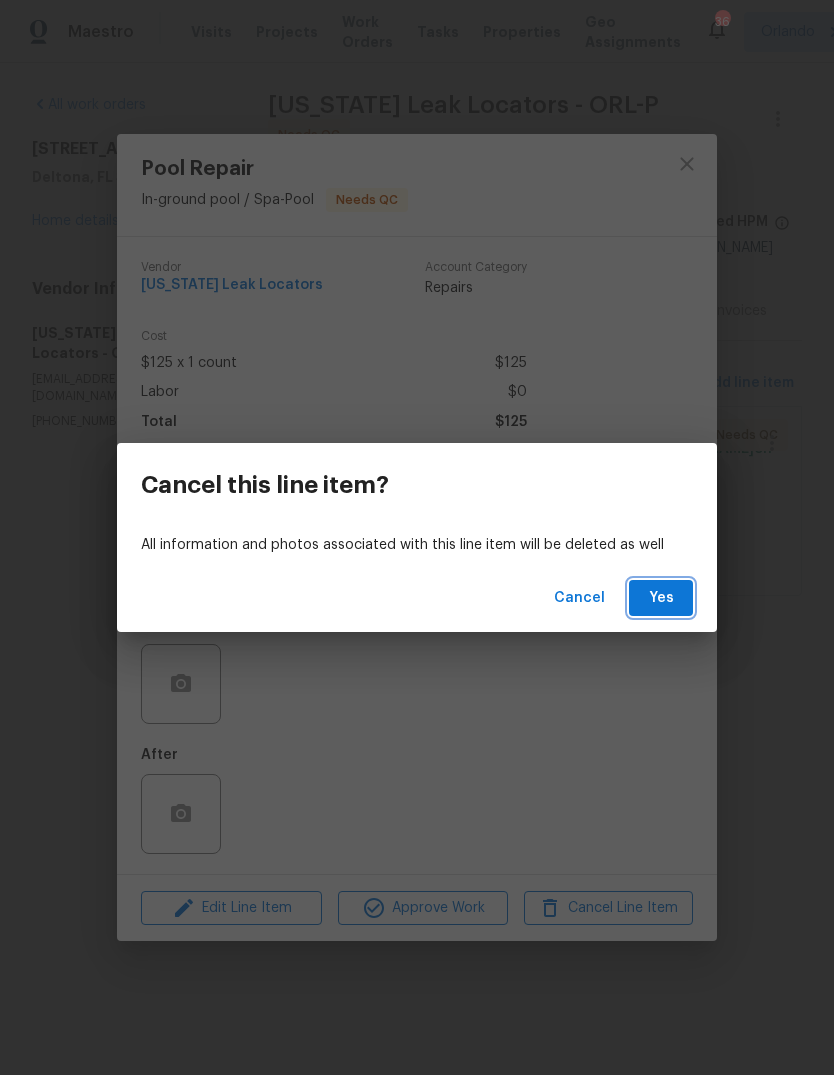 click on "Yes" at bounding box center (661, 598) 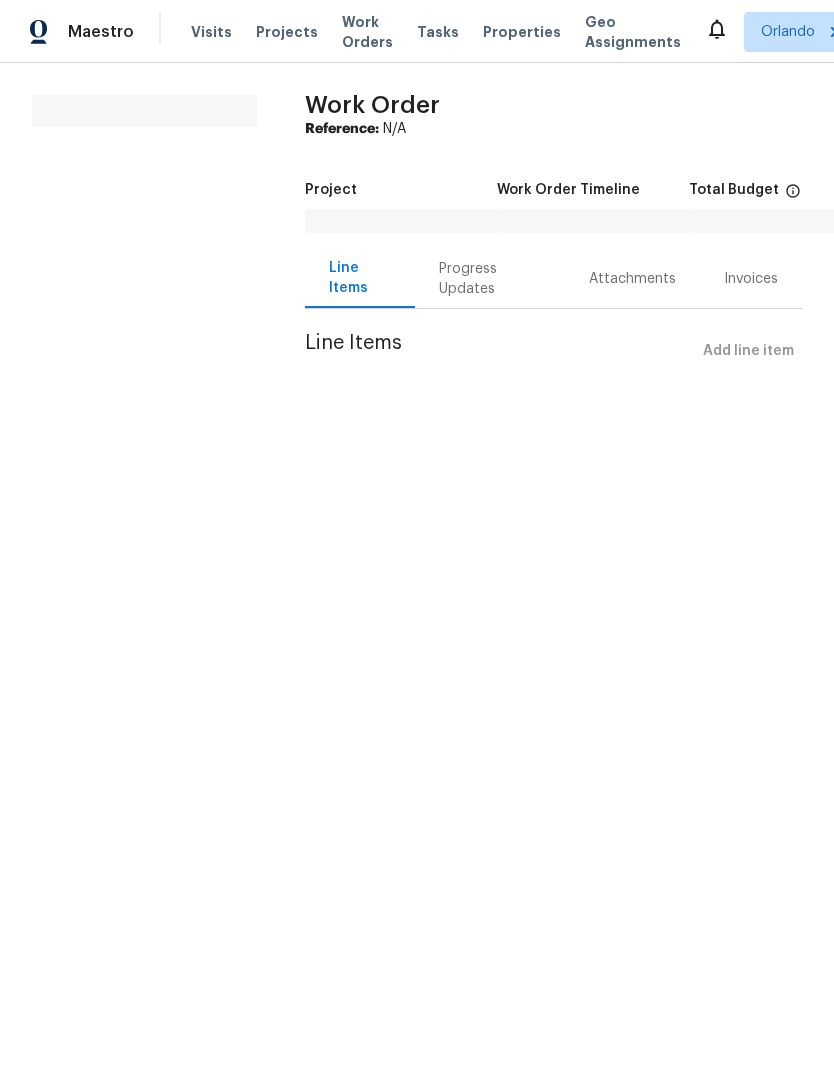 scroll, scrollTop: 0, scrollLeft: 0, axis: both 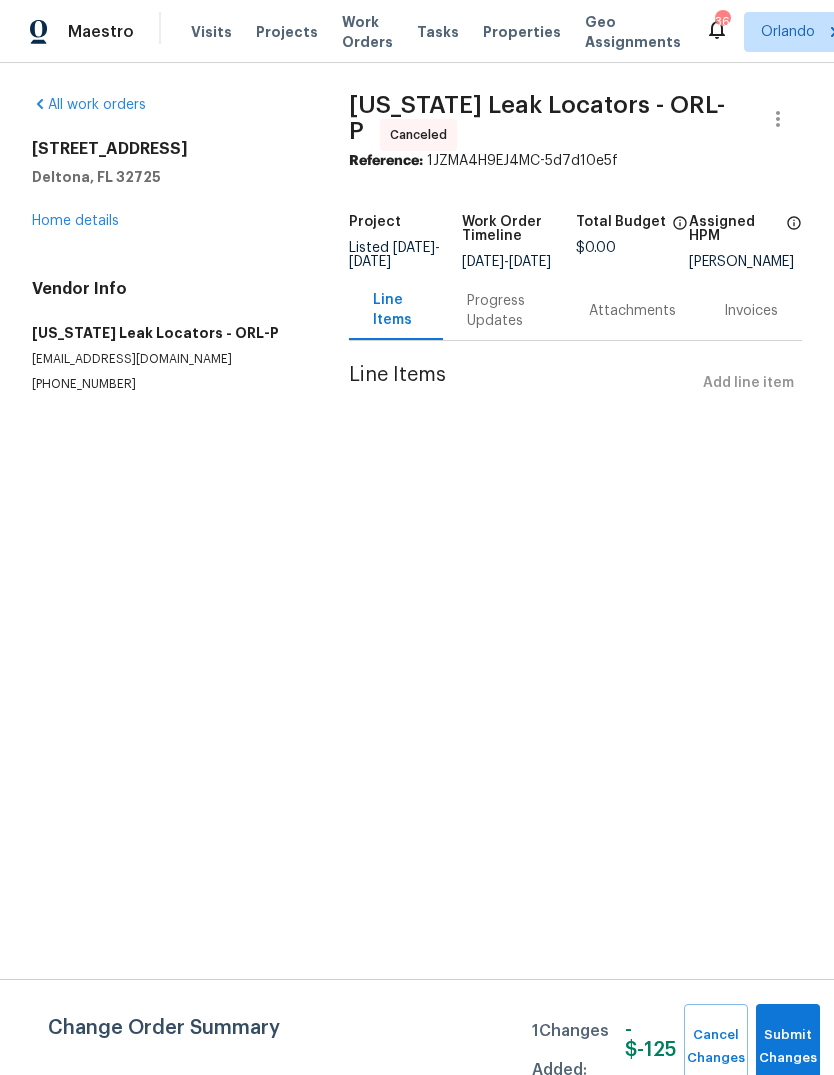 click on "Home details" at bounding box center (75, 221) 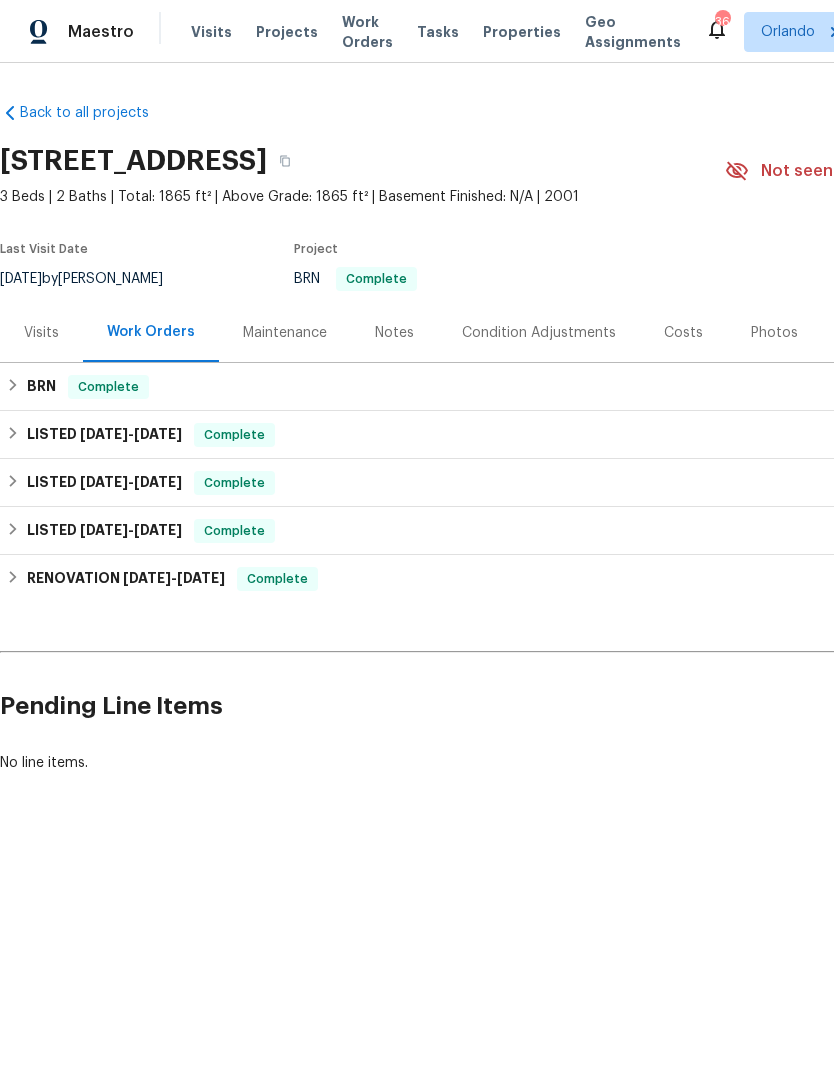 click on "Work Orders" at bounding box center (367, 32) 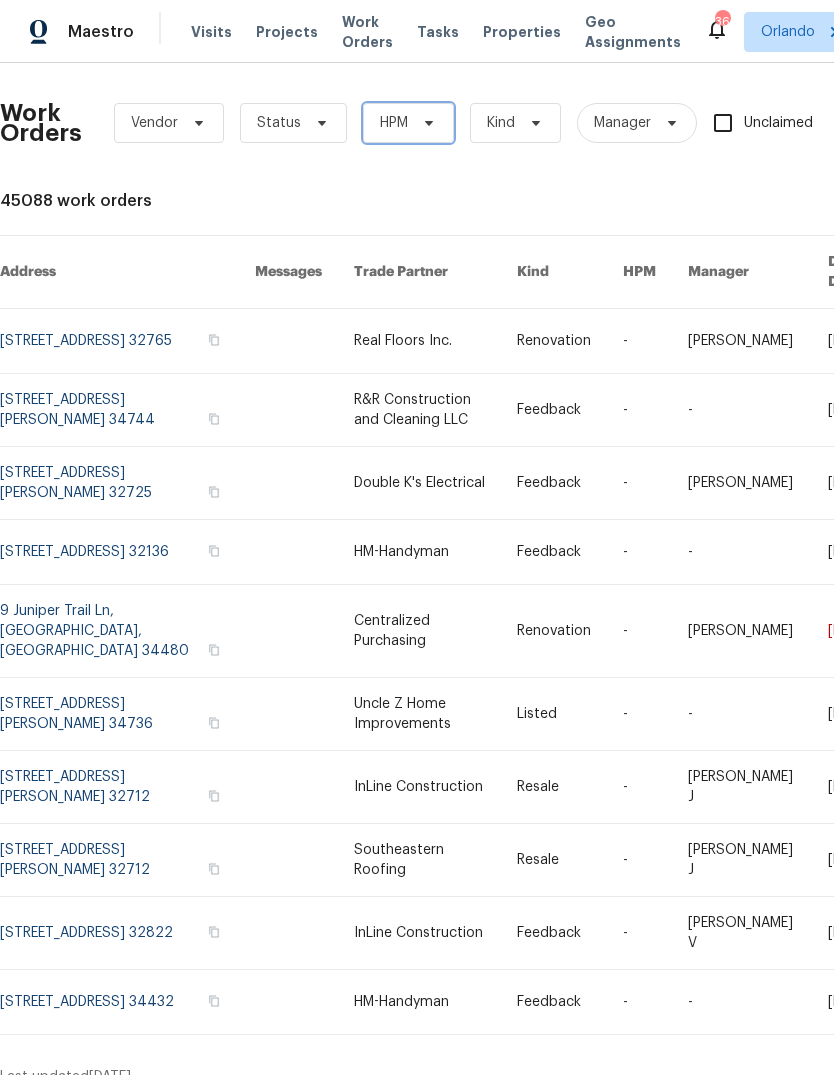 click on "HPM" at bounding box center (394, 123) 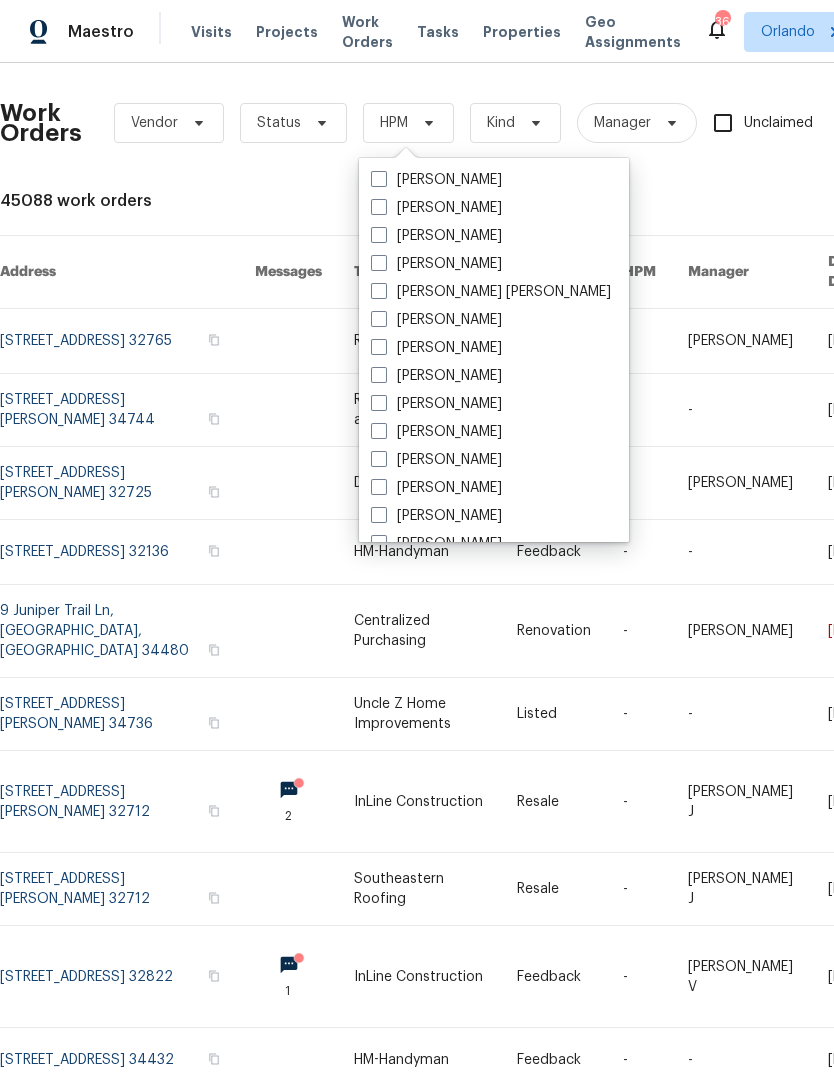 click at bounding box center [379, 235] 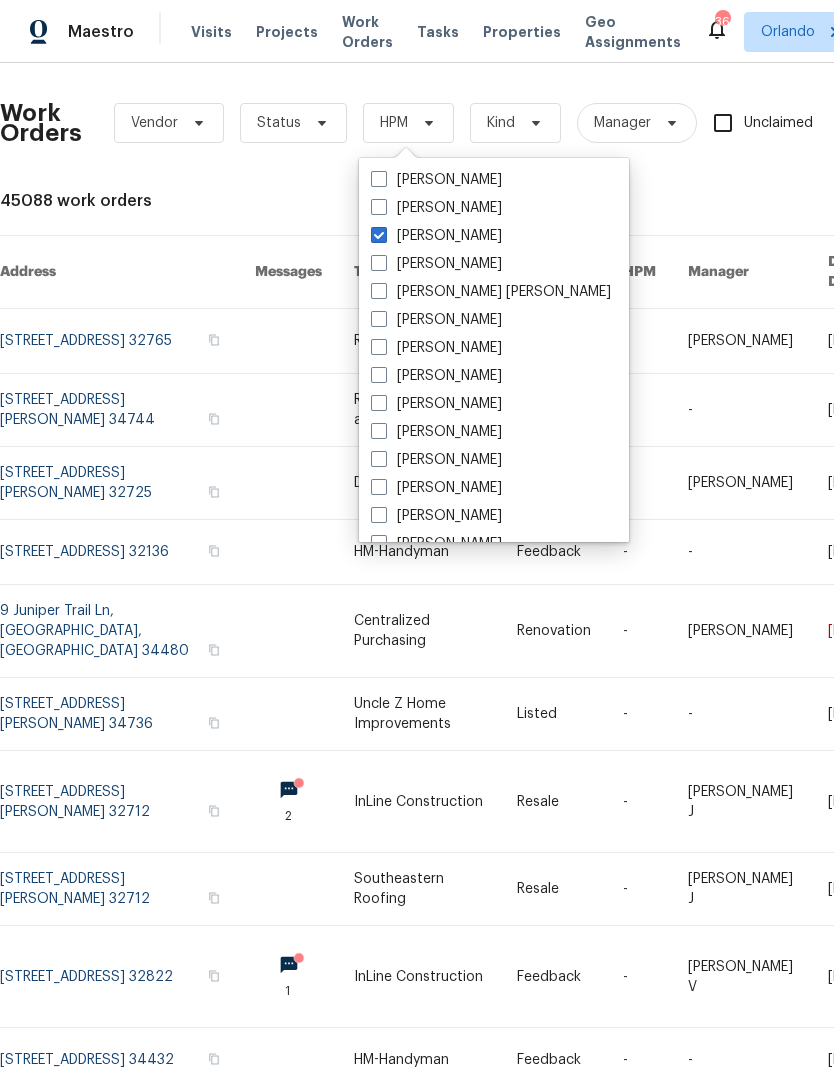 checkbox on "true" 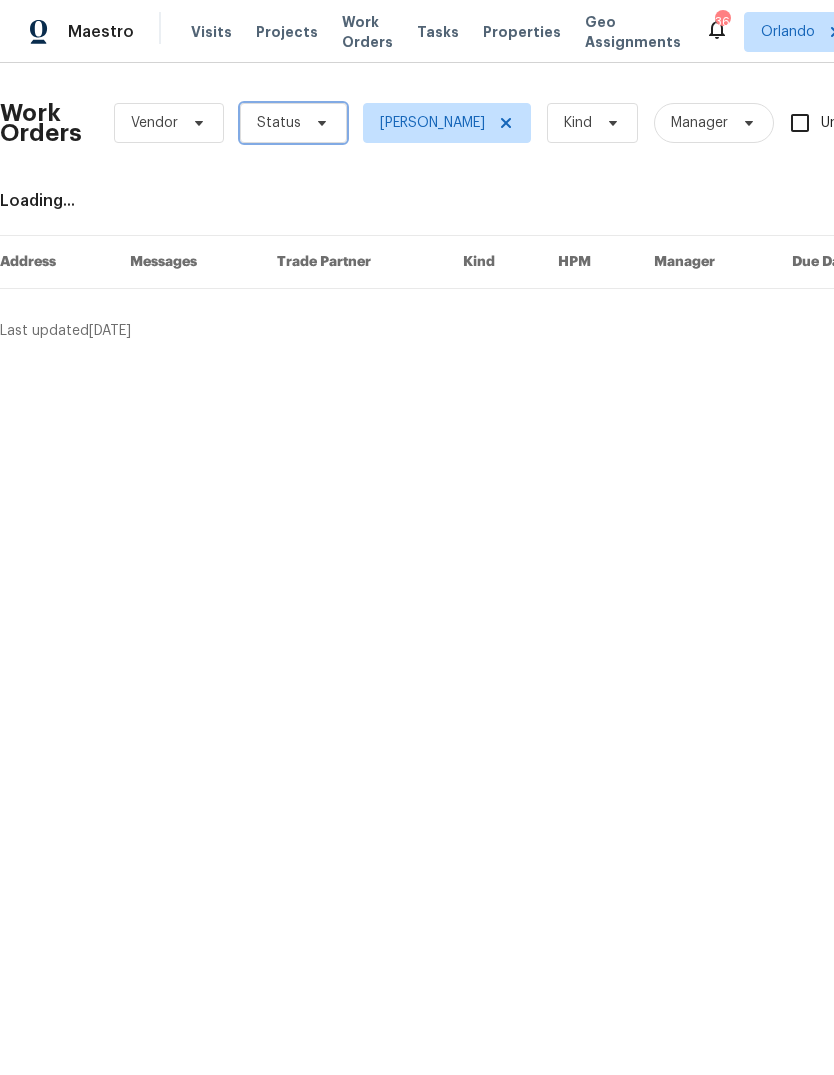 click at bounding box center [319, 123] 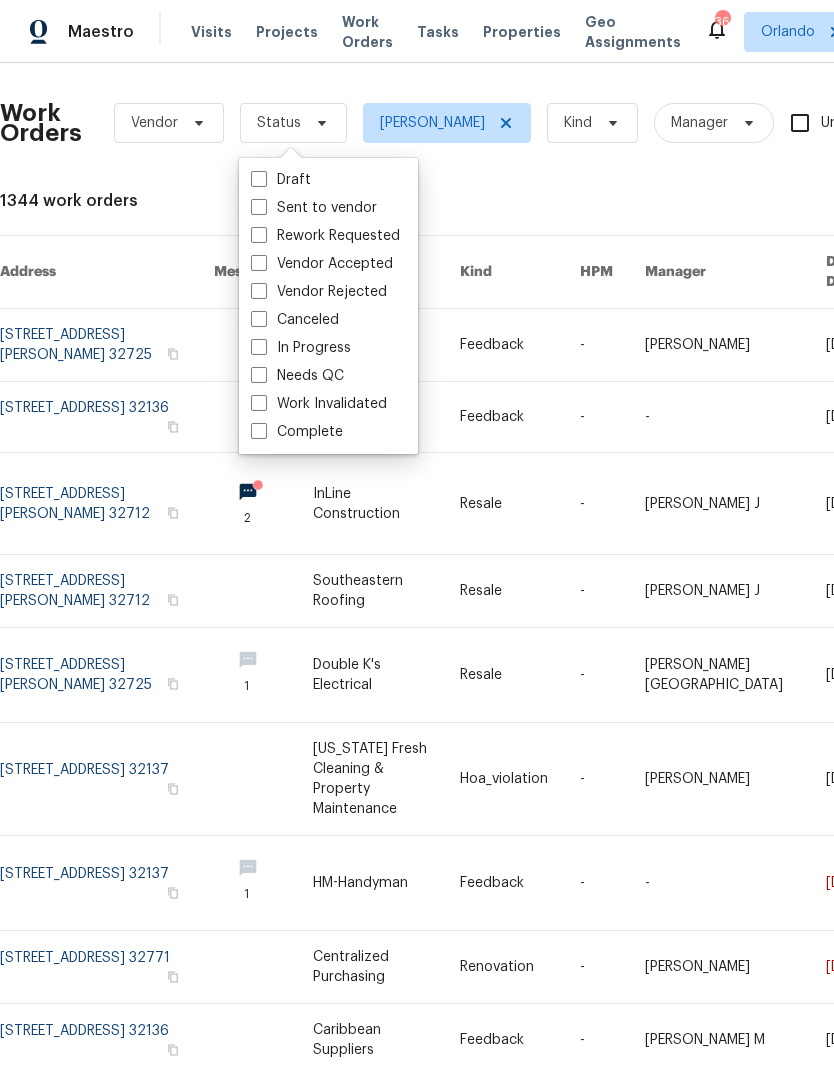 click at bounding box center [259, 375] 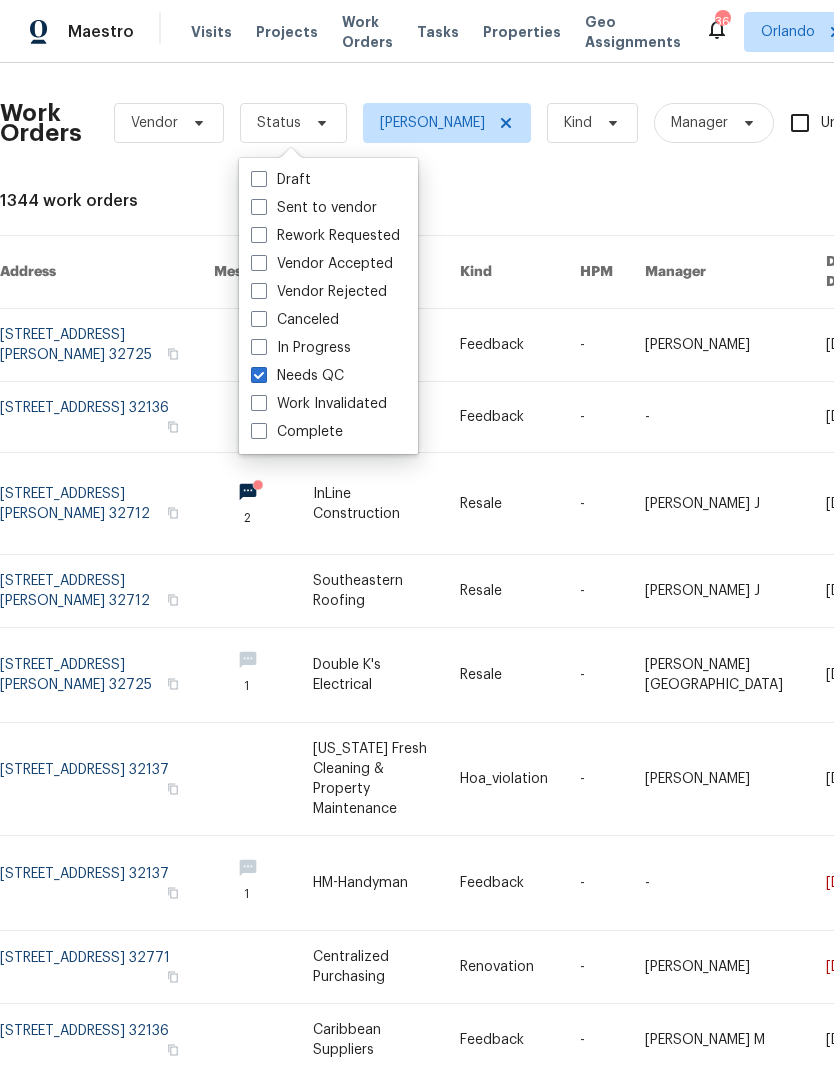 checkbox on "true" 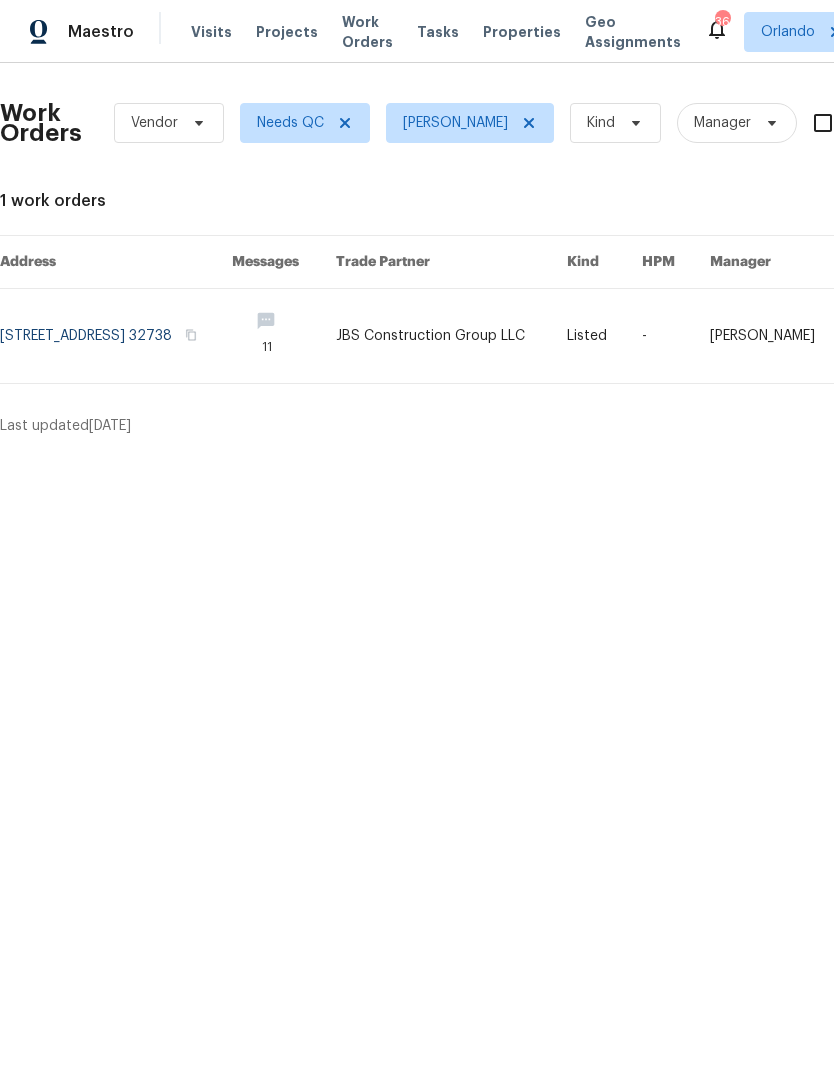 click on "Work Orders" at bounding box center [367, 32] 